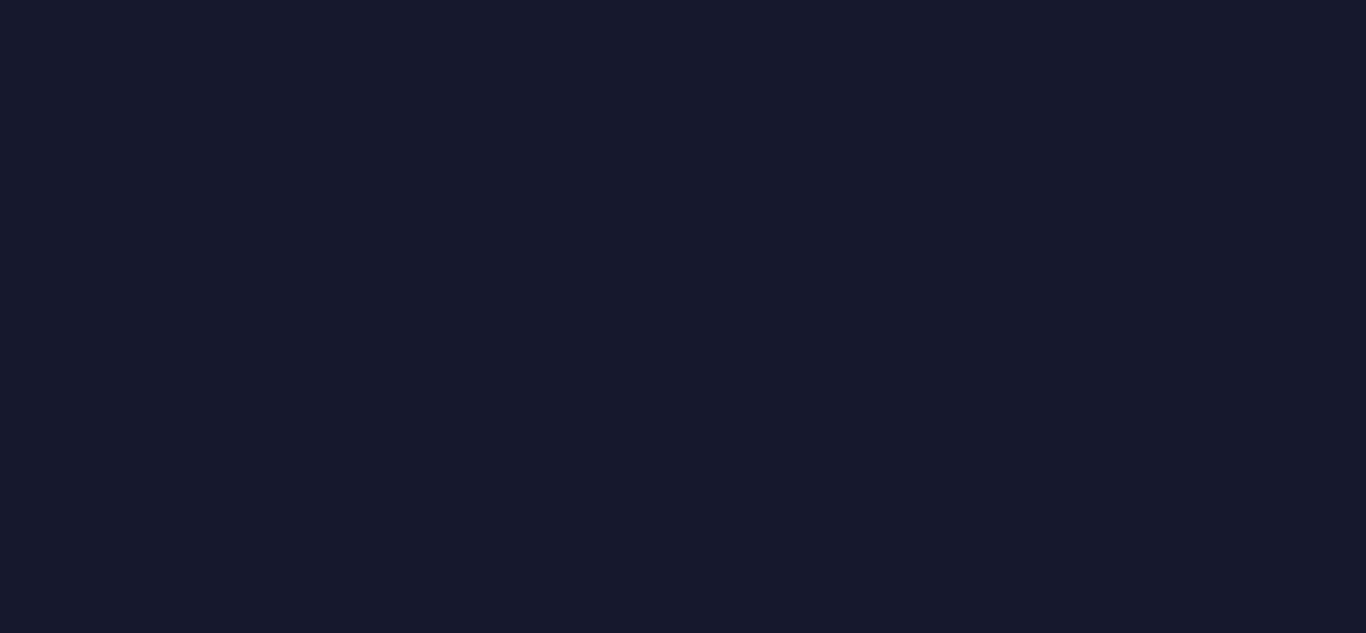 scroll, scrollTop: 0, scrollLeft: 0, axis: both 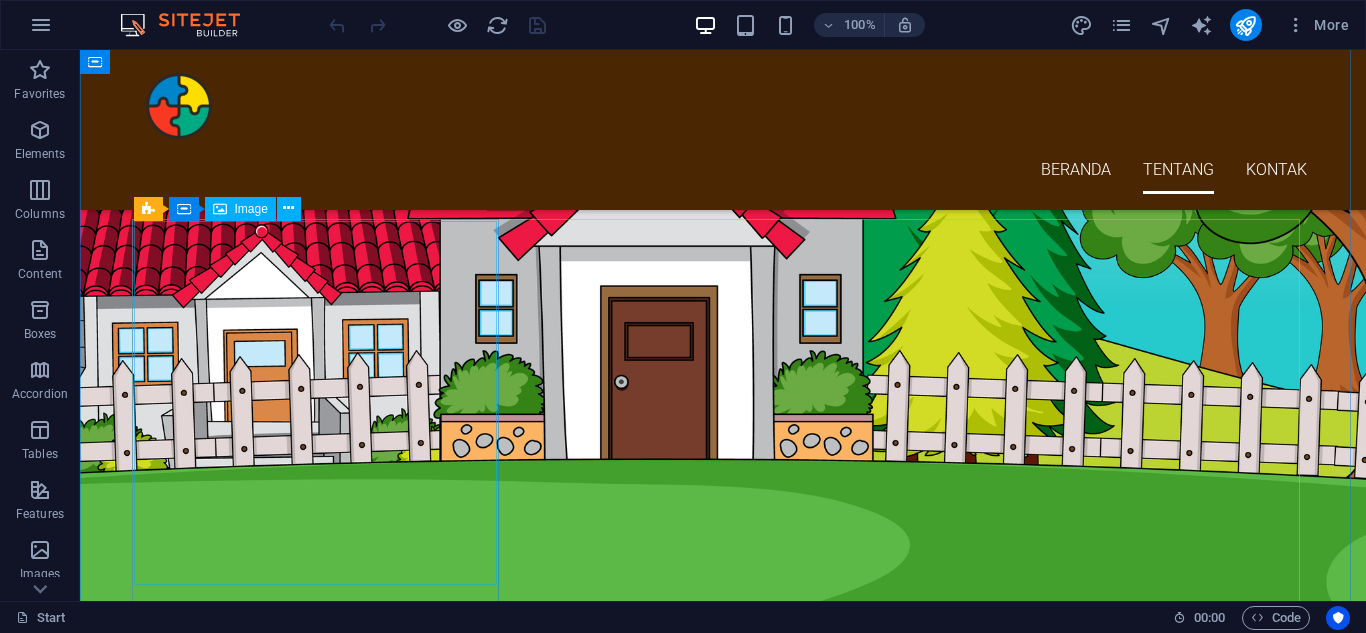 click at bounding box center [323, 3297] 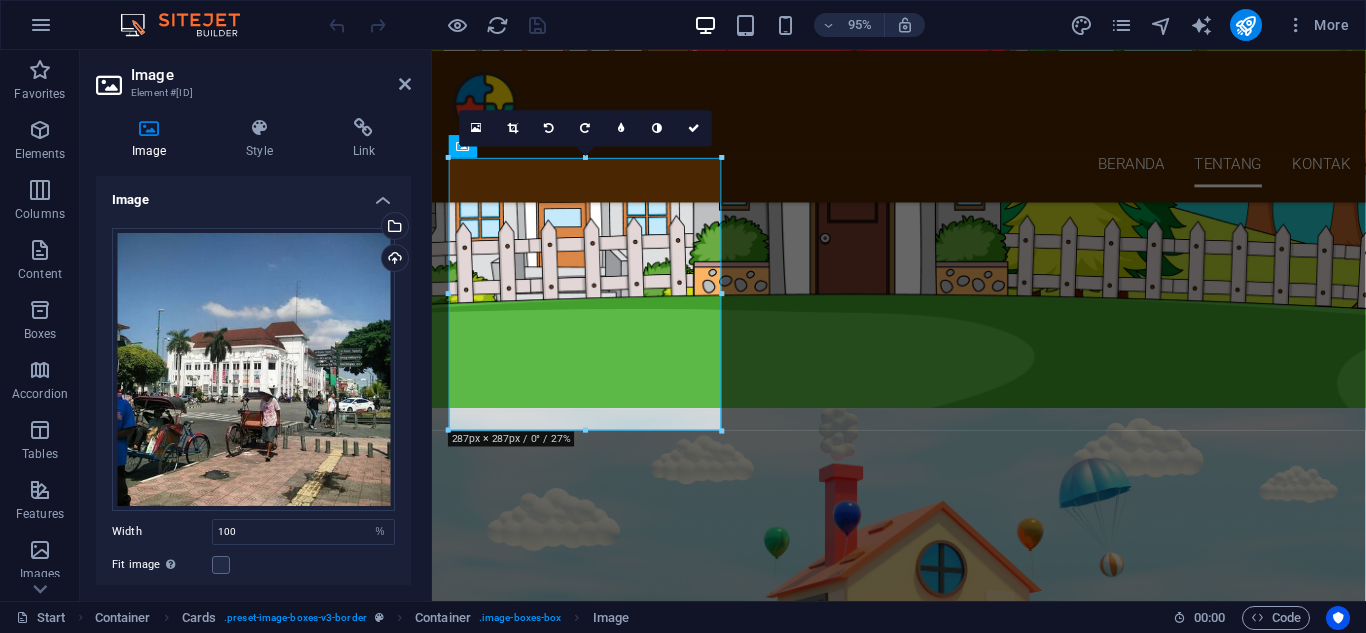 scroll, scrollTop: 1914, scrollLeft: 0, axis: vertical 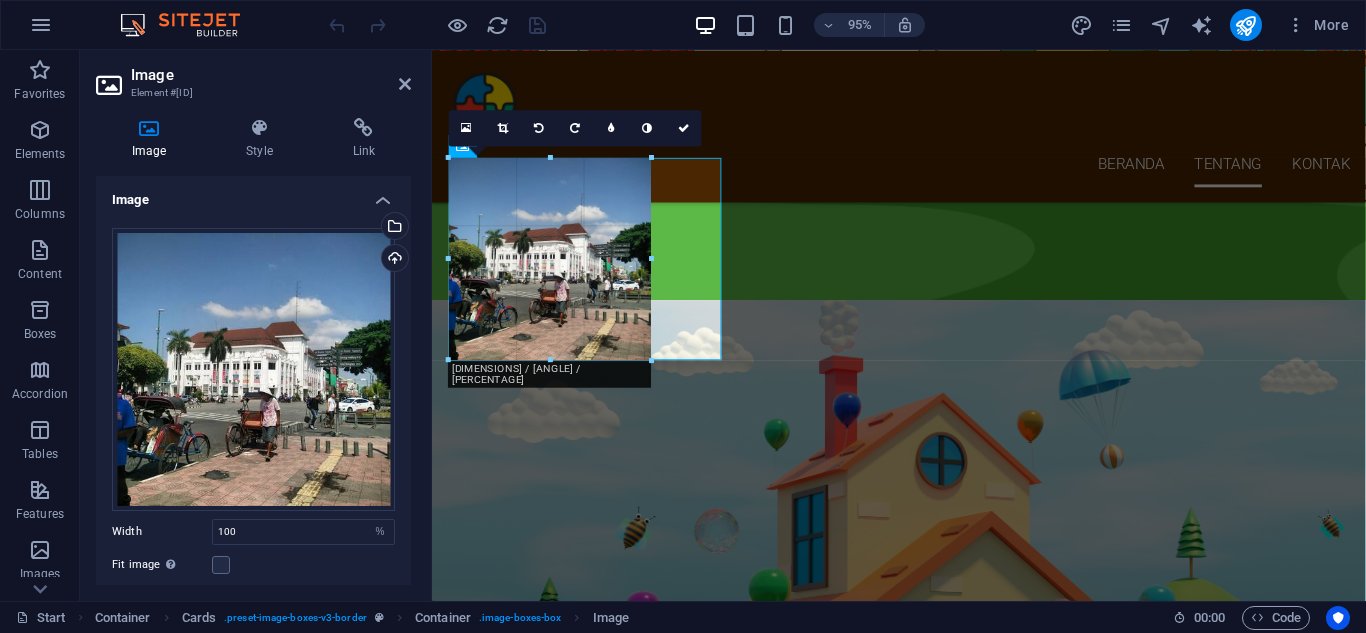 drag, startPoint x: 586, startPoint y: 434, endPoint x: 615, endPoint y: 362, distance: 77.62087 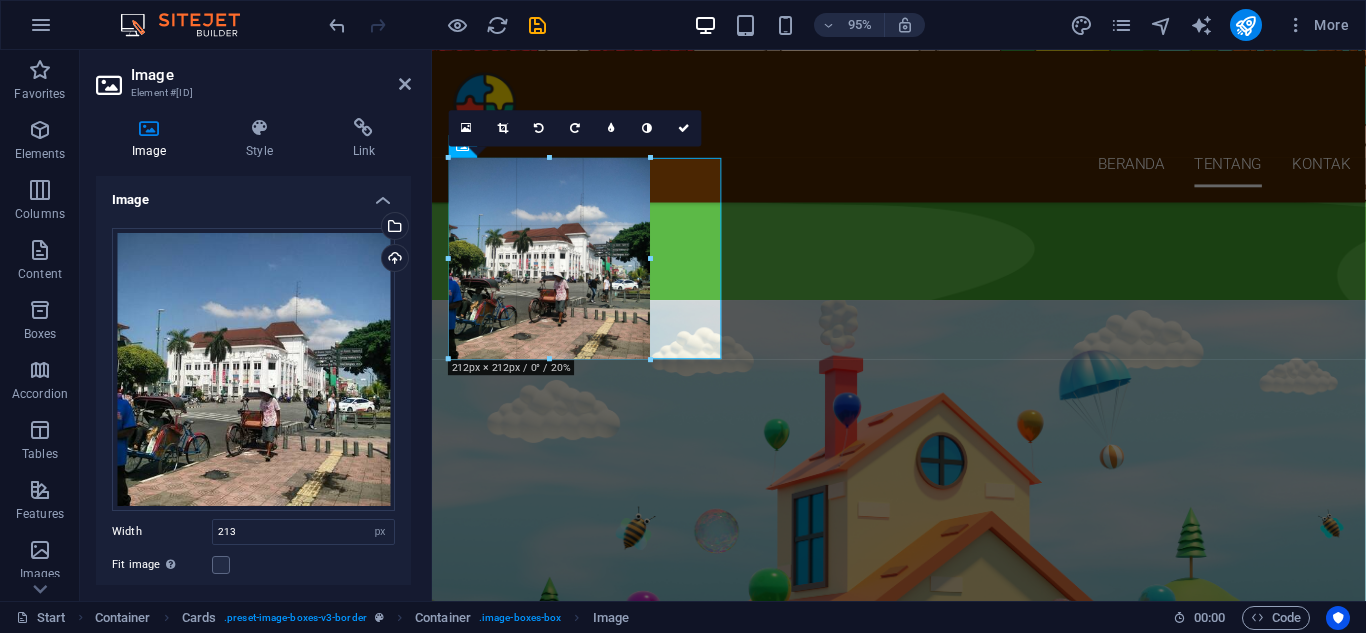 drag, startPoint x: 653, startPoint y: 257, endPoint x: 650, endPoint y: 231, distance: 26.172504 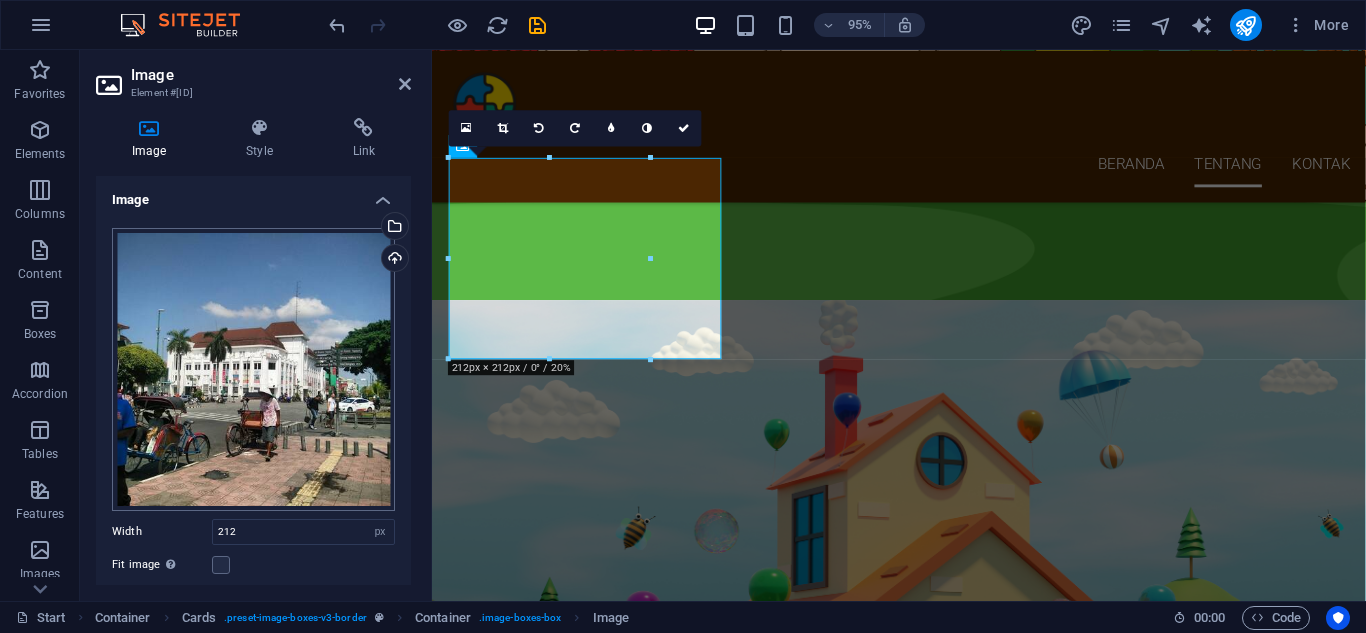 scroll, scrollTop: 181, scrollLeft: 0, axis: vertical 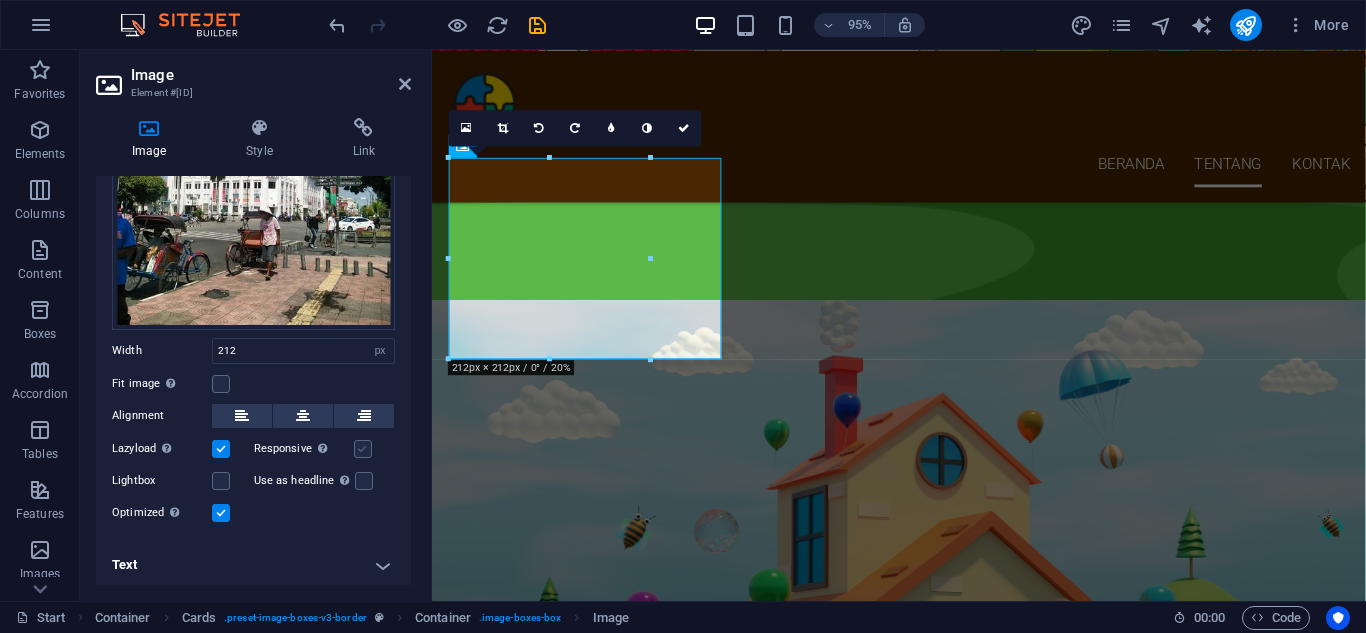 click at bounding box center [363, 449] 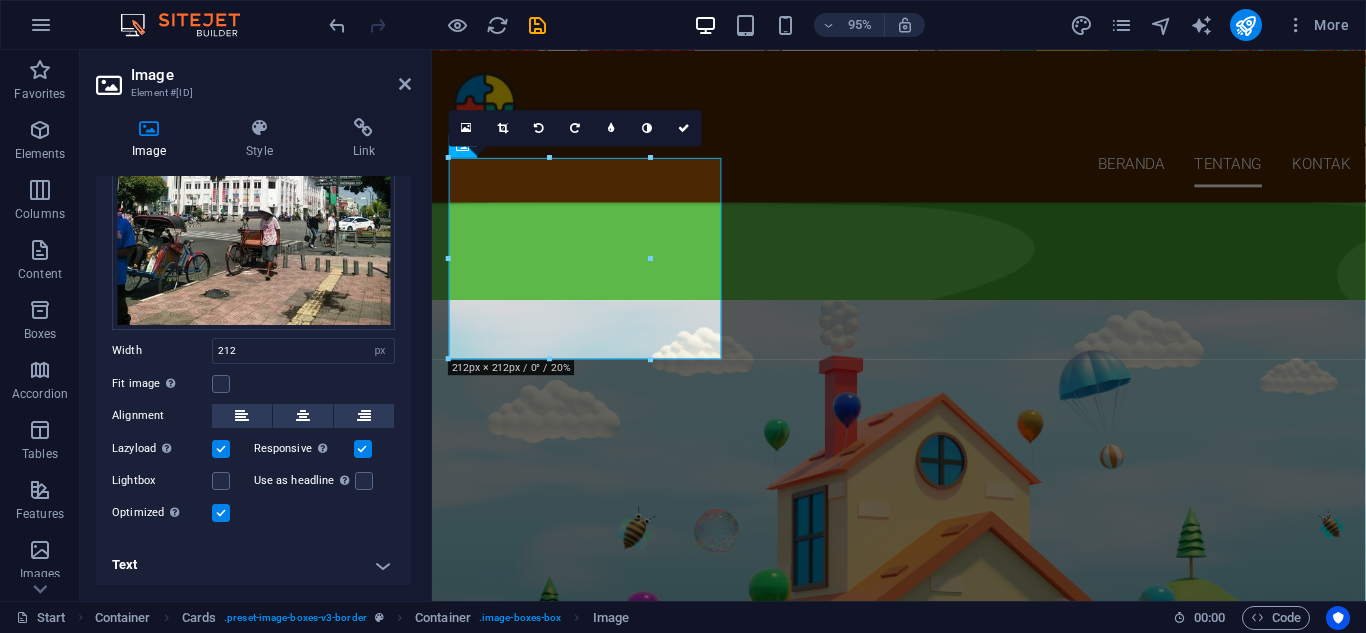 click at bounding box center (363, 449) 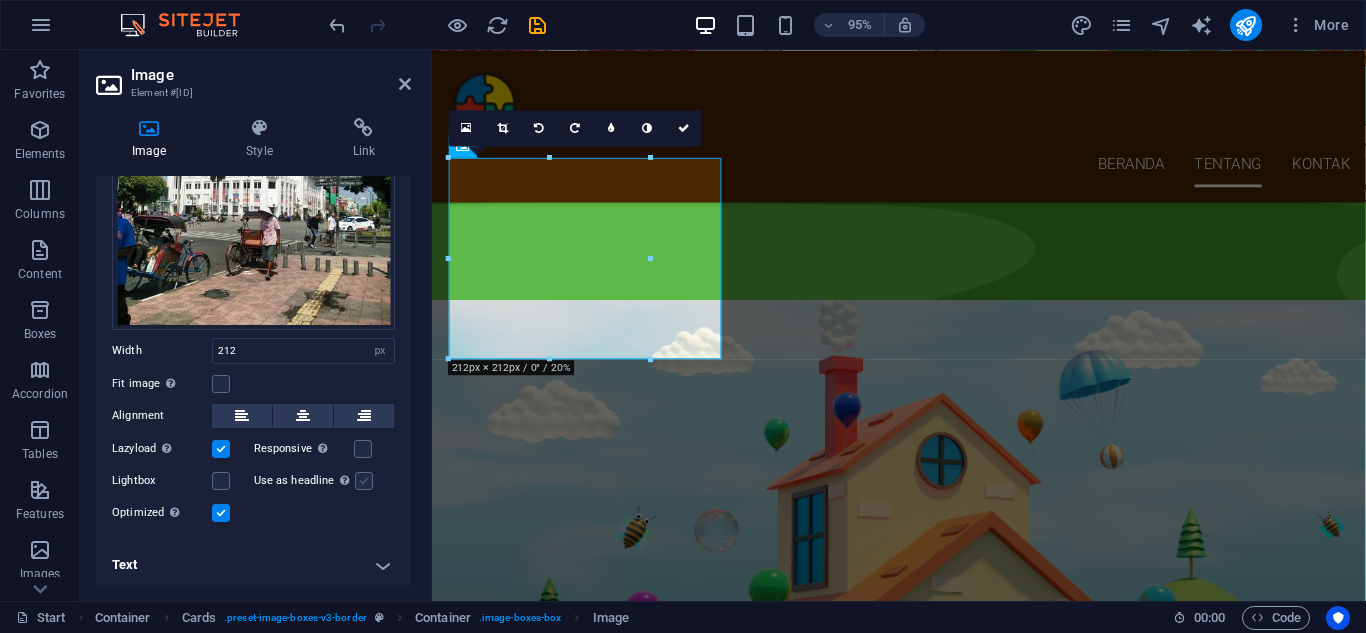 click at bounding box center [364, 481] 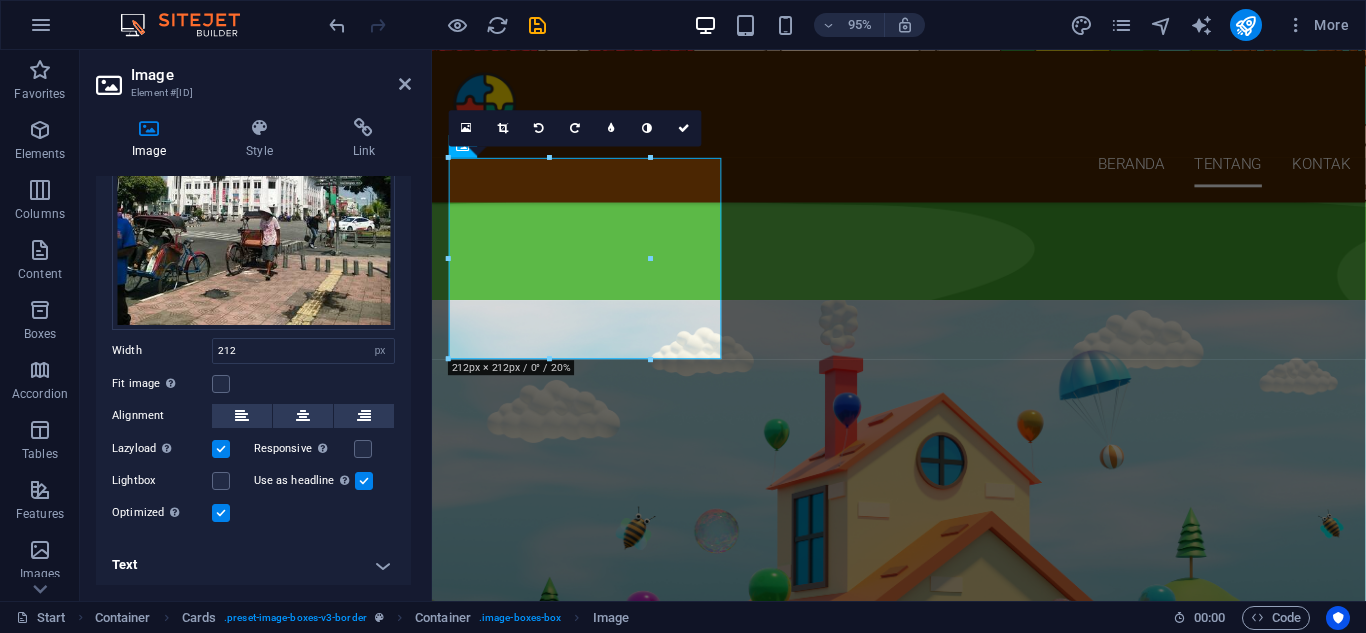 click at bounding box center (364, 481) 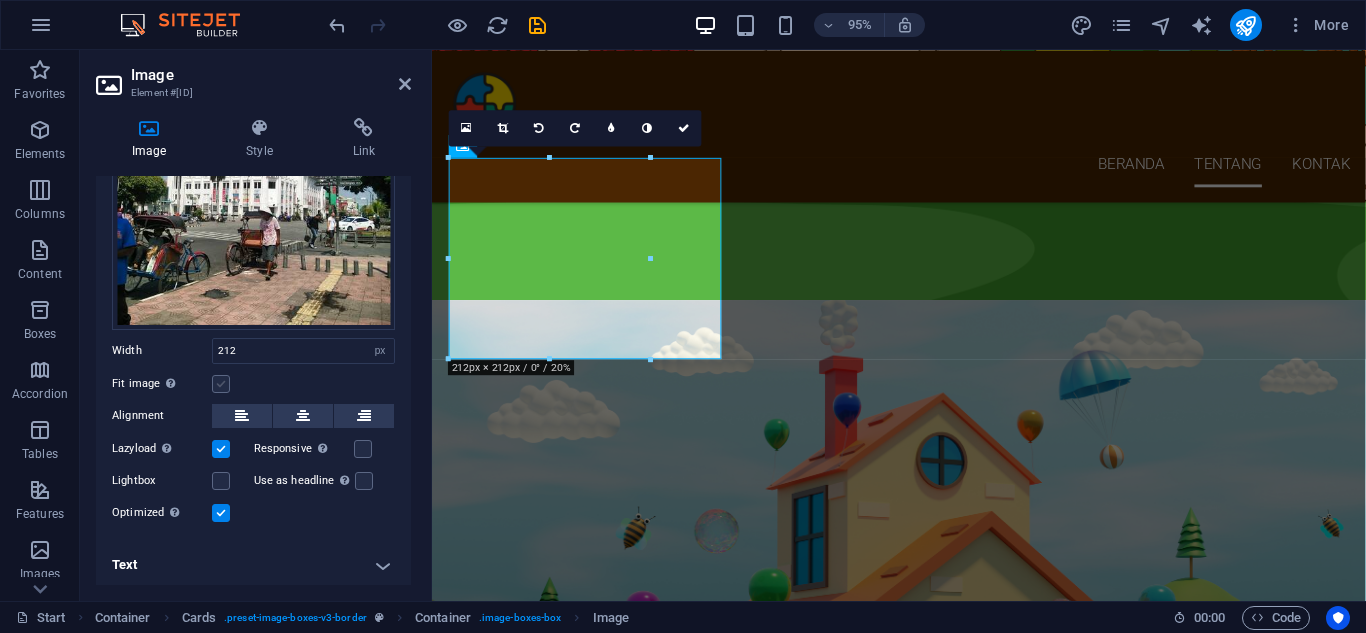 click at bounding box center [221, 384] 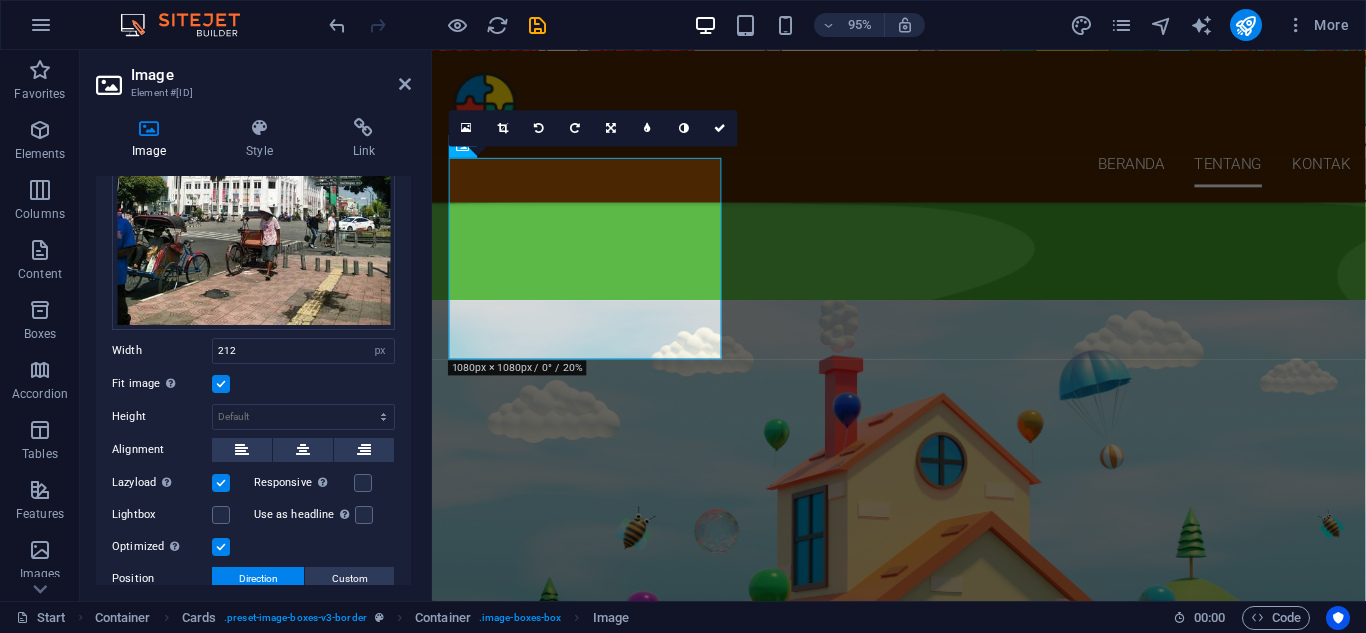 click at bounding box center [221, 384] 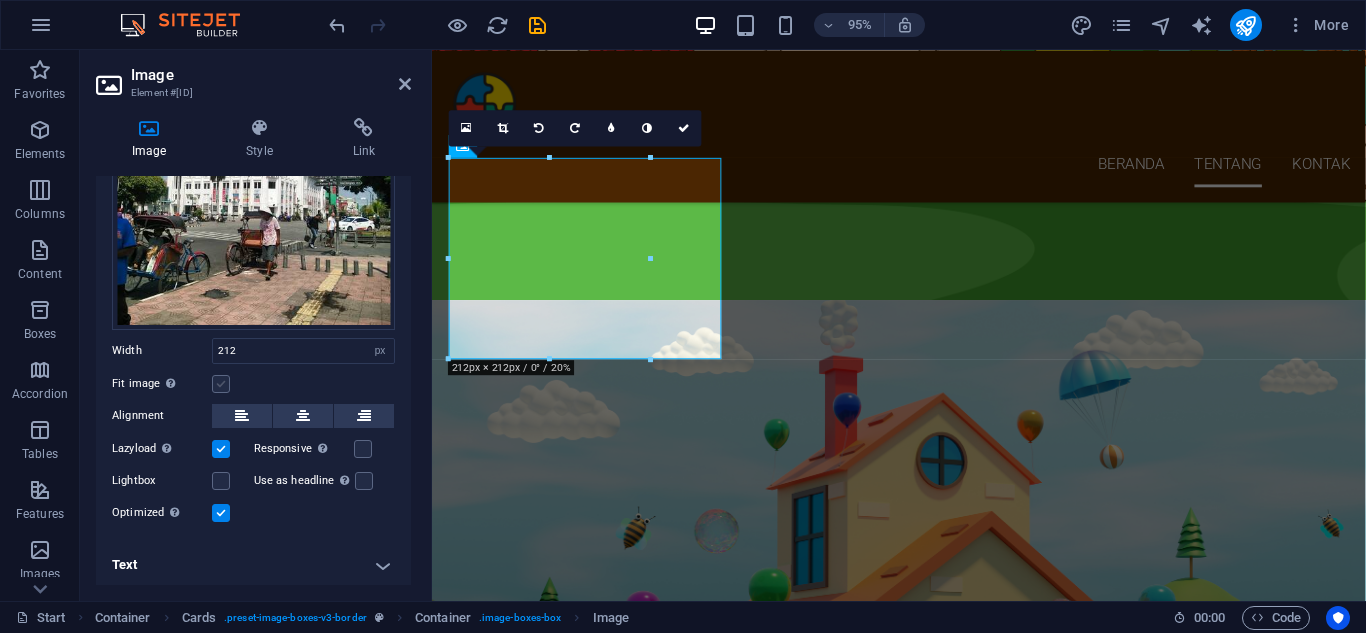 click at bounding box center [221, 384] 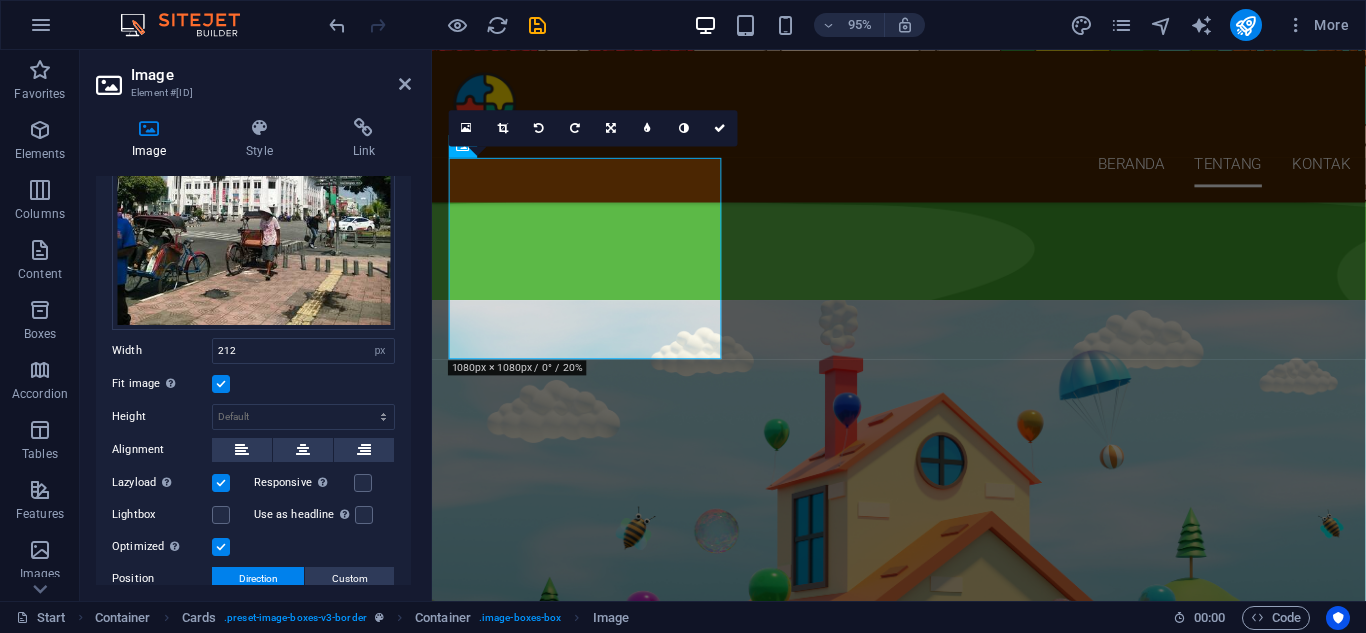 click at bounding box center [221, 384] 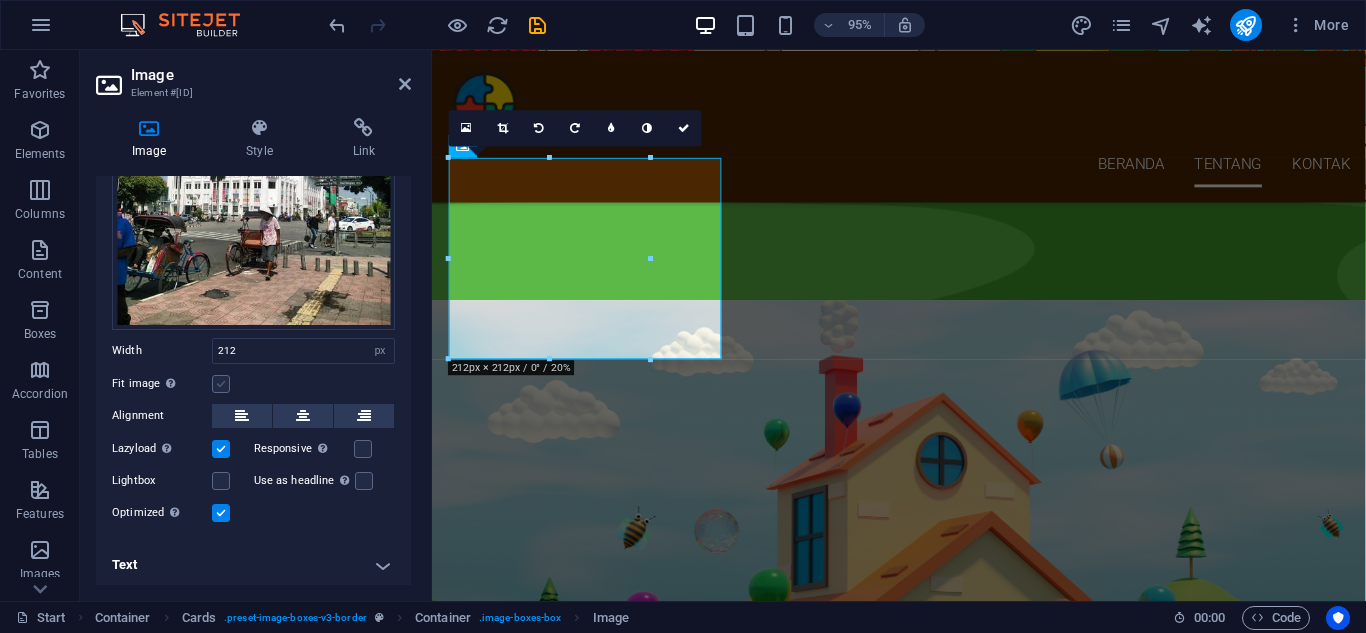 click at bounding box center [221, 384] 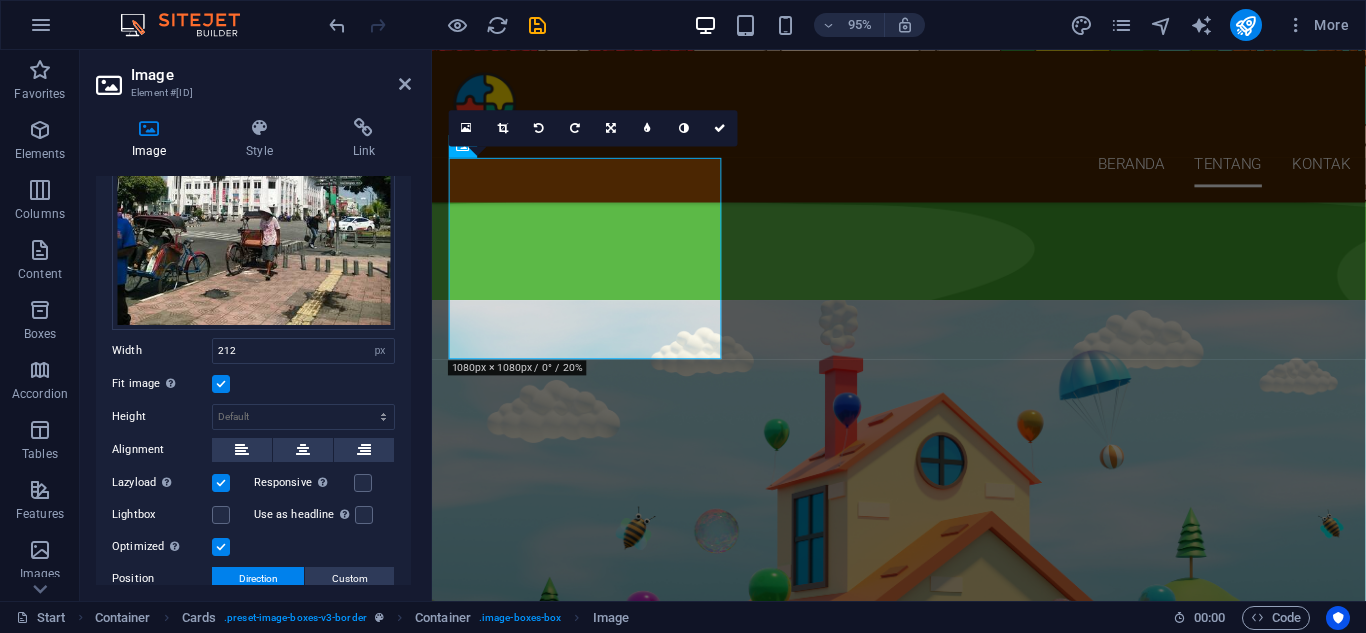 click at bounding box center (221, 384) 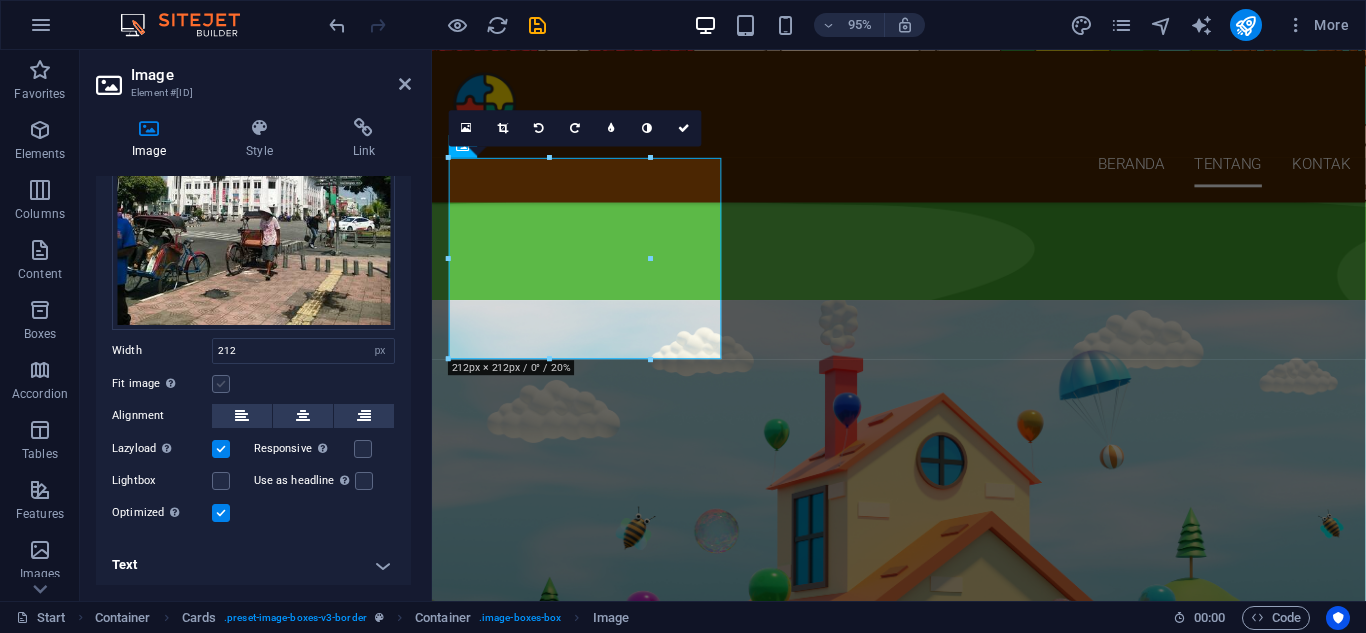 click at bounding box center [221, 384] 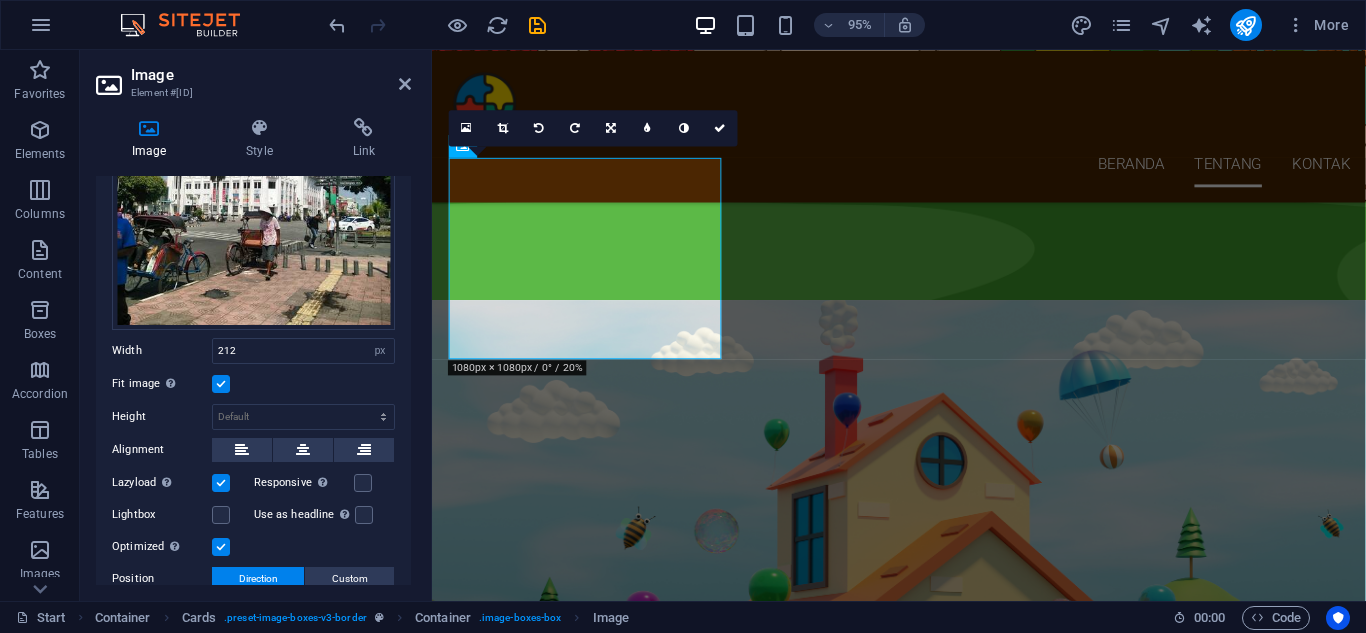 click at bounding box center (221, 384) 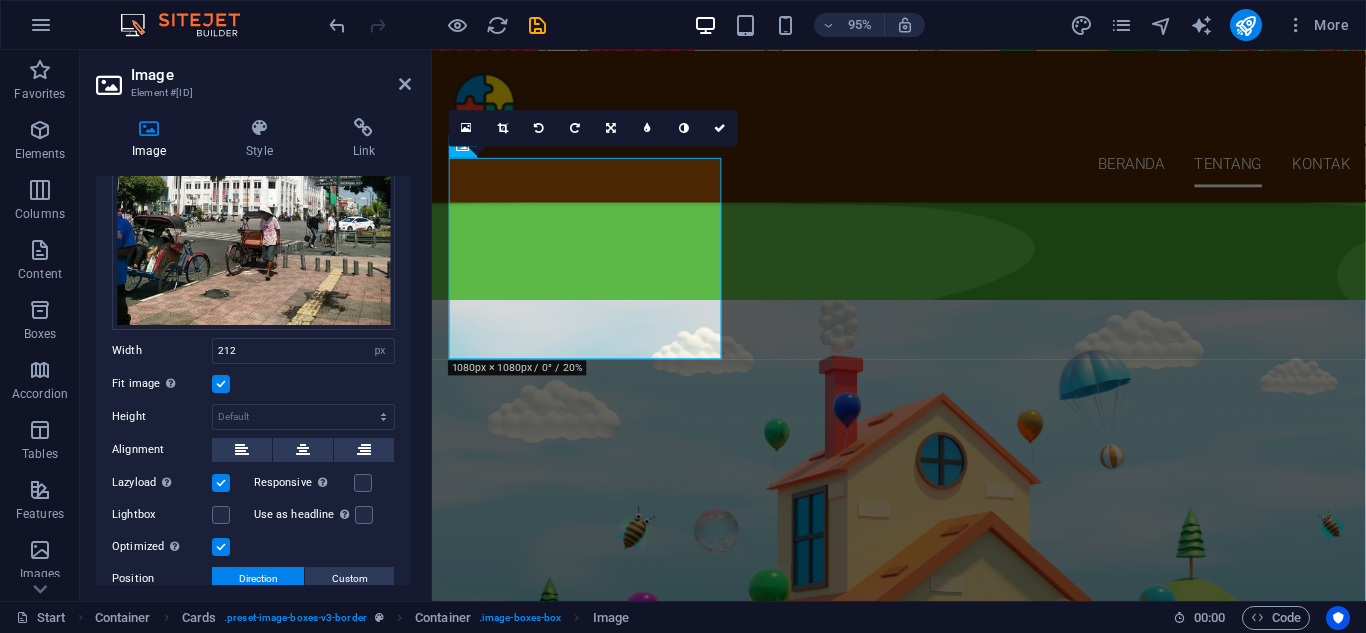click on "Fit image Automatically fit image to a fixed width and height" at bounding box center (0, 0) 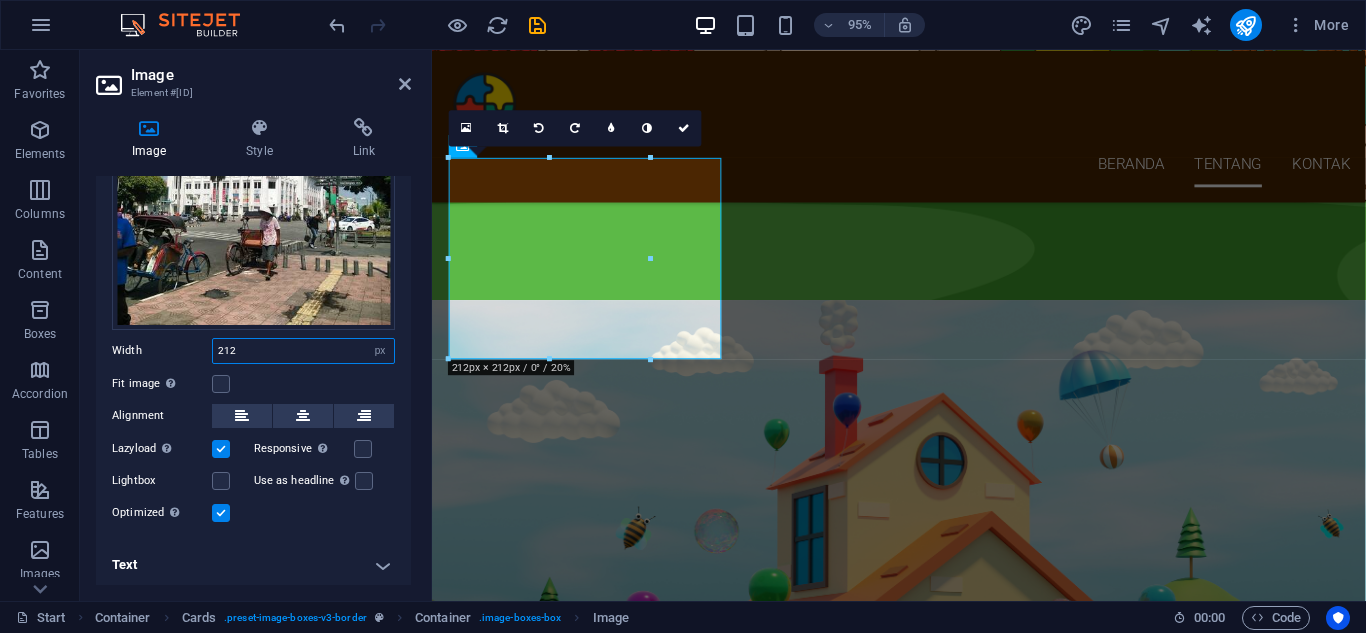 click on "212" at bounding box center [303, 351] 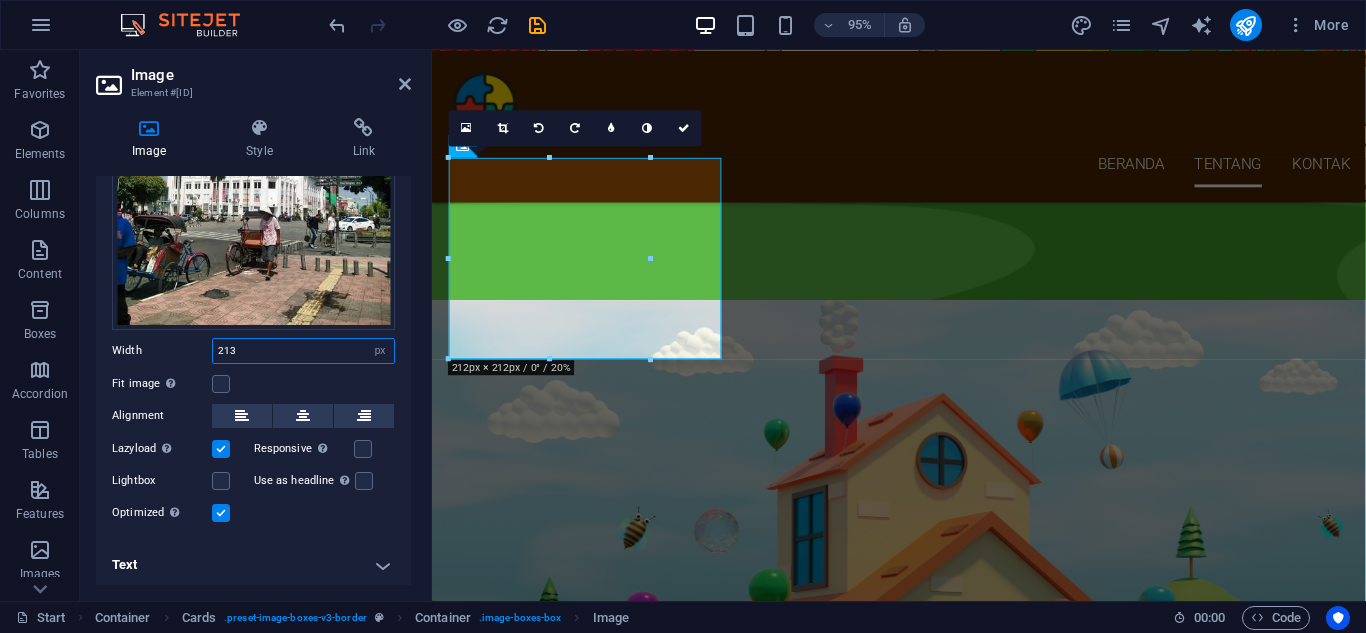 type on "212" 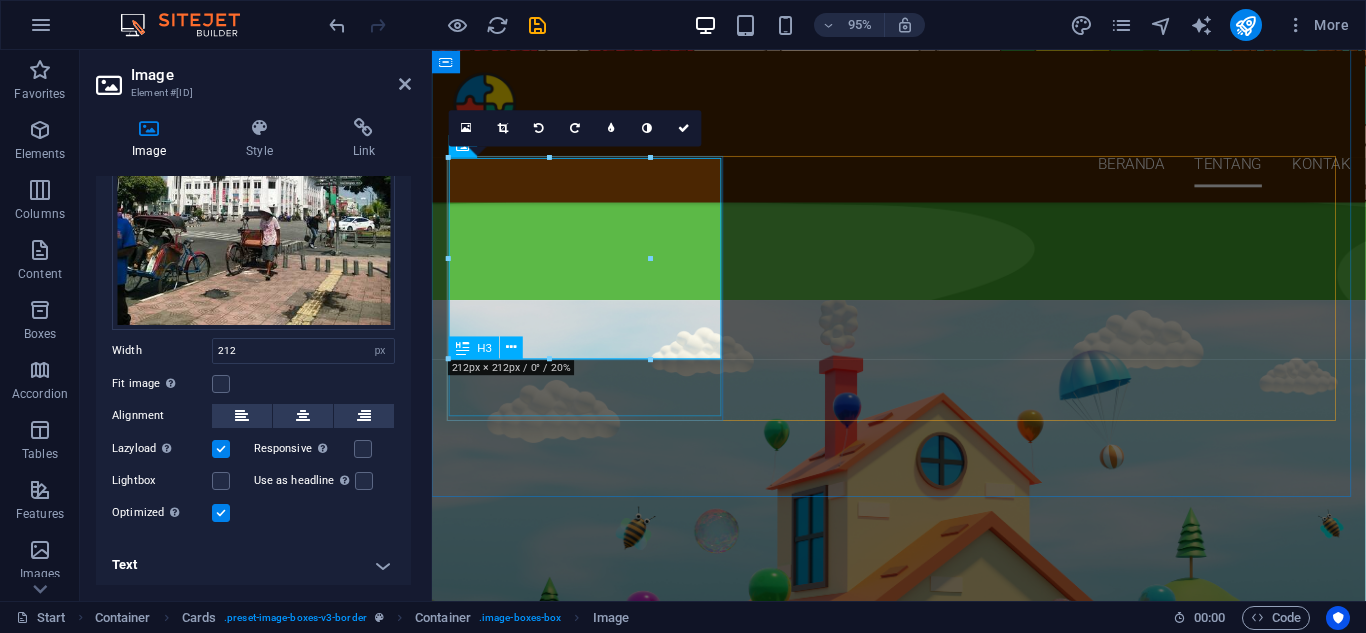 click on "Yogyakarta" at bounding box center [596, 2715] 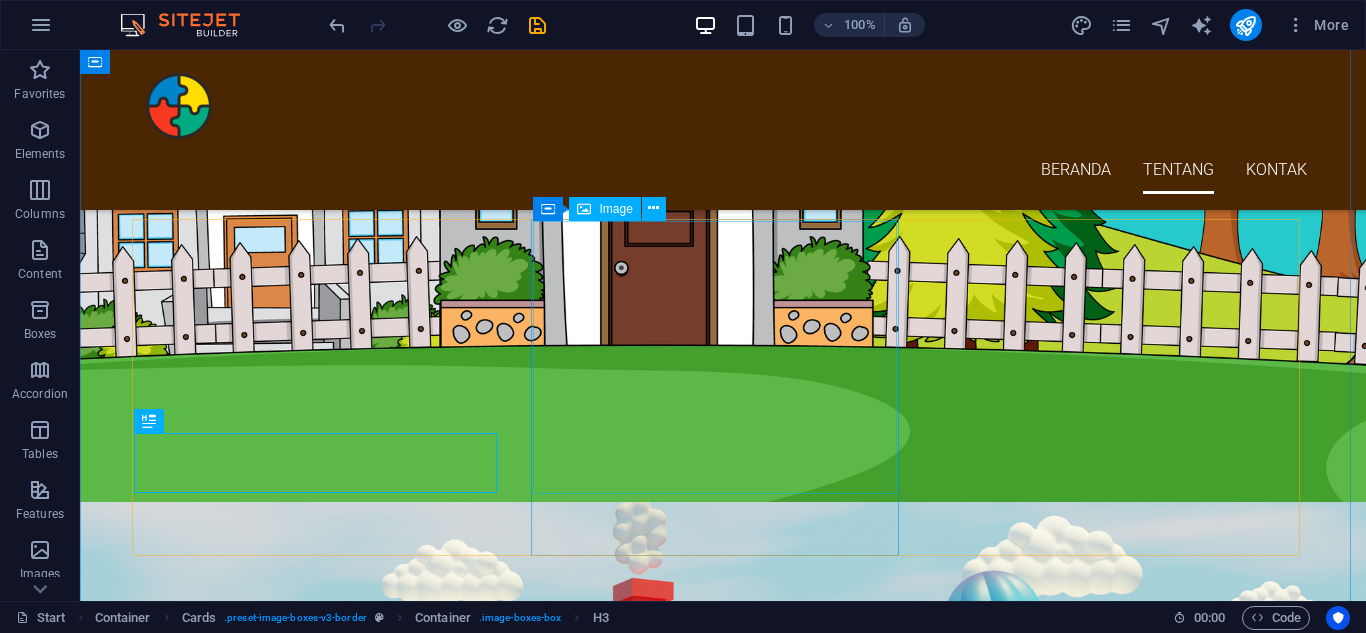 scroll, scrollTop: 1800, scrollLeft: 0, axis: vertical 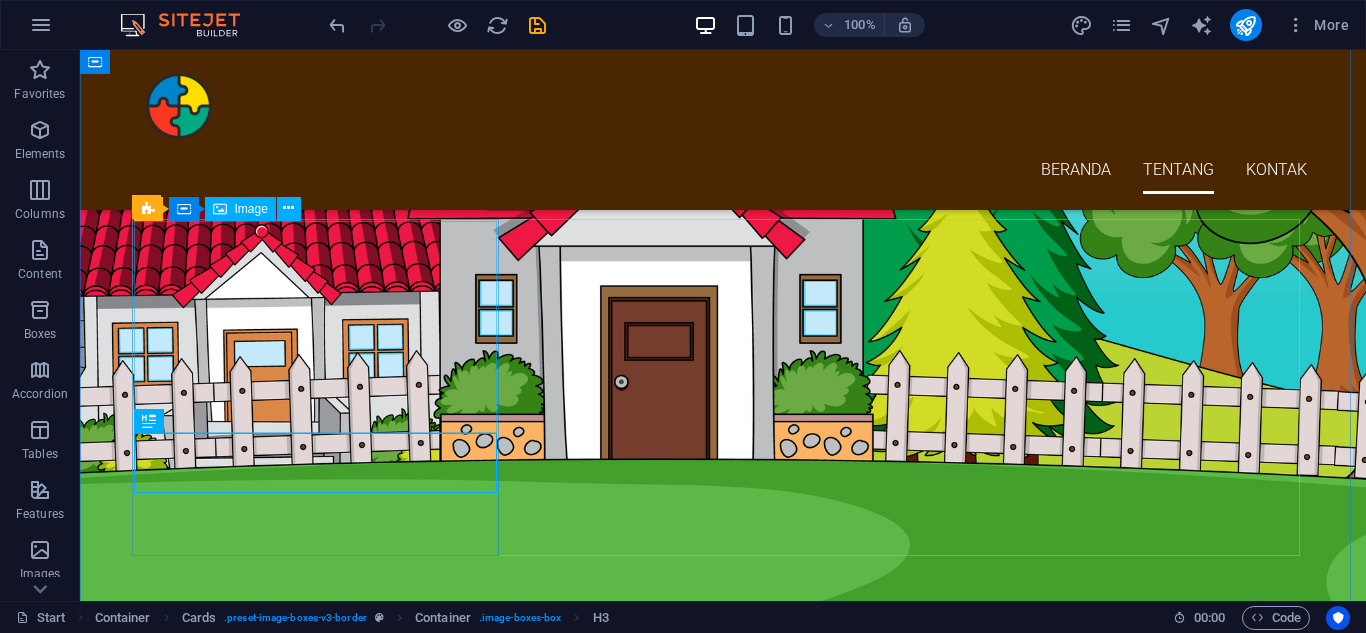 click at bounding box center (323, 3221) 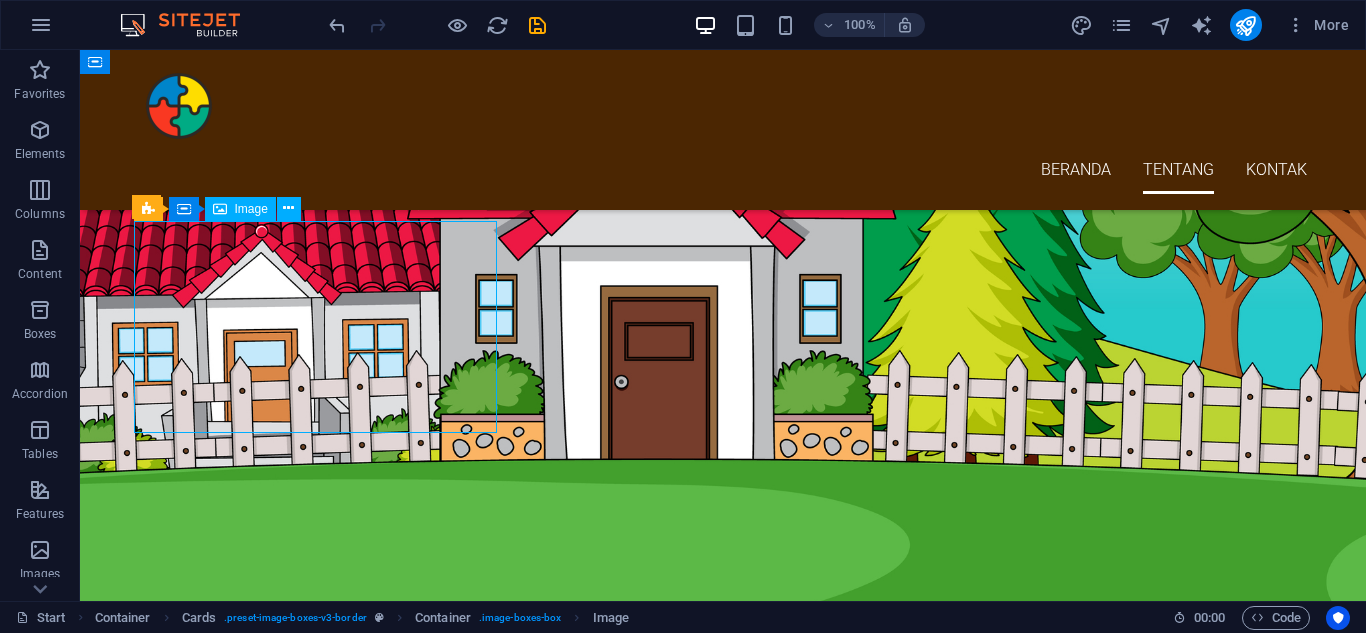 click at bounding box center (323, 3221) 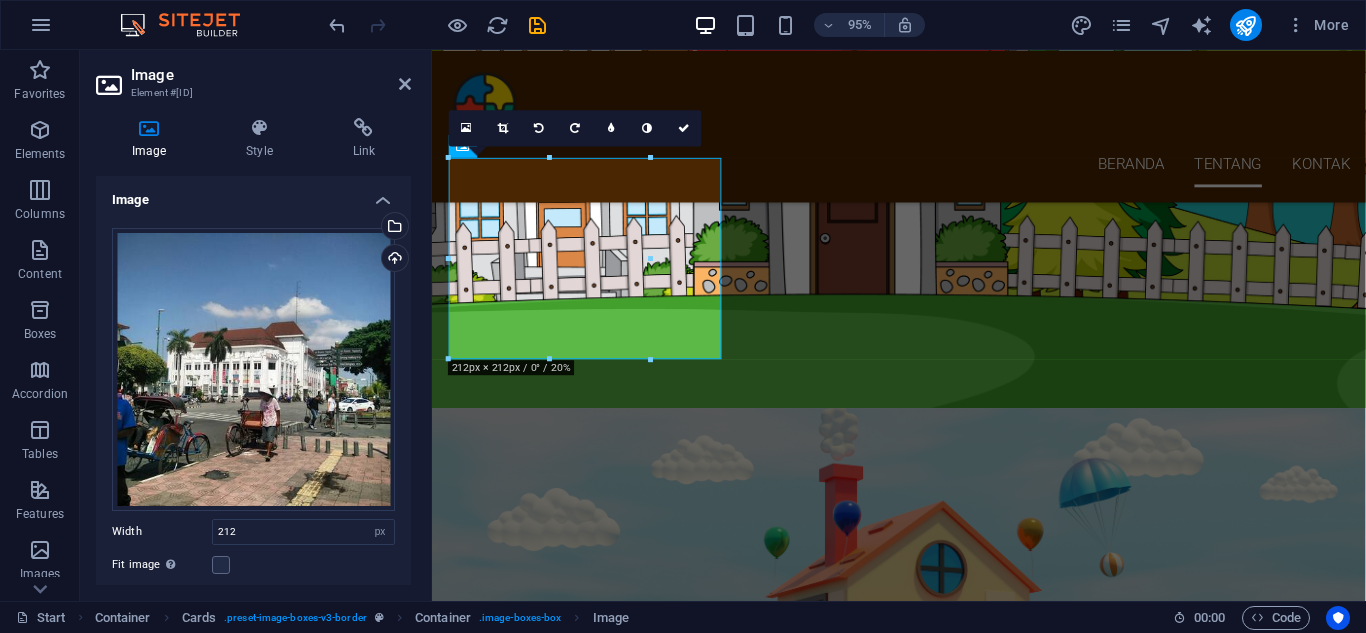 scroll, scrollTop: 1914, scrollLeft: 0, axis: vertical 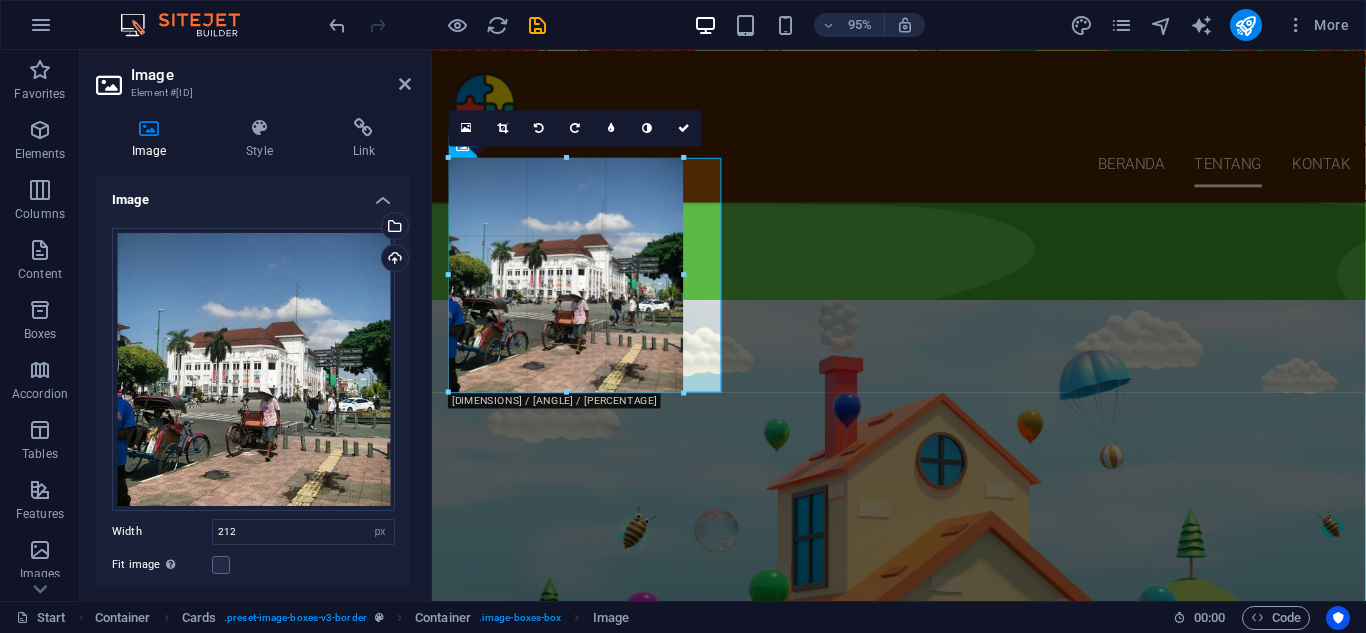 drag, startPoint x: 650, startPoint y: 359, endPoint x: 341, endPoint y: 297, distance: 315.1587 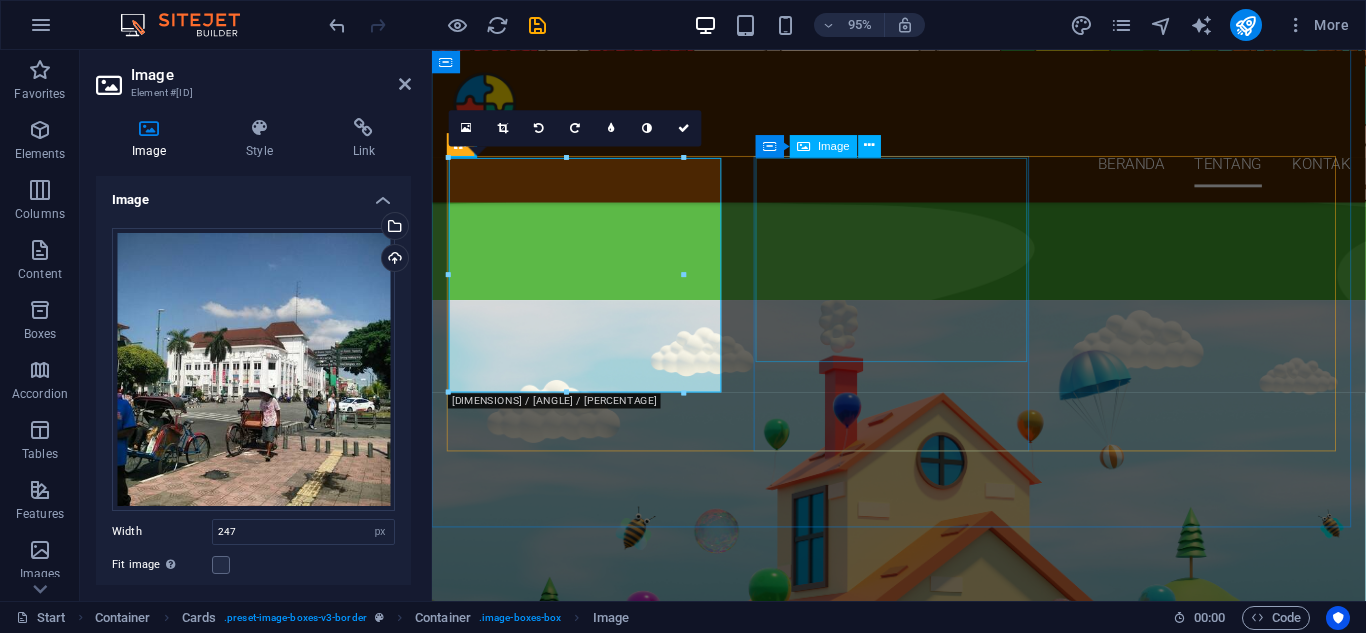 click at bounding box center (596, 2909) 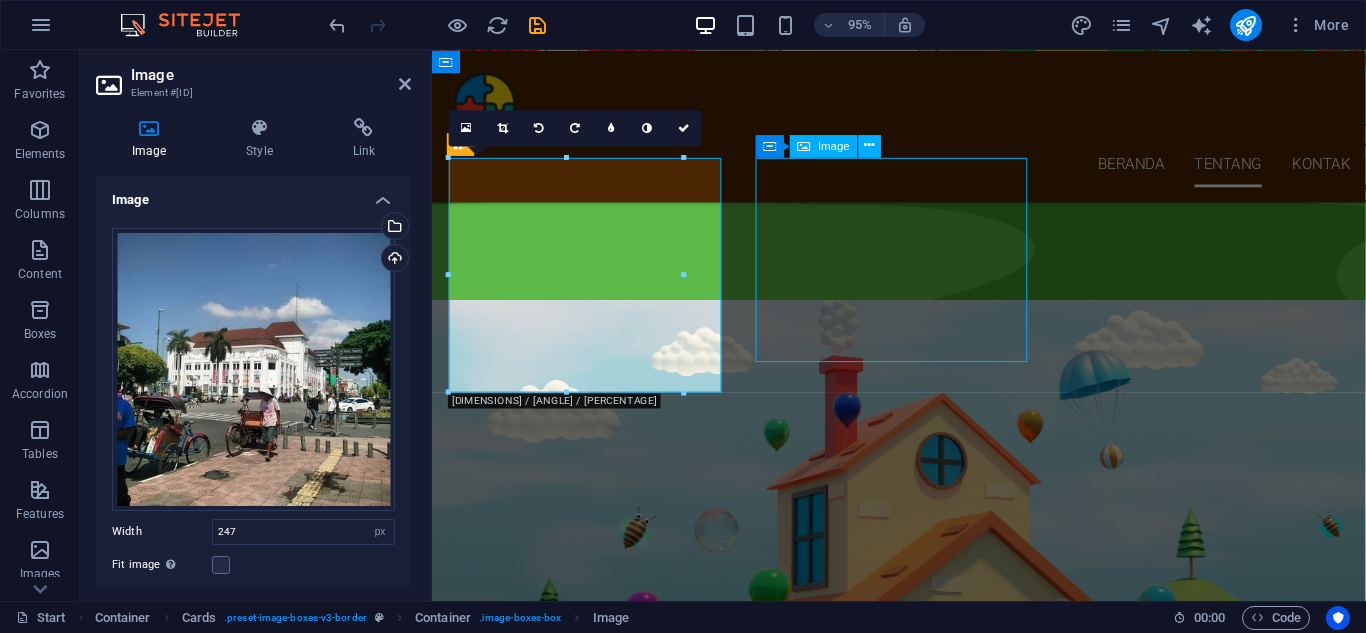 click at bounding box center [596, 2909] 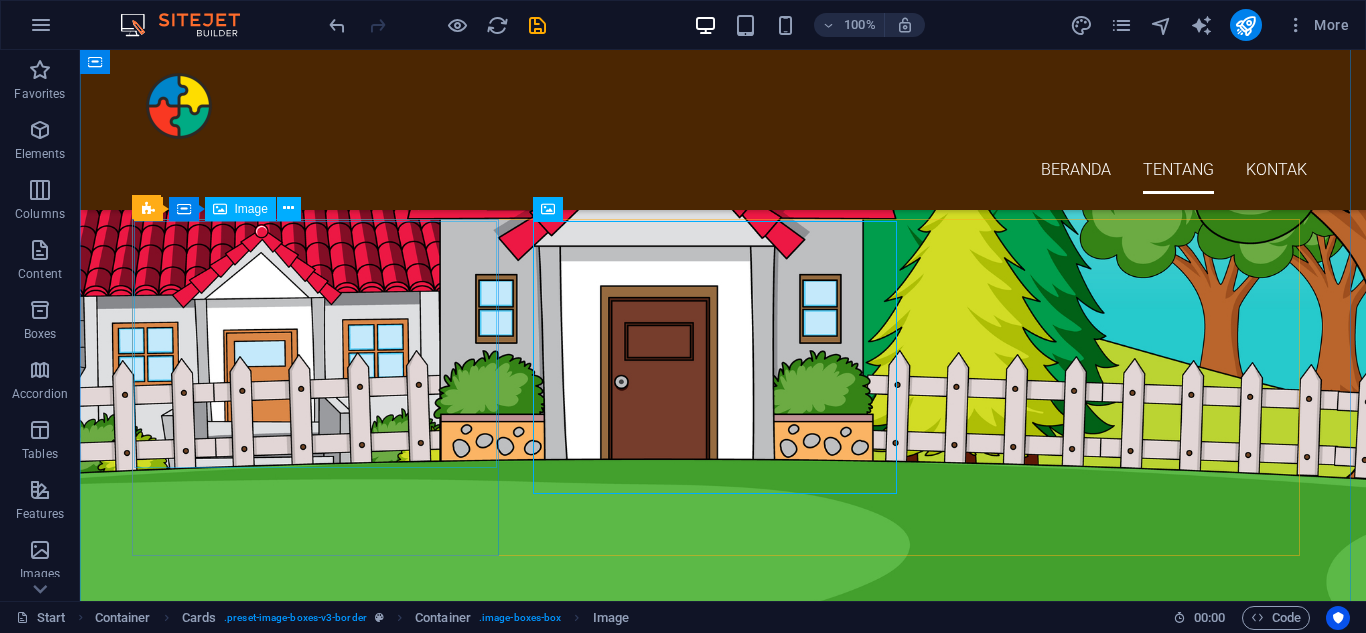 click at bounding box center [323, 3238] 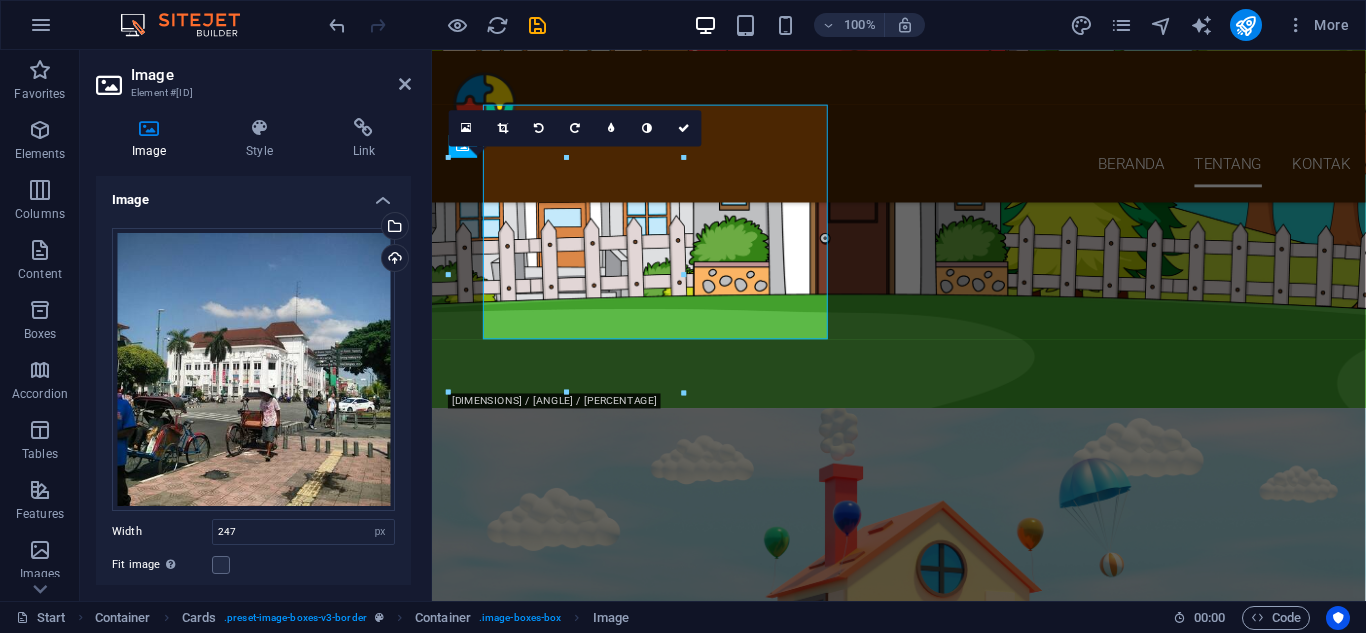 scroll, scrollTop: 1914, scrollLeft: 0, axis: vertical 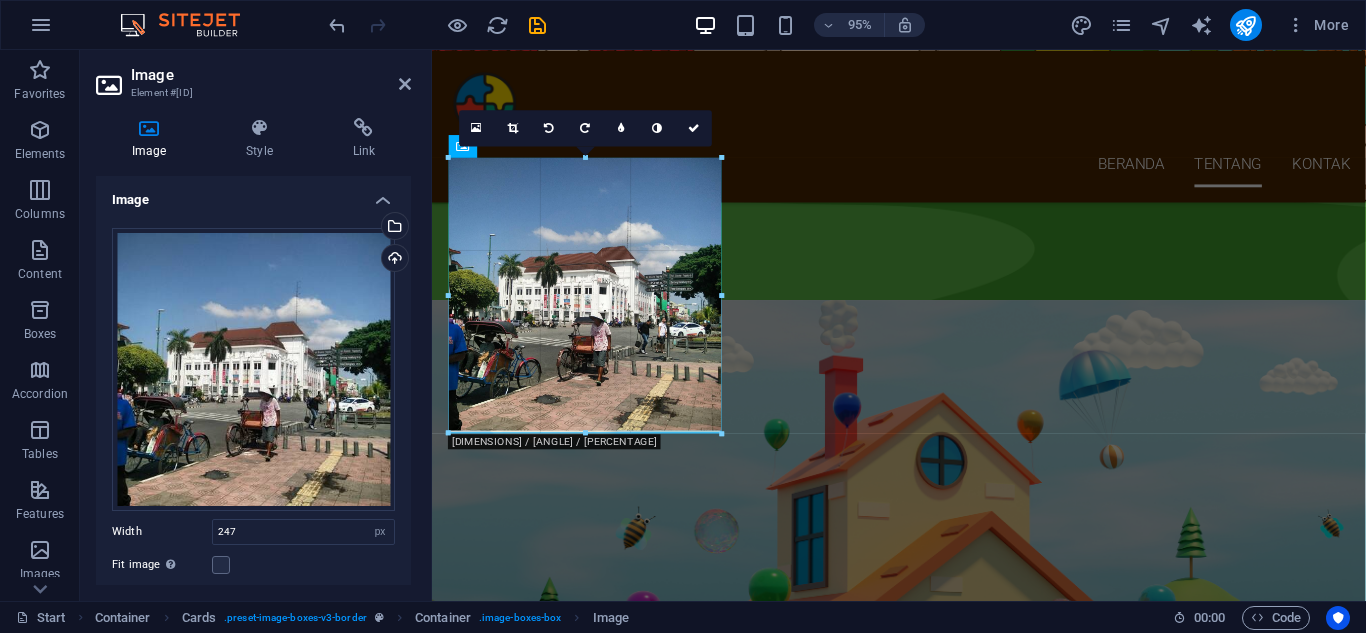 drag, startPoint x: 682, startPoint y: 390, endPoint x: 326, endPoint y: 374, distance: 356.35938 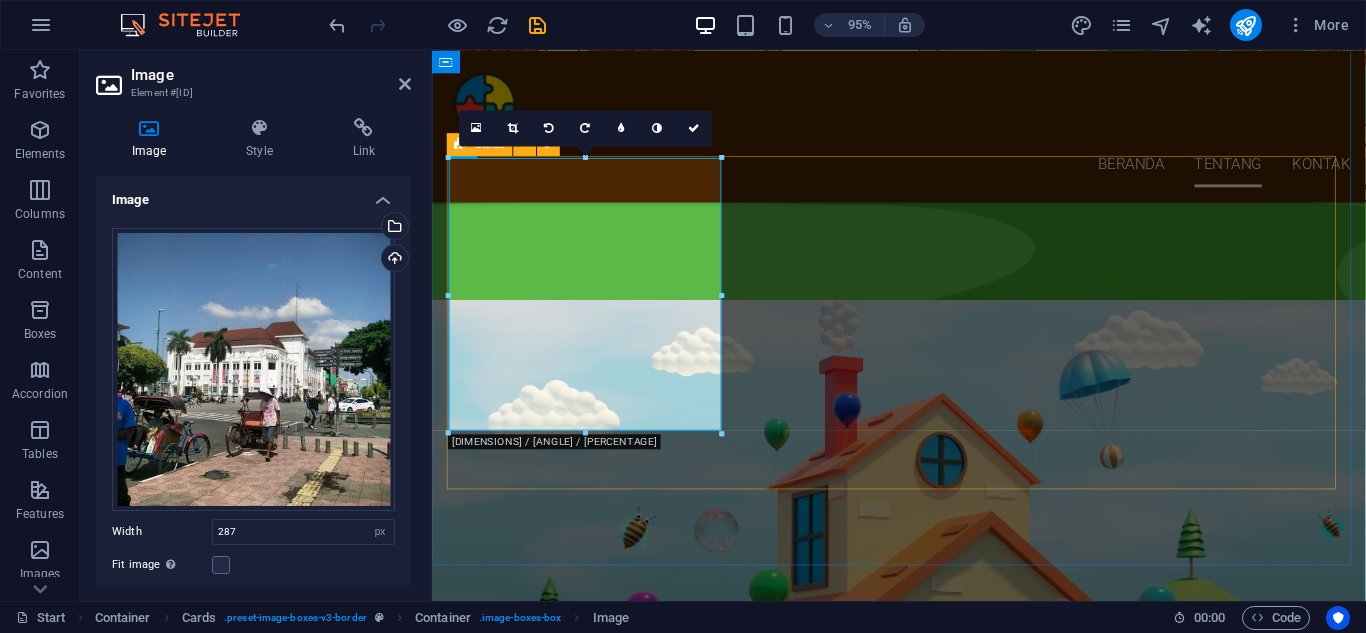click on "[CITY] [CITY] [CITY]" at bounding box center (923, 2945) 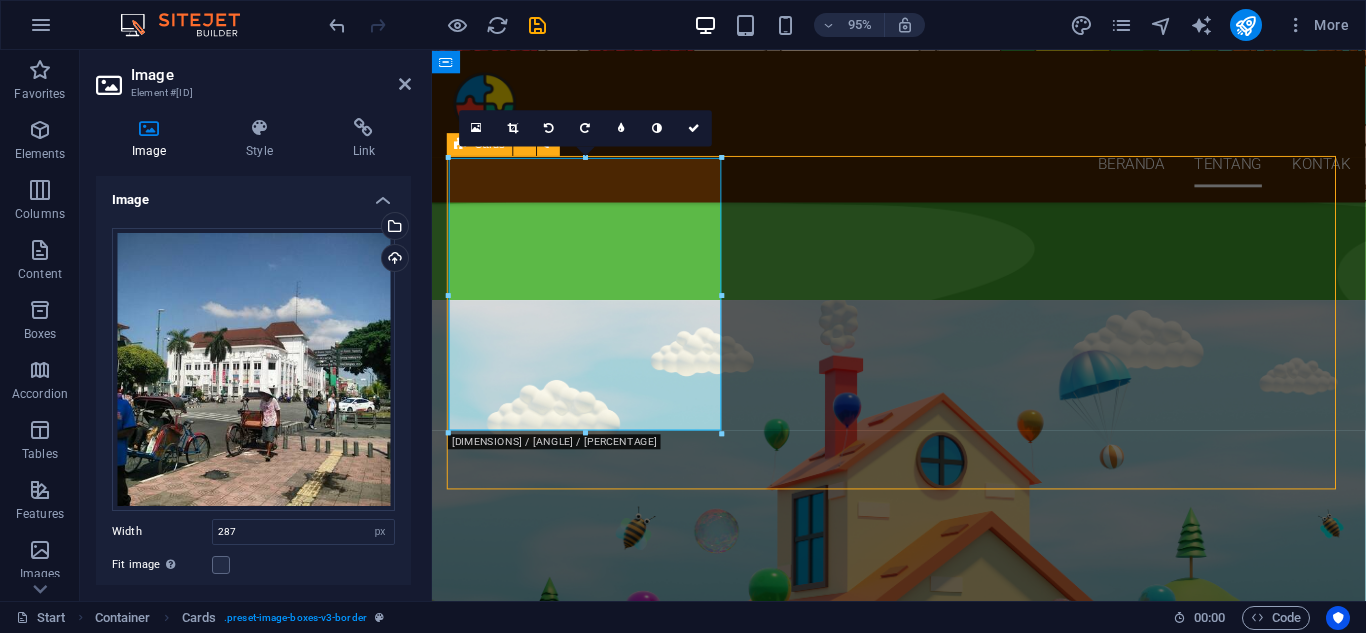 click on "[CITY] [CITY] [CITY]" at bounding box center [923, 2945] 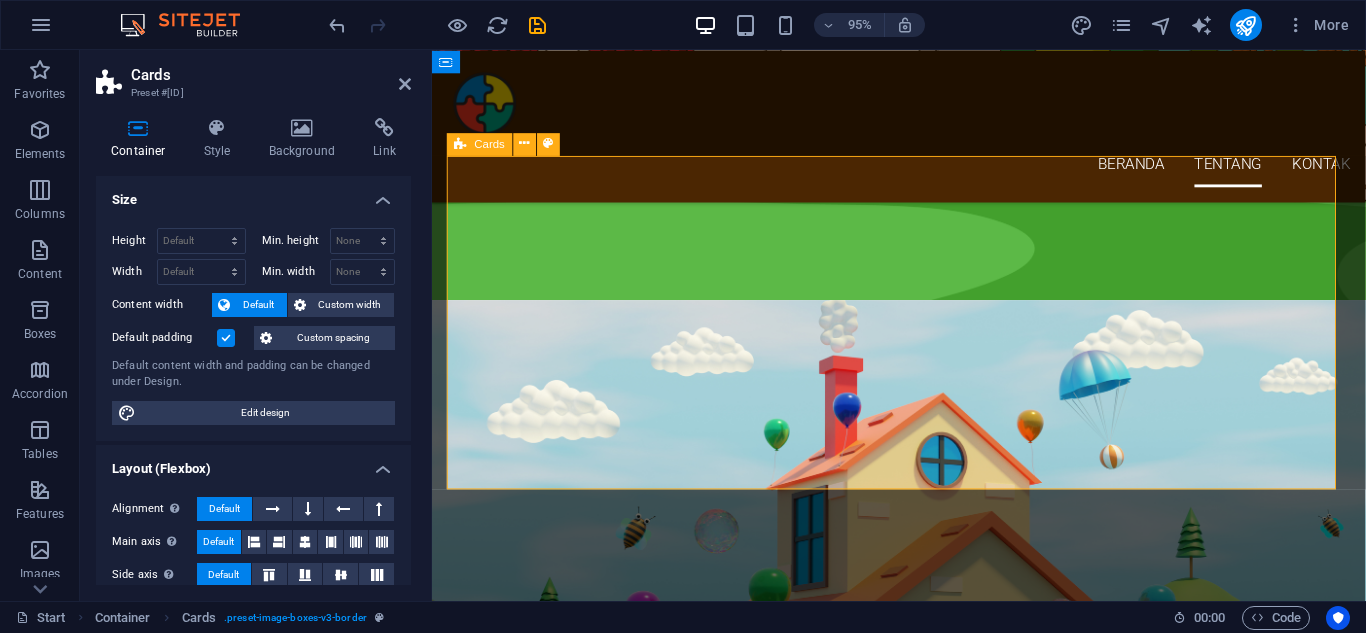 click on "[CITY] [CITY] [CITY]" at bounding box center [923, 2945] 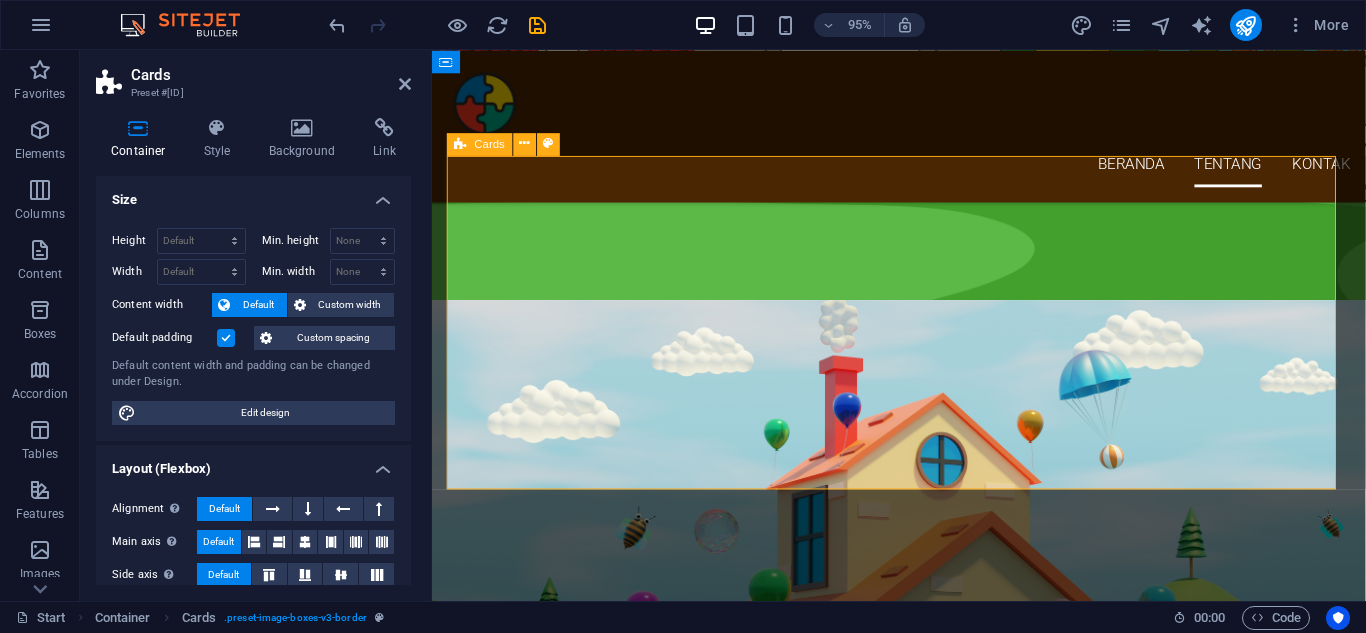 click on "[CITY] [CITY] [CITY]" at bounding box center (923, 2945) 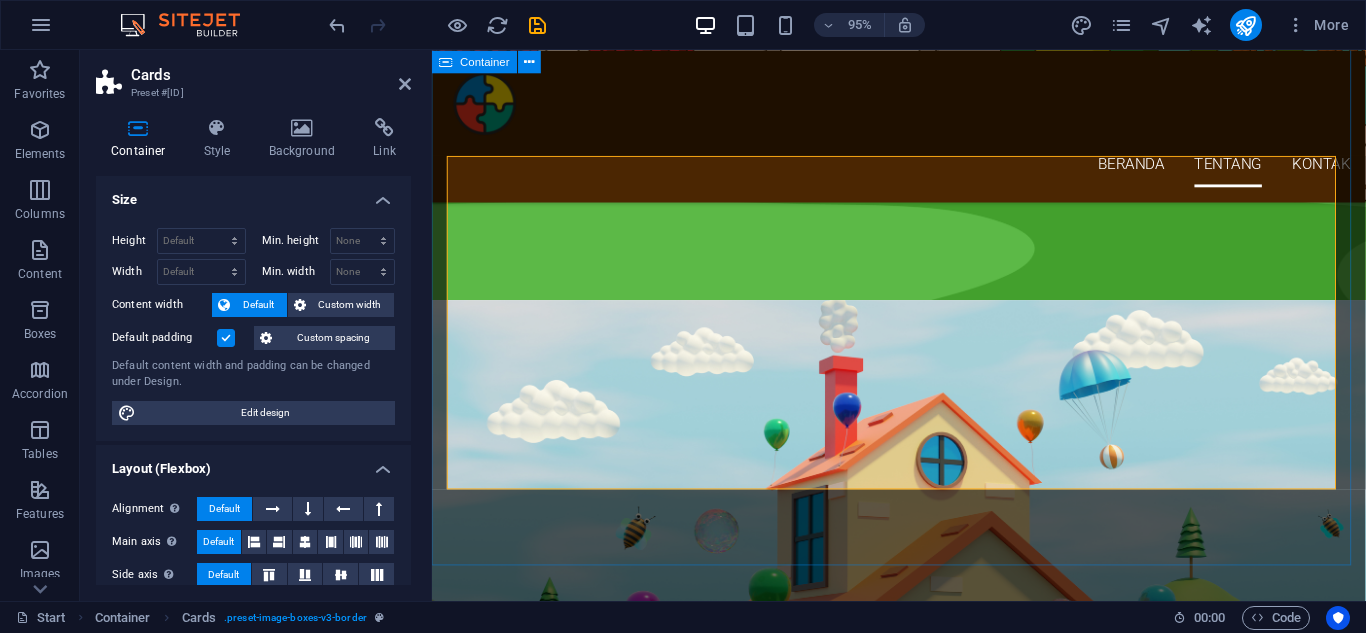 click on "Segera Hadir Layanan Pendidikan di Kotamu [CITY] [CITY] [CITY] [CITY] [CITY] [CITY]" at bounding box center [923, 2459] 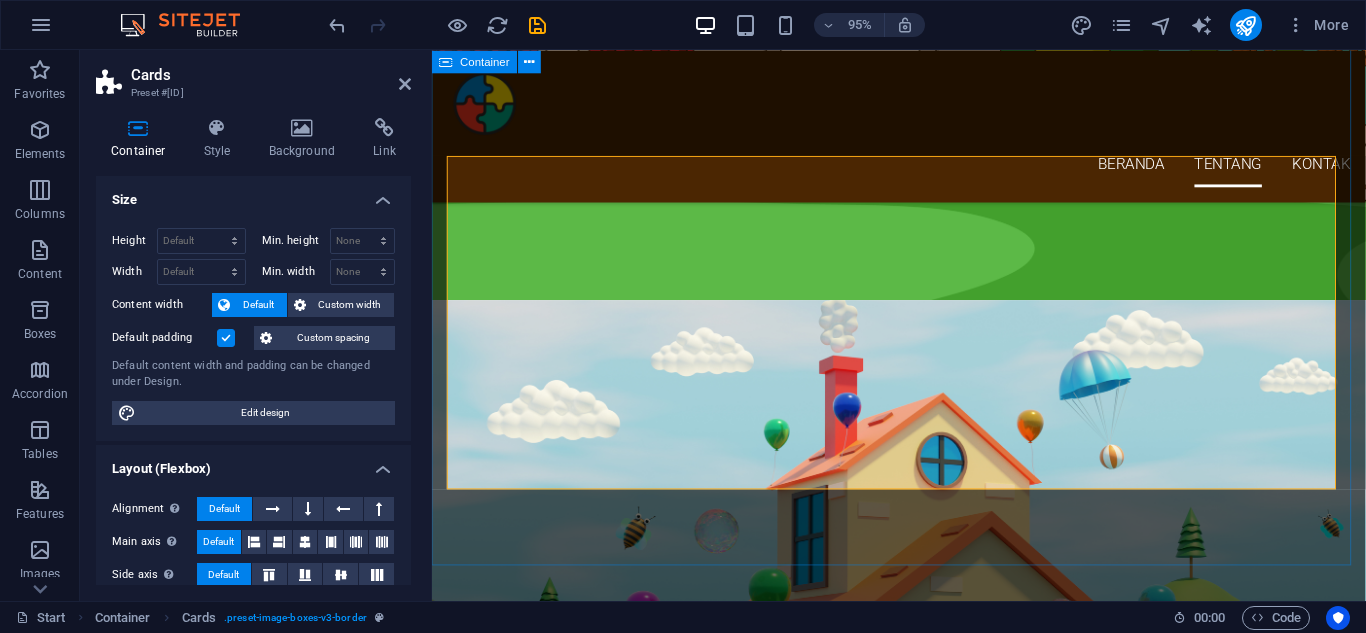 click on "Segera Hadir Layanan Pendidikan di Kotamu [CITY] [CITY] [CITY] [CITY] [CITY] [CITY]" at bounding box center (923, 2459) 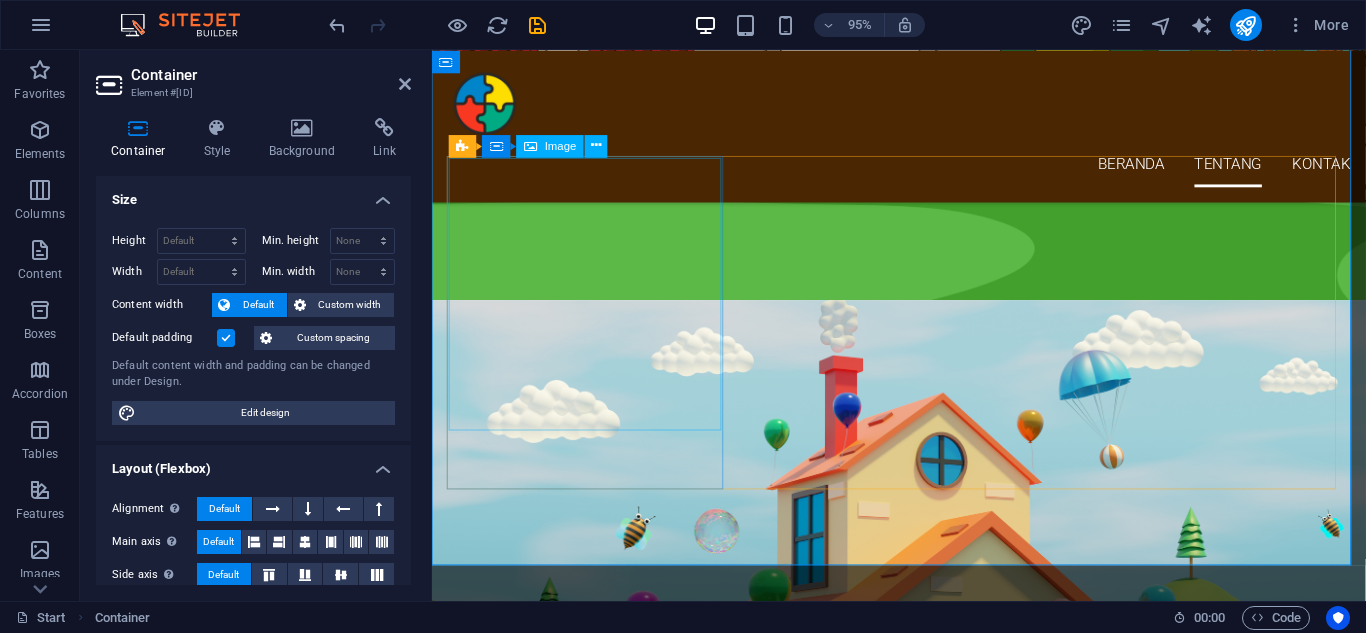 click at bounding box center [596, 2616] 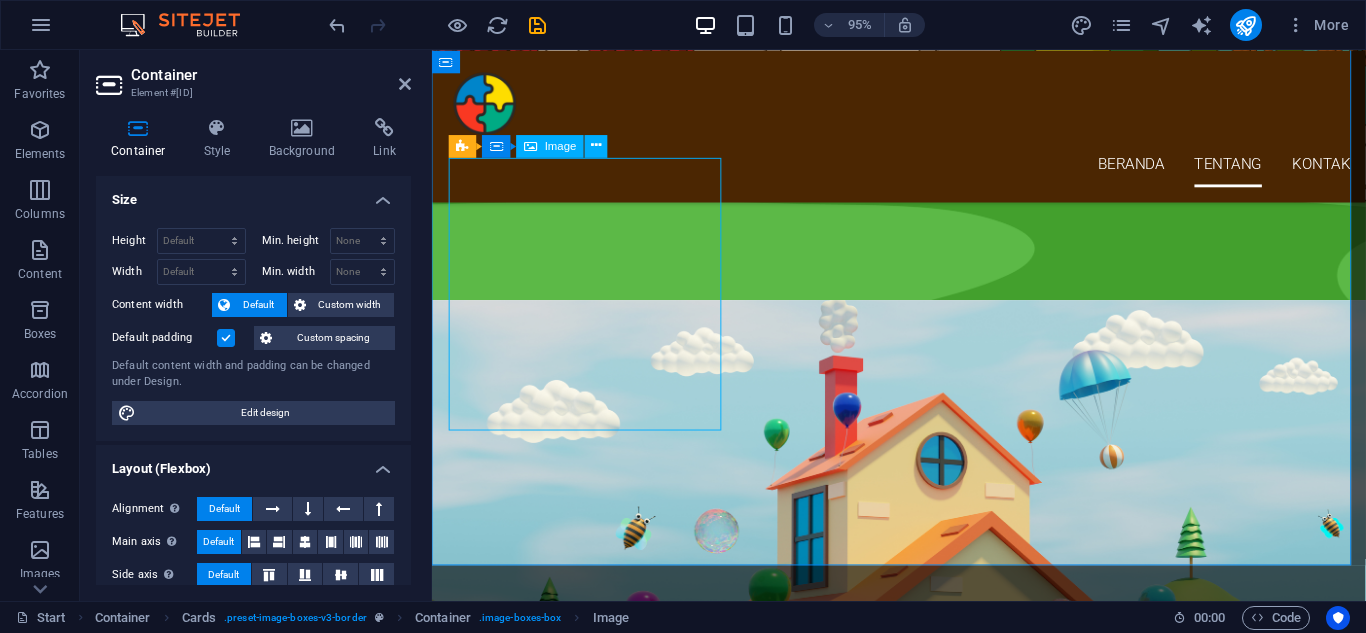 click at bounding box center [596, 2616] 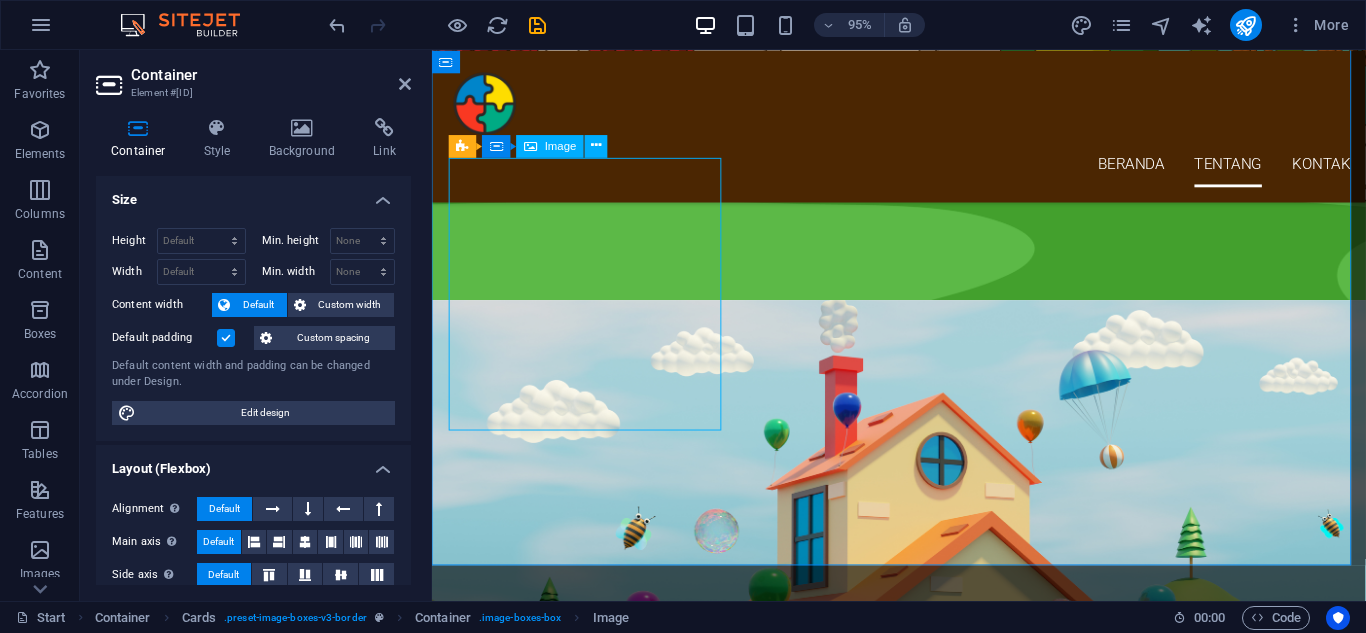 click at bounding box center (596, 2616) 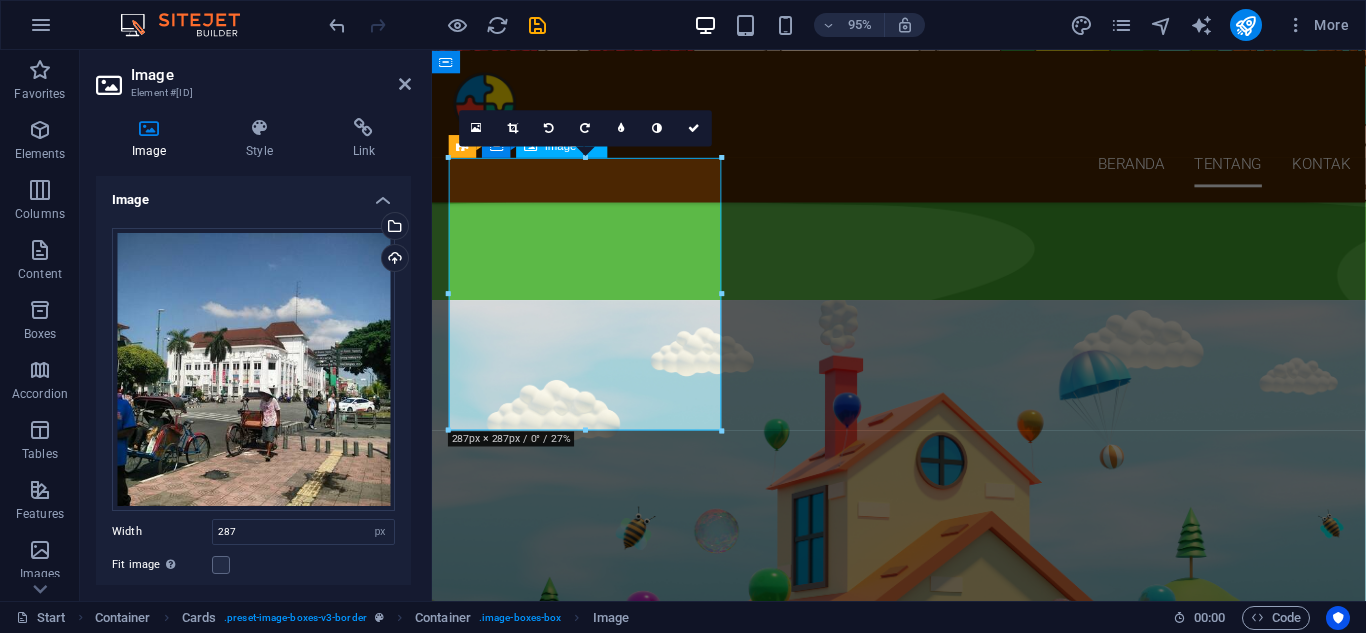 click at bounding box center [596, 2616] 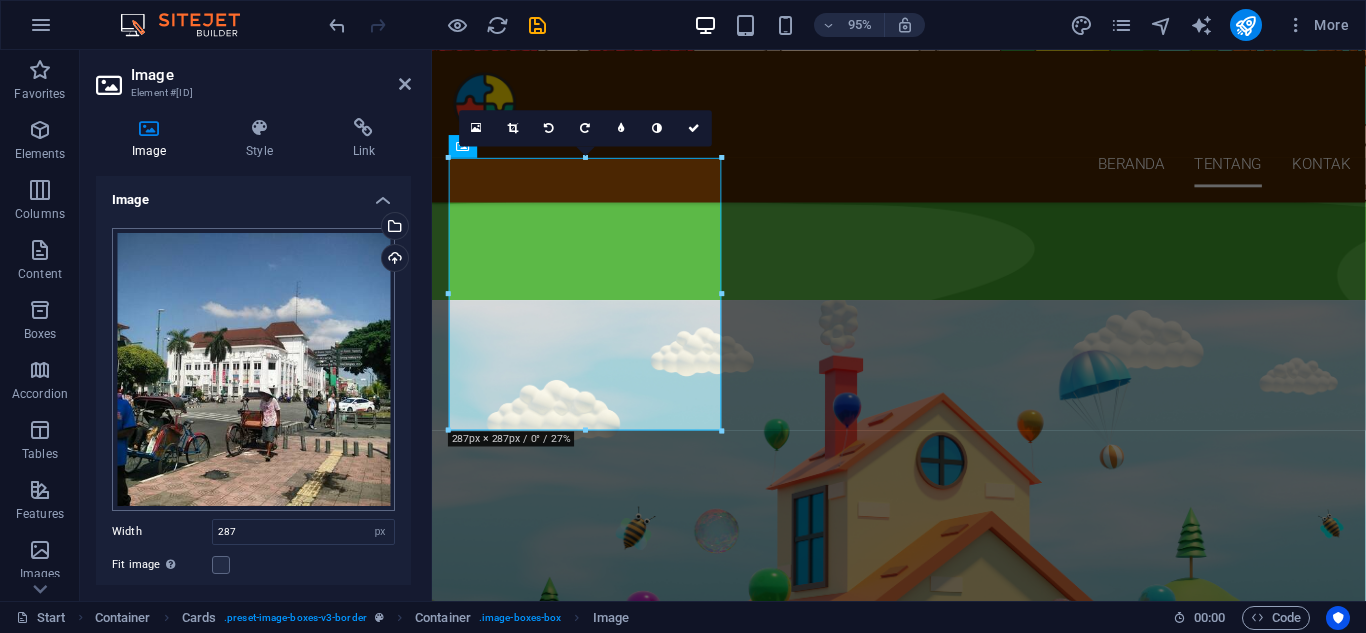 scroll, scrollTop: 181, scrollLeft: 0, axis: vertical 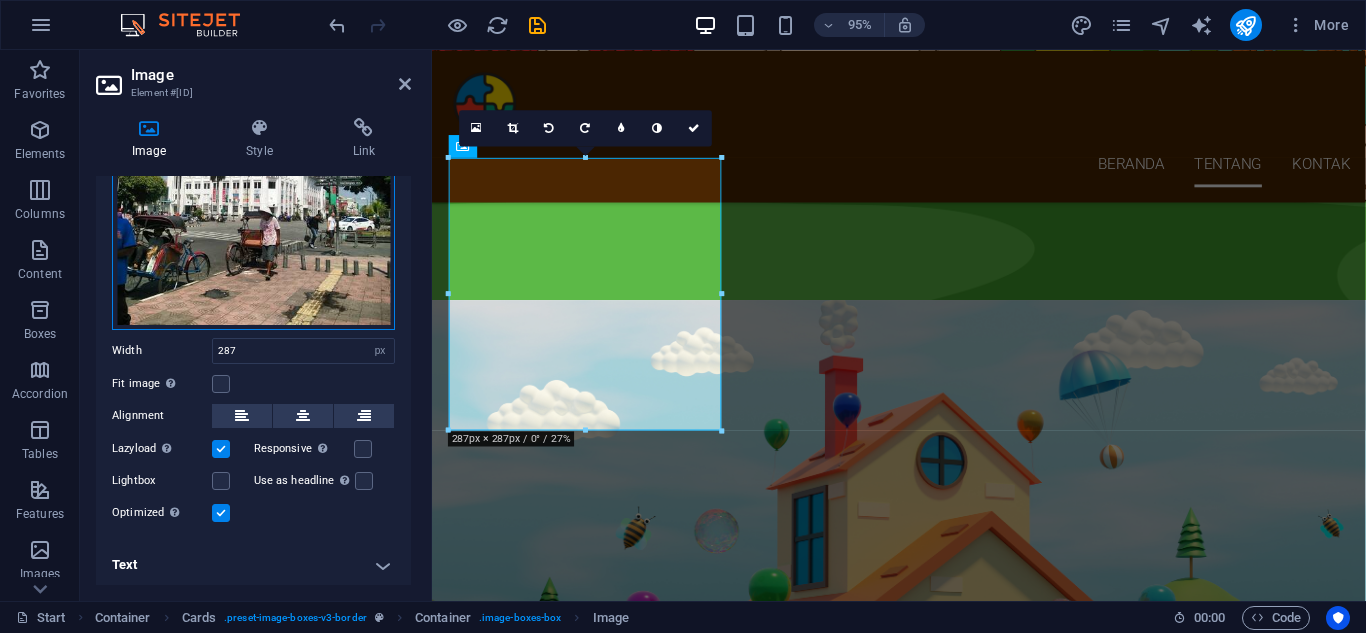 click on "Drag files here, click to choose files or select files from Files or our free stock photos & videos" at bounding box center [253, 188] 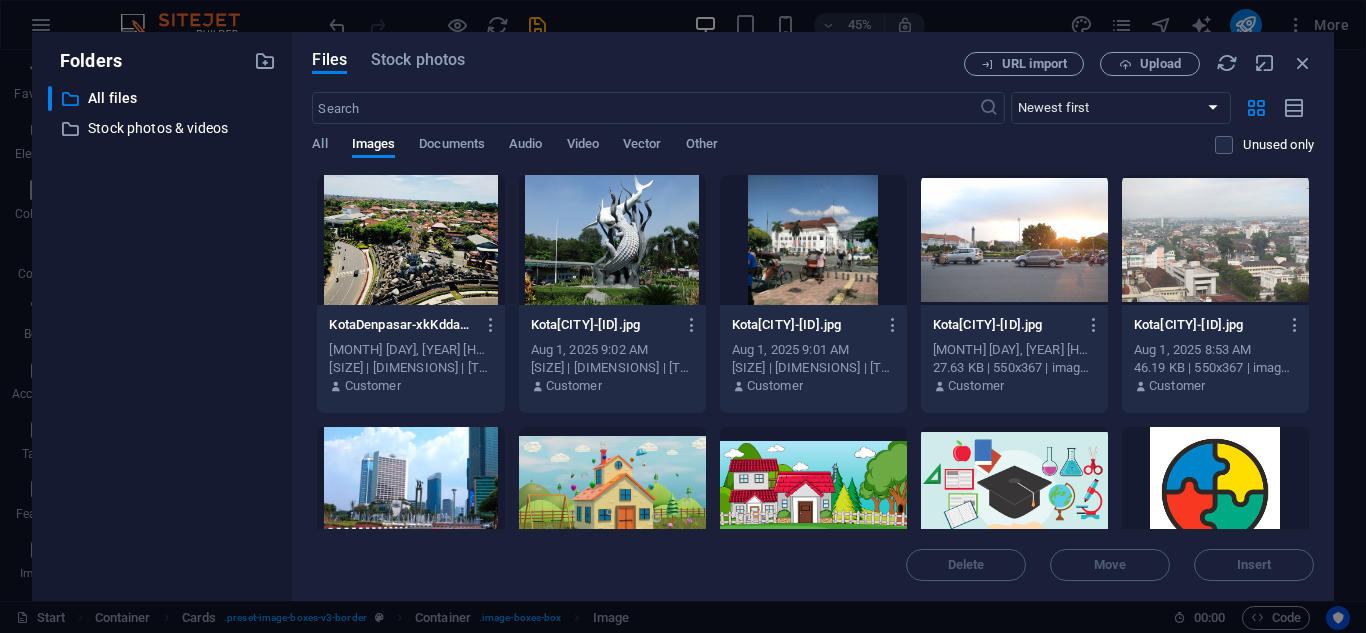 scroll, scrollTop: 2439, scrollLeft: 0, axis: vertical 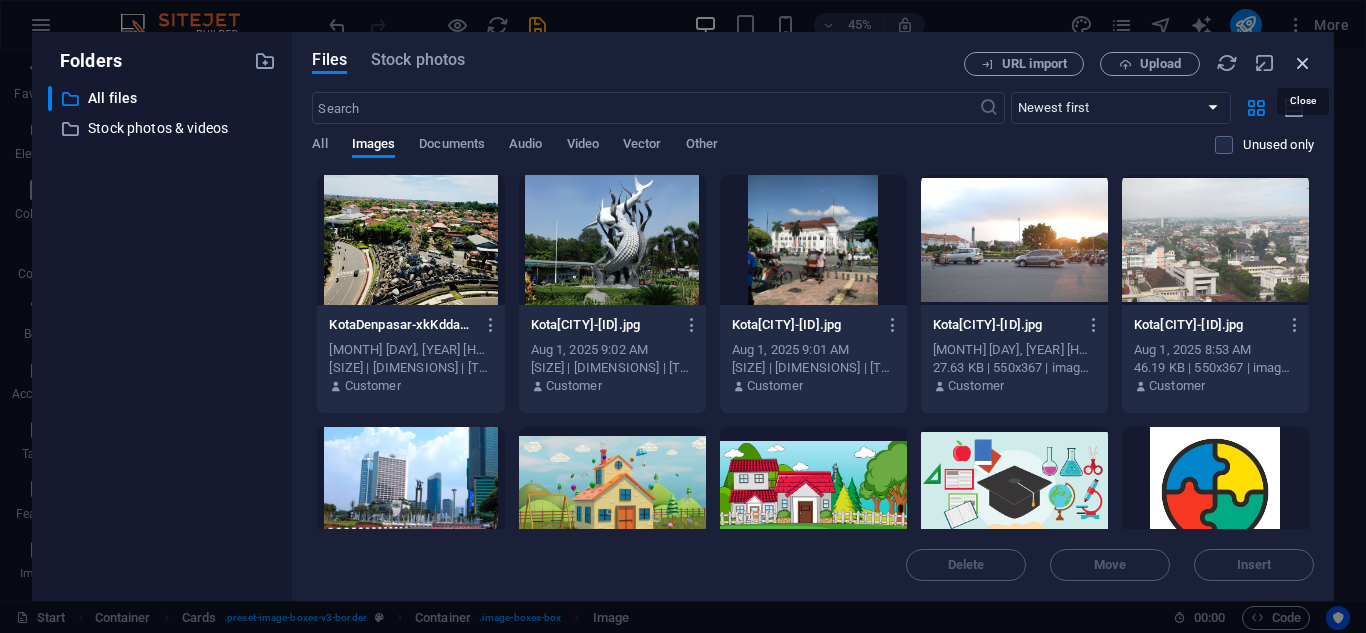 click at bounding box center (1303, 63) 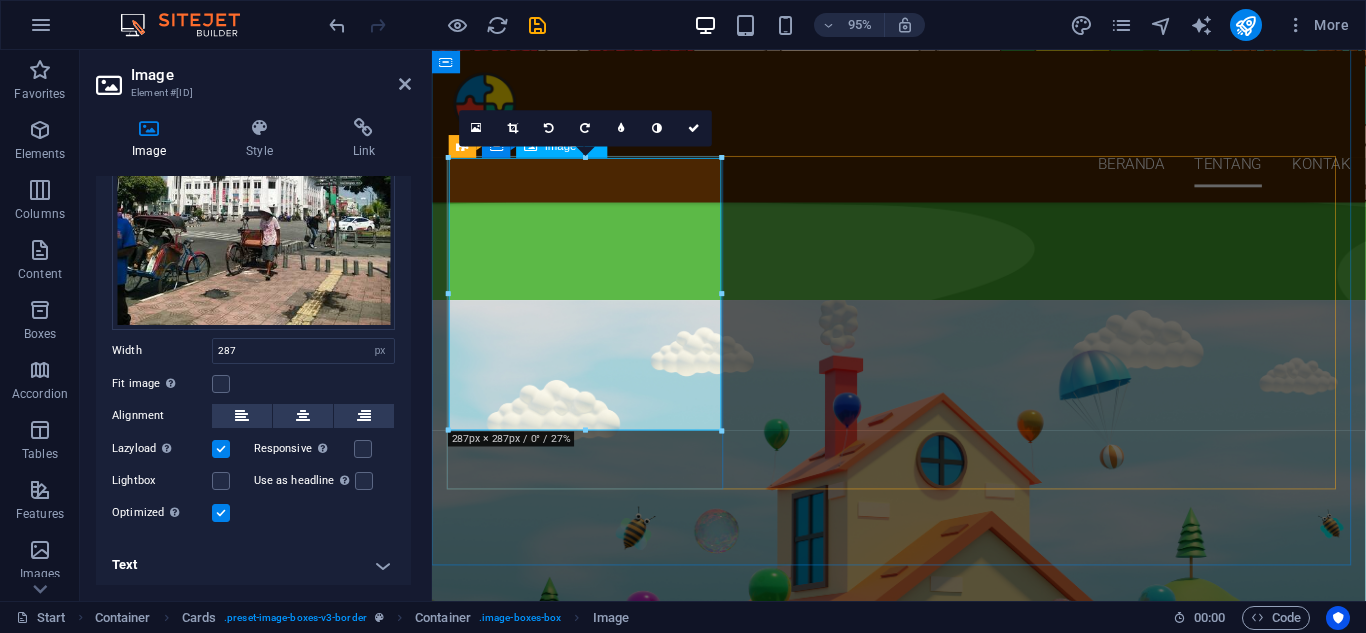 scroll, scrollTop: 1814, scrollLeft: 0, axis: vertical 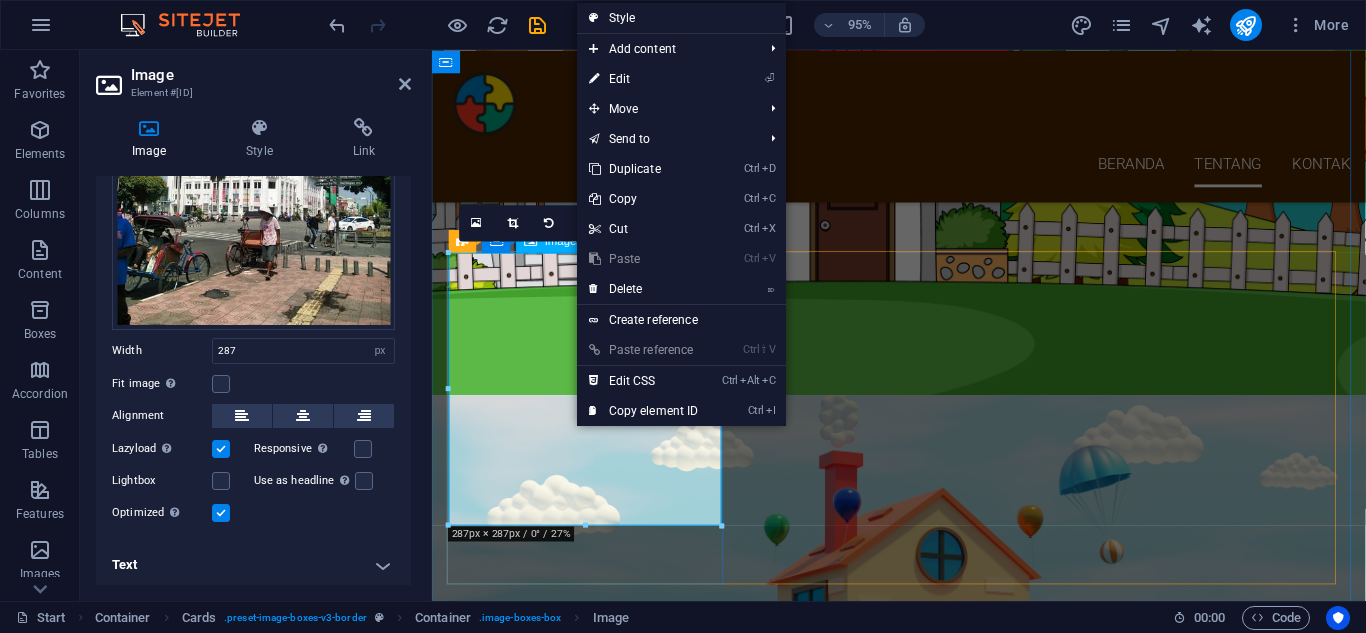 click at bounding box center (596, 2716) 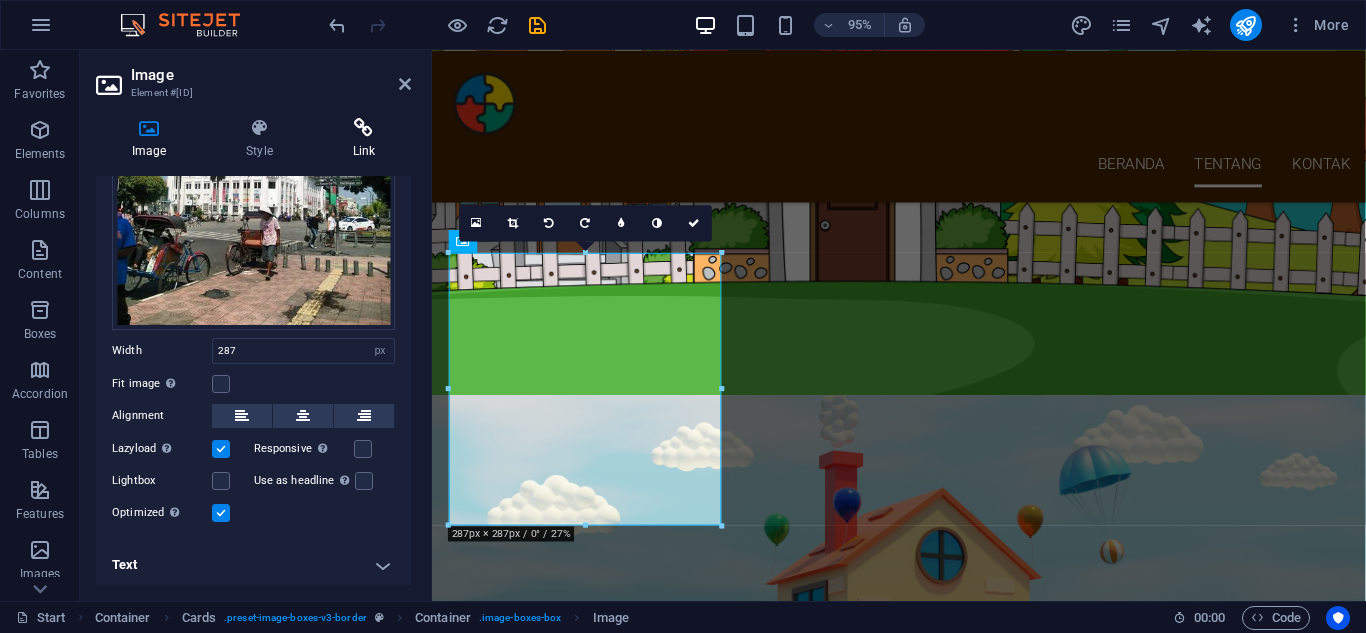 click on "Link" at bounding box center [364, 139] 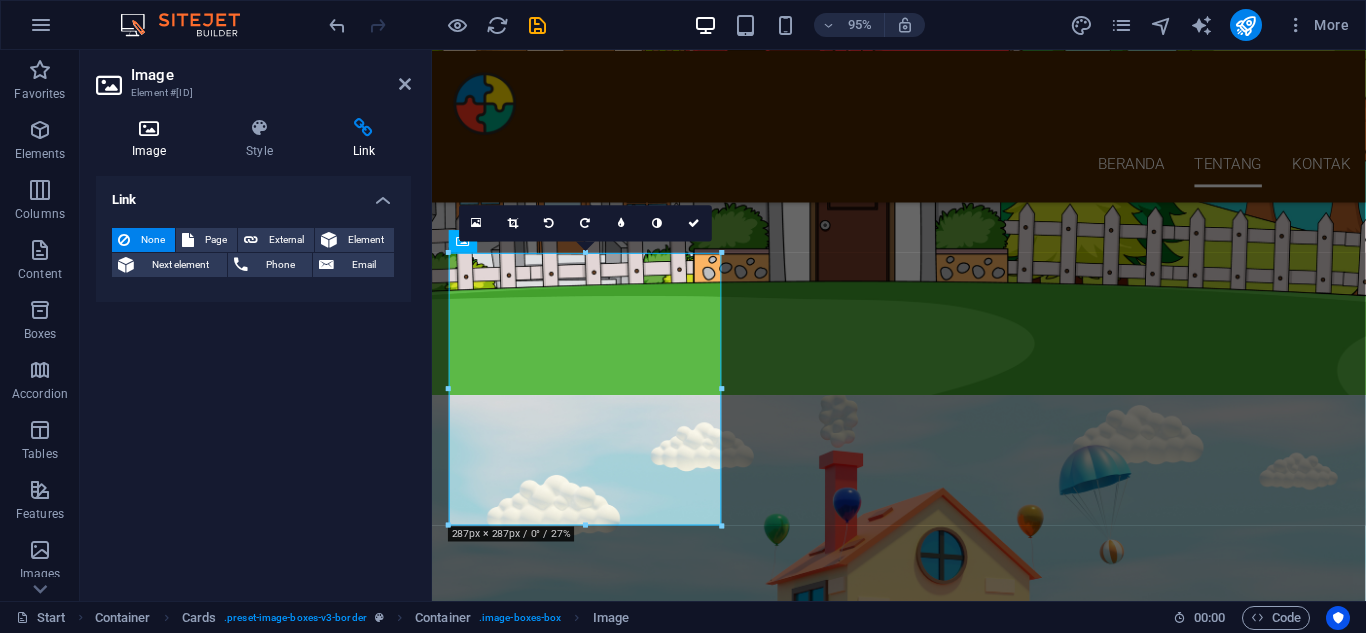 click on "Image" at bounding box center [153, 139] 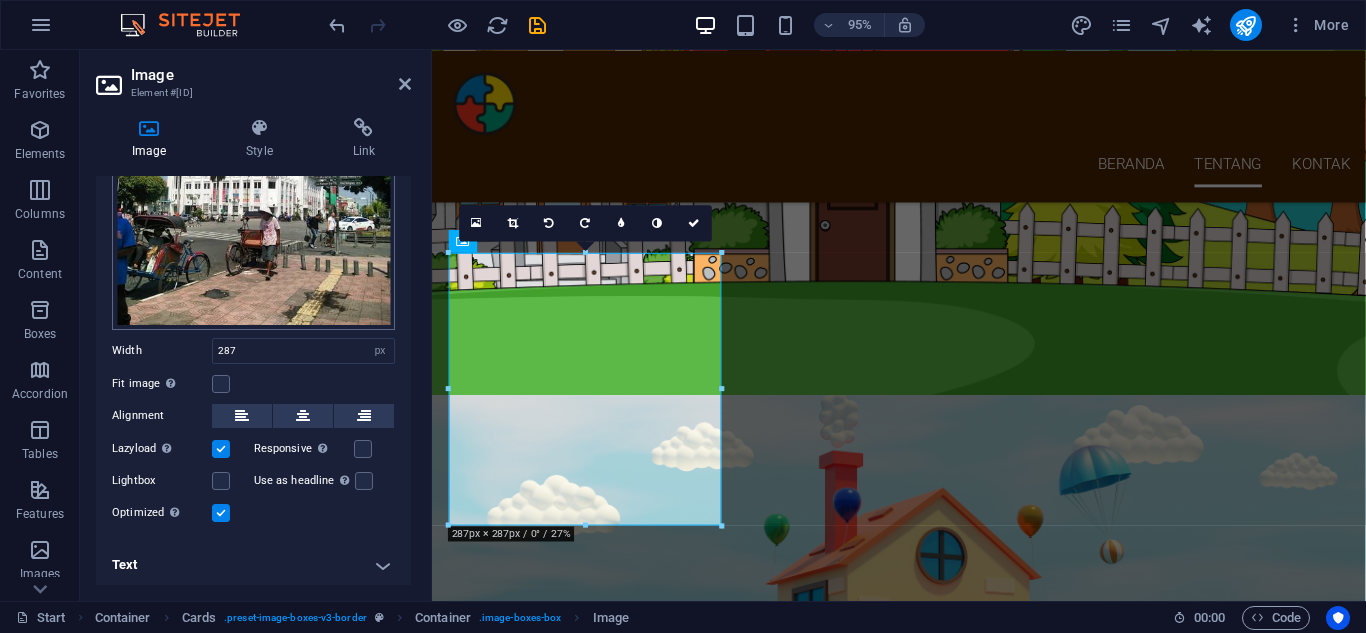 scroll, scrollTop: 0, scrollLeft: 0, axis: both 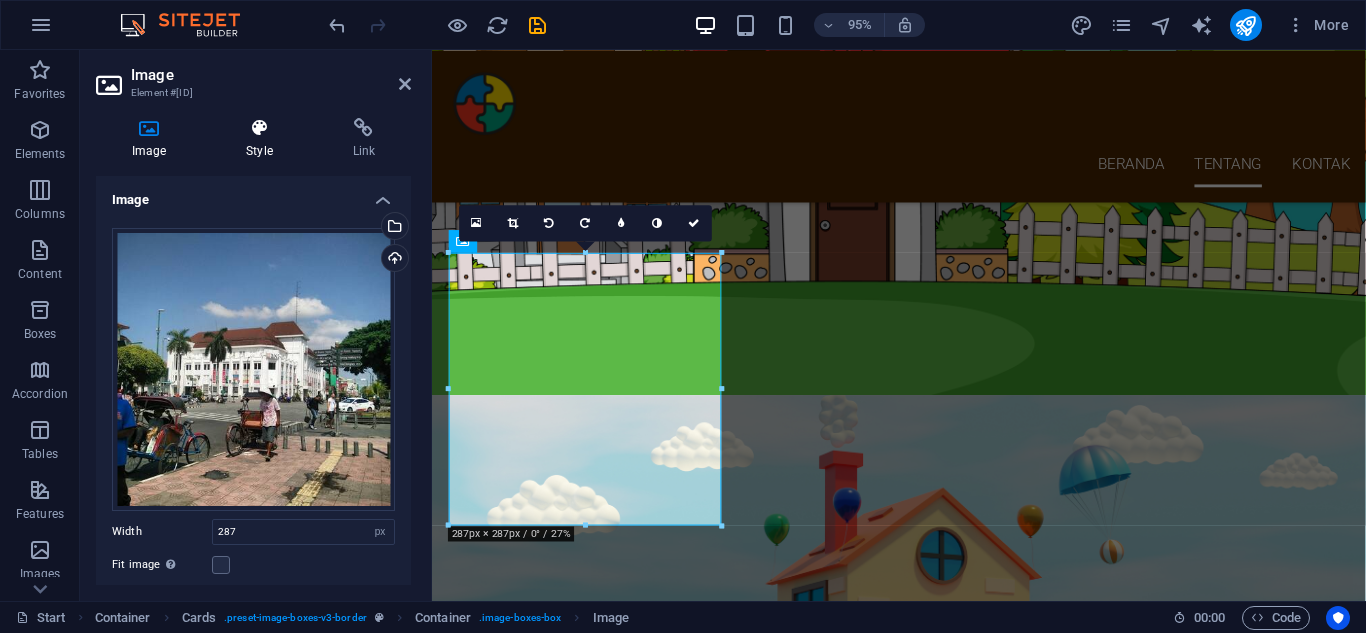 click on "Style" at bounding box center [263, 139] 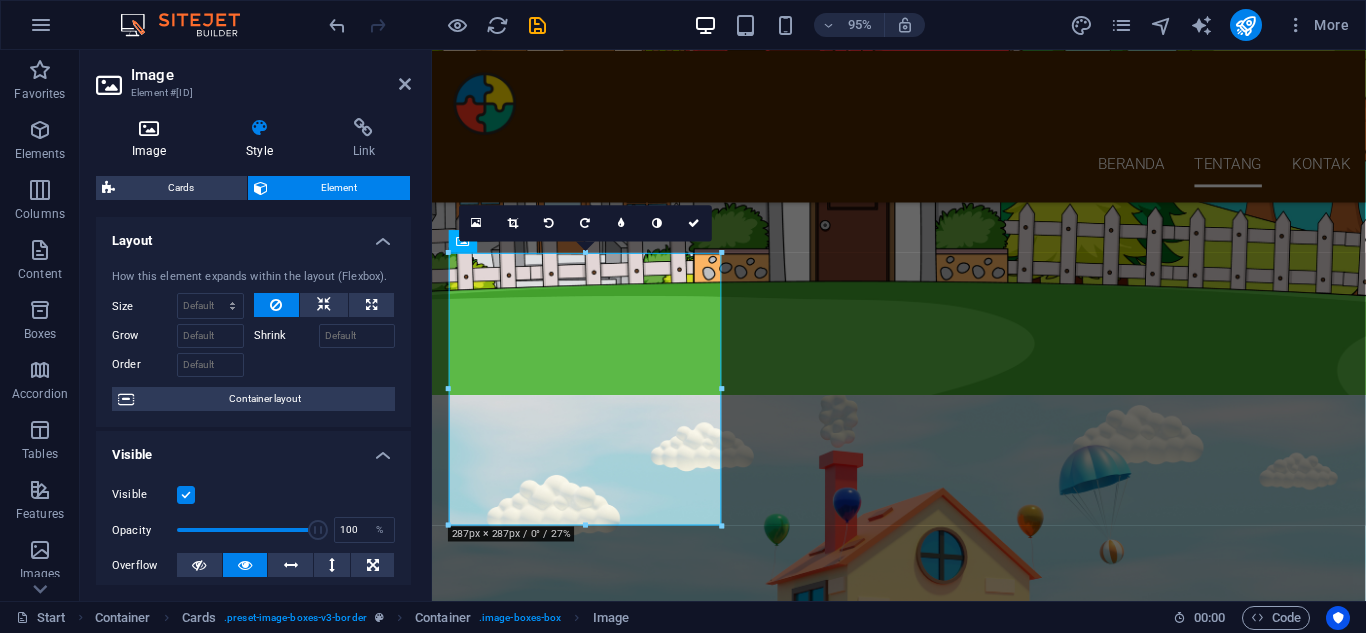 click on "Image" at bounding box center (153, 139) 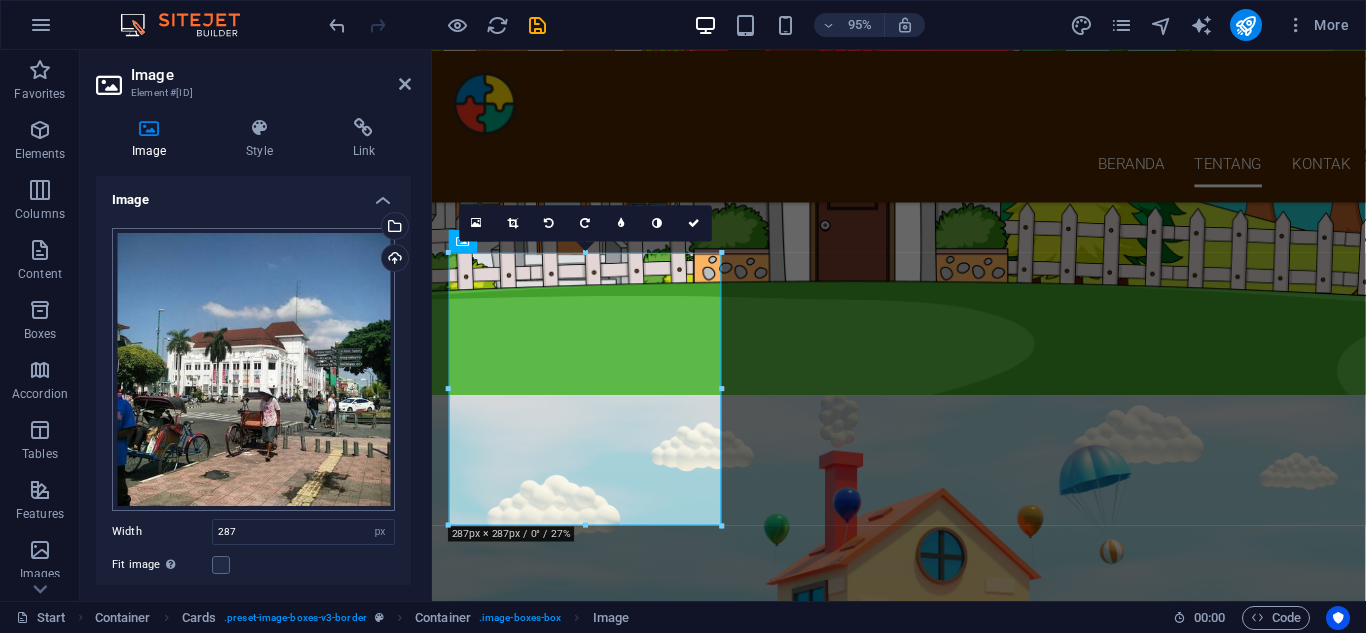 scroll, scrollTop: 181, scrollLeft: 0, axis: vertical 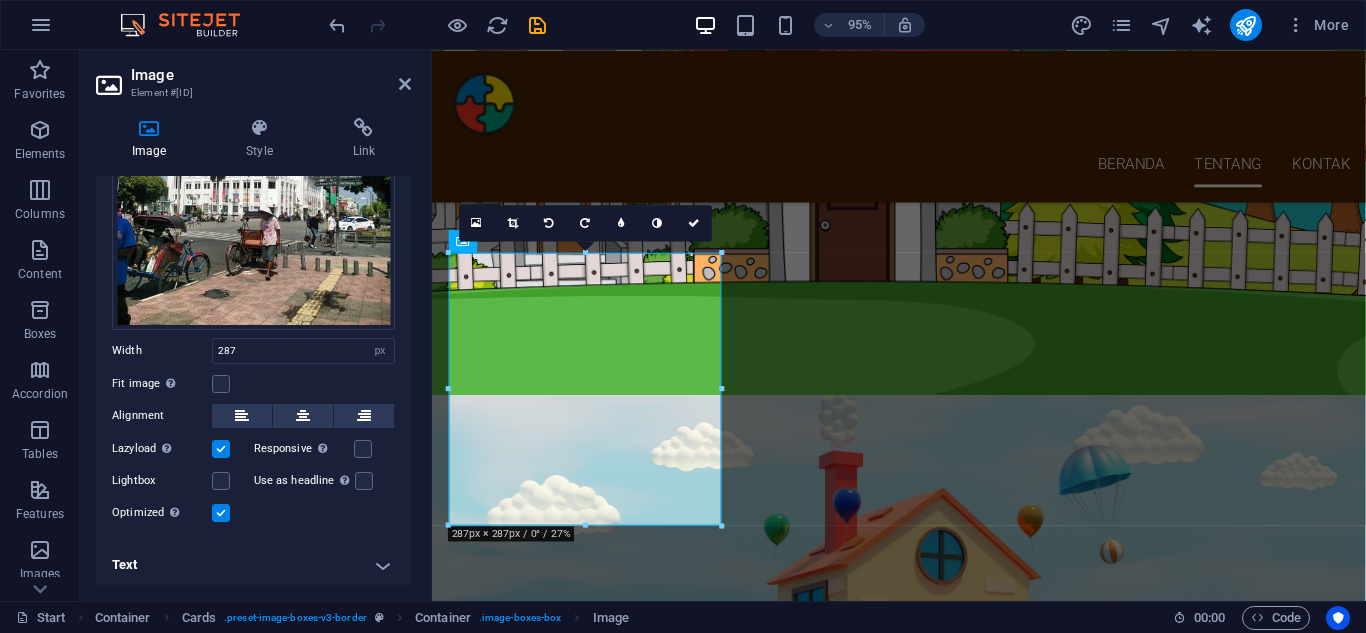 click on "Text" at bounding box center (253, 565) 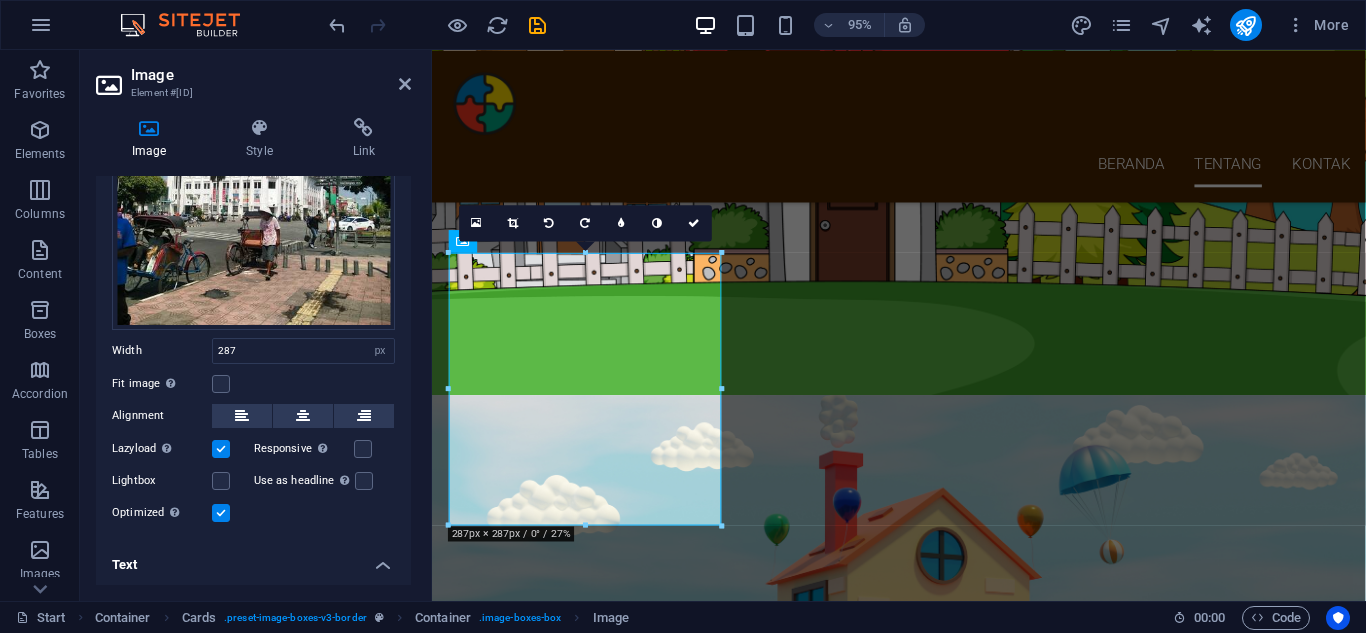scroll, scrollTop: 369, scrollLeft: 0, axis: vertical 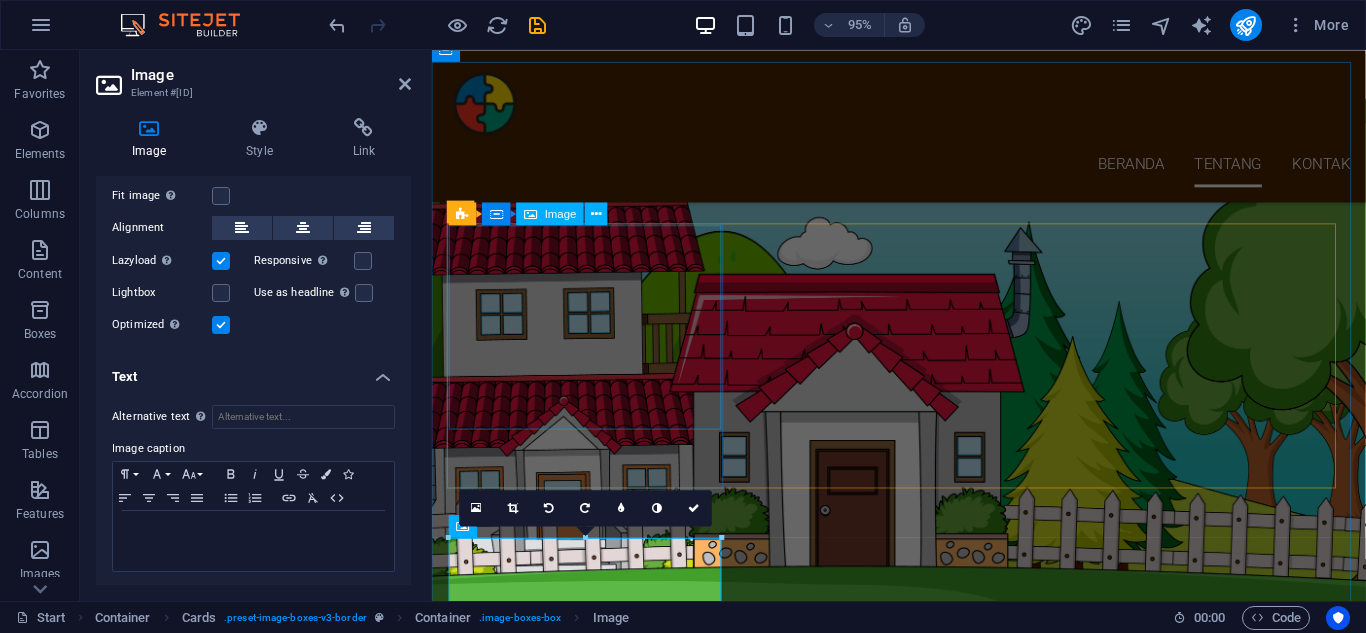 click at bounding box center [596, 2100] 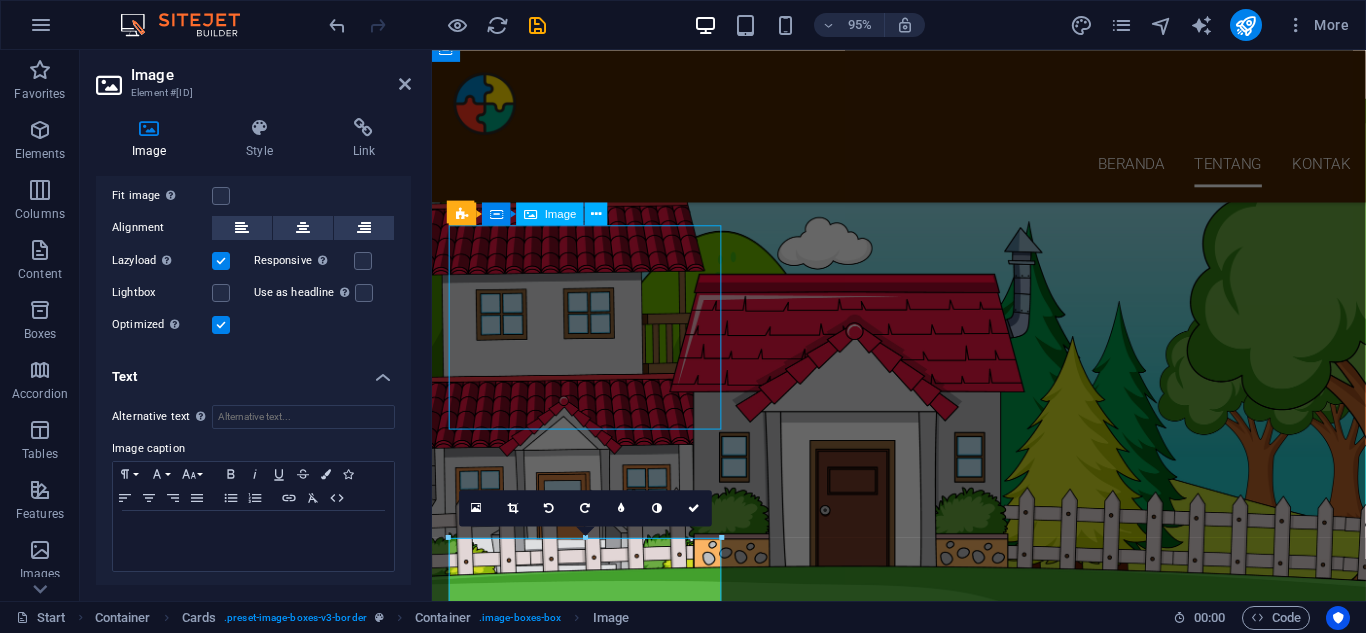 scroll, scrollTop: 1466, scrollLeft: 0, axis: vertical 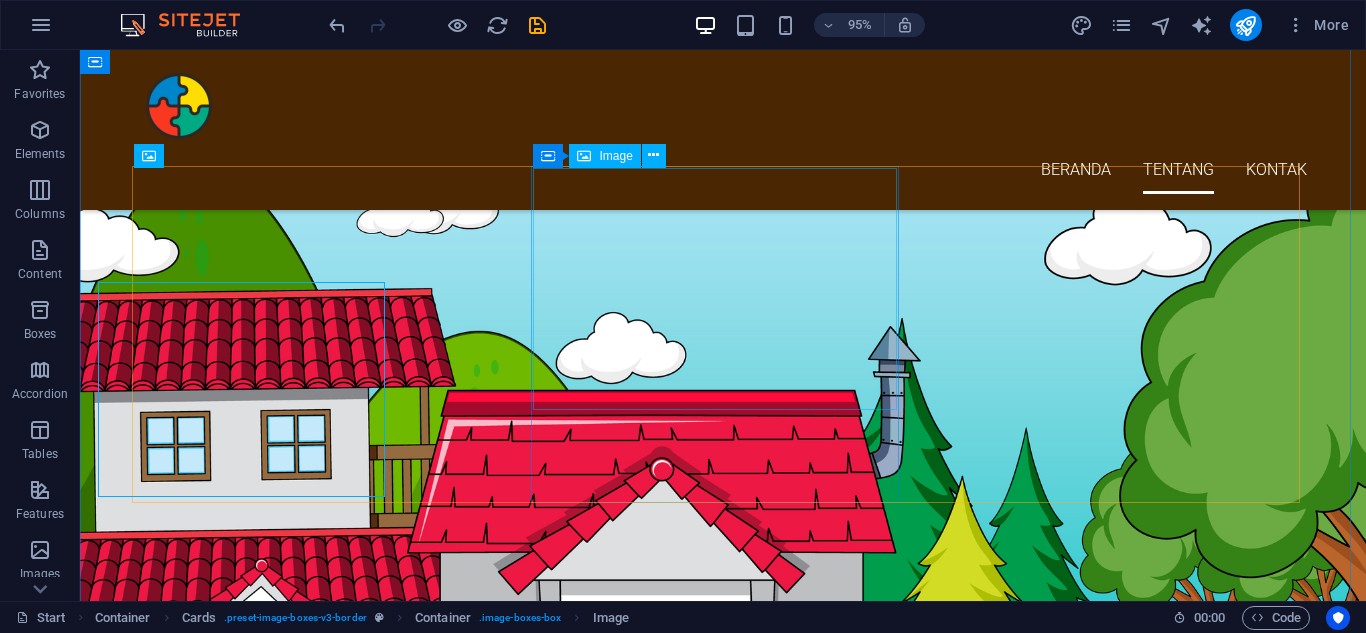 click at bounding box center (323, 2890) 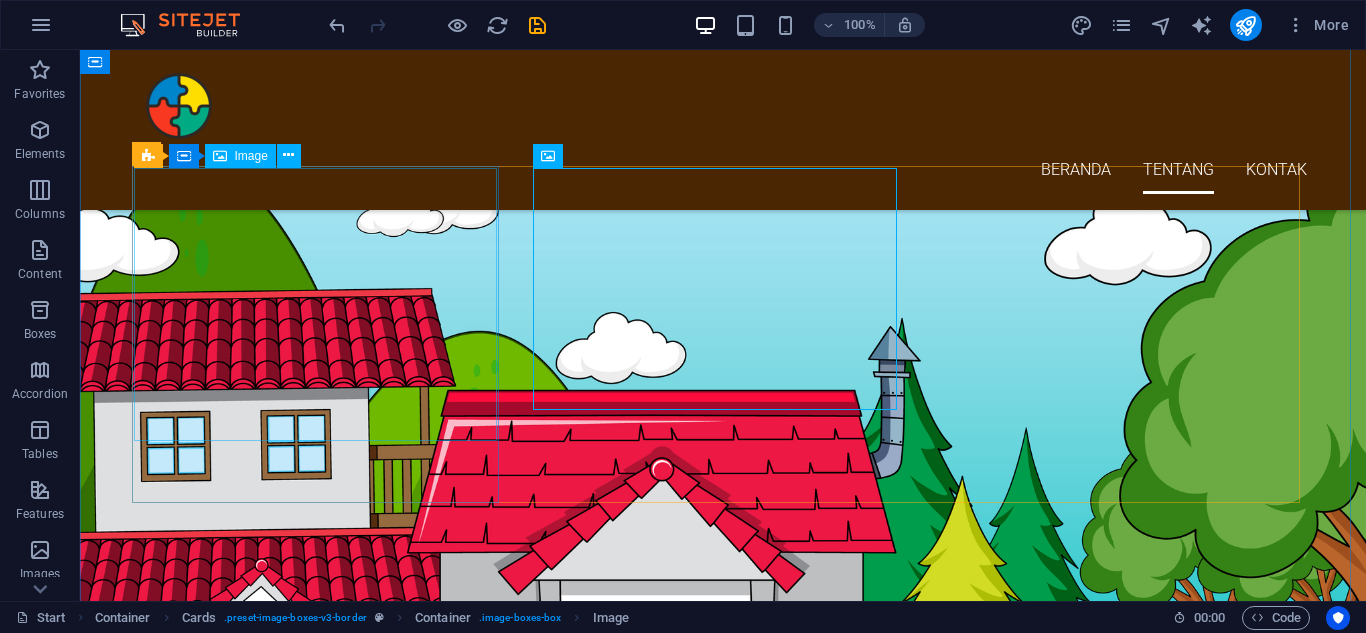 click at bounding box center (323, 2552) 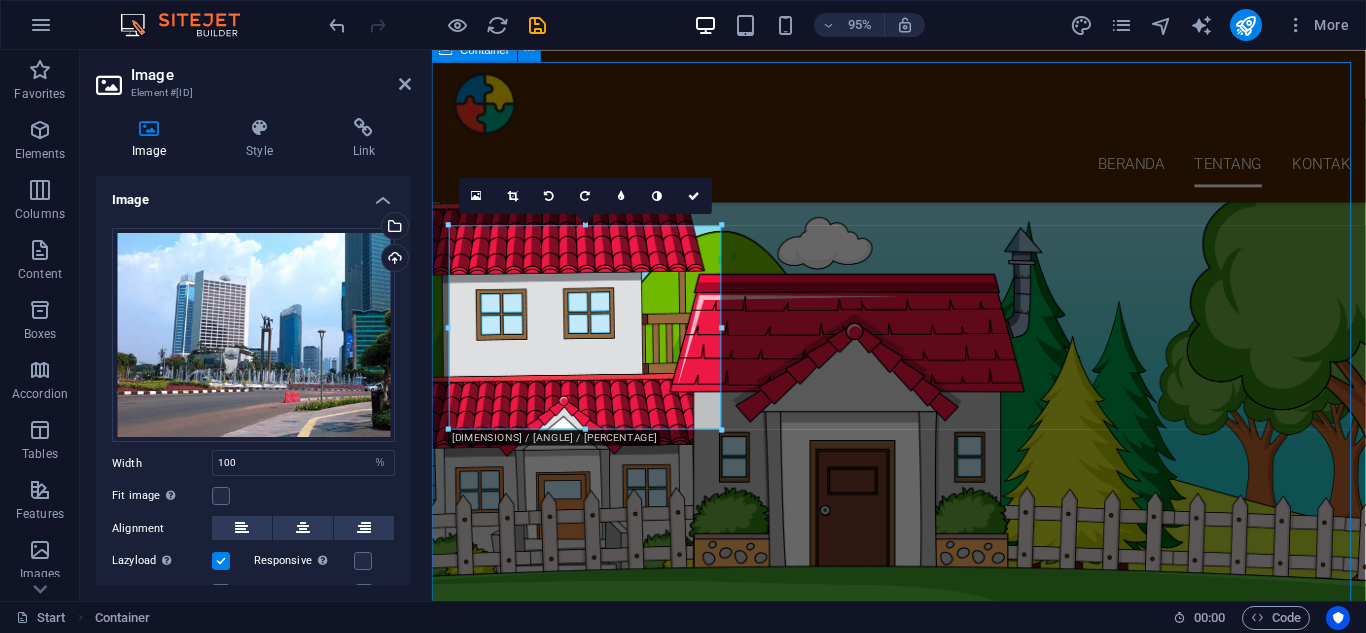 scroll, scrollTop: 1466, scrollLeft: 0, axis: vertical 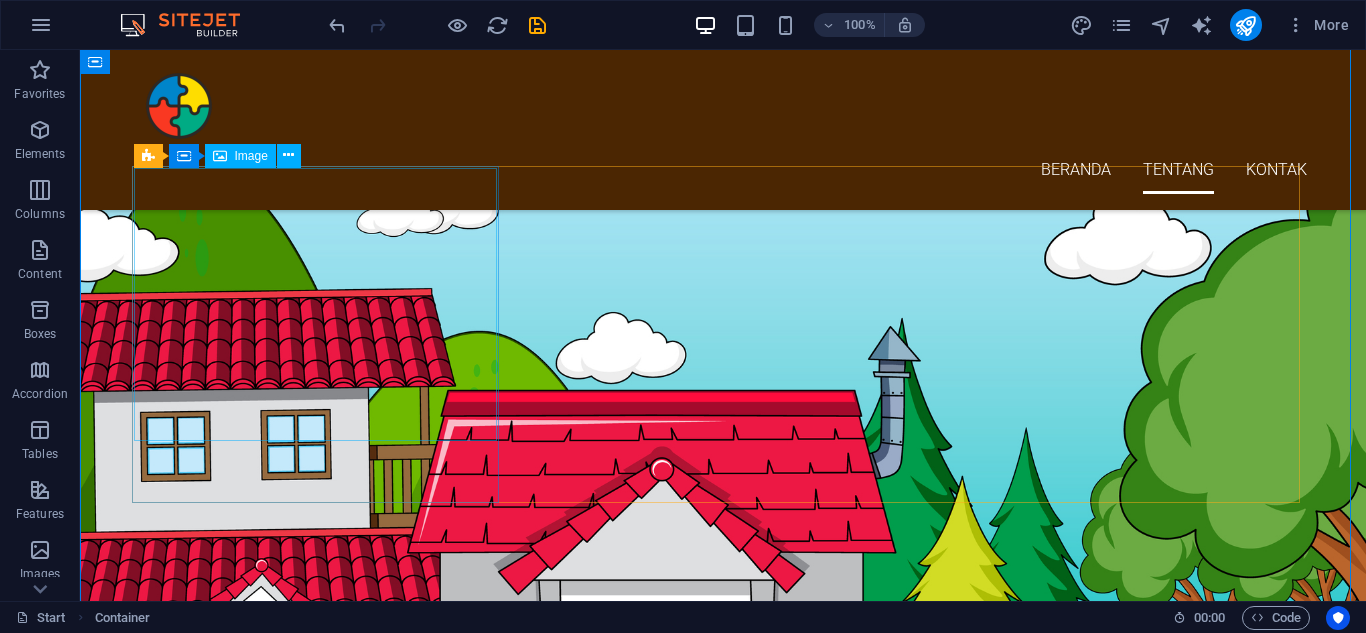 click at bounding box center [323, 2552] 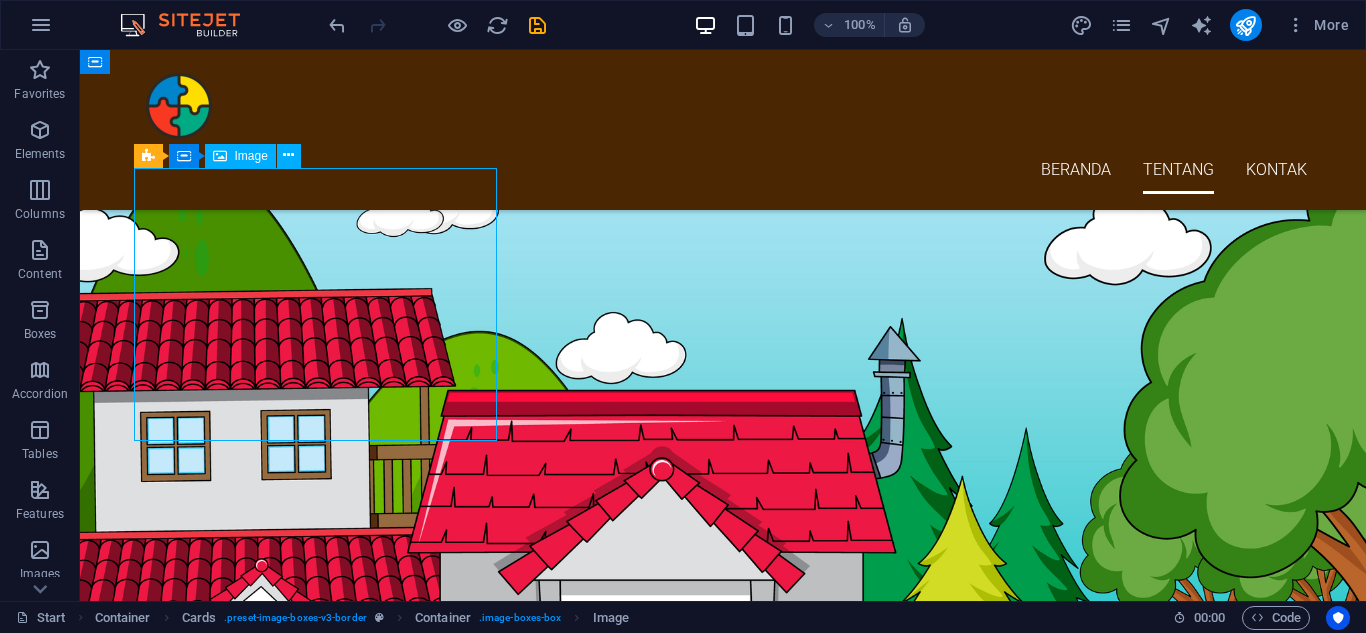 click at bounding box center [323, 2552] 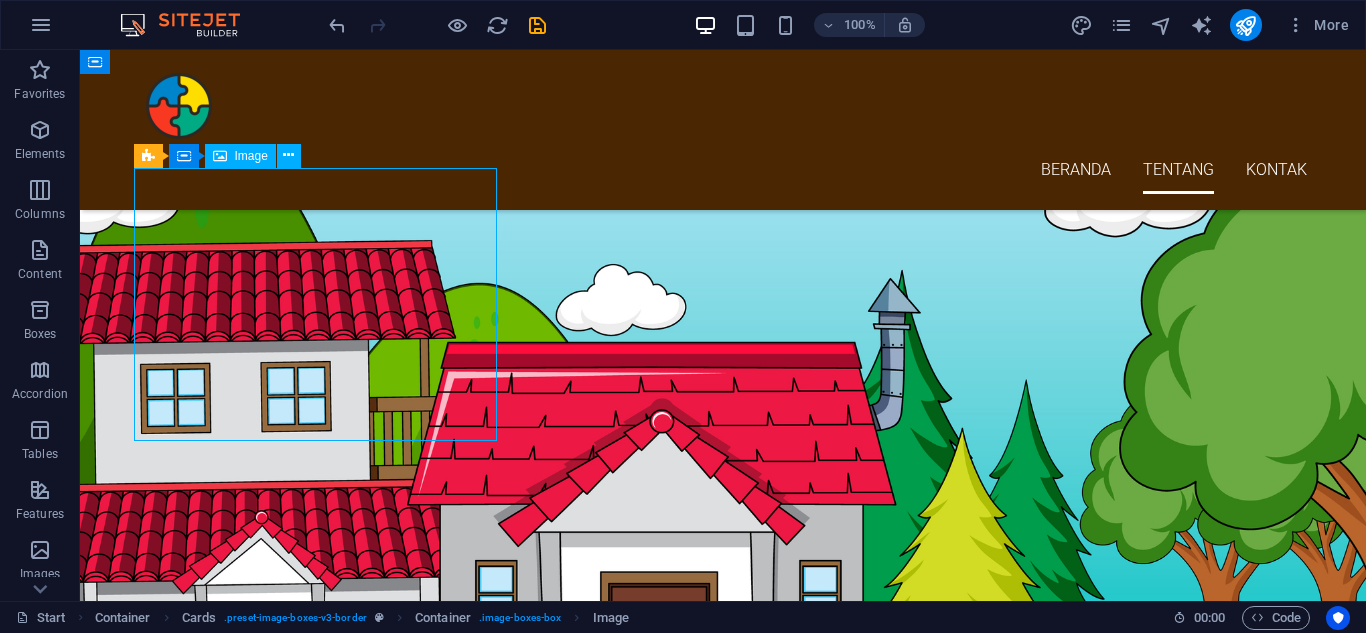 select on "%" 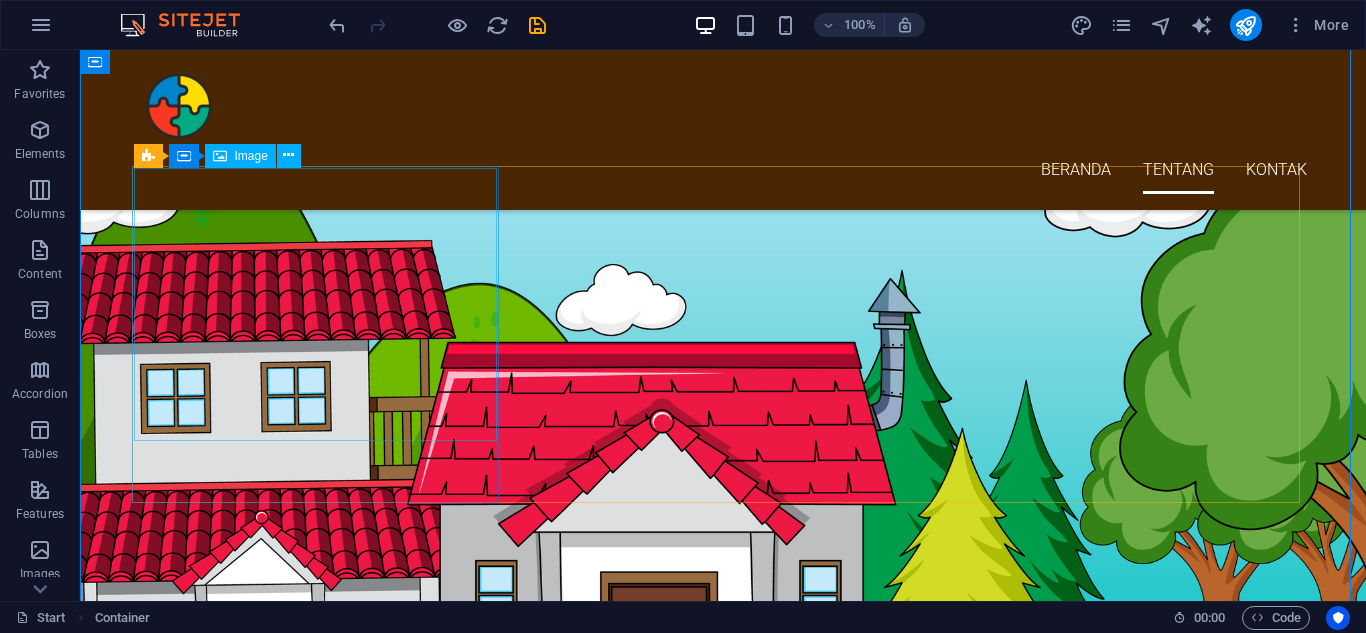 scroll, scrollTop: 1466, scrollLeft: 0, axis: vertical 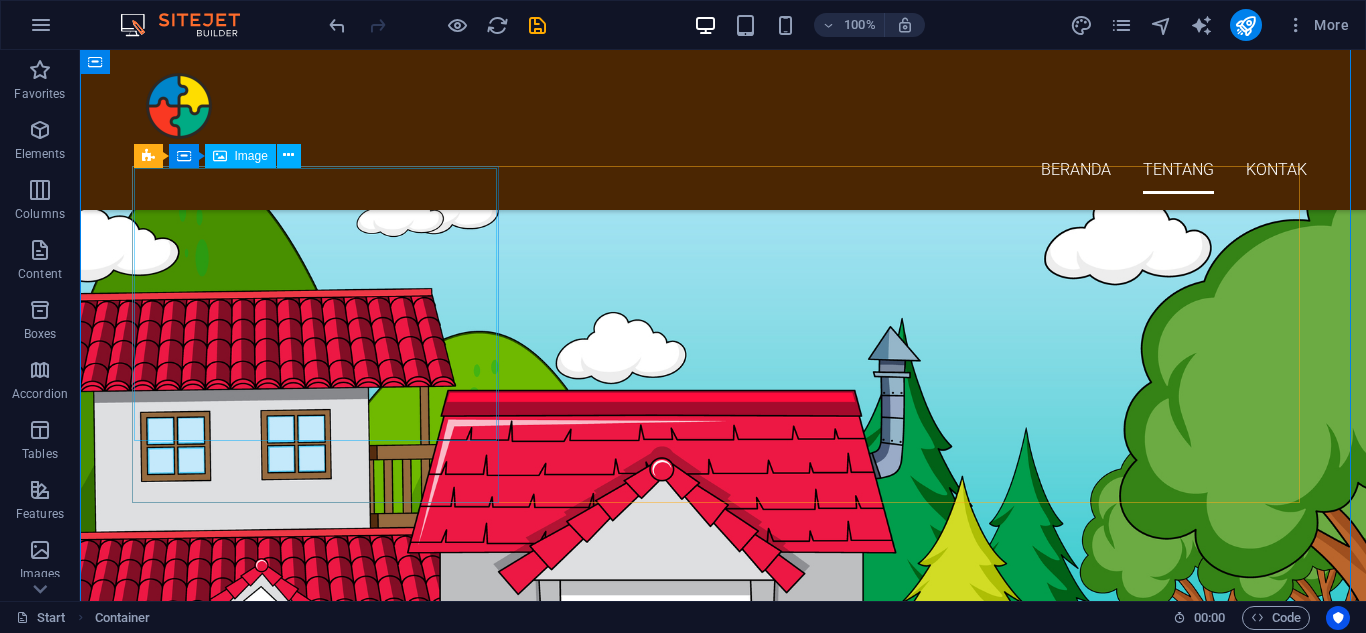 click at bounding box center [323, 2552] 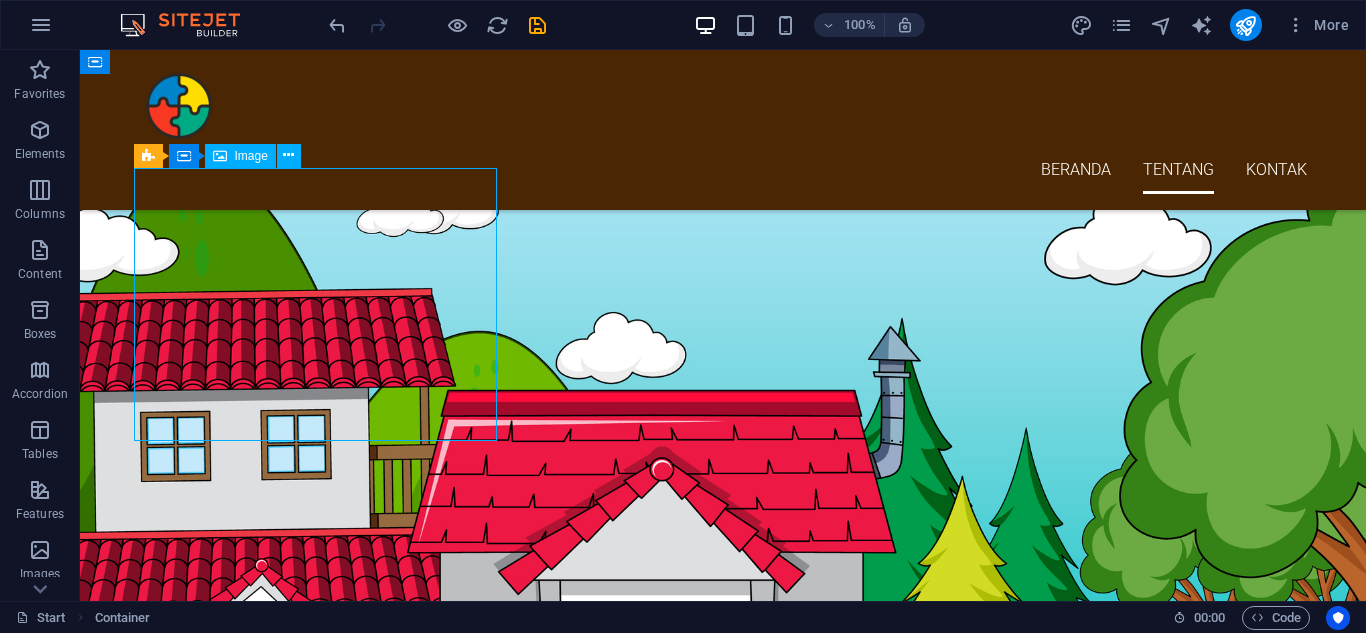 click at bounding box center (323, 2552) 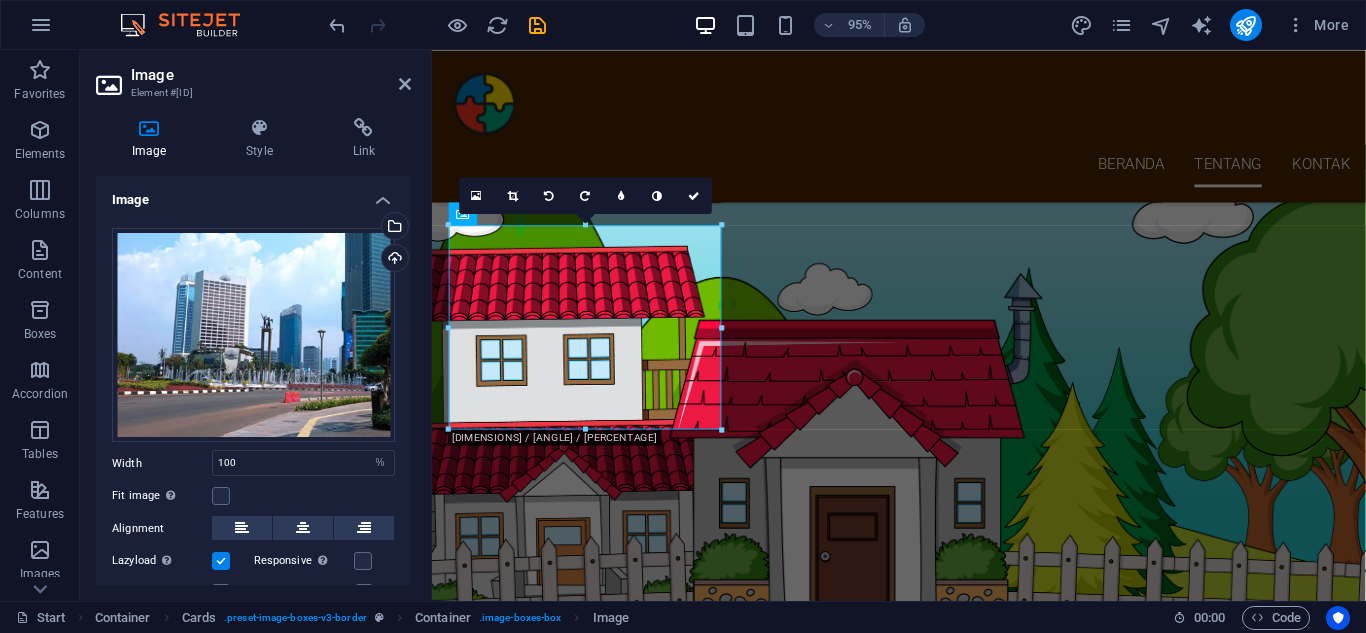 scroll, scrollTop: 1514, scrollLeft: 0, axis: vertical 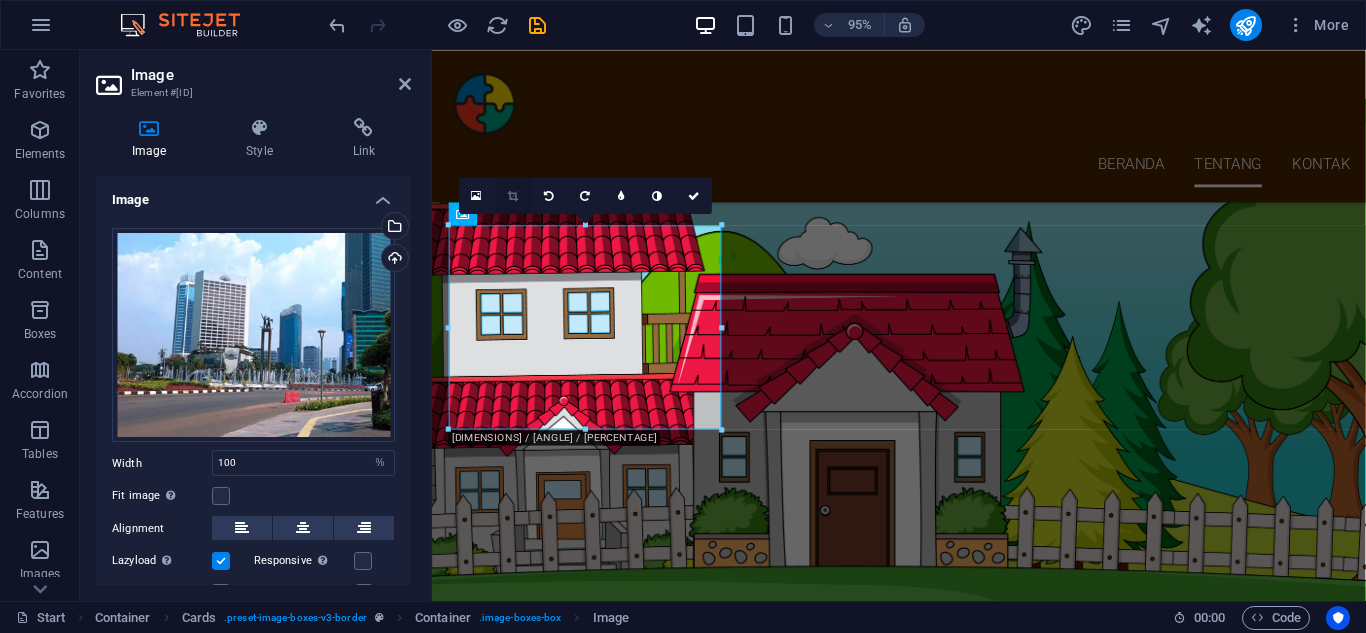 click at bounding box center [513, 195] 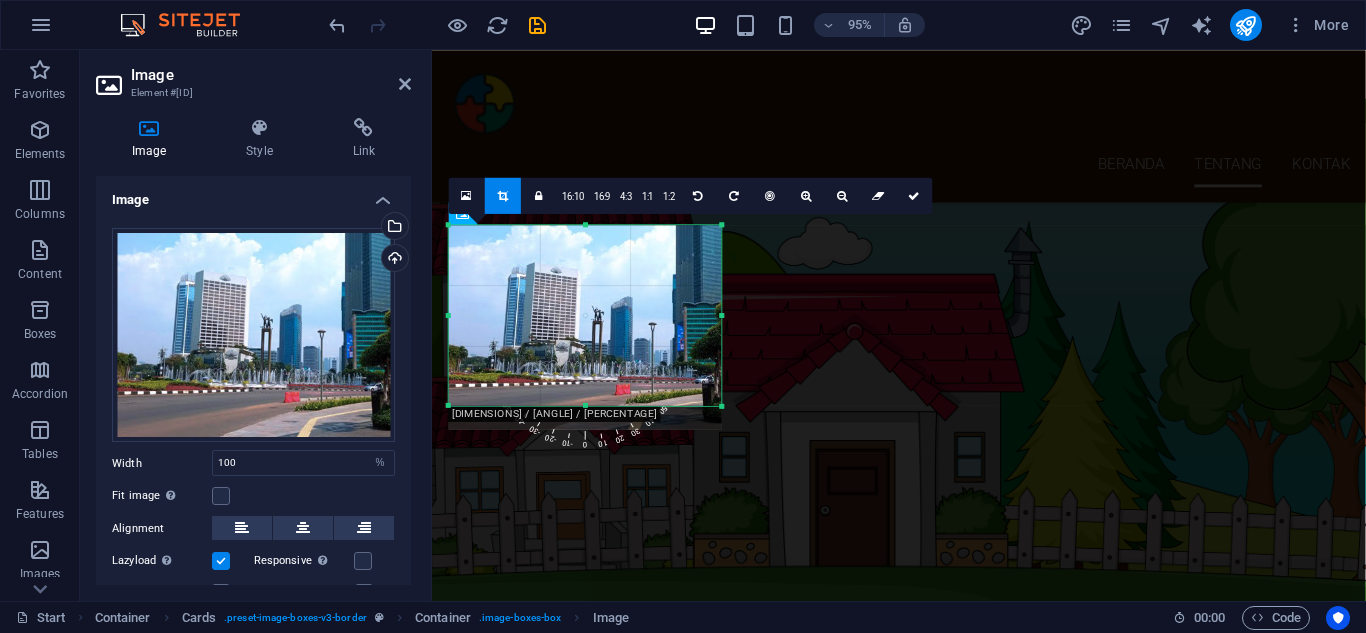 drag, startPoint x: 590, startPoint y: 429, endPoint x: 592, endPoint y: 404, distance: 25.079872 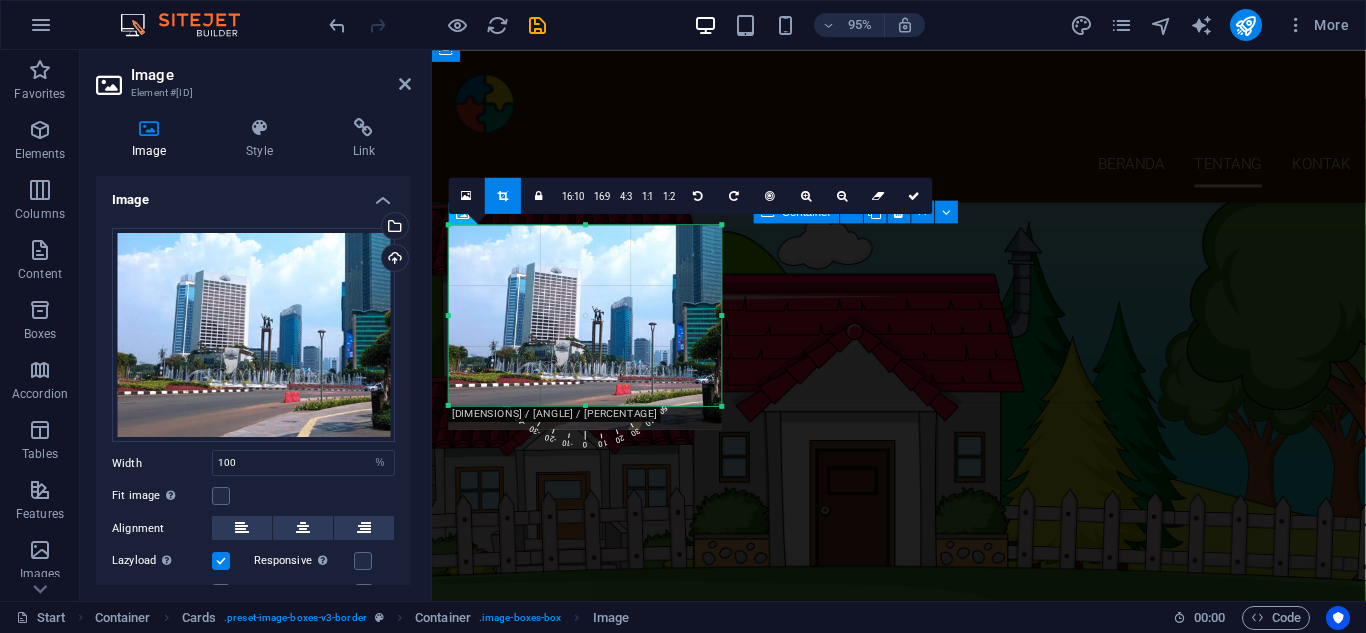 click on "[CITY] [CITY] [CITY]" at bounding box center (923, 2390) 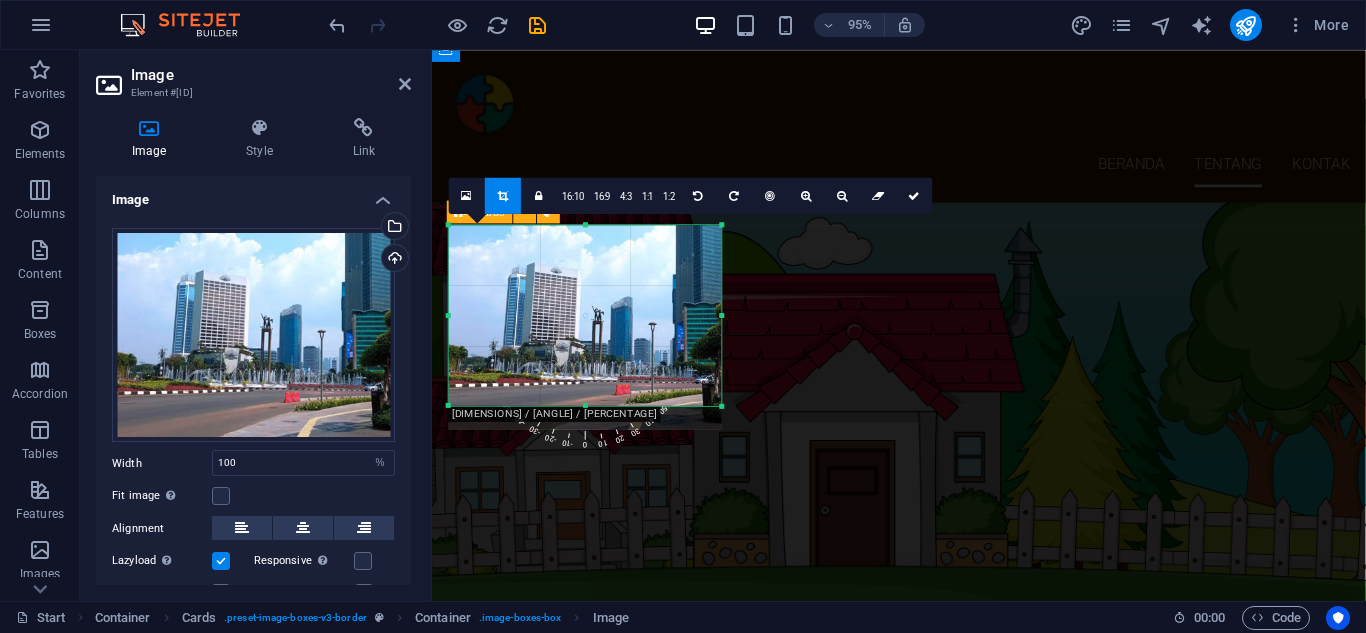 click on "[CITY] [CITY] [CITY]" at bounding box center [923, 2390] 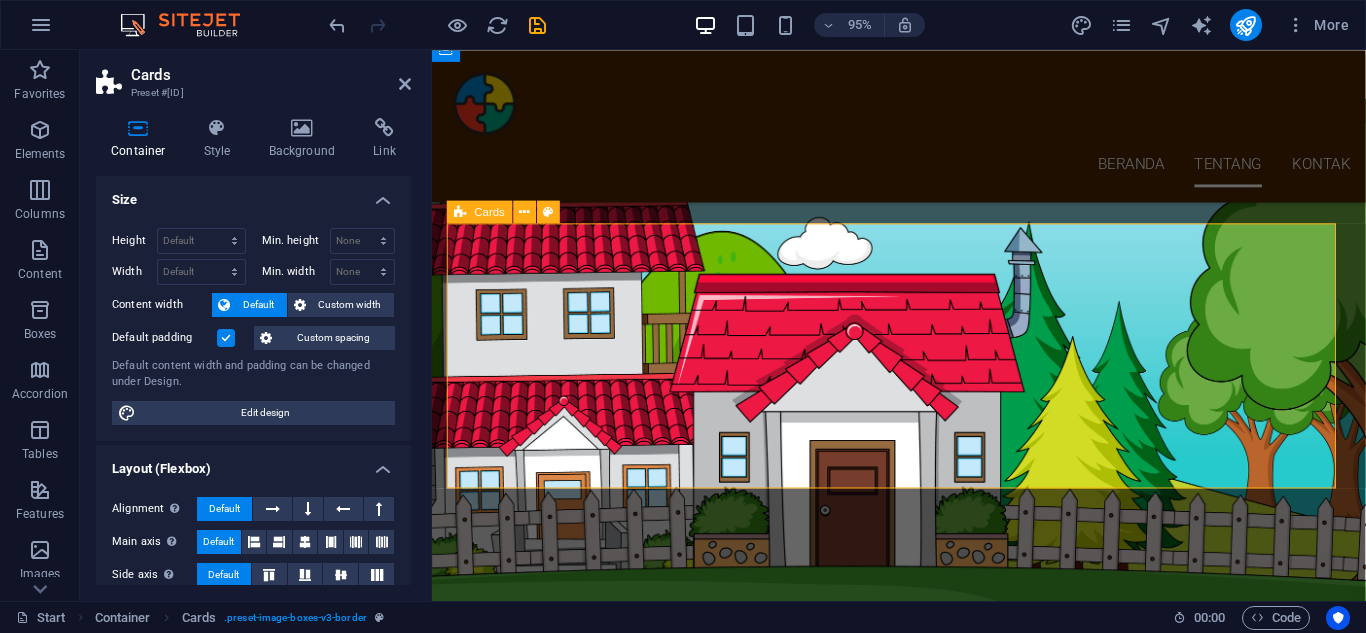 click on "[CITY] [CITY] [CITY]" at bounding box center (923, 2392) 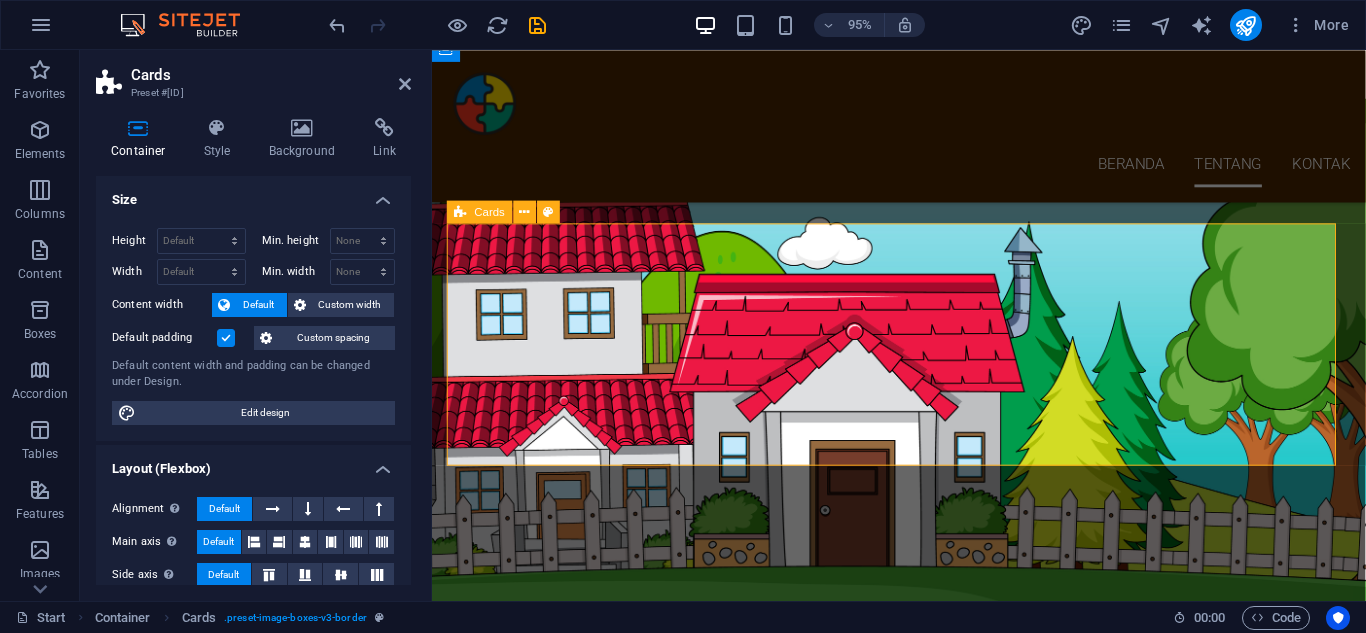 click on "[CITY] [CITY] [CITY]" at bounding box center (923, 2392) 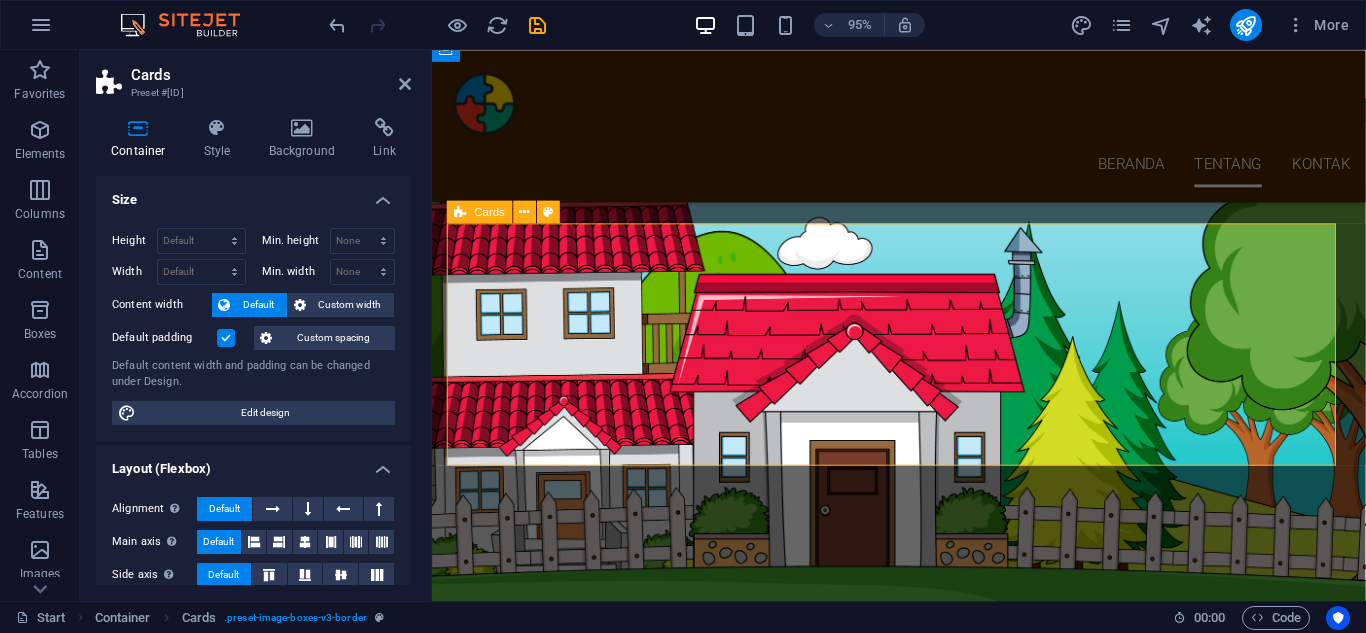click on "[CITY] [CITY] [CITY]" at bounding box center [923, 2392] 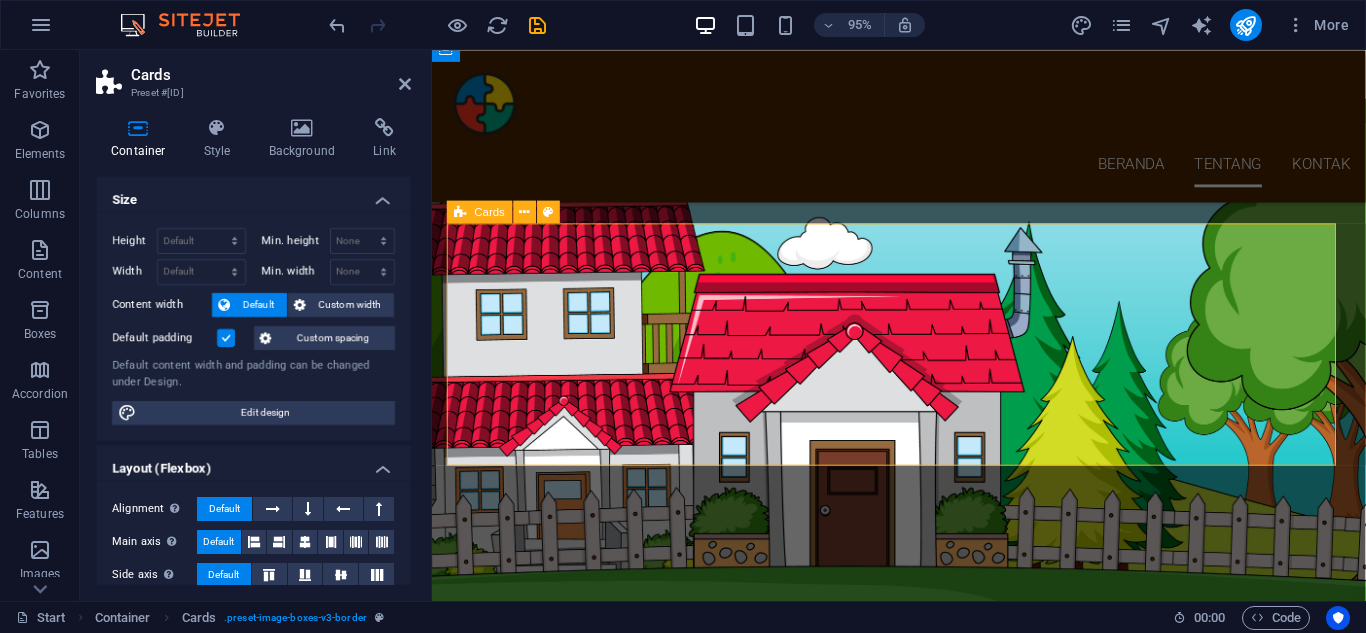 click on "[CITY] [CITY] [CITY]" at bounding box center [923, 2392] 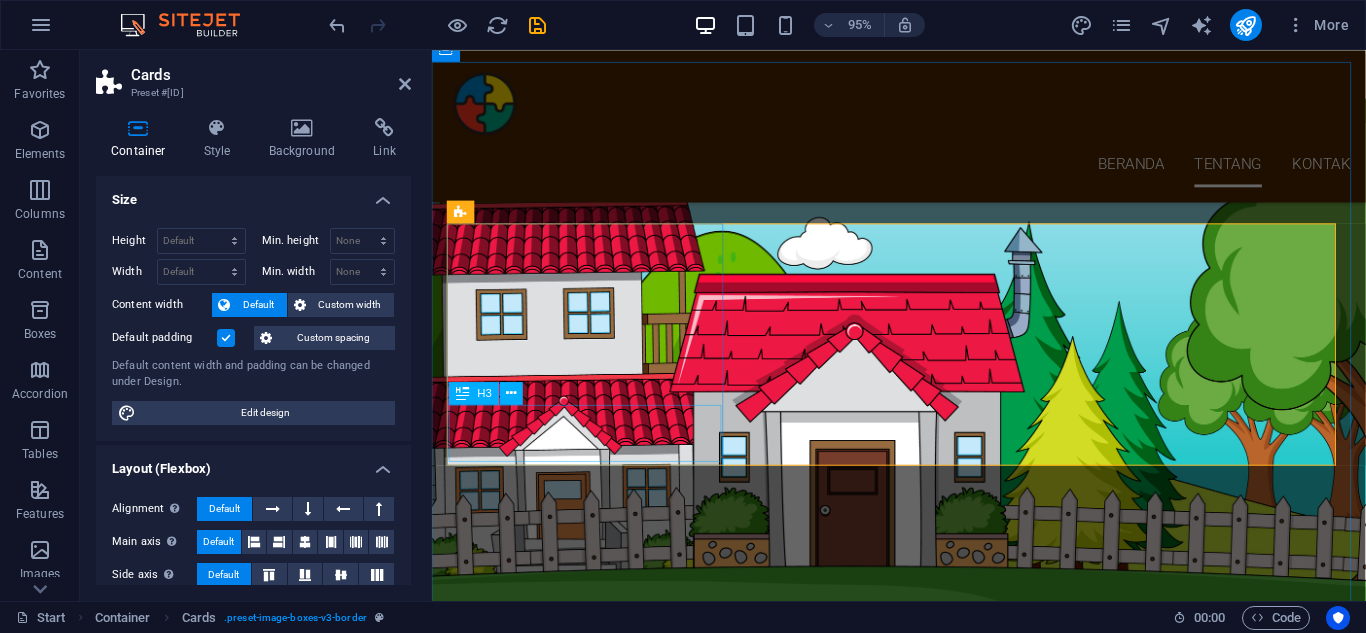 scroll, scrollTop: 1814, scrollLeft: 0, axis: vertical 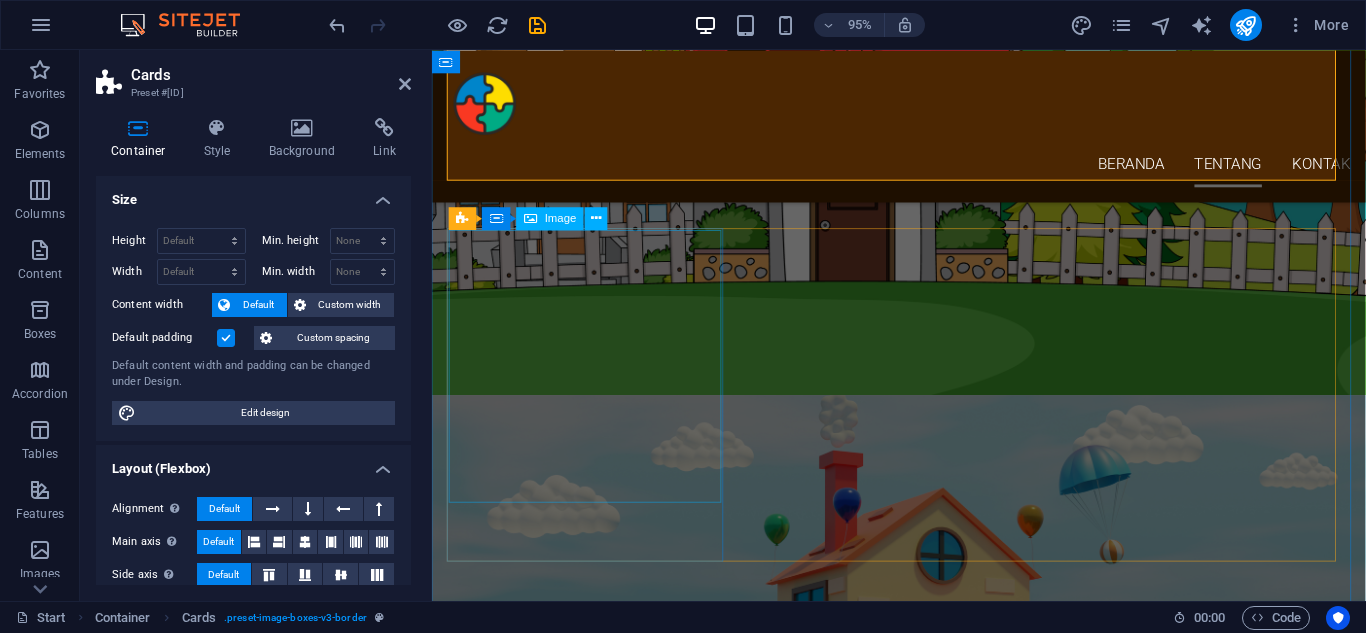 click at bounding box center [596, 2690] 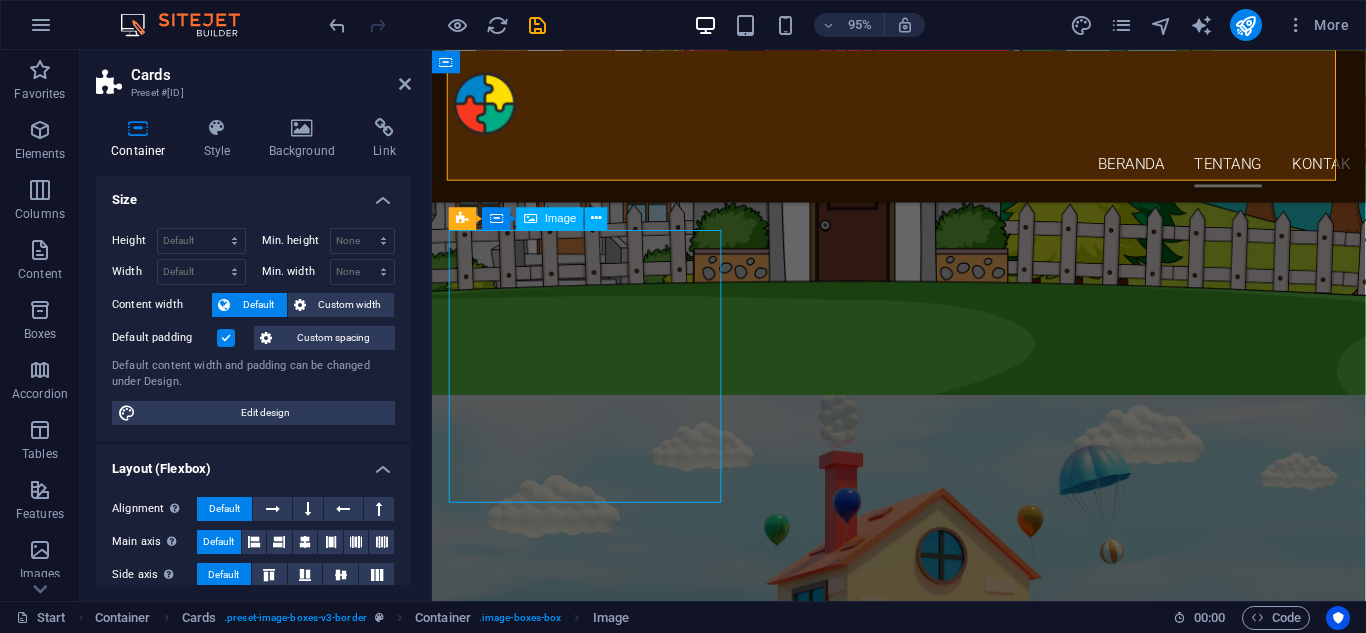 click at bounding box center (596, 2690) 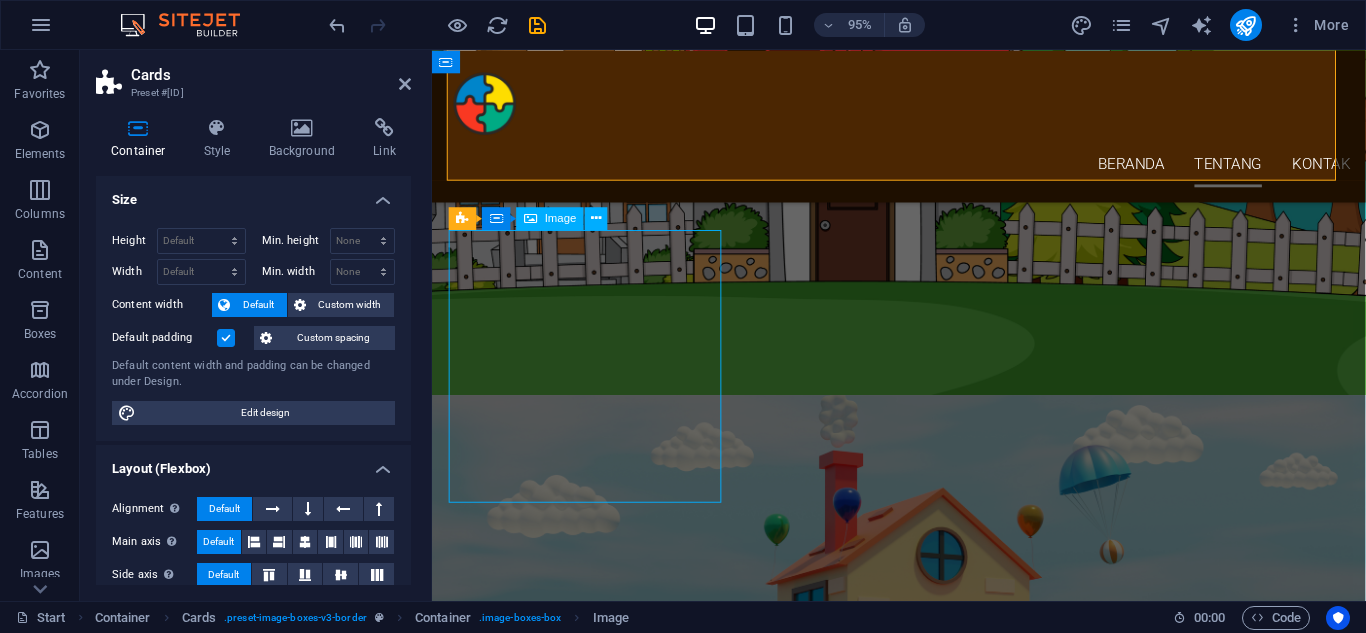click at bounding box center (596, 2690) 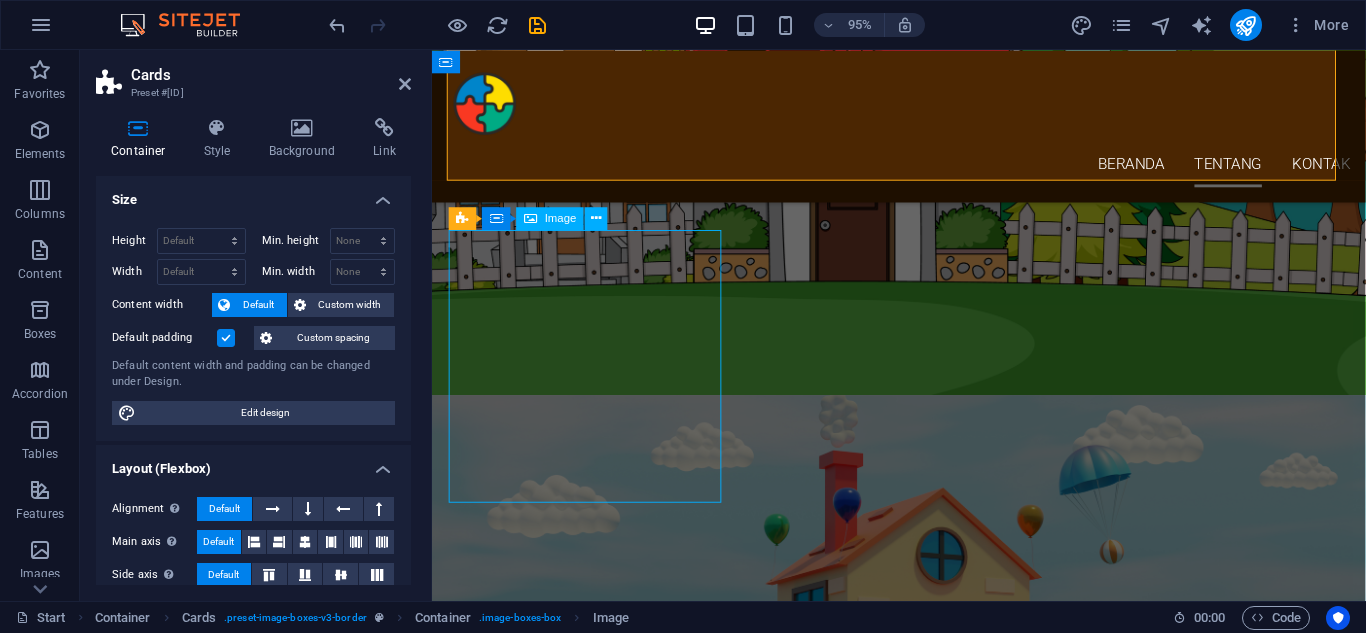 select on "px" 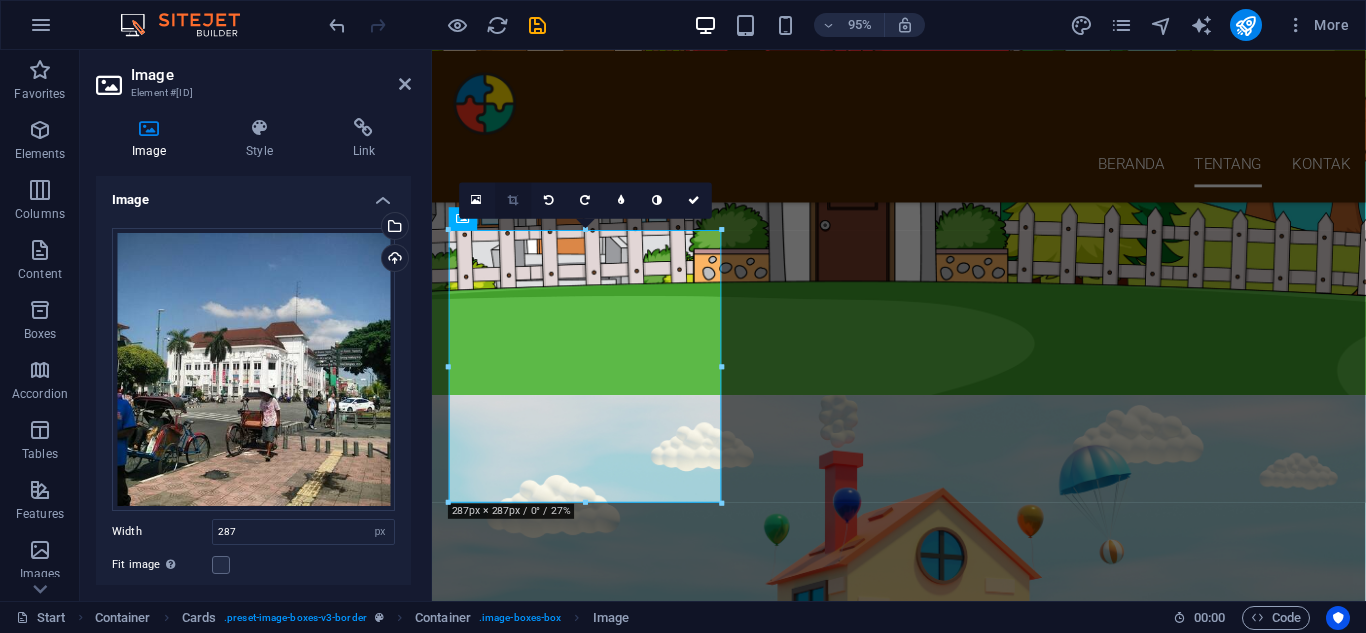 click at bounding box center (513, 200) 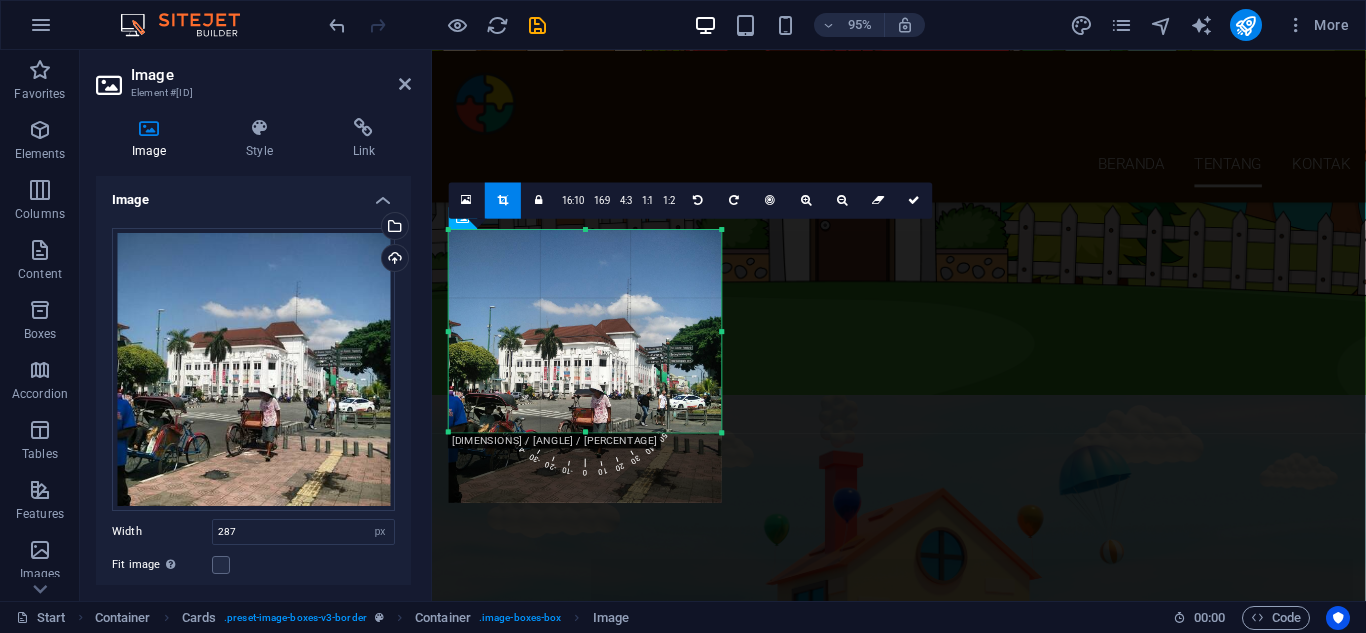 drag, startPoint x: 586, startPoint y: 500, endPoint x: 616, endPoint y: 426, distance: 79.84986 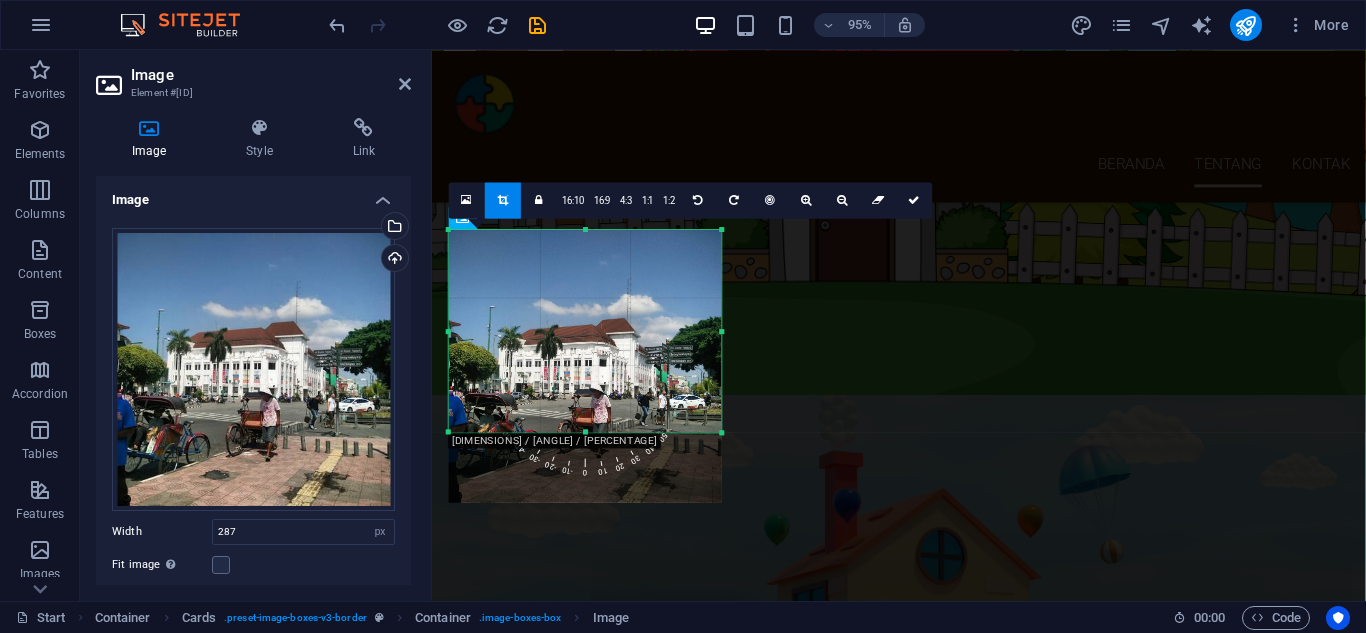 click on "[CITY] [CITY] [CITY]" at bounding box center [923, 2982] 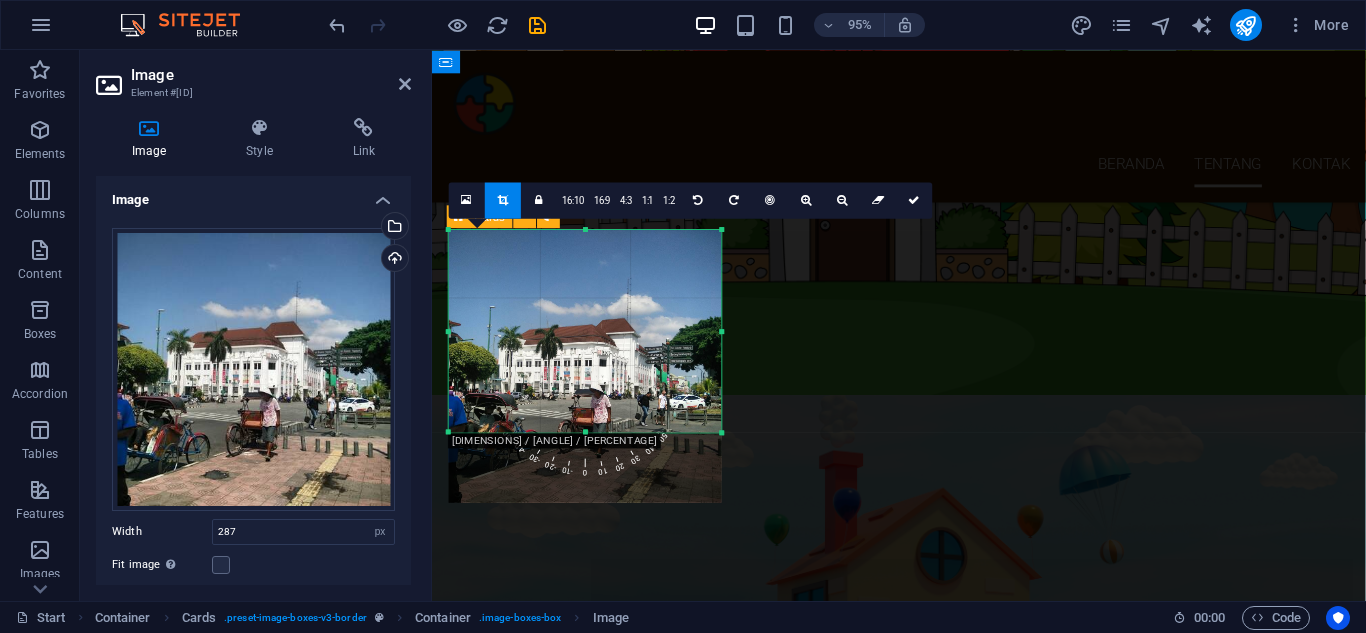 click on "[CITY] [CITY] [CITY]" at bounding box center (923, 2982) 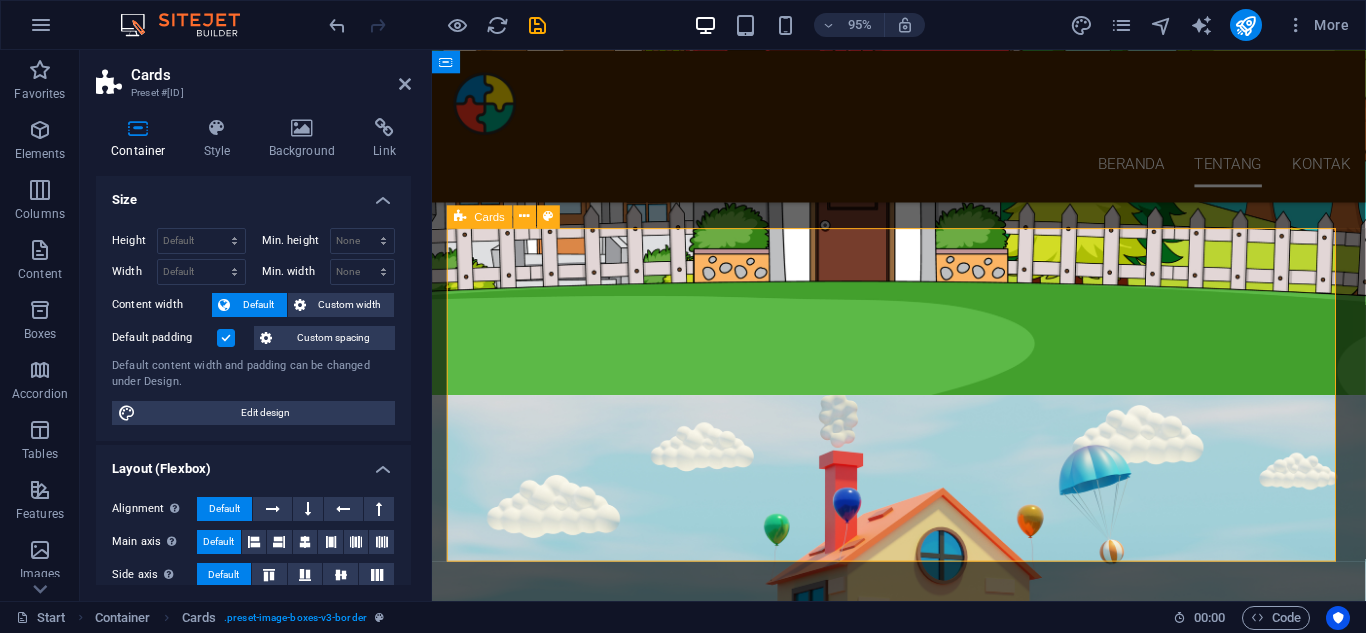 click on "[CITY] [CITY] [CITY]" at bounding box center [923, 2982] 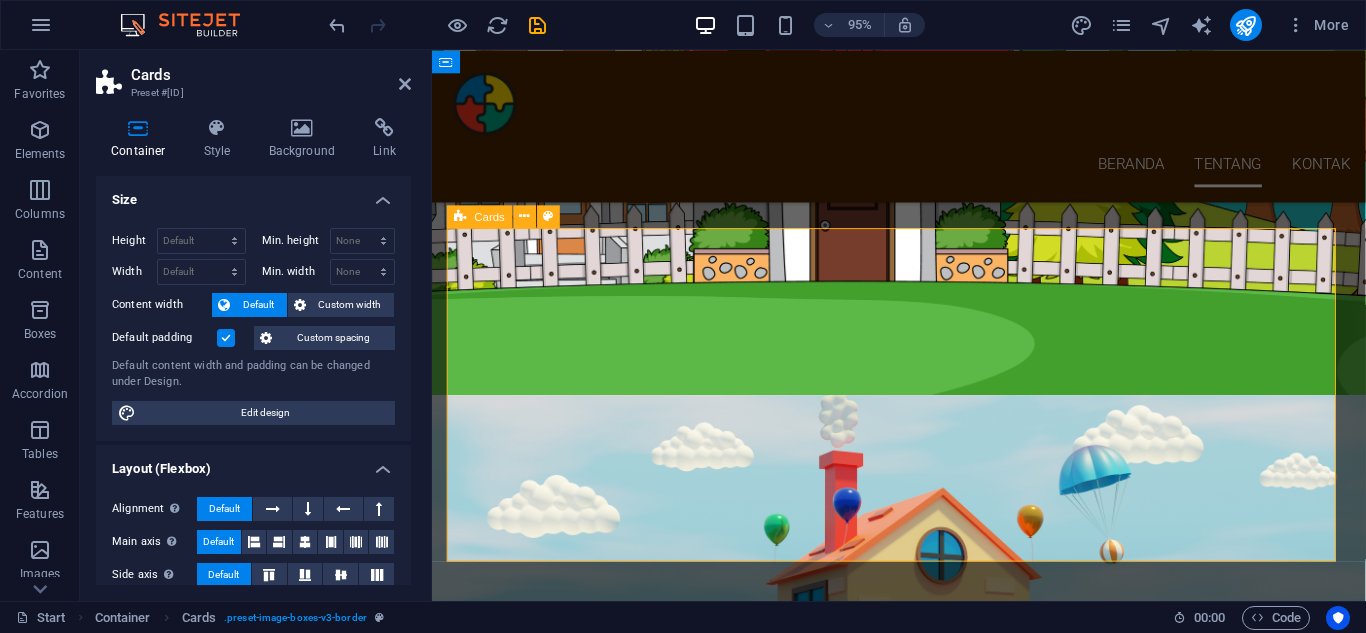 click on "[CITY] [CITY] [CITY]" at bounding box center (923, 2982) 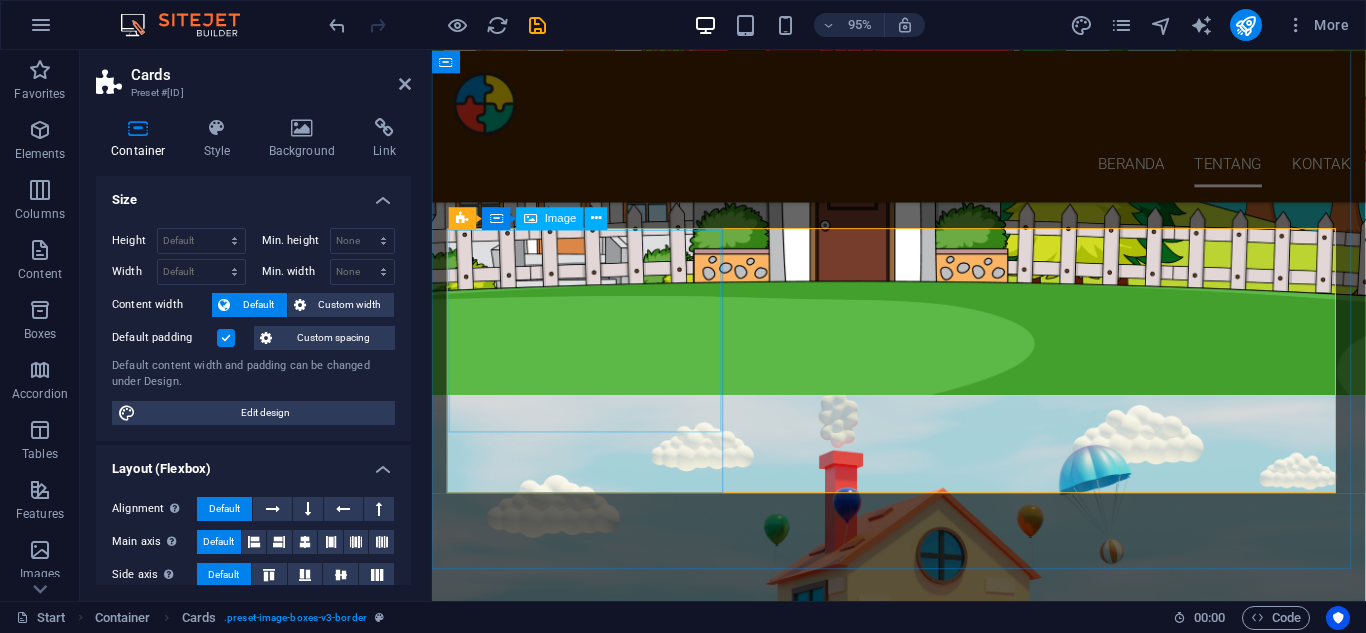 click at bounding box center [596, 2653] 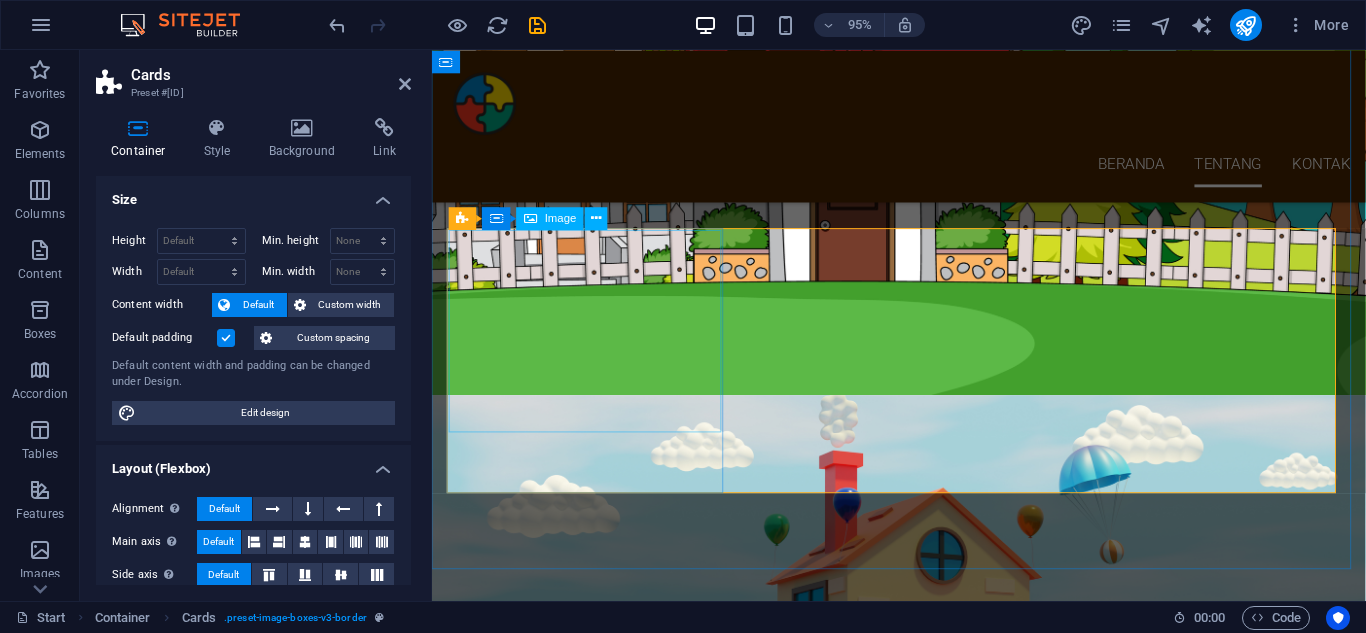 click at bounding box center (596, 2653) 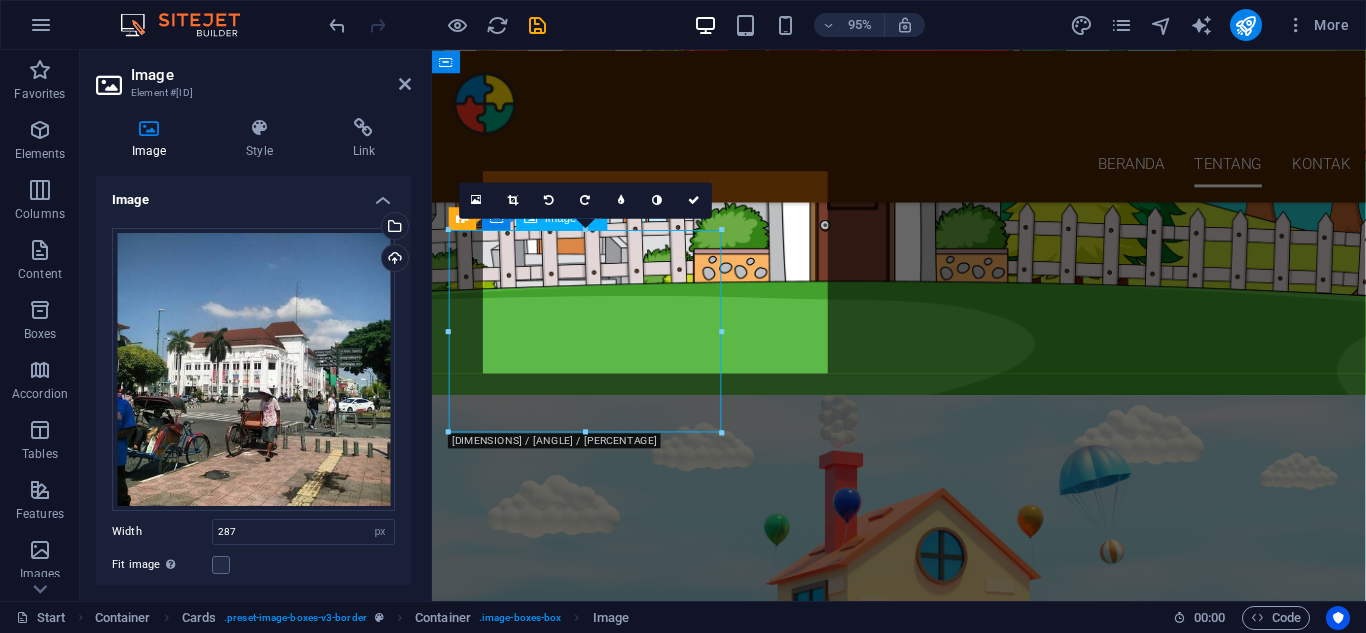 click at bounding box center (596, 2653) 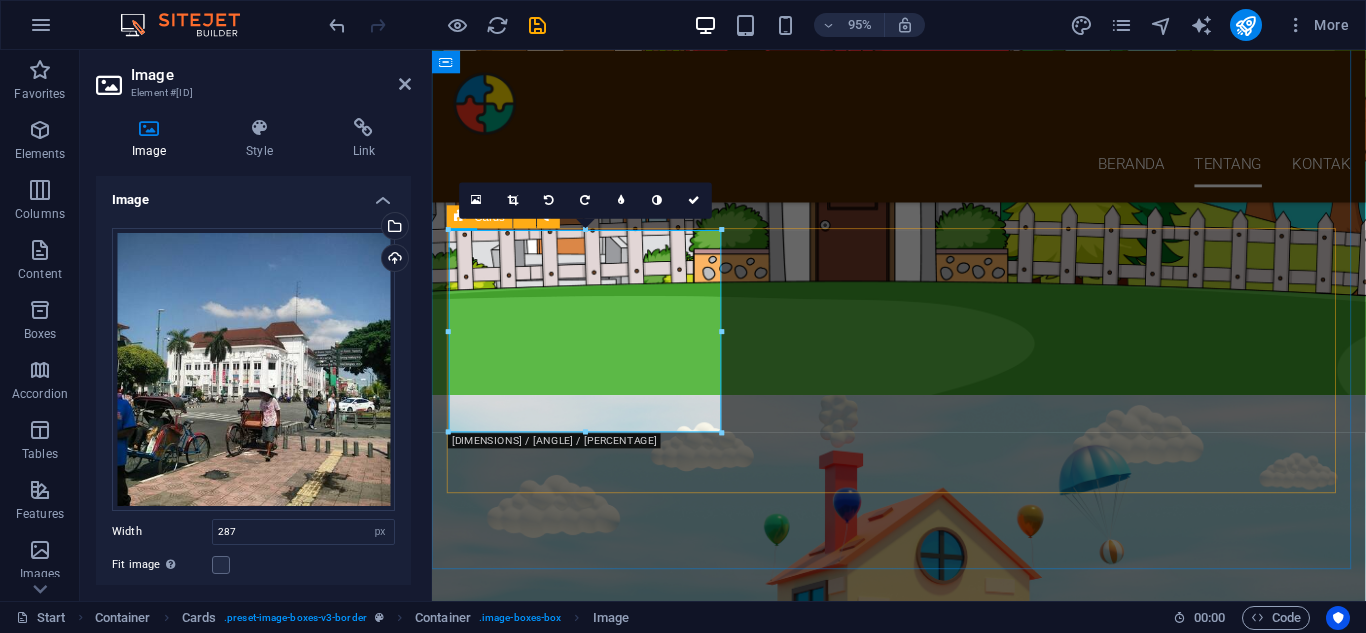drag, startPoint x: 759, startPoint y: 350, endPoint x: 1152, endPoint y: 390, distance: 395.03036 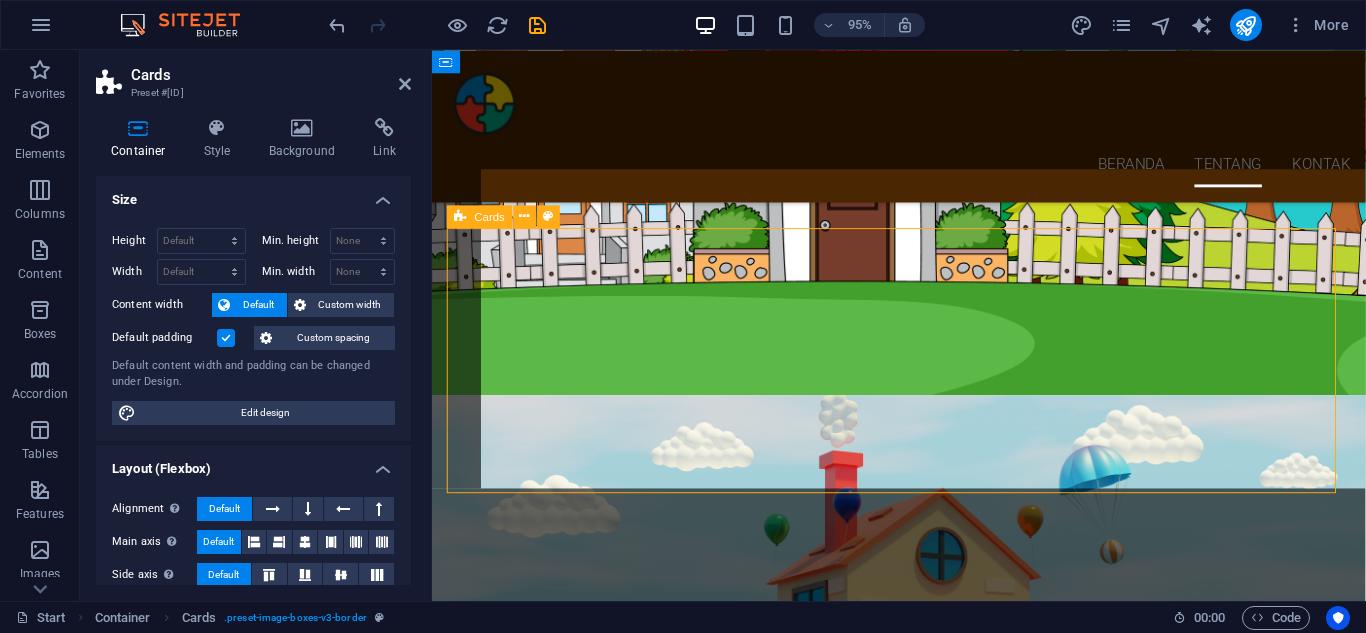 click on "[CITY] [CITY] [CITY]" at bounding box center [923, 2982] 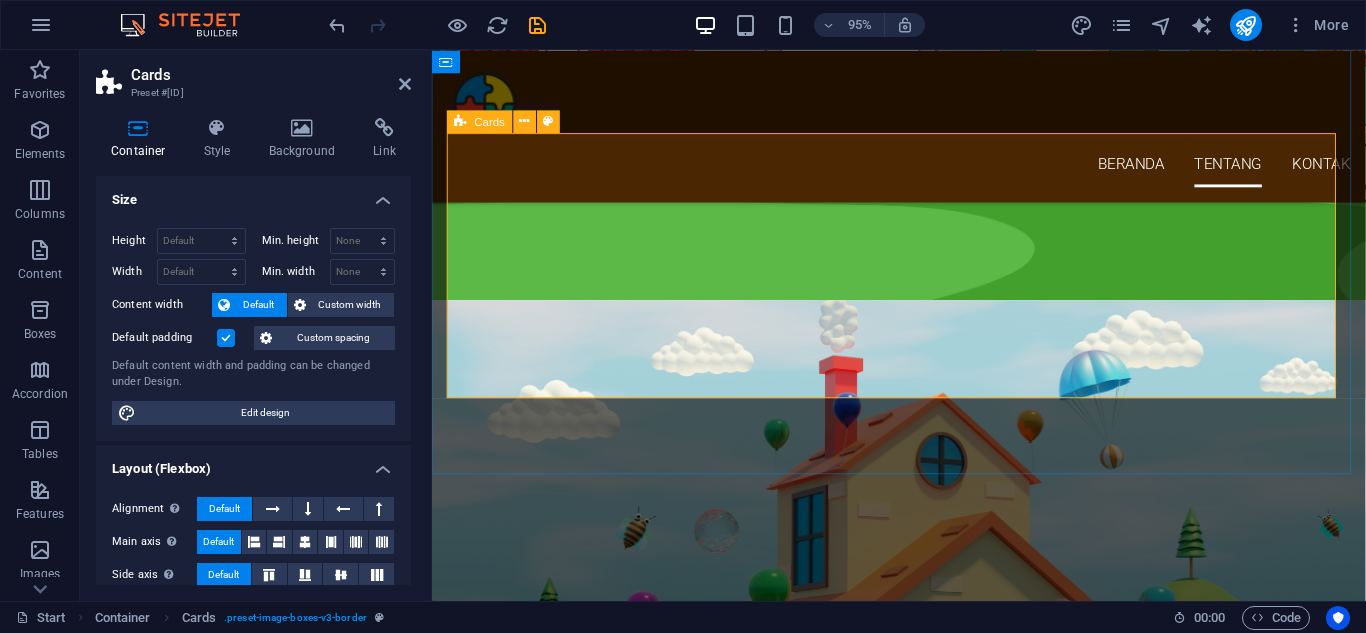 scroll, scrollTop: 1714, scrollLeft: 0, axis: vertical 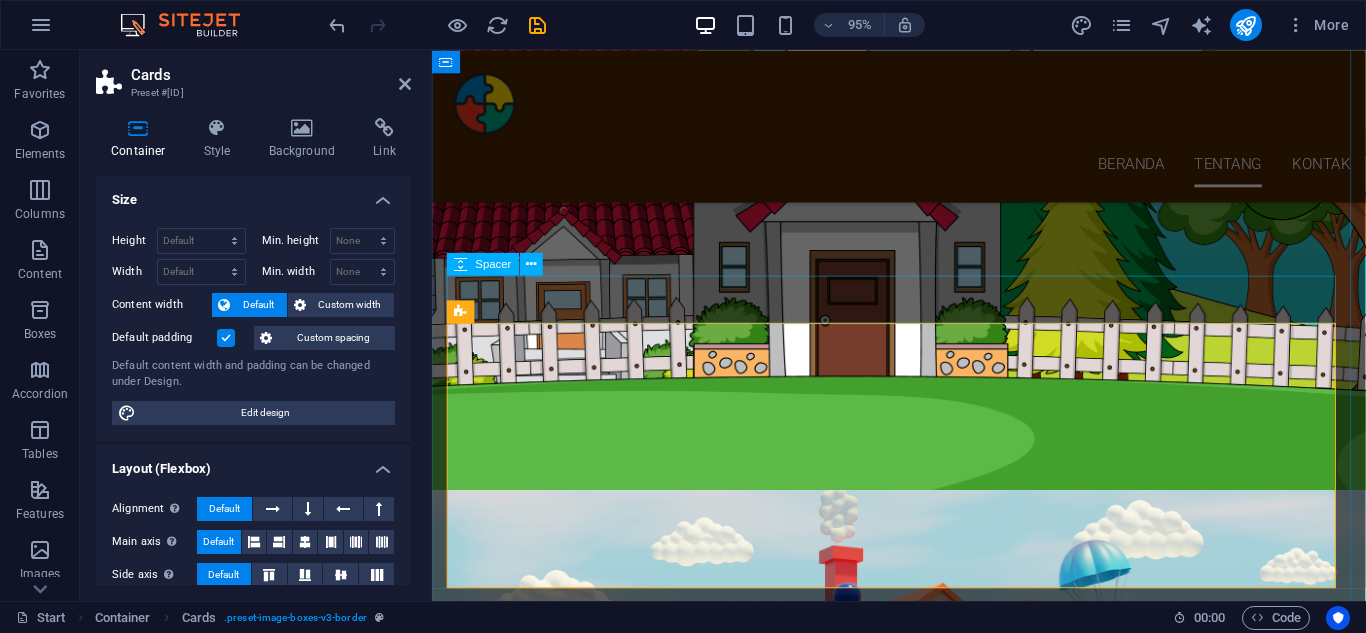 click at bounding box center (923, 2620) 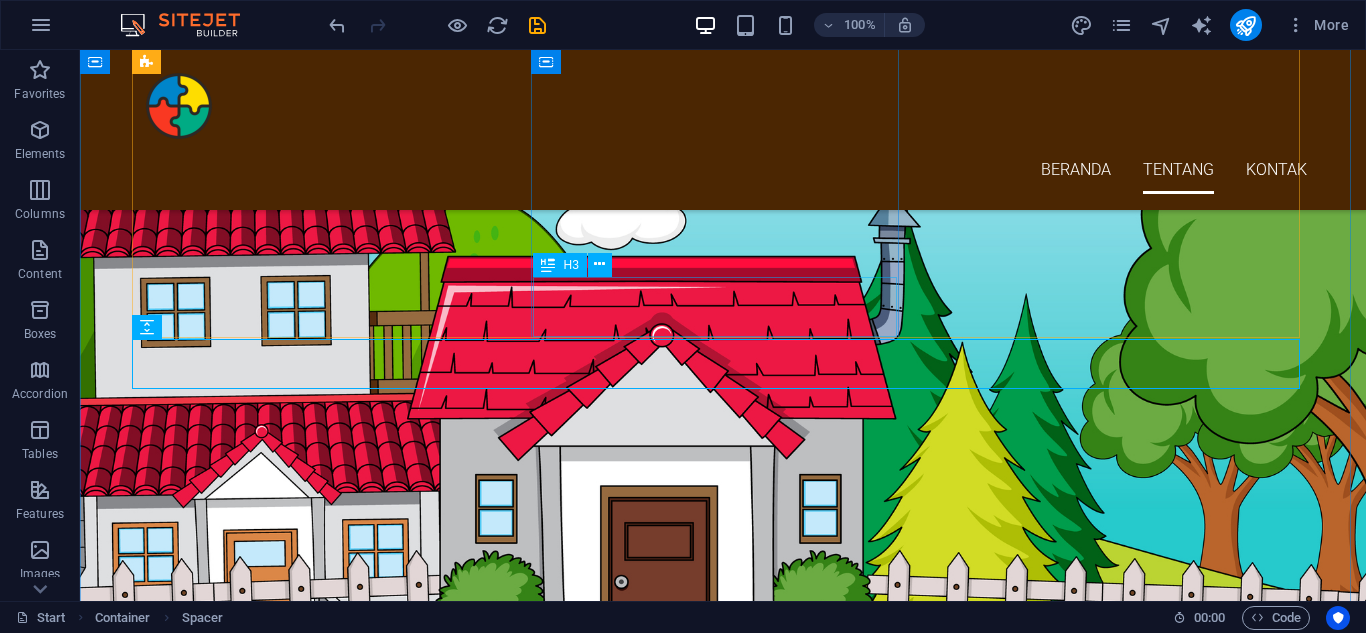 scroll, scrollTop: 1800, scrollLeft: 0, axis: vertical 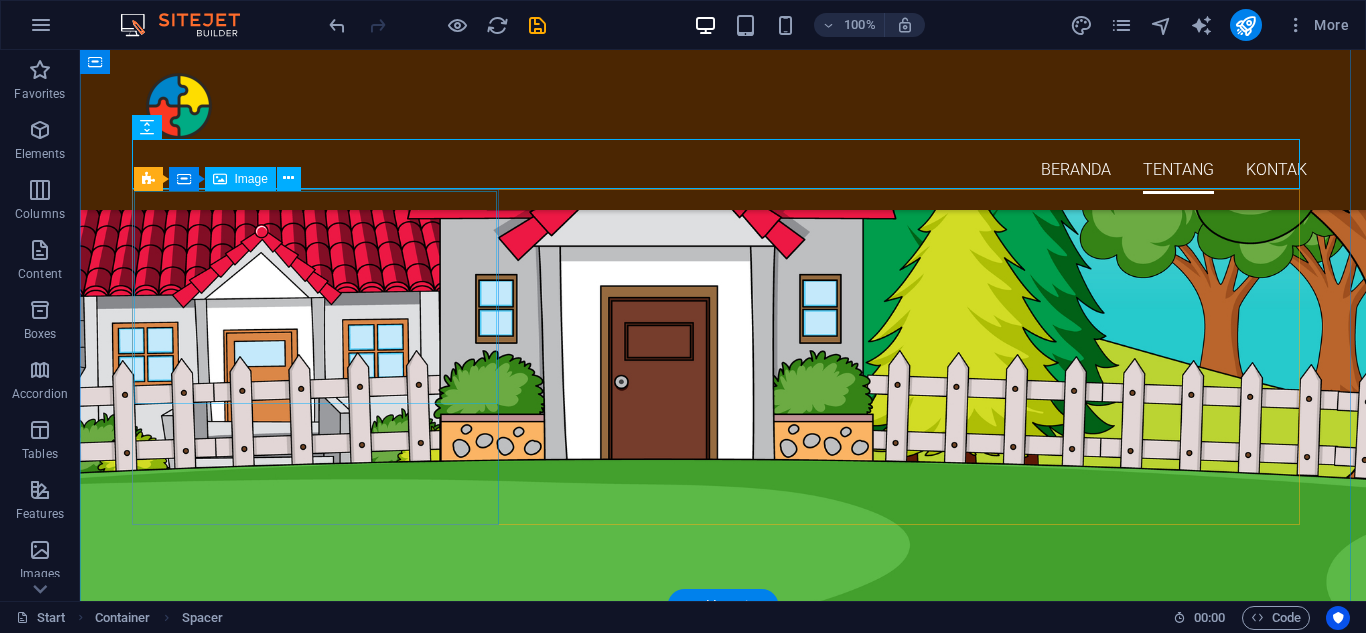 click at bounding box center (323, 3188) 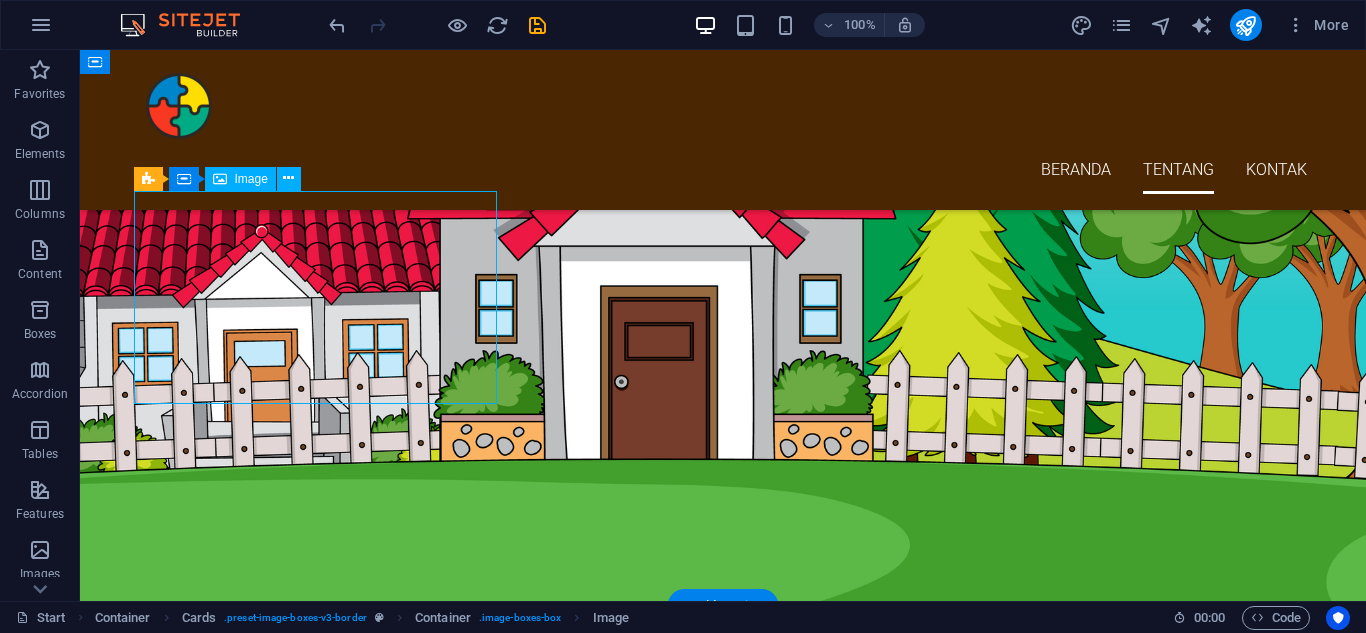 click at bounding box center (323, 3188) 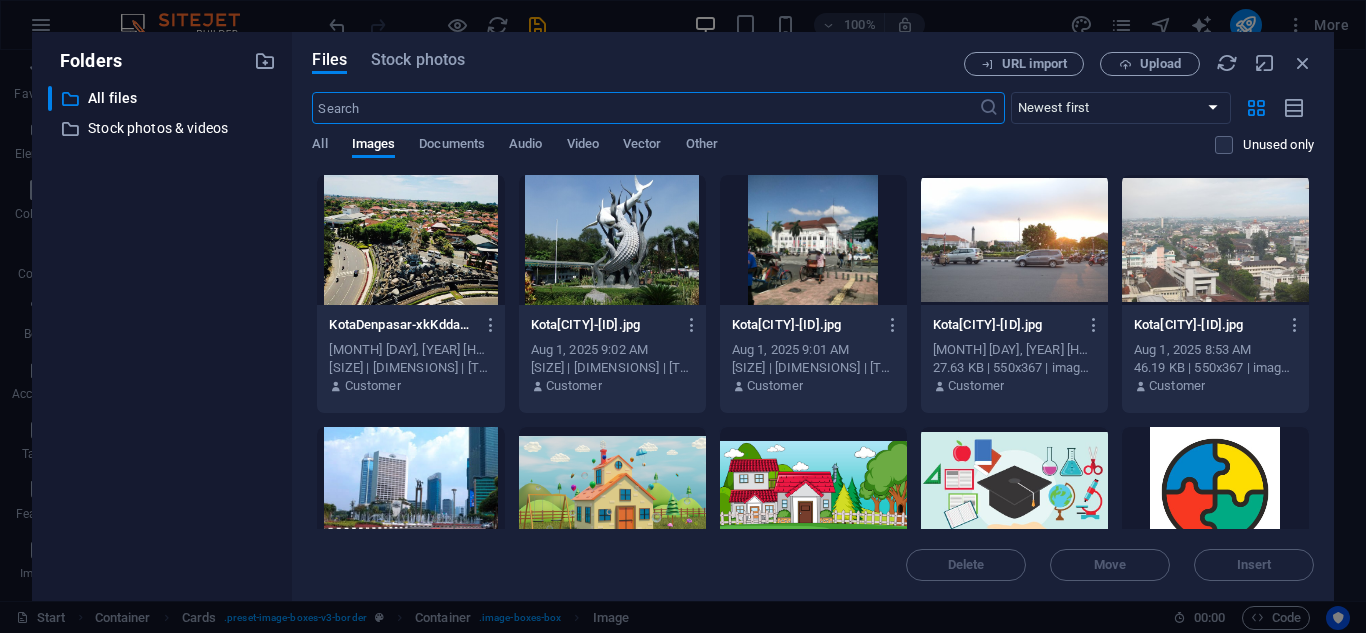 scroll, scrollTop: 2439, scrollLeft: 0, axis: vertical 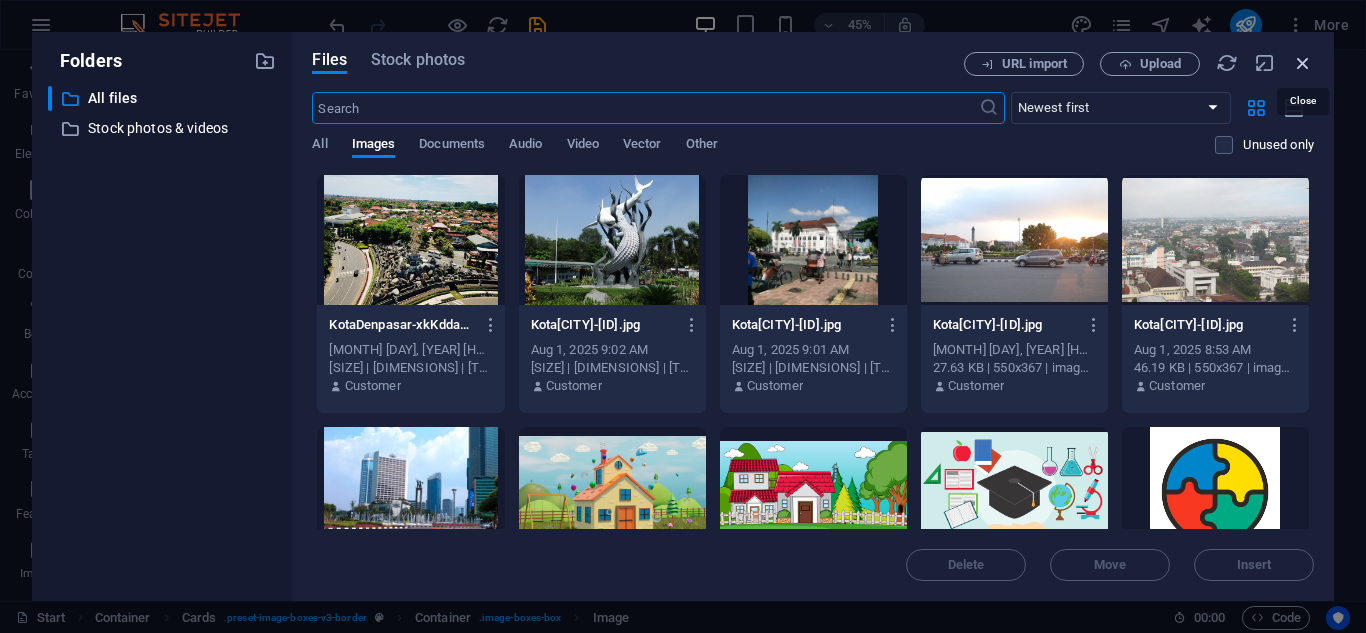 click at bounding box center (1303, 63) 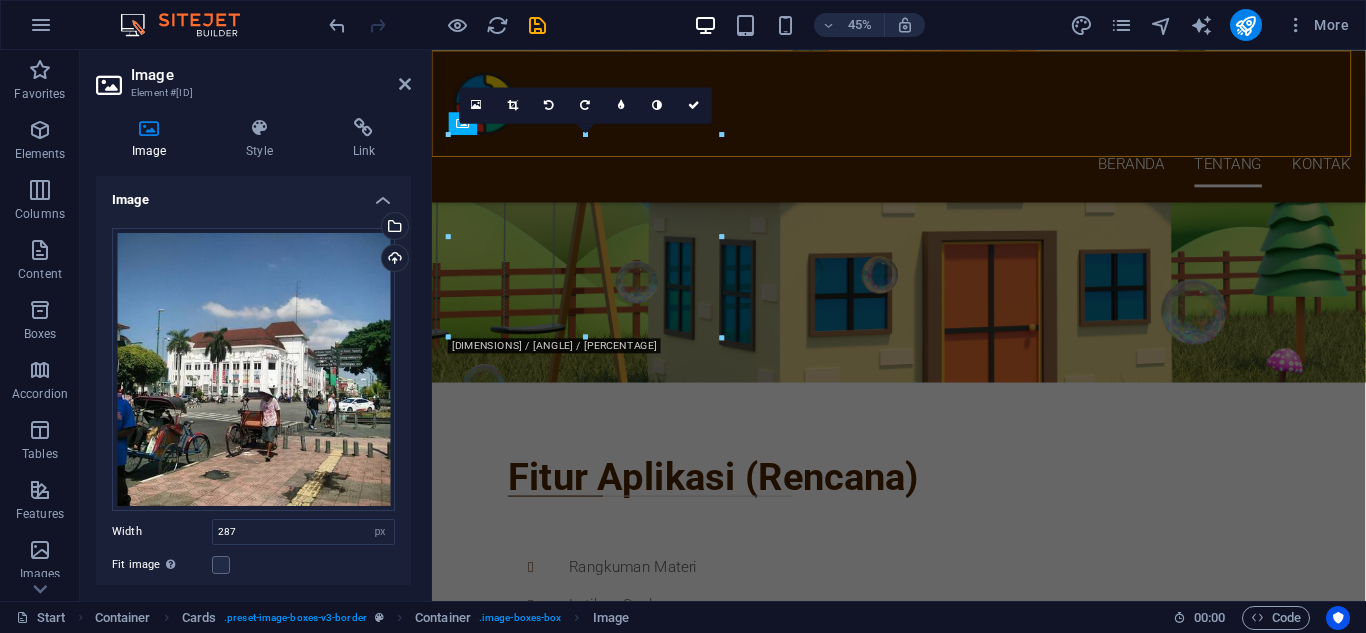 scroll, scrollTop: 1914, scrollLeft: 0, axis: vertical 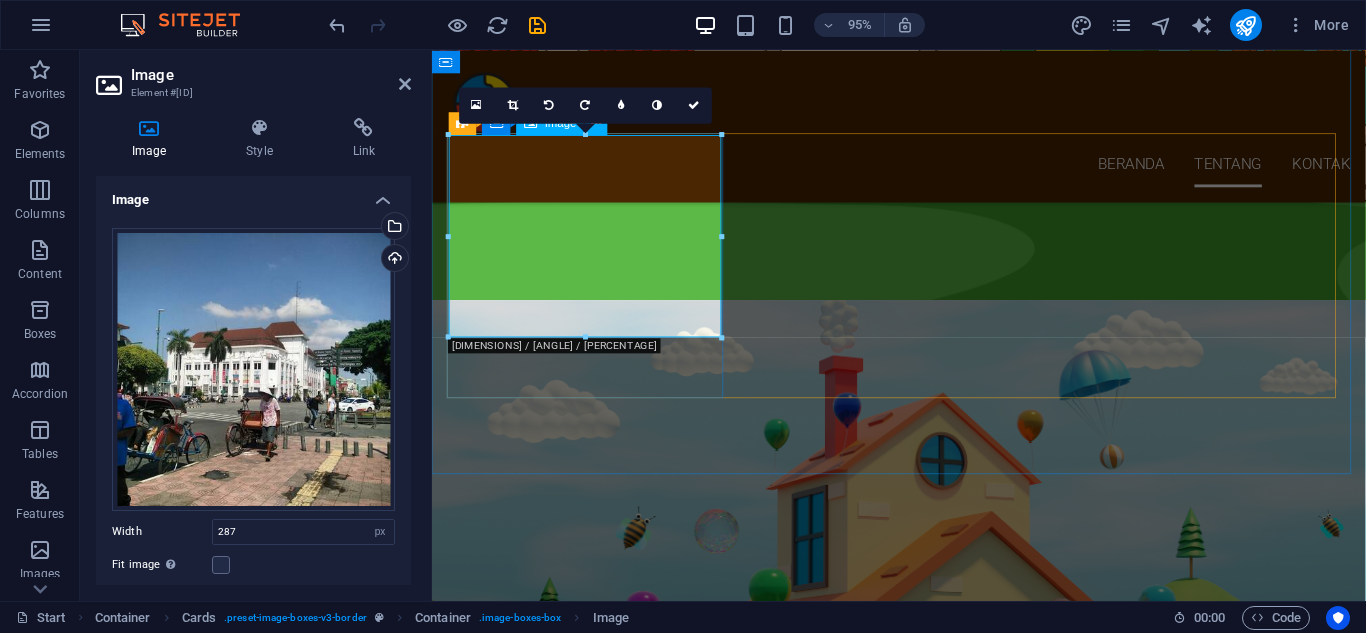 click at bounding box center (596, 2553) 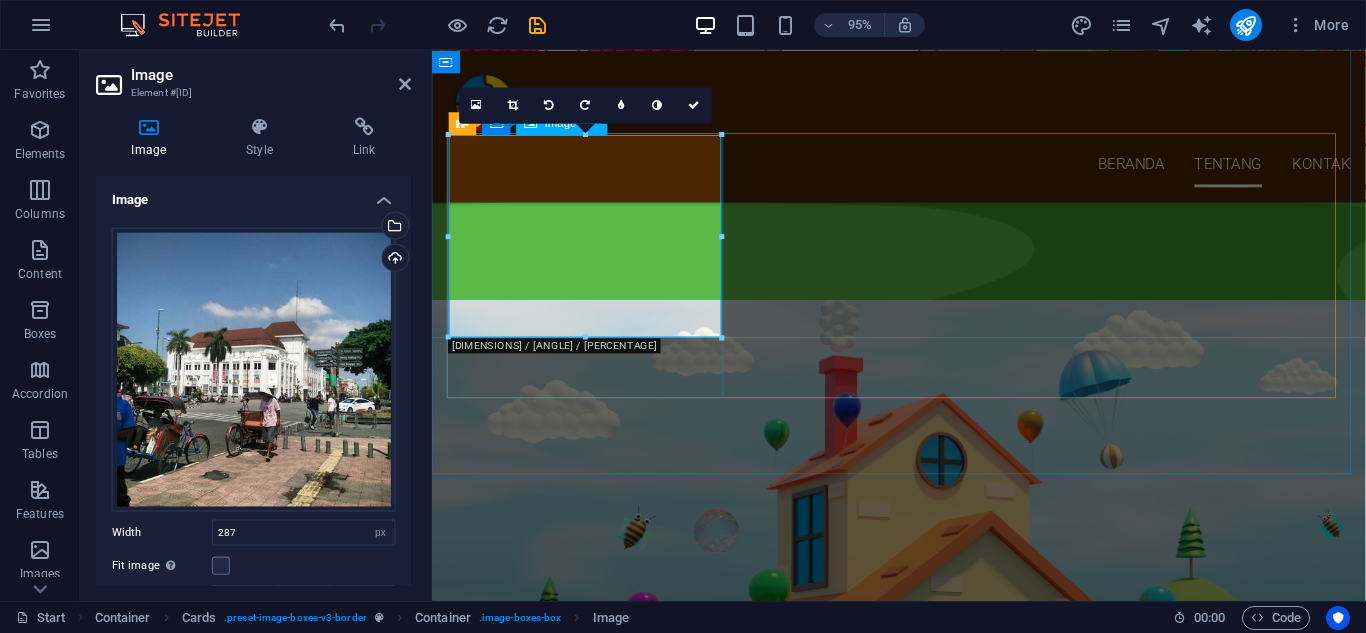 click at bounding box center [596, 2553] 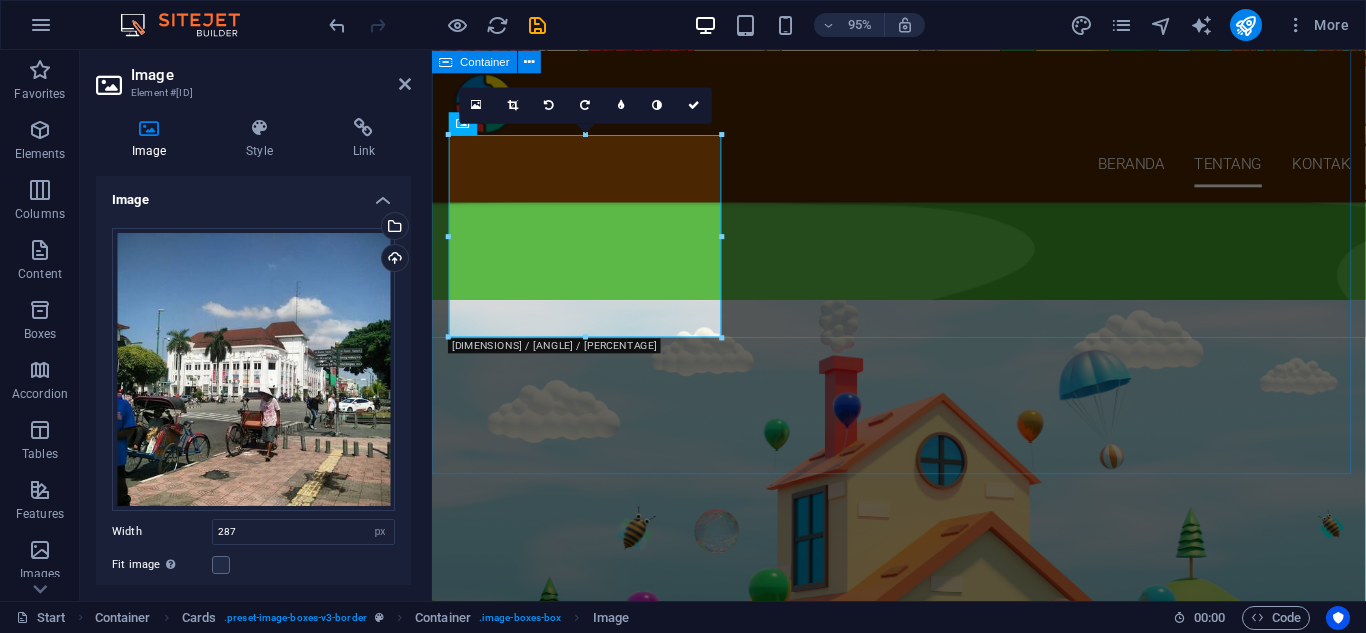 click on "Segera Hadir Layanan Pendidikan di Kotamu [CITY] [CITY] [CITY] [CITY] [CITY] [CITY]" at bounding box center [923, 2409] 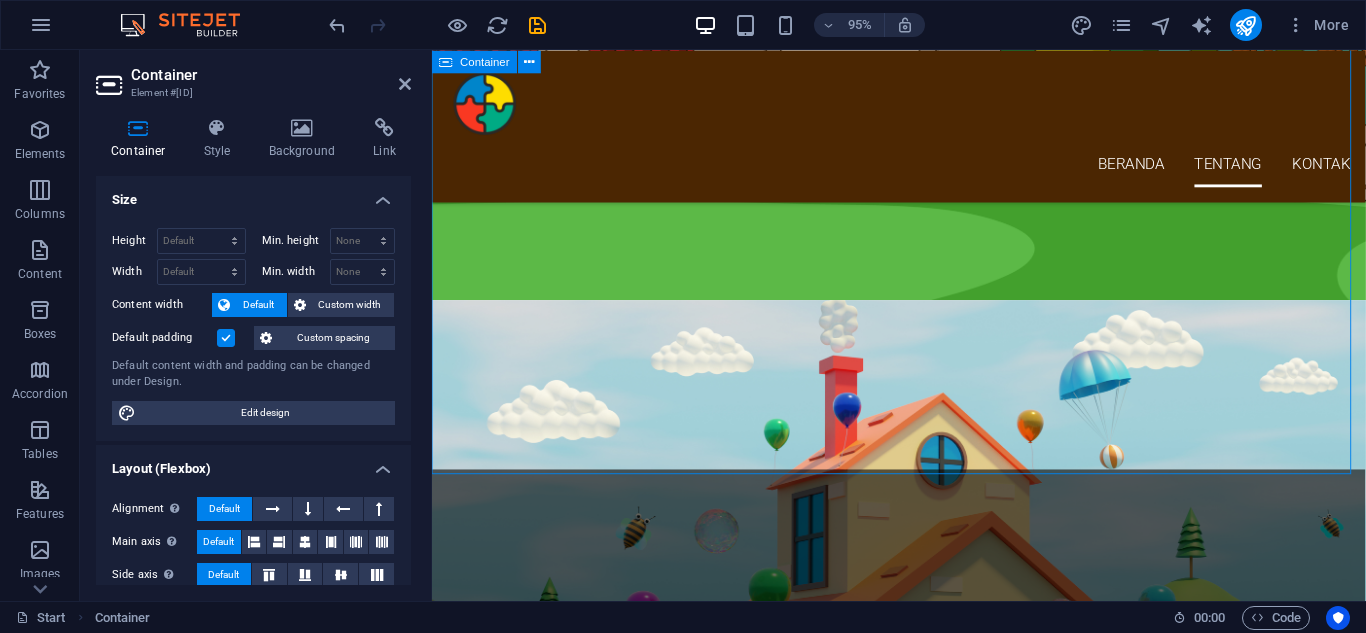 click on "Segera Hadir Layanan Pendidikan di Kotamu [CITY] [CITY] [CITY] [CITY] [CITY] [CITY]" at bounding box center [923, 2409] 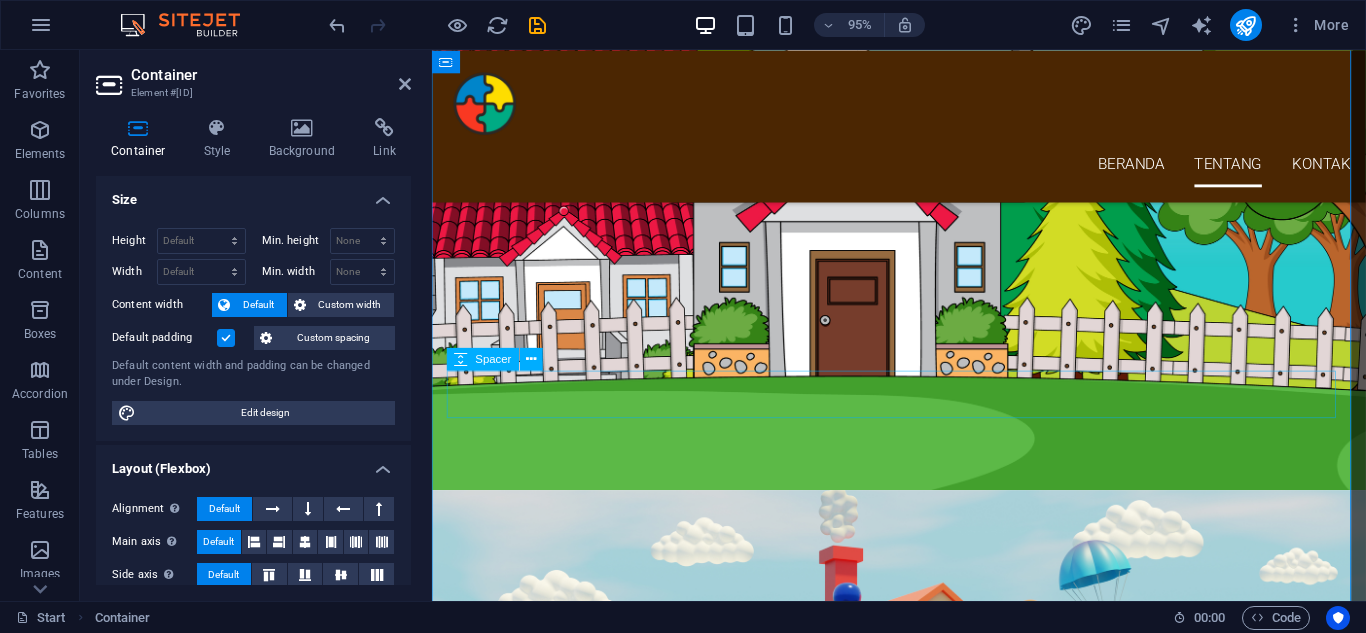 scroll, scrollTop: 1614, scrollLeft: 0, axis: vertical 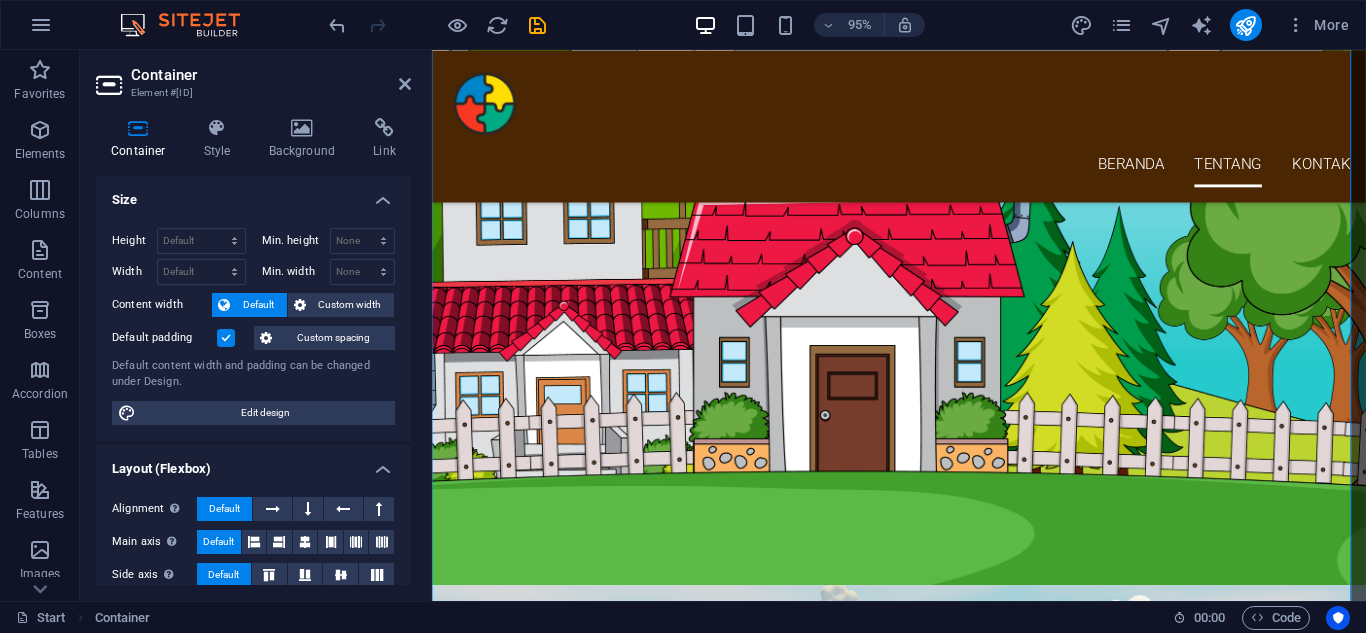 click on "Container Element #ed-822104703" at bounding box center [253, 76] 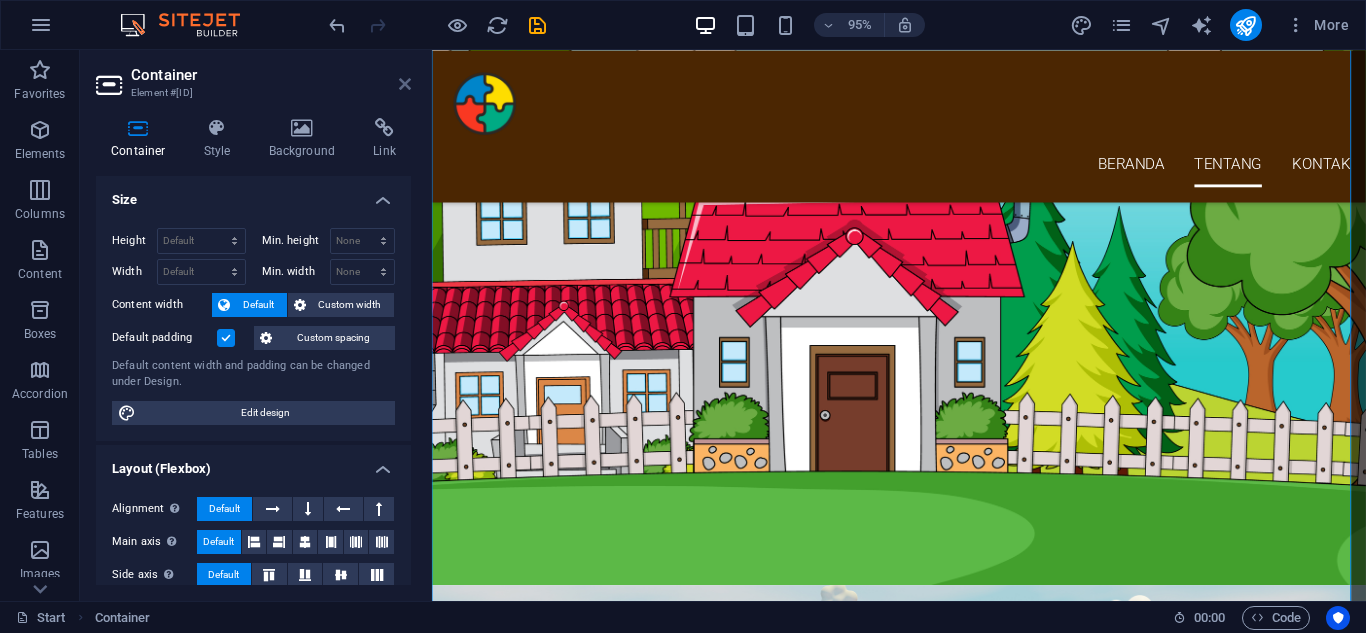 click at bounding box center (405, 84) 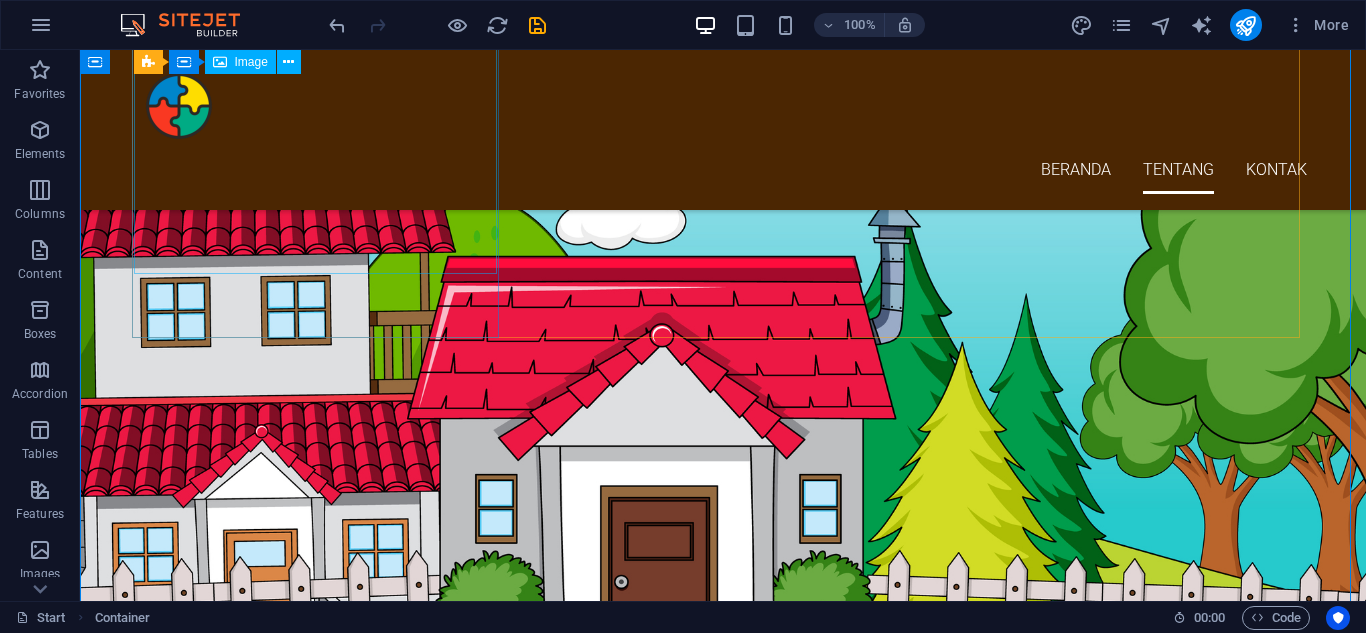 scroll, scrollTop: 1800, scrollLeft: 0, axis: vertical 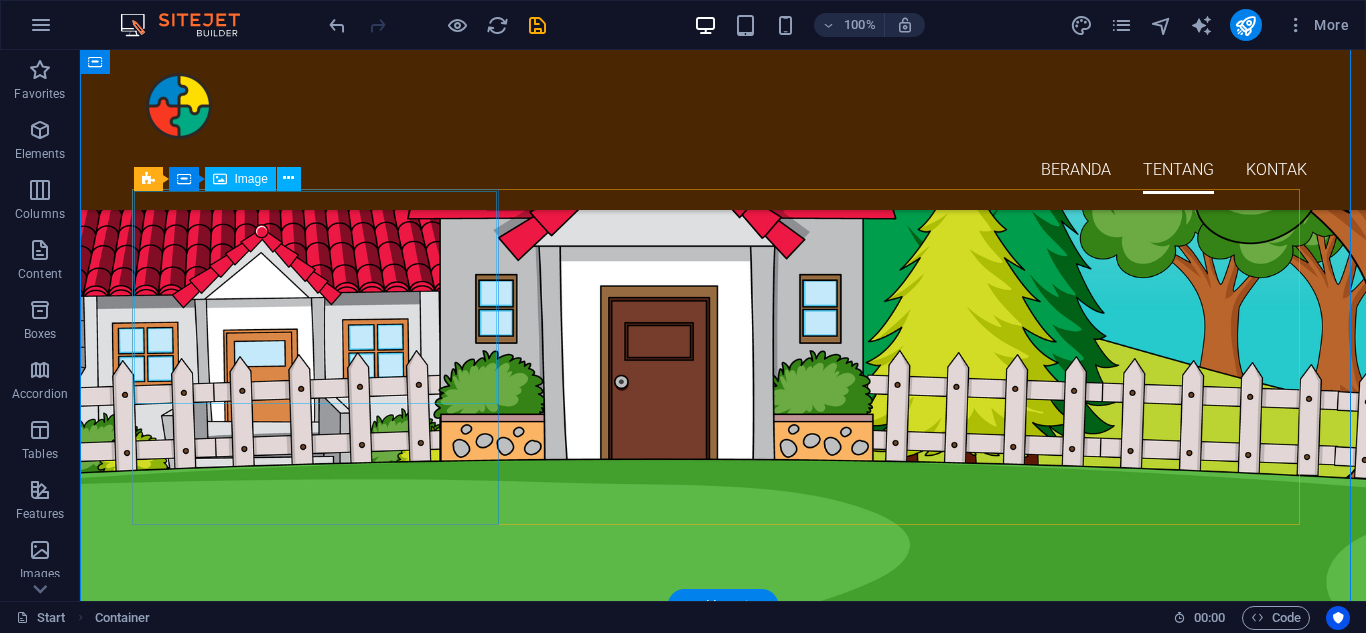 click at bounding box center [323, 3188] 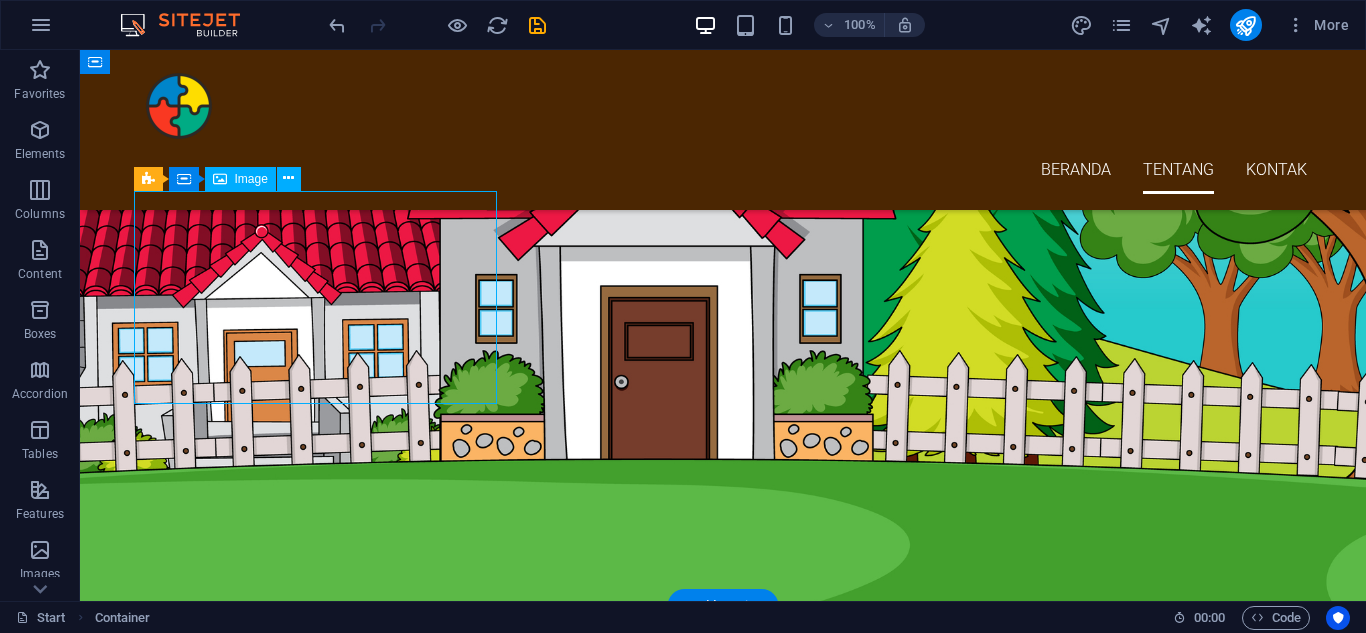 click at bounding box center (323, 3188) 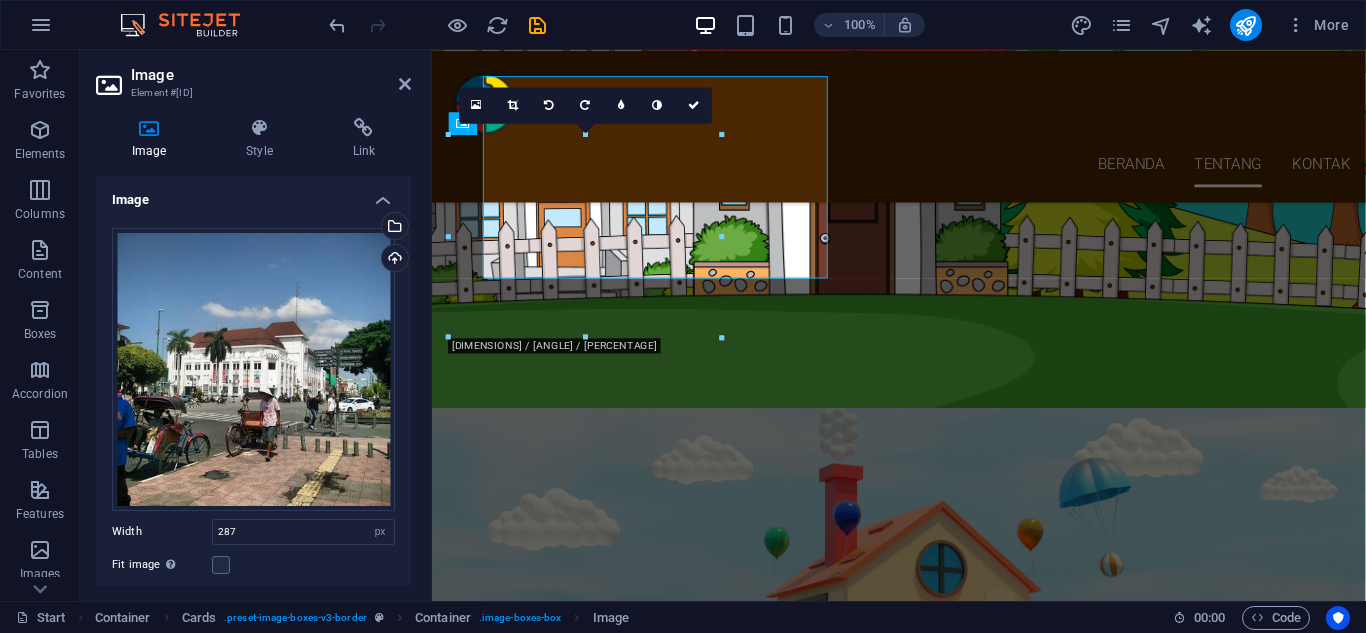 click on "Drag files here, click to choose files or select files from Files or our free stock photos & videos" at bounding box center (253, 369) 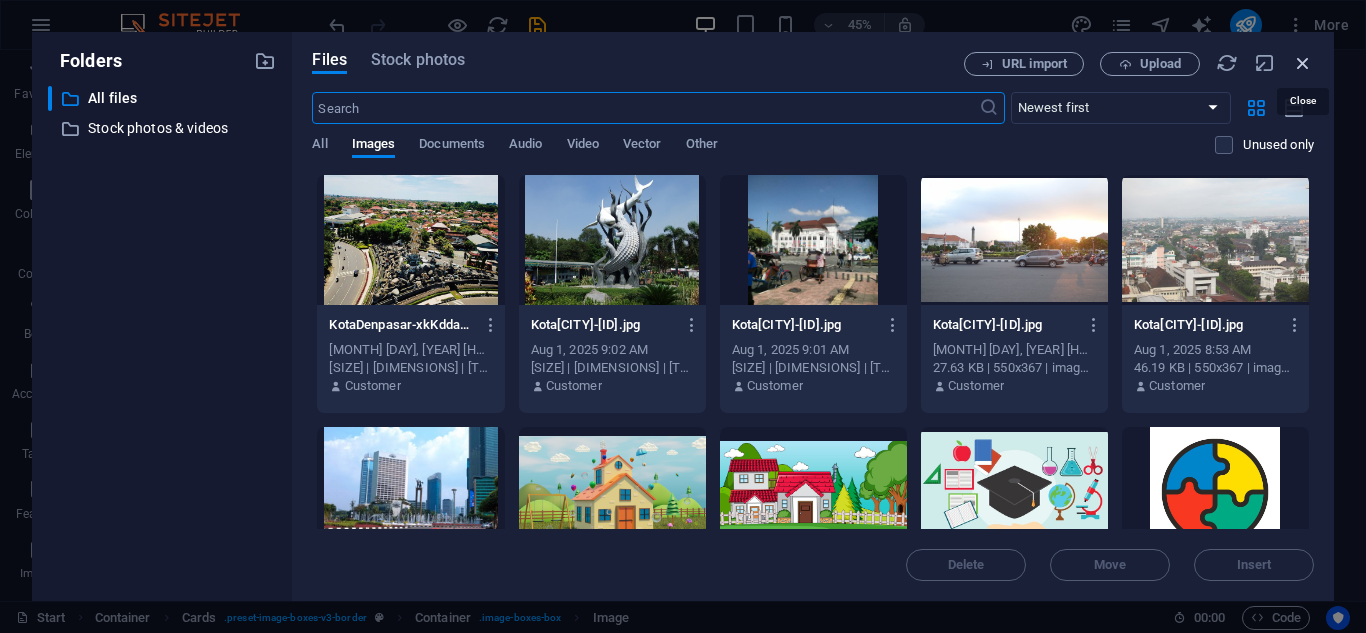 drag, startPoint x: 906, startPoint y: 17, endPoint x: 1293, endPoint y: 67, distance: 390.2166 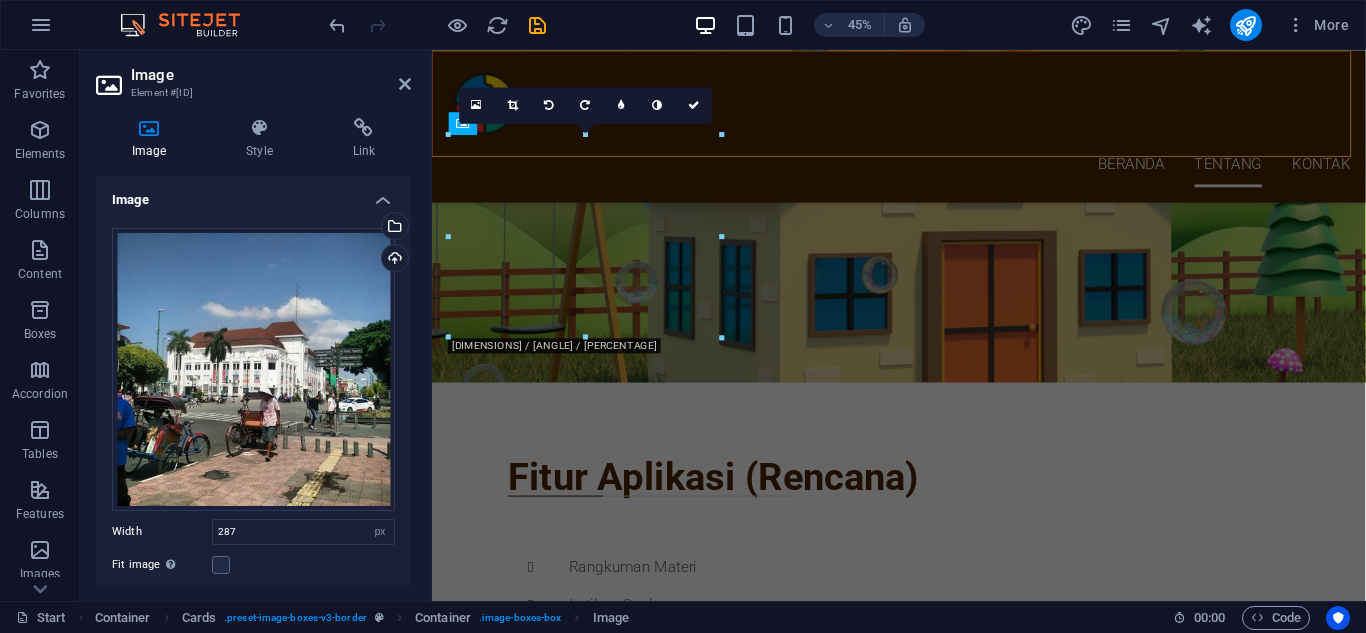 scroll, scrollTop: 1914, scrollLeft: 0, axis: vertical 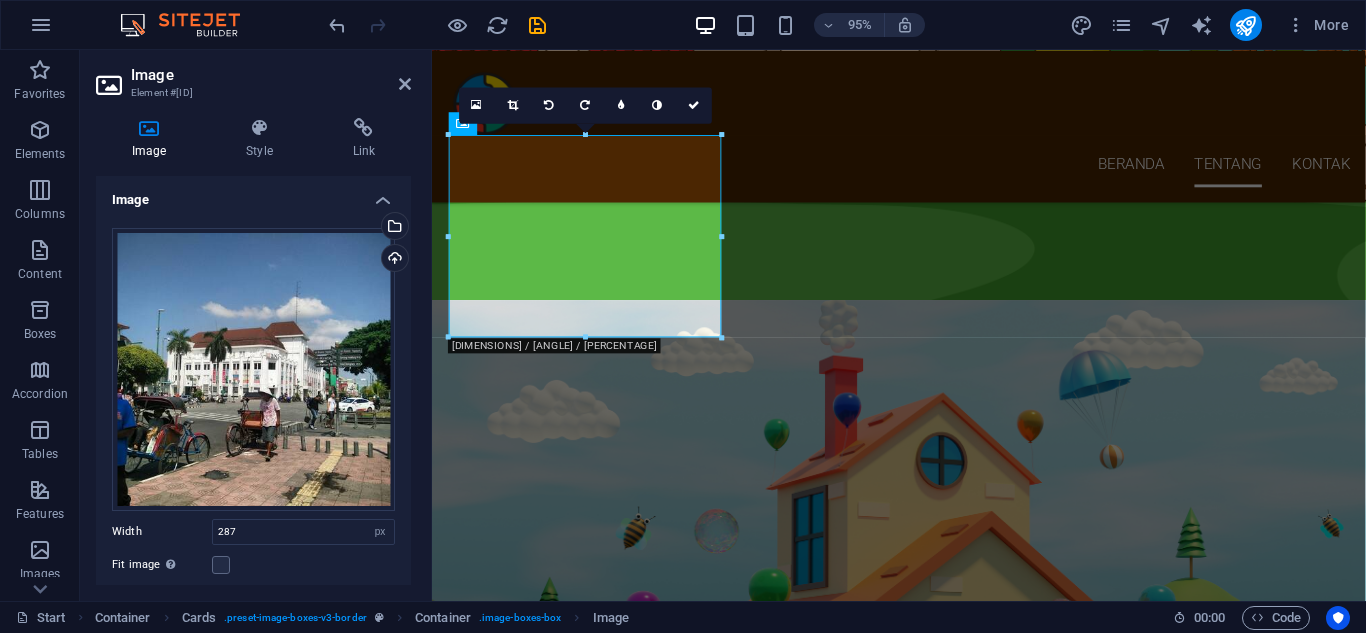 click on "Image Element #ed-822104751" at bounding box center [253, 76] 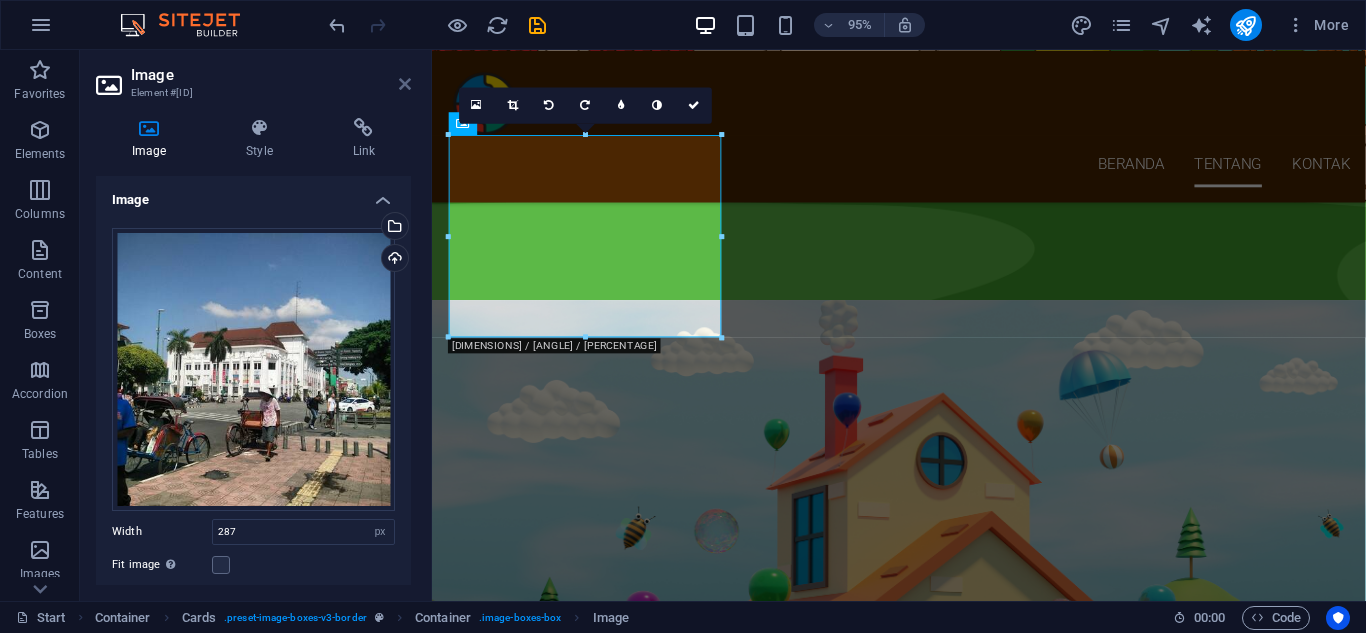 click at bounding box center (405, 84) 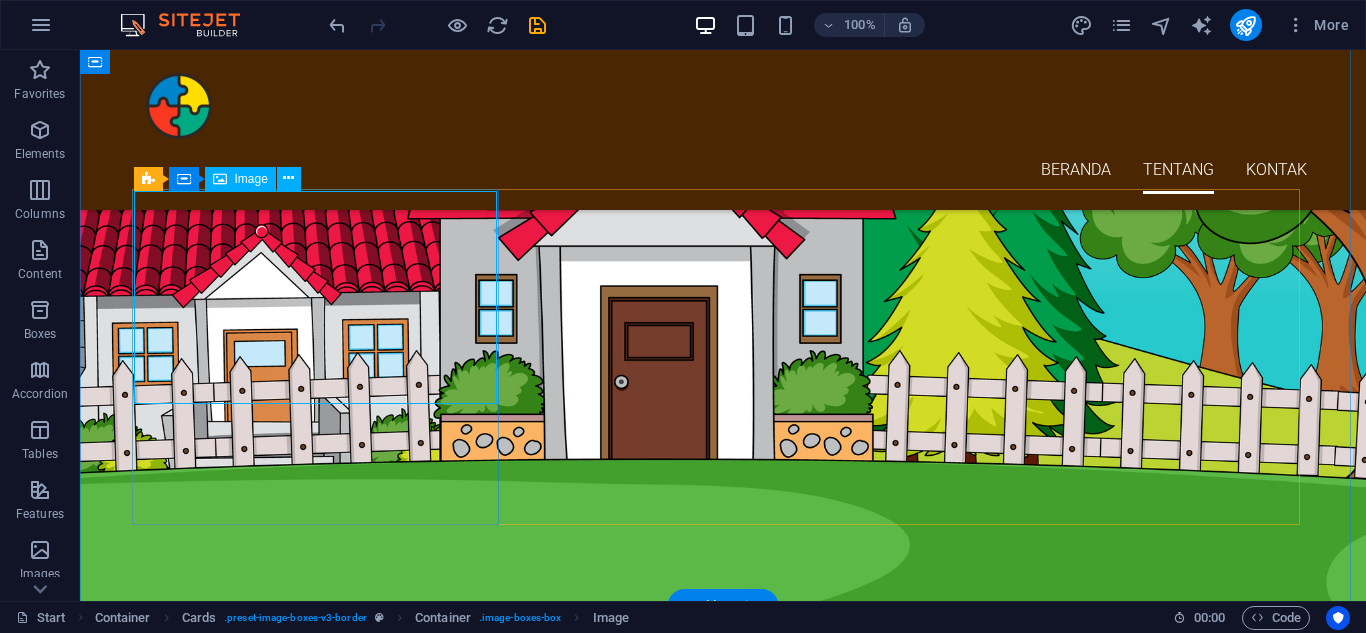 click at bounding box center [323, 3188] 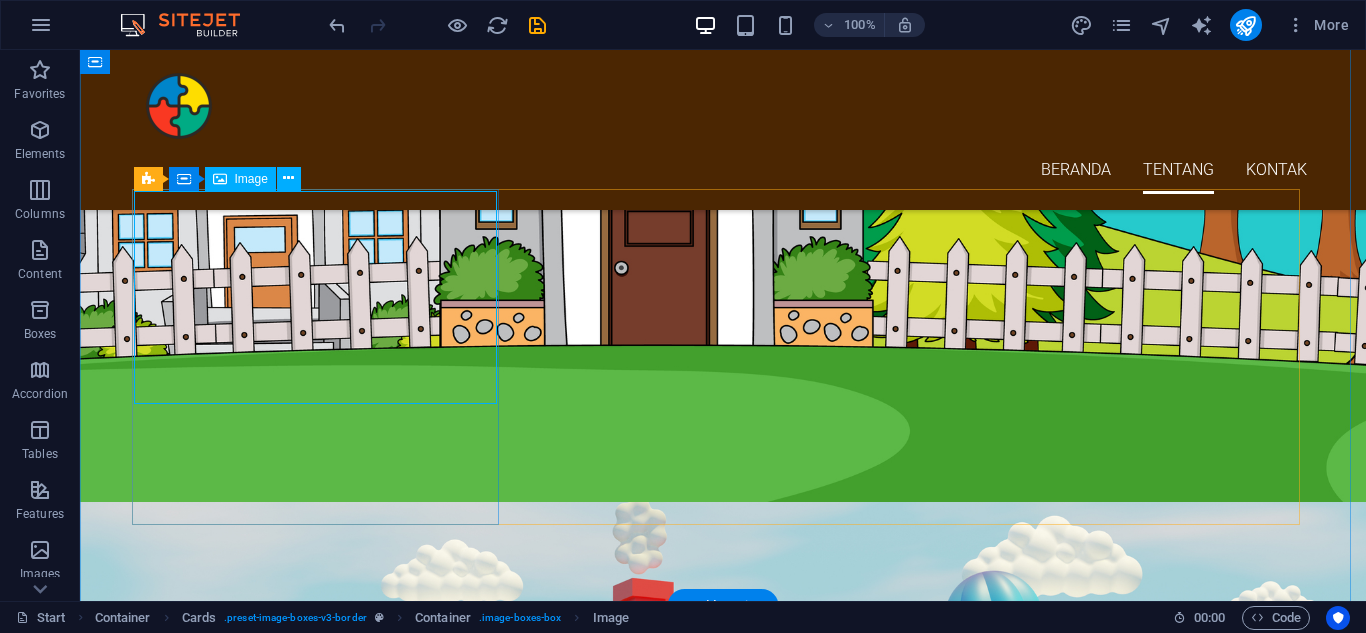 select on "px" 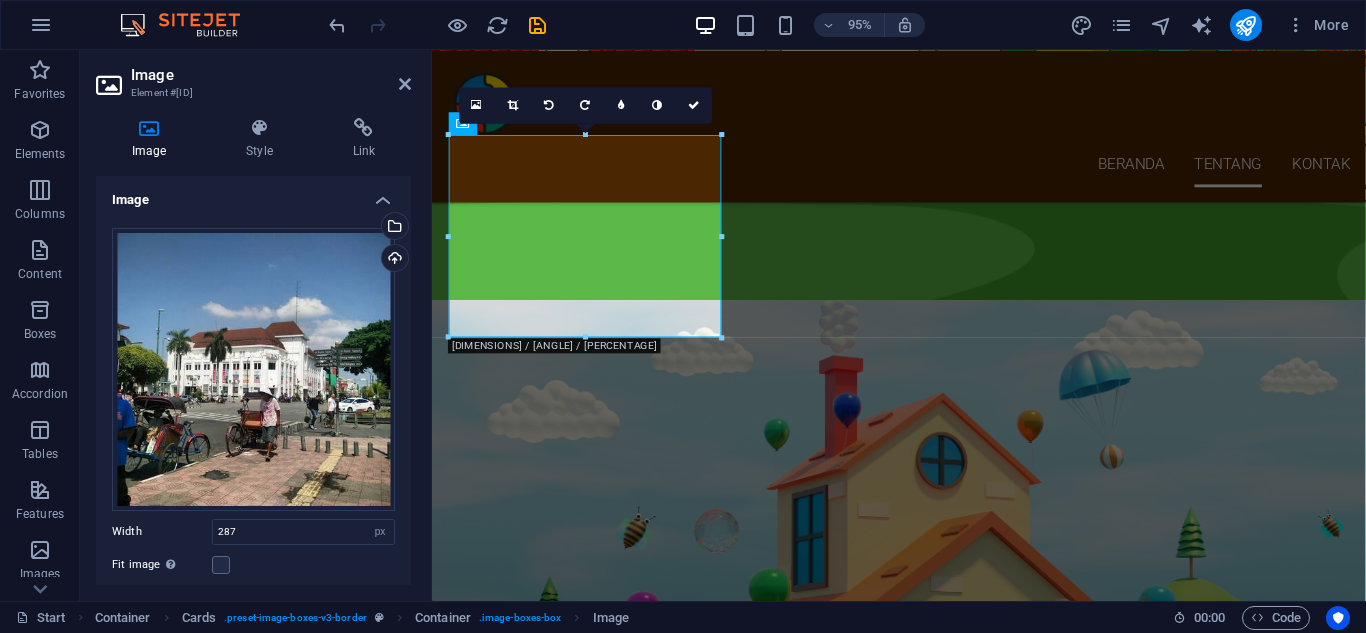 scroll, scrollTop: 100, scrollLeft: 0, axis: vertical 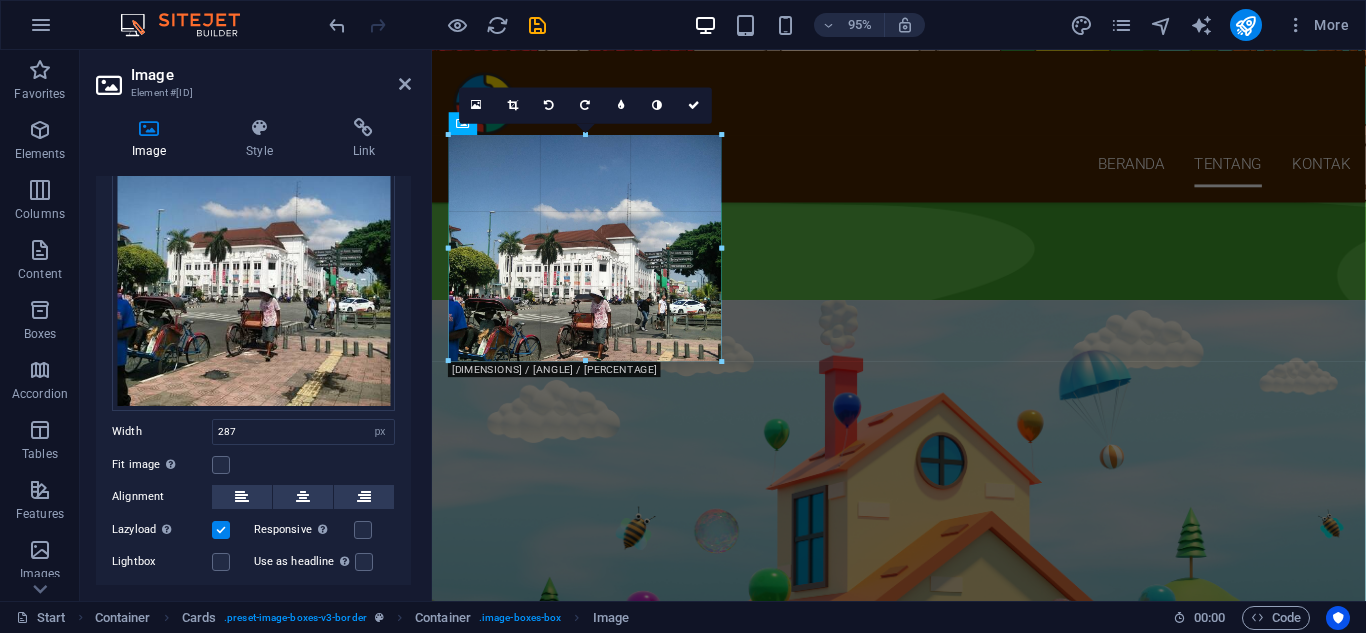 drag, startPoint x: 588, startPoint y: 340, endPoint x: 199, endPoint y: 332, distance: 389.08224 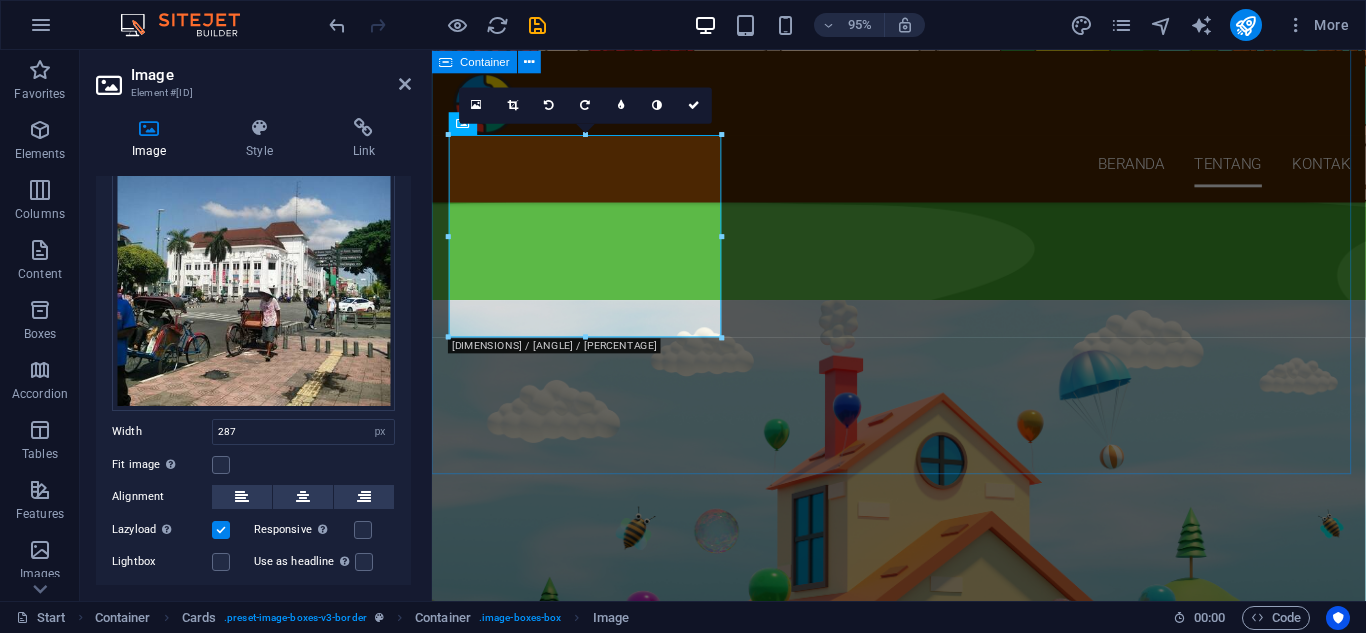 click on "Segera Hadir Layanan Pendidikan di Kotamu [CITY] [CITY] [CITY] [CITY] [CITY] [CITY]" at bounding box center [923, 2409] 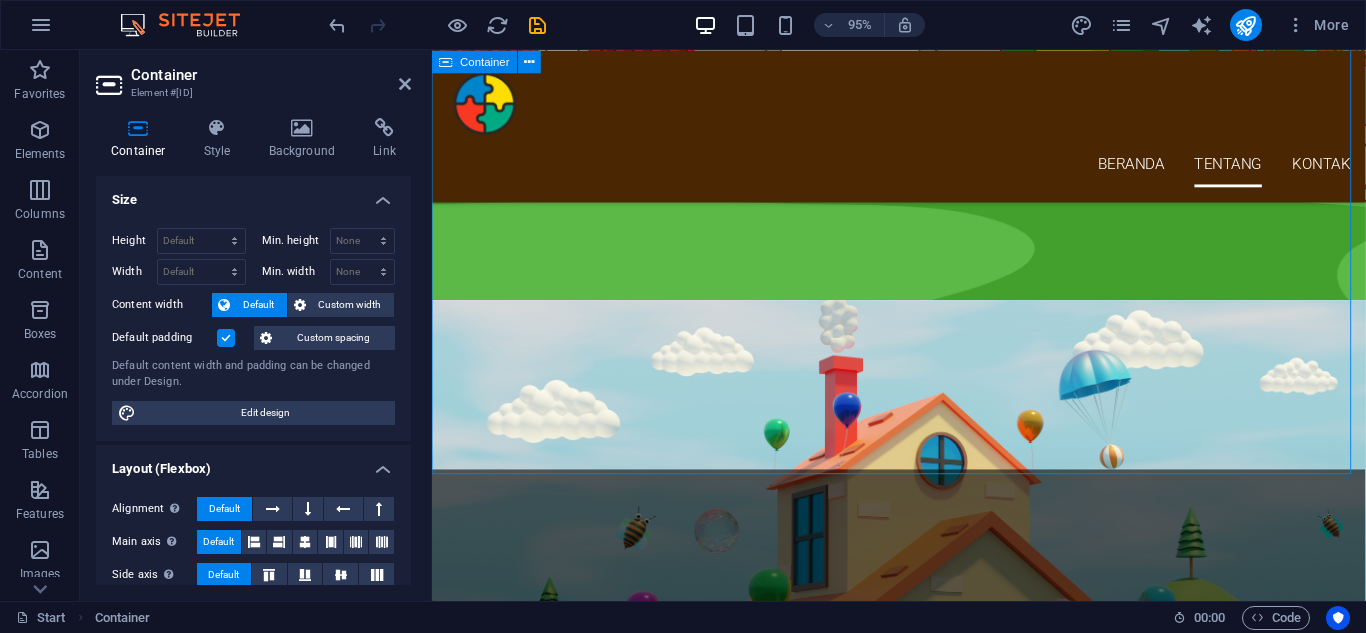 click on "Segera Hadir Layanan Pendidikan di Kotamu [CITY] [CITY] [CITY] [CITY] [CITY] [CITY]" at bounding box center [923, 2409] 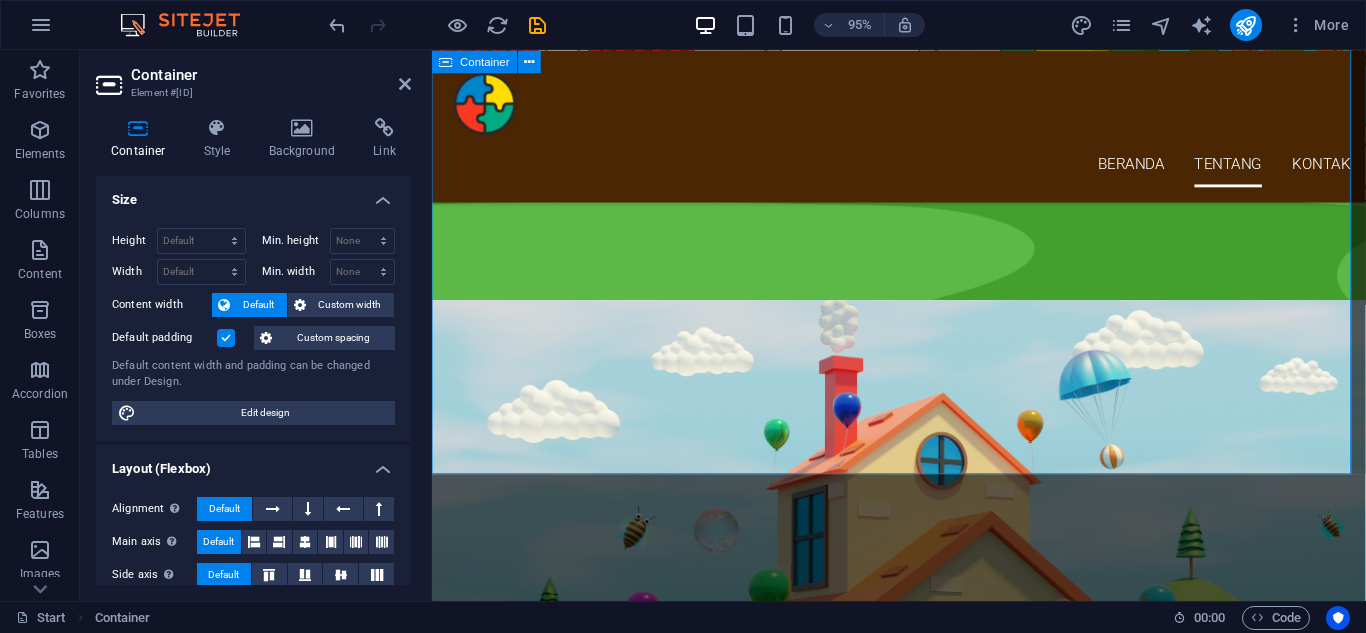 click on "Segera Hadir Layanan Pendidikan di Kotamu [CITY] [CITY] [CITY] [CITY] [CITY] [CITY]" at bounding box center [923, 2409] 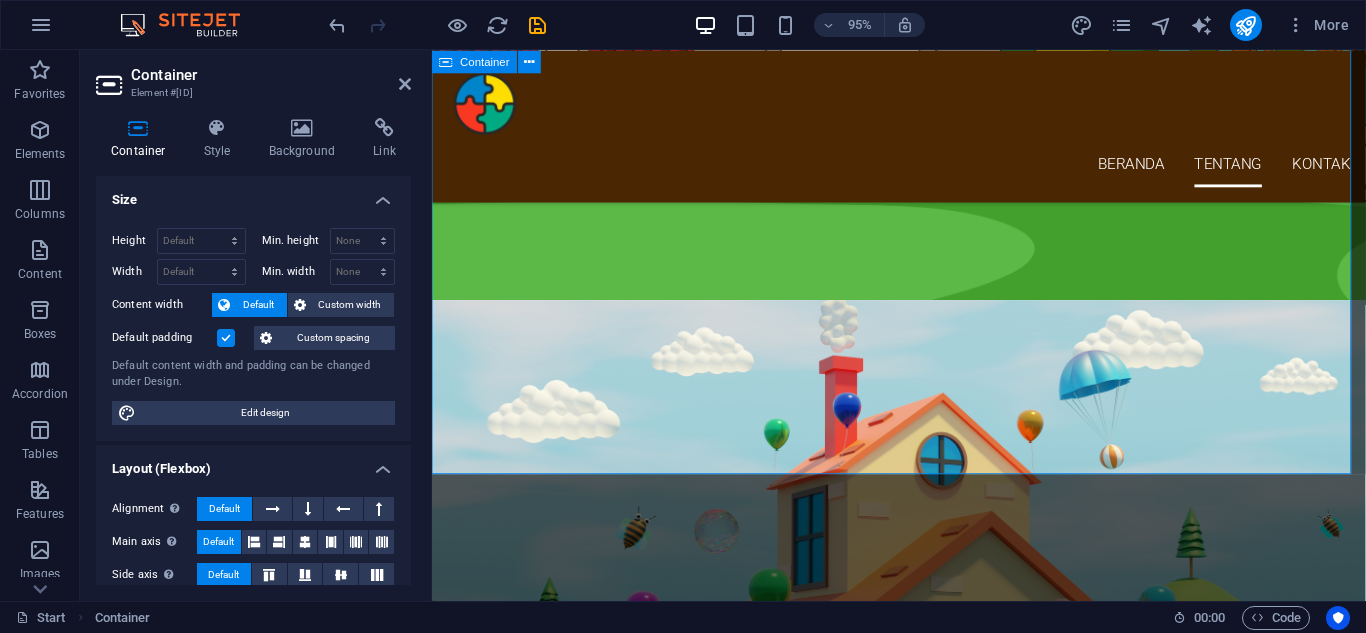 click on "Segera Hadir Layanan Pendidikan di Kotamu [CITY] [CITY] [CITY] [CITY] [CITY] [CITY]" at bounding box center (923, 2409) 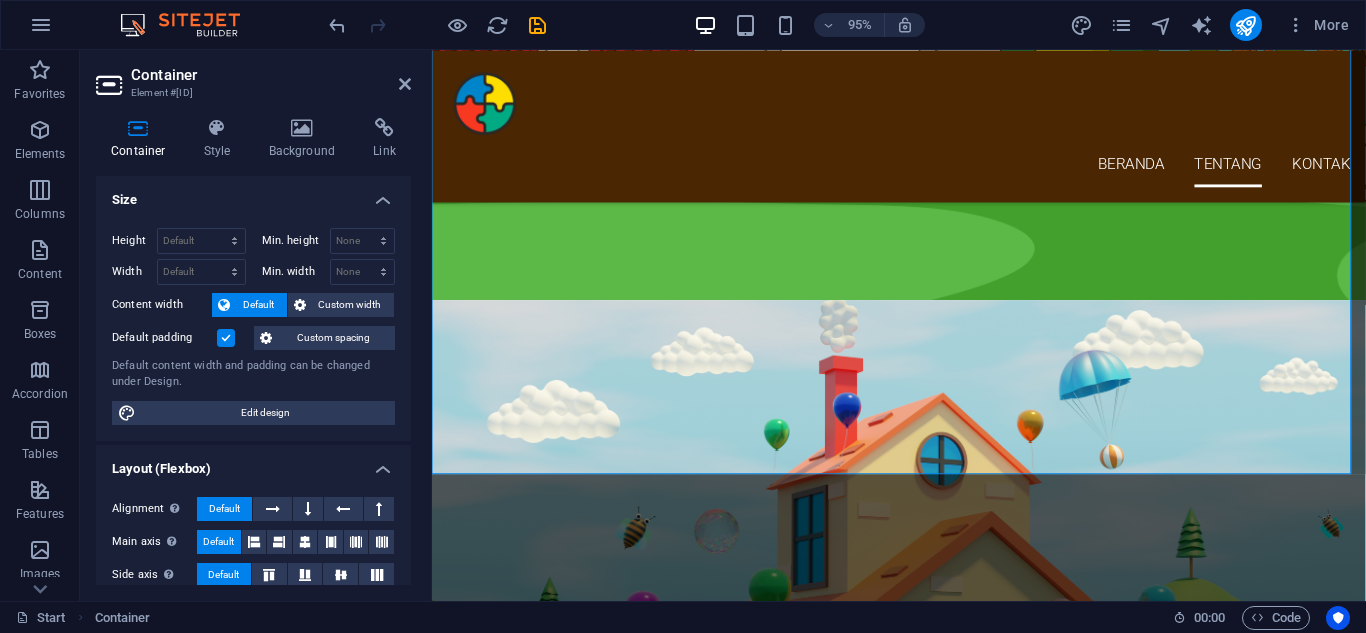 click on "Container Element #ed-822104703" at bounding box center (253, 76) 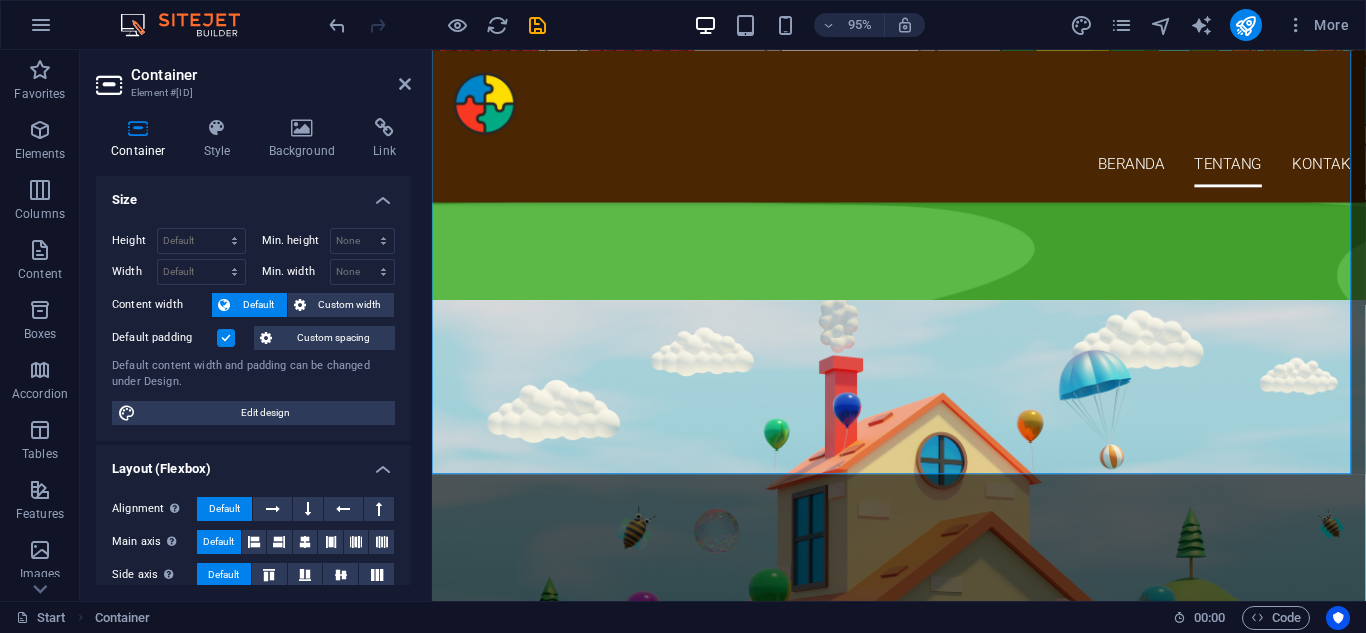 click on "Container Element #ed-822104703" at bounding box center [253, 76] 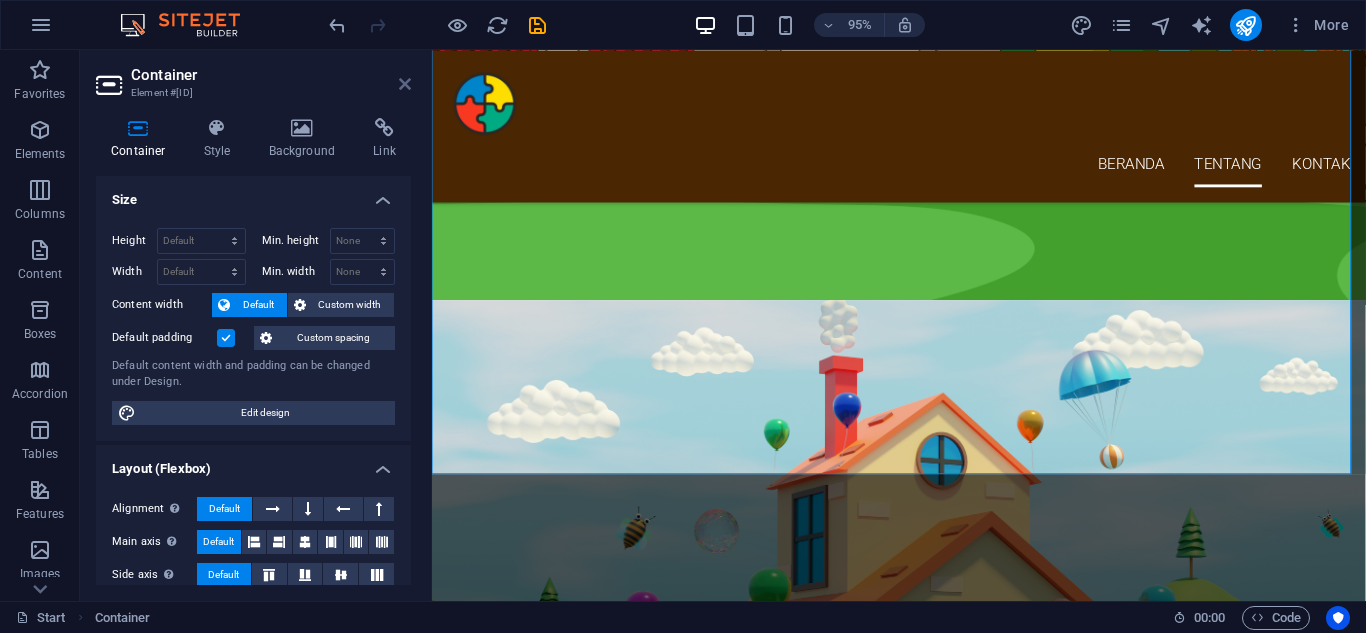 click at bounding box center (405, 84) 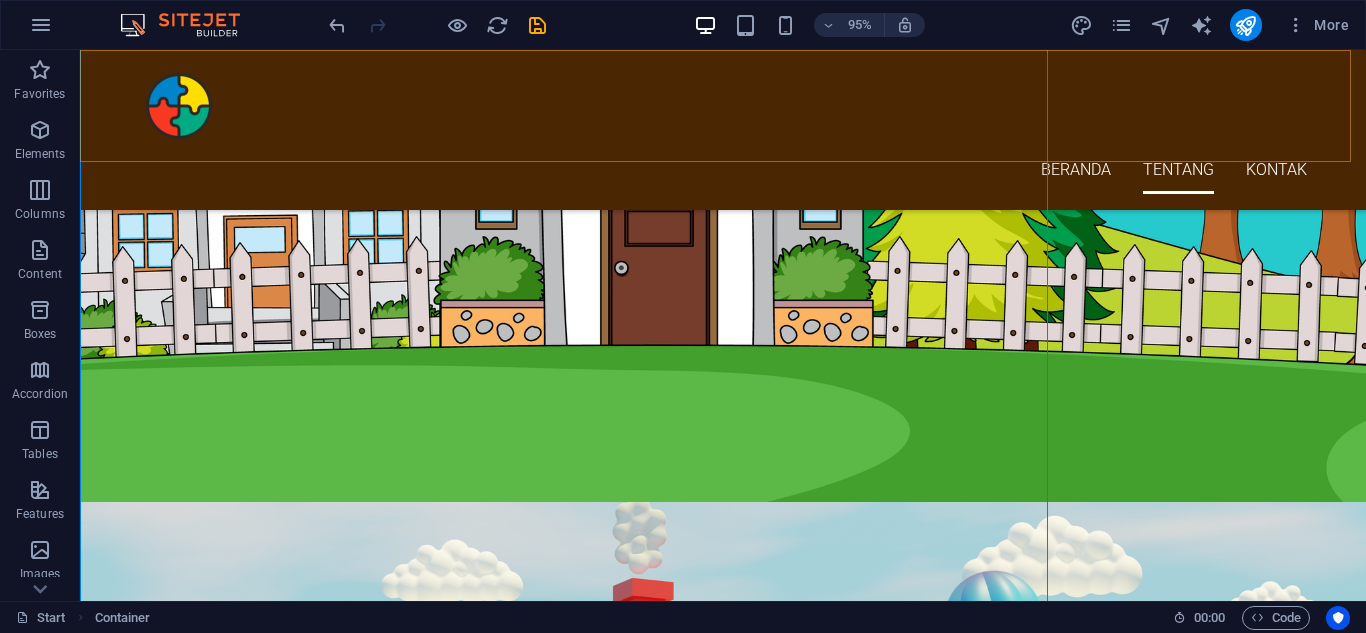 scroll, scrollTop: 1800, scrollLeft: 0, axis: vertical 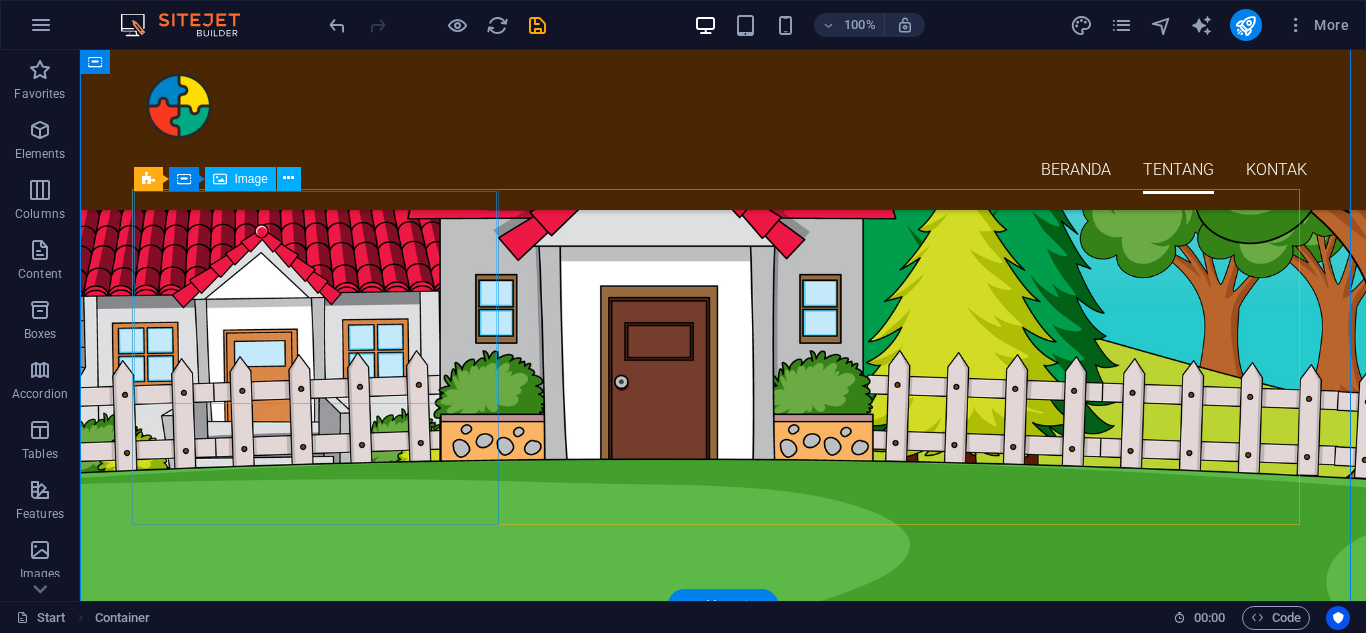 click at bounding box center (323, 3188) 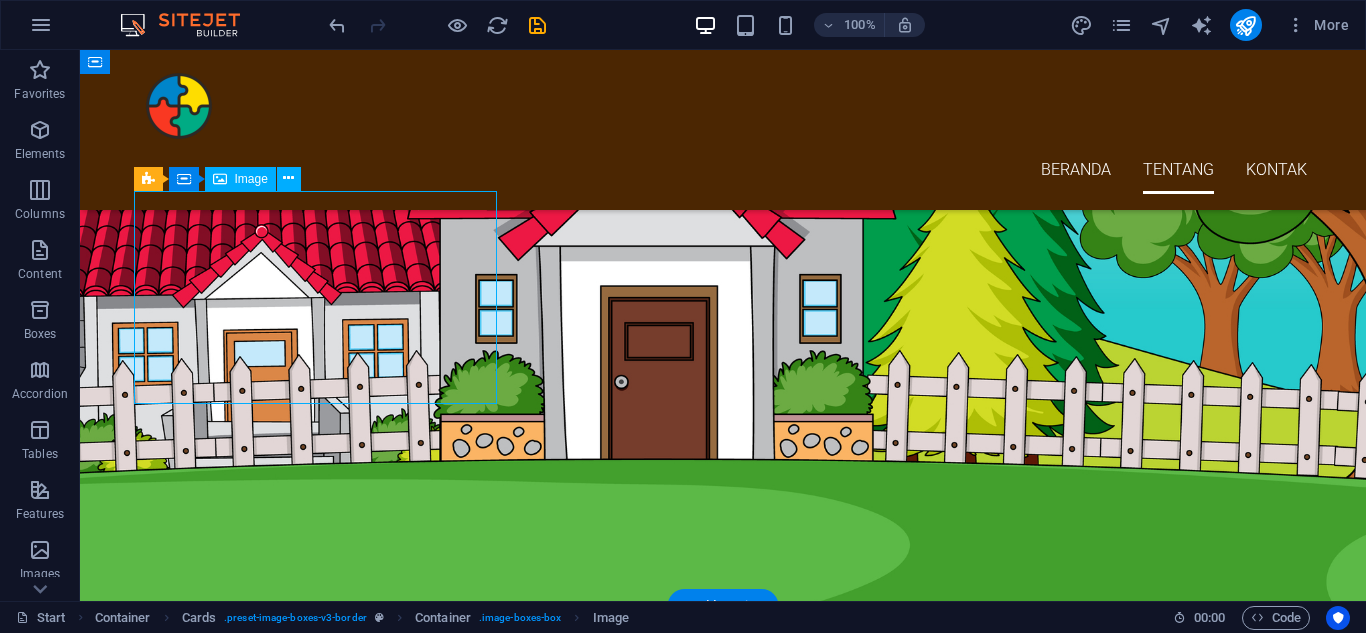 click at bounding box center [323, 3188] 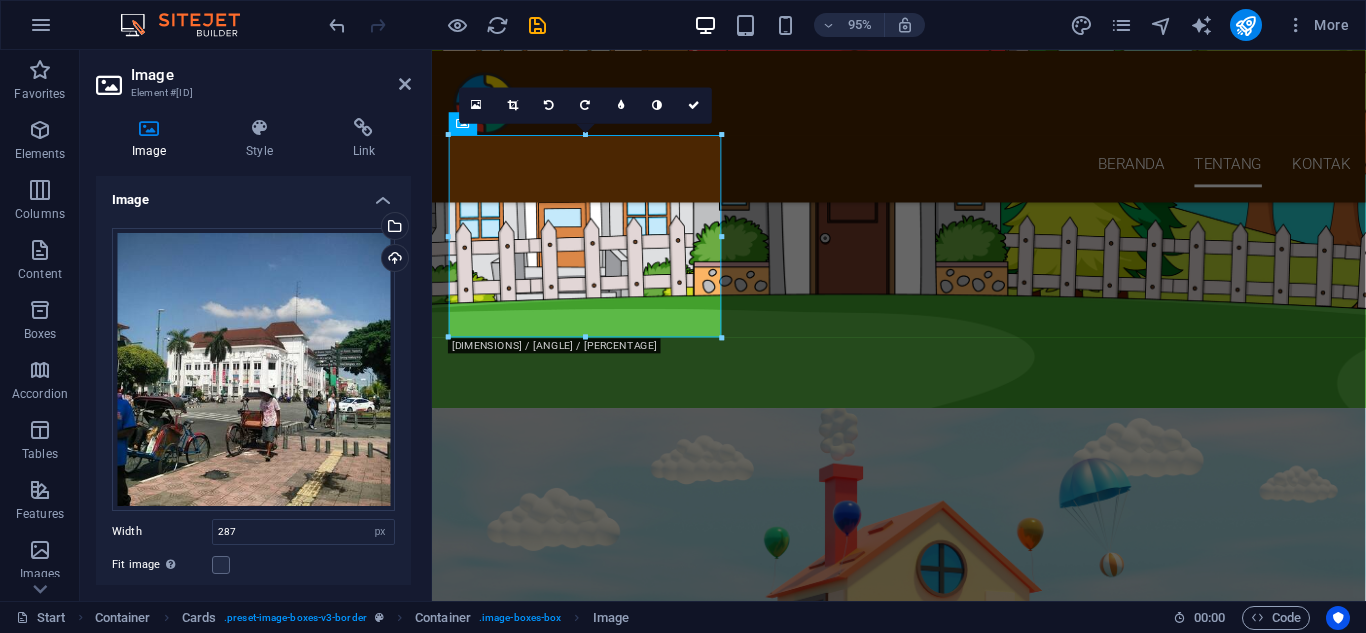 scroll, scrollTop: 1914, scrollLeft: 0, axis: vertical 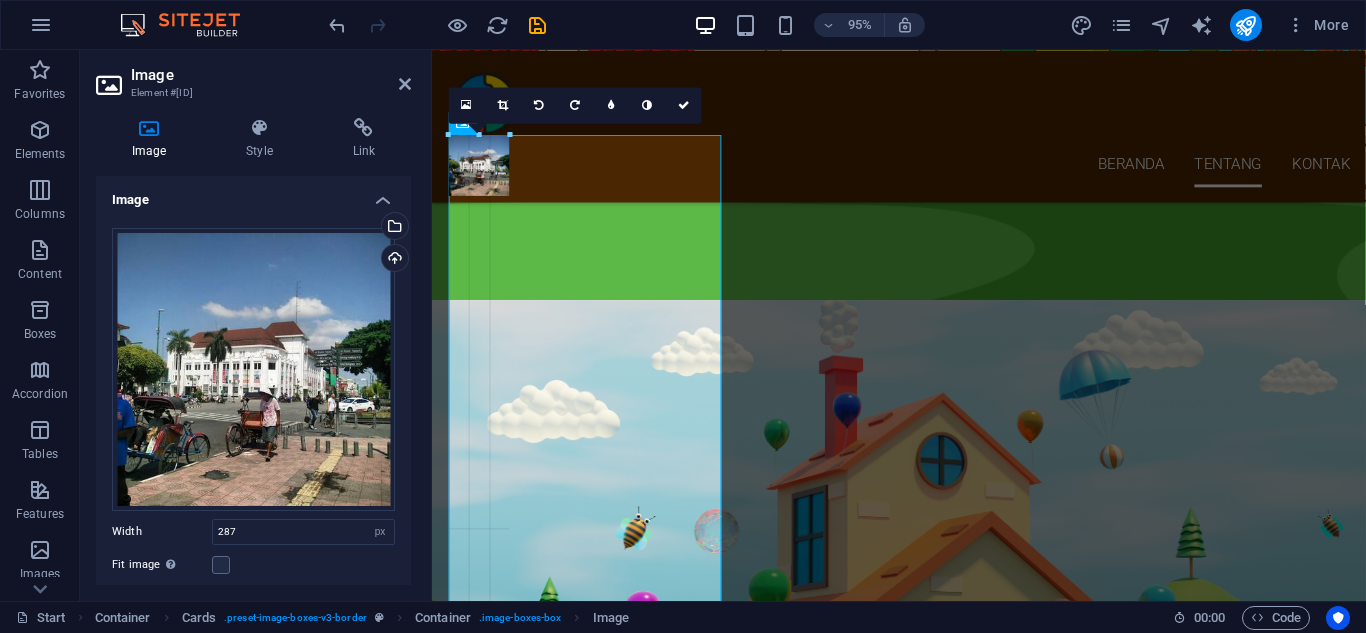 drag, startPoint x: 721, startPoint y: 339, endPoint x: 163, endPoint y: 210, distance: 572.7172 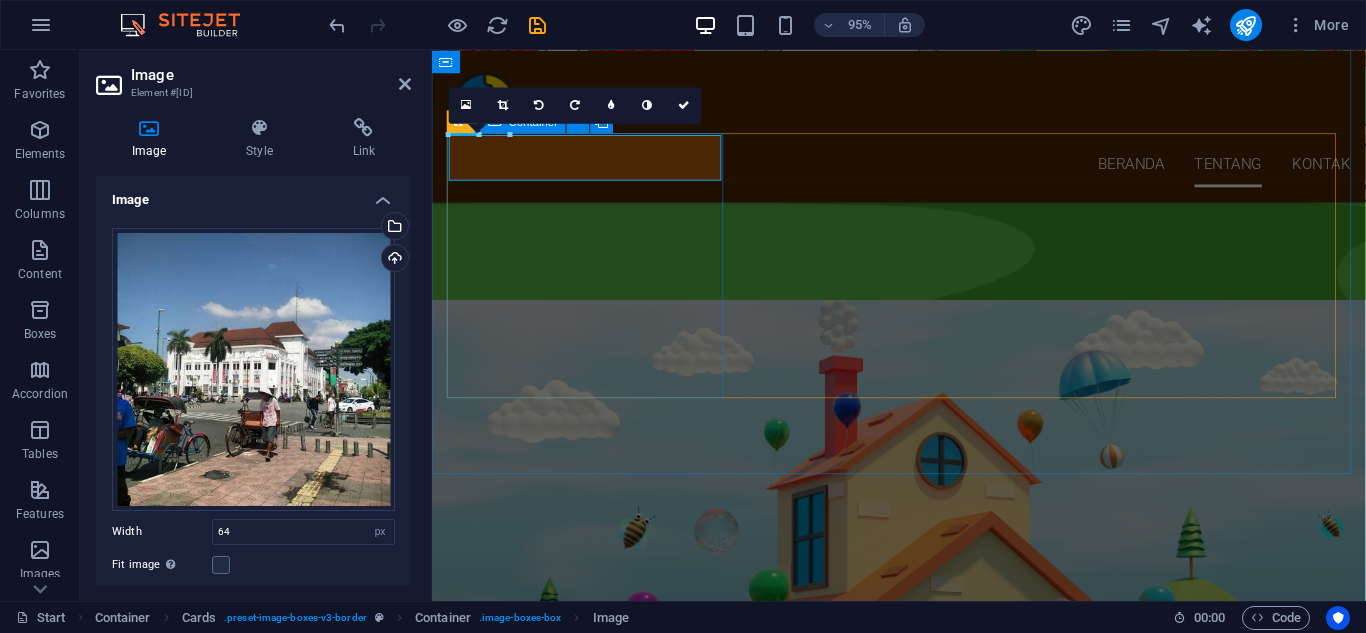 click on "Yogyakarta" at bounding box center (596, 2500) 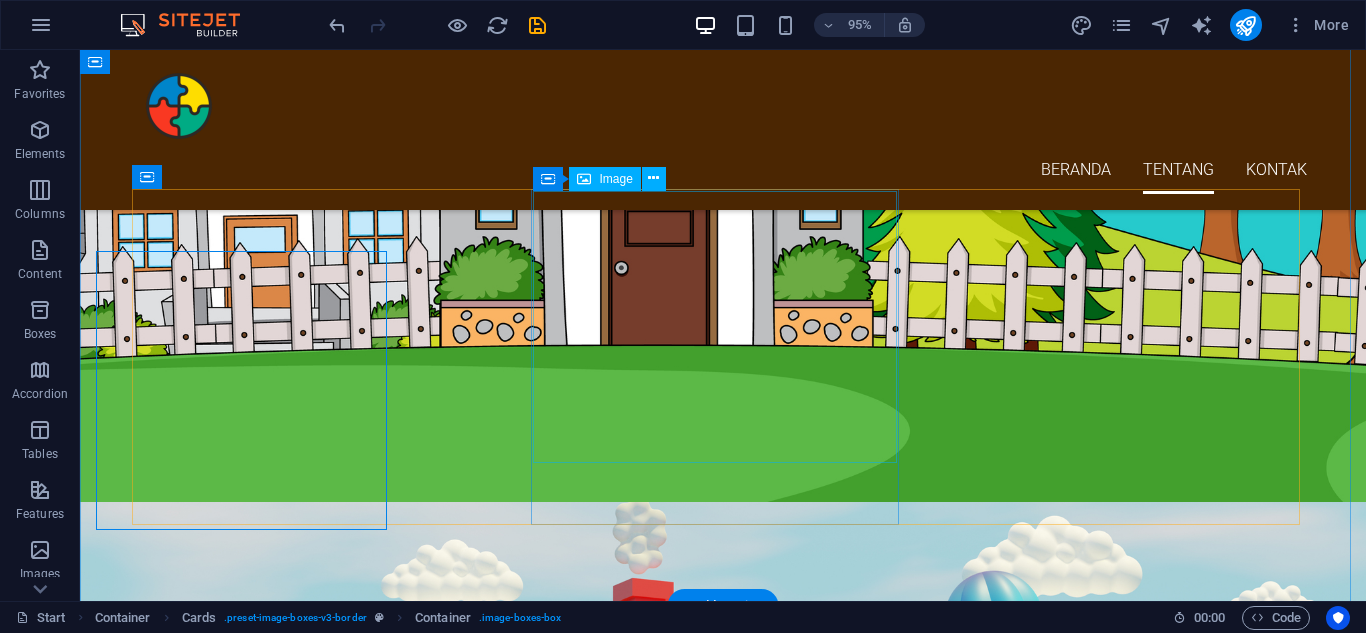 scroll, scrollTop: 1800, scrollLeft: 0, axis: vertical 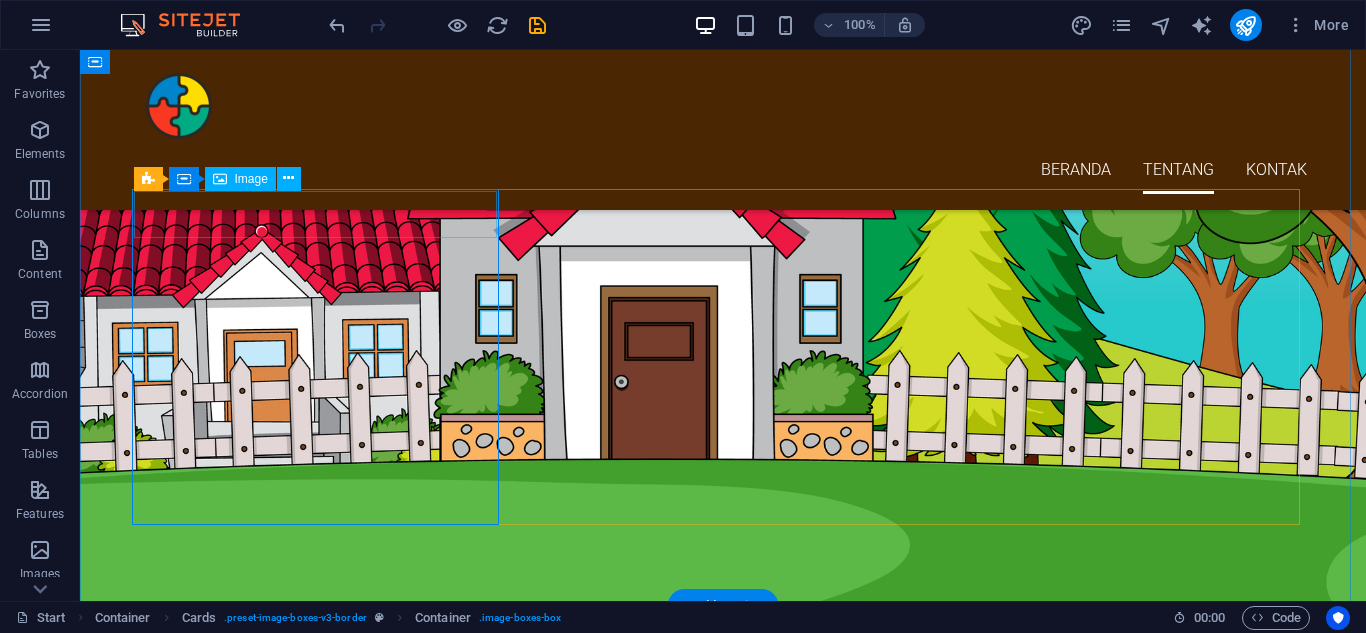 click at bounding box center (323, 3105) 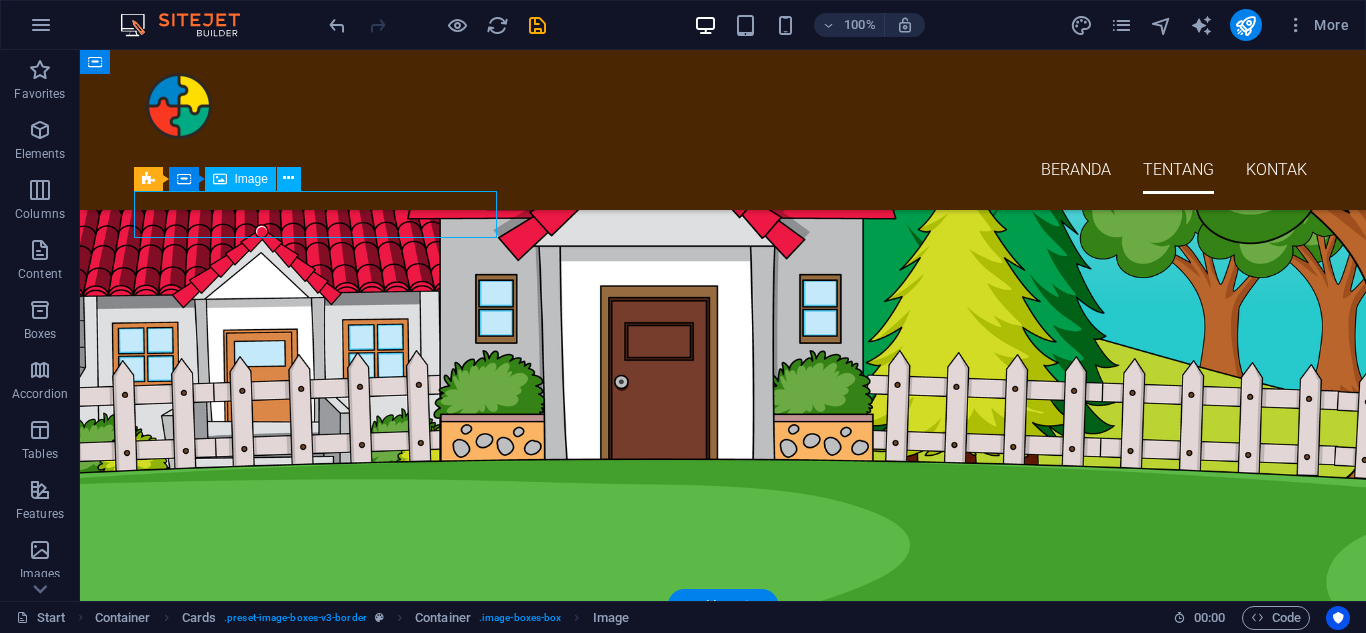 click at bounding box center (323, 3105) 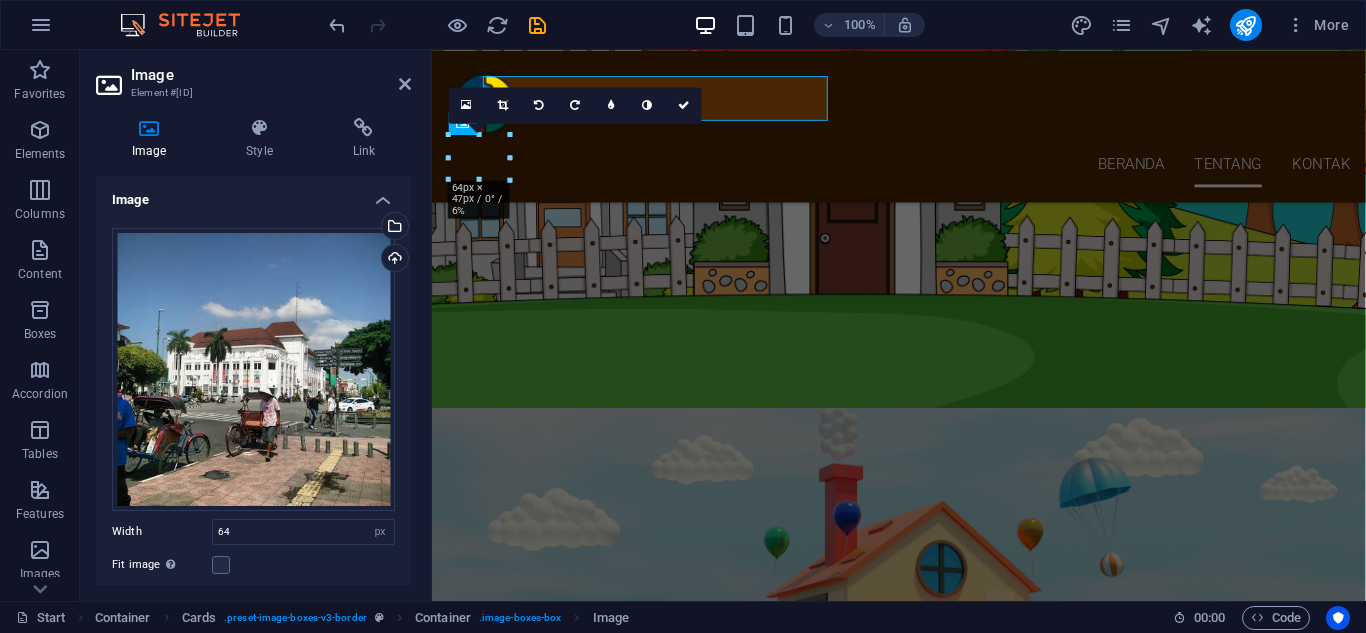 click on "Drag files here, click to choose files or select files from Files or our free stock photos & videos Select files from the file manager, stock photos, or upload file(s) Upload Width 64 Default auto px rem % em vh vw Fit image Automatically fit image to a fixed width and height Height Default auto px Alignment Lazyload Loading images after the page loads improves page speed. Responsive Automatically load retina image and smartphone optimized sizes. Lightbox Use as headline The image will be wrapped in an H1 headline tag. Useful for giving alternative text the weight of an H1 headline, e.g. for the logo. Leave unchecked if uncertain. Optimized Images are compressed to improve page speed. Position Direction Custom X offset 50 px rem % vh vw Y offset 50 px rem % vh vw" at bounding box center [253, 467] 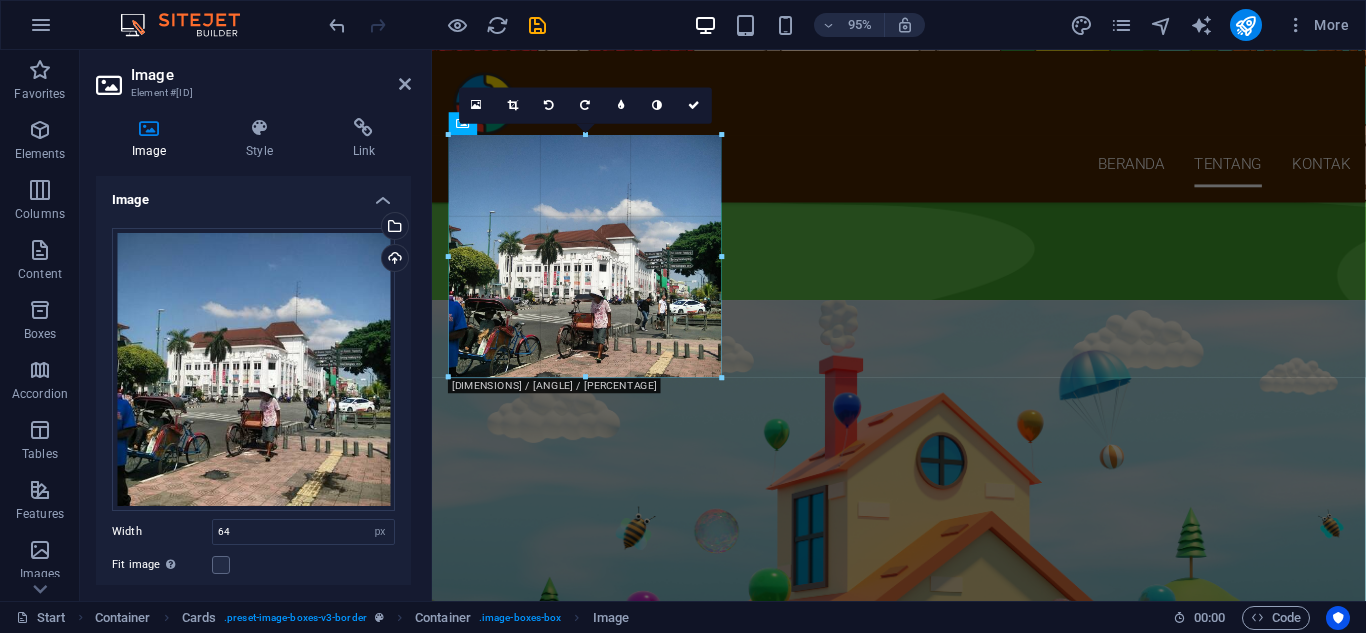 drag, startPoint x: 513, startPoint y: 178, endPoint x: 333, endPoint y: 212, distance: 183.18297 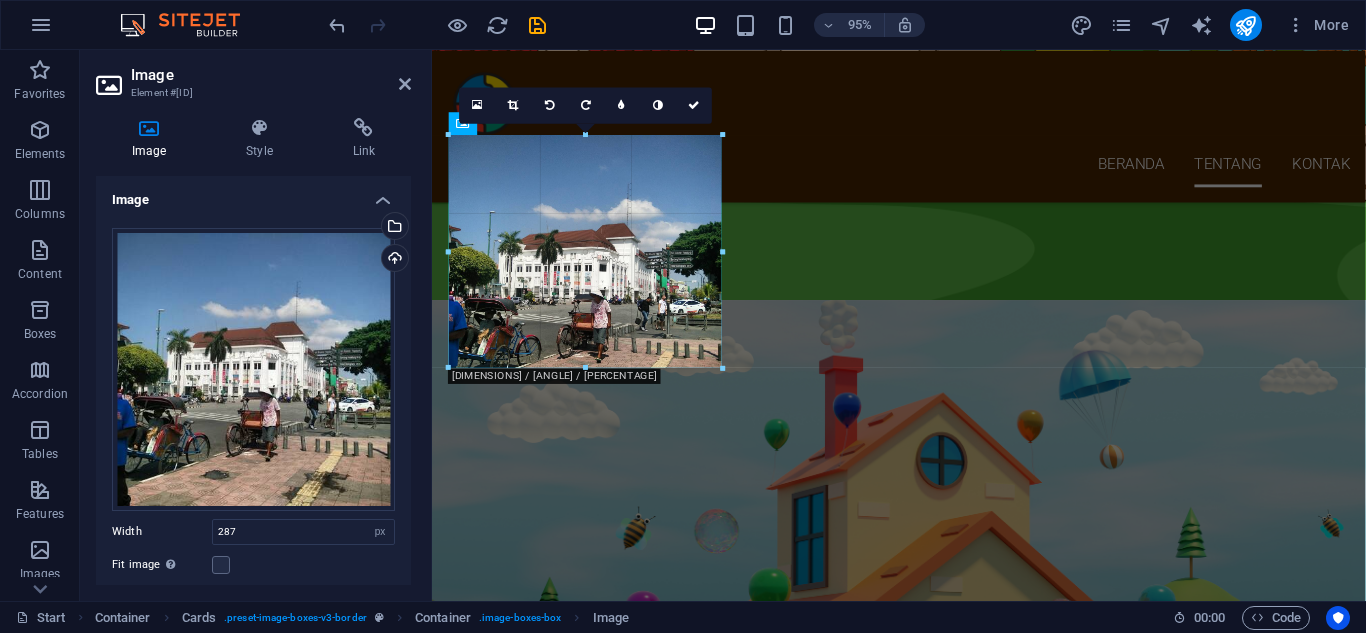 drag, startPoint x: 585, startPoint y: 334, endPoint x: 592, endPoint y: 366, distance: 32.75668 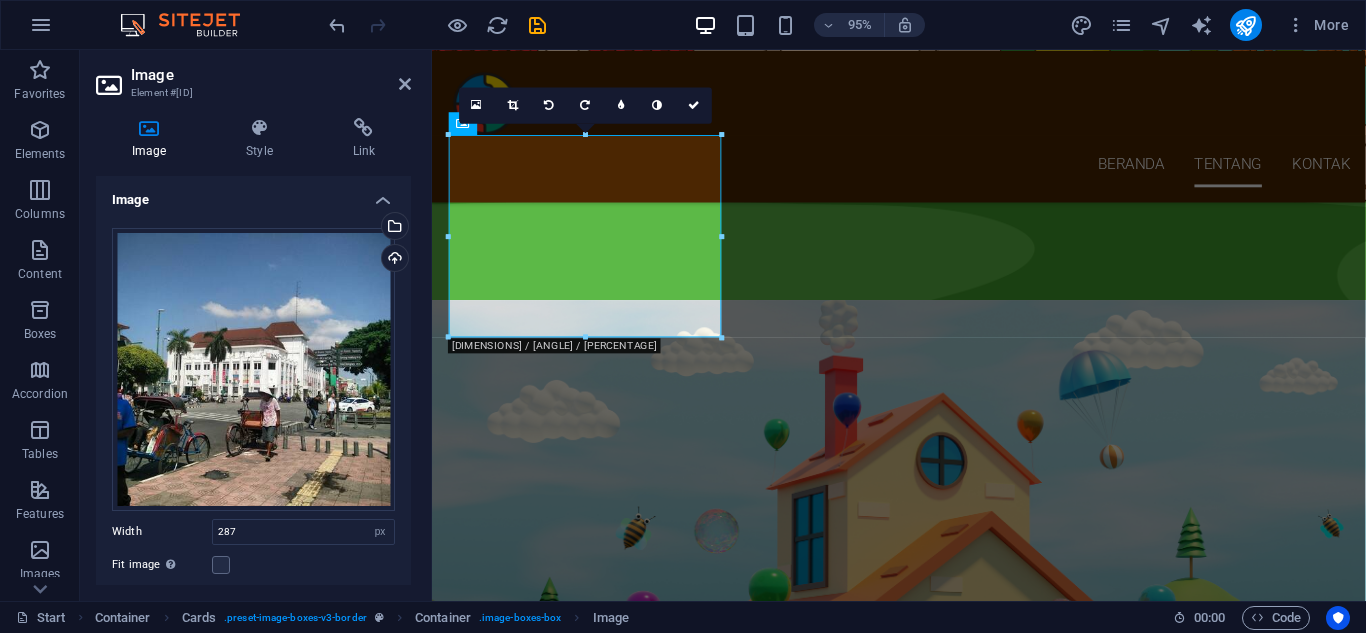 click at bounding box center [513, 105] 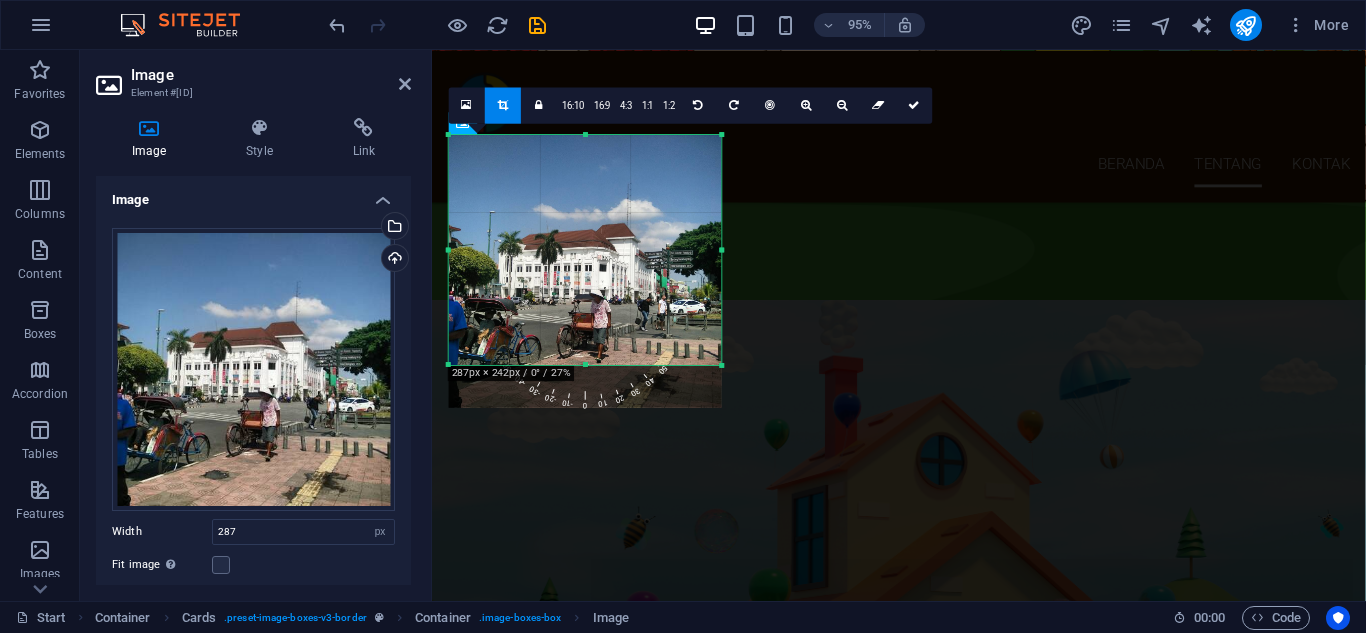 drag, startPoint x: 584, startPoint y: 339, endPoint x: 585, endPoint y: 368, distance: 29.017237 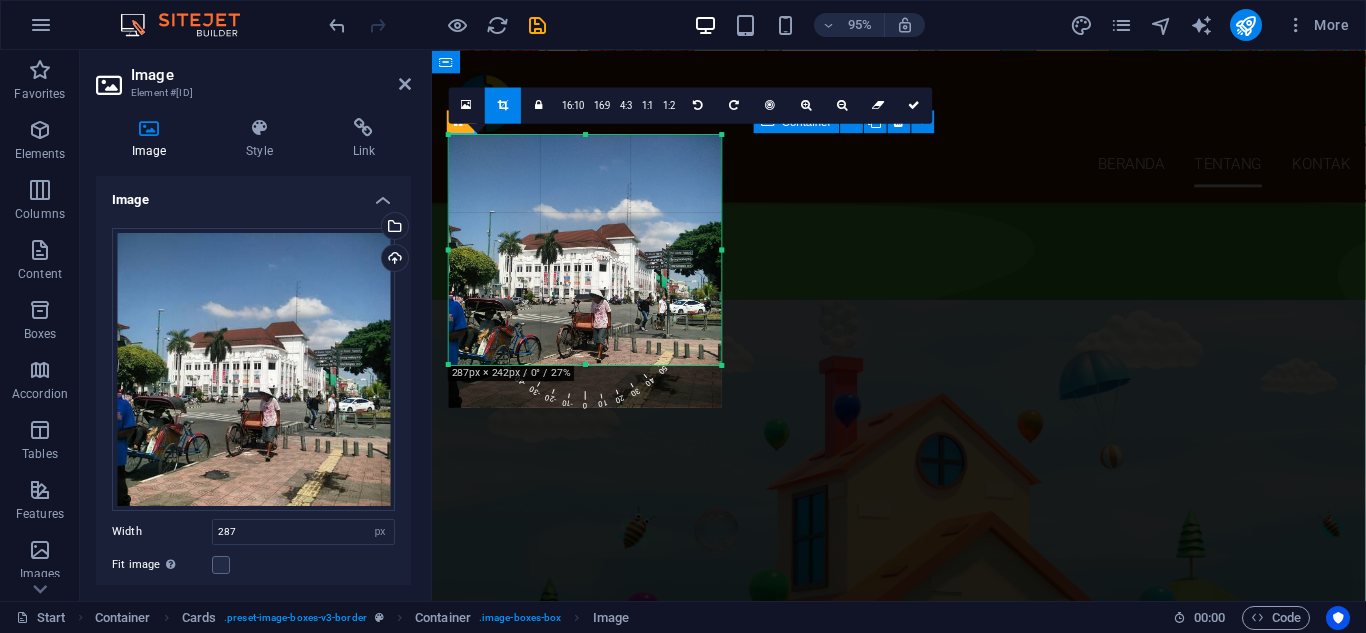 click on "[CITY]" at bounding box center (596, 2908) 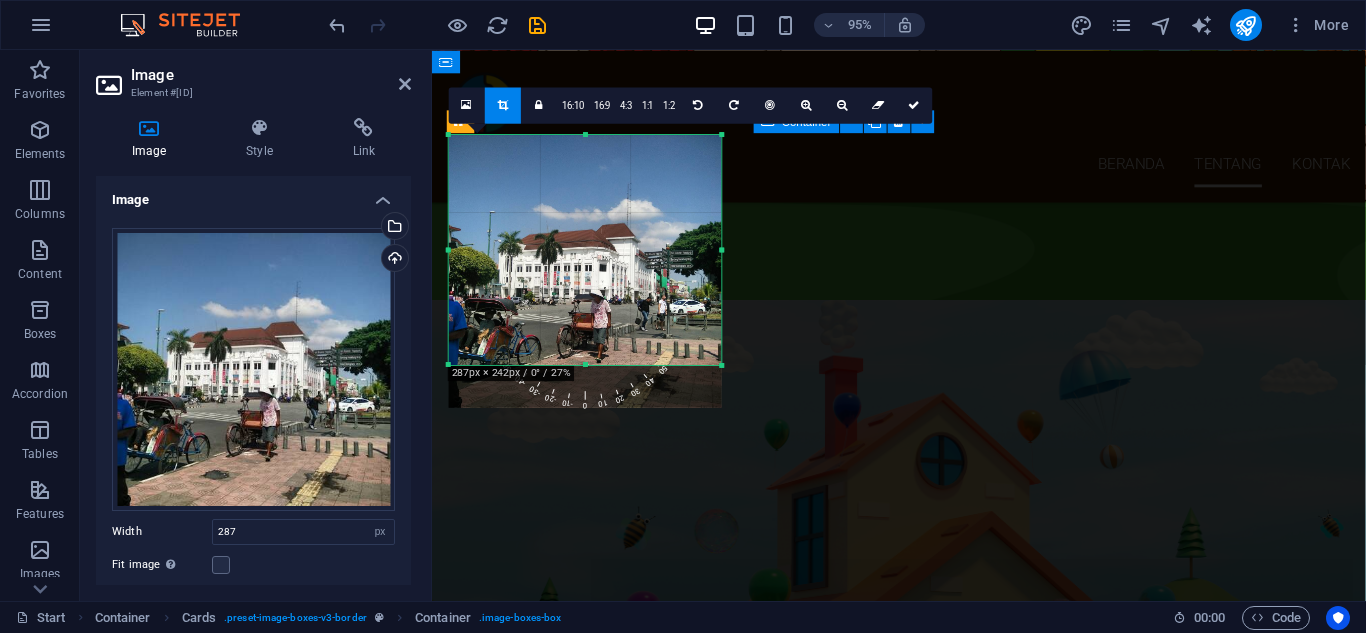 click on "[CITY]" at bounding box center (596, 2908) 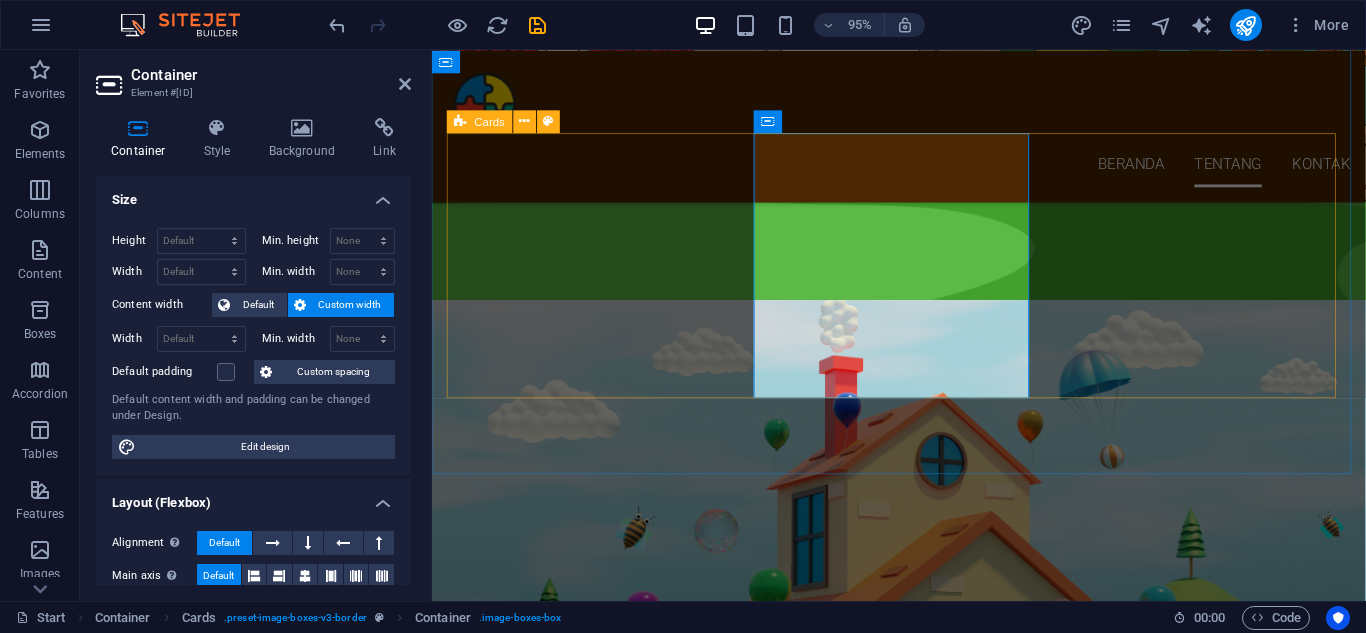 click on "[CITY] [CITY] [CITY]" at bounding box center [923, 2896] 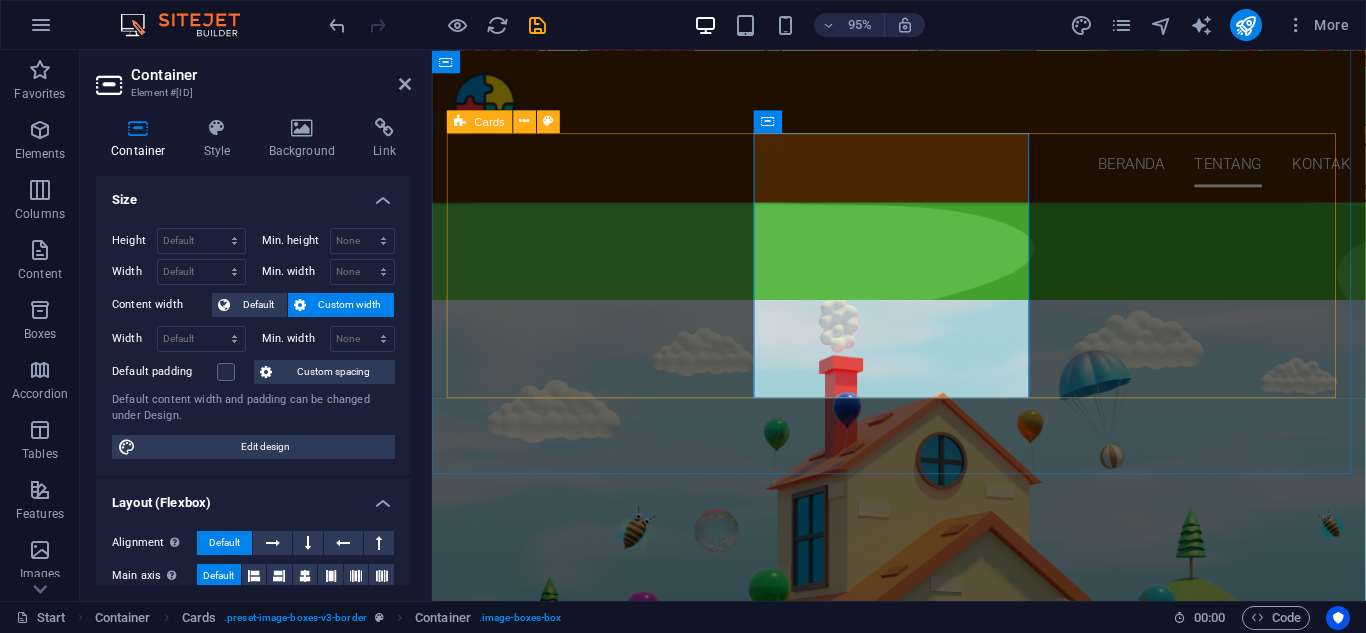 click on "[CITY] [CITY] [CITY]" at bounding box center [923, 2896] 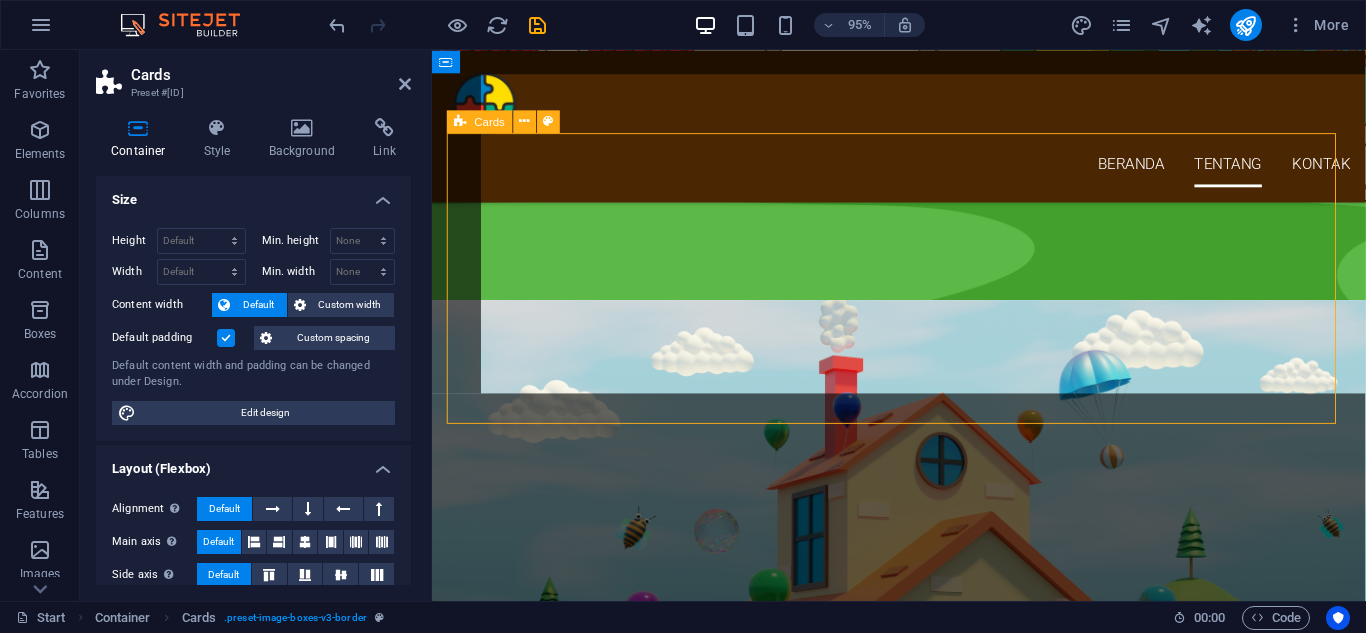 click on "[CITY] [CITY] [CITY]" at bounding box center [923, 2896] 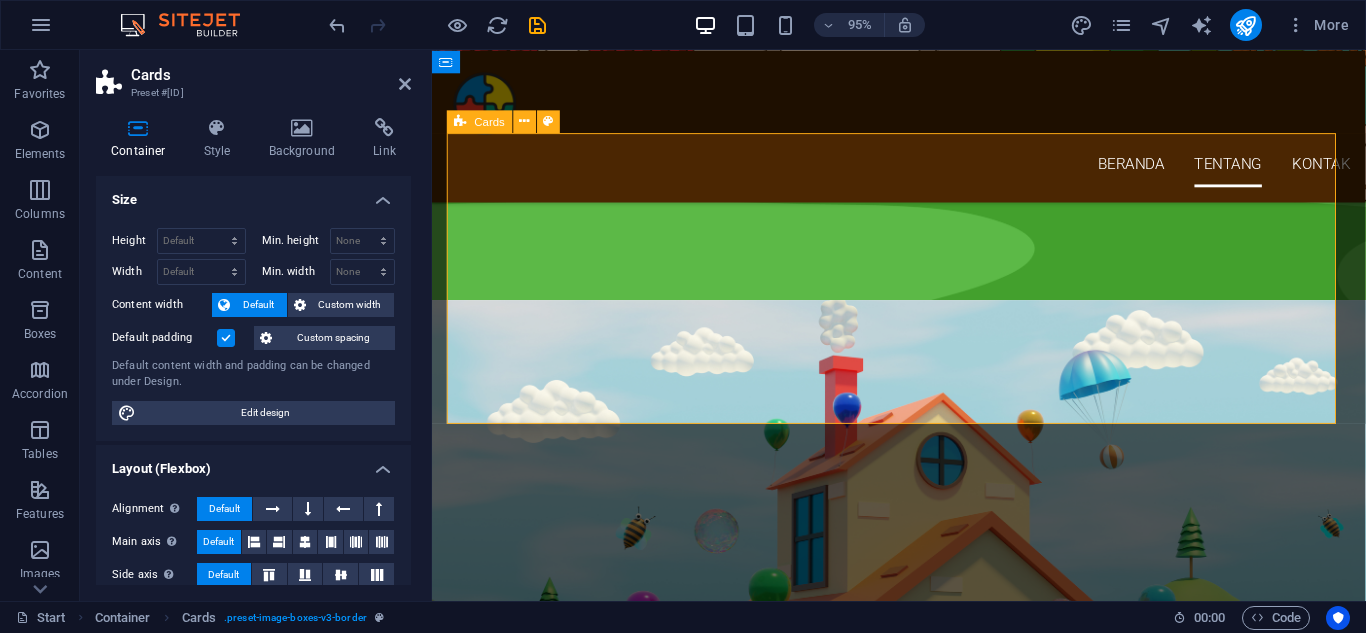 click on "[CITY] [CITY] [CITY]" at bounding box center [923, 2896] 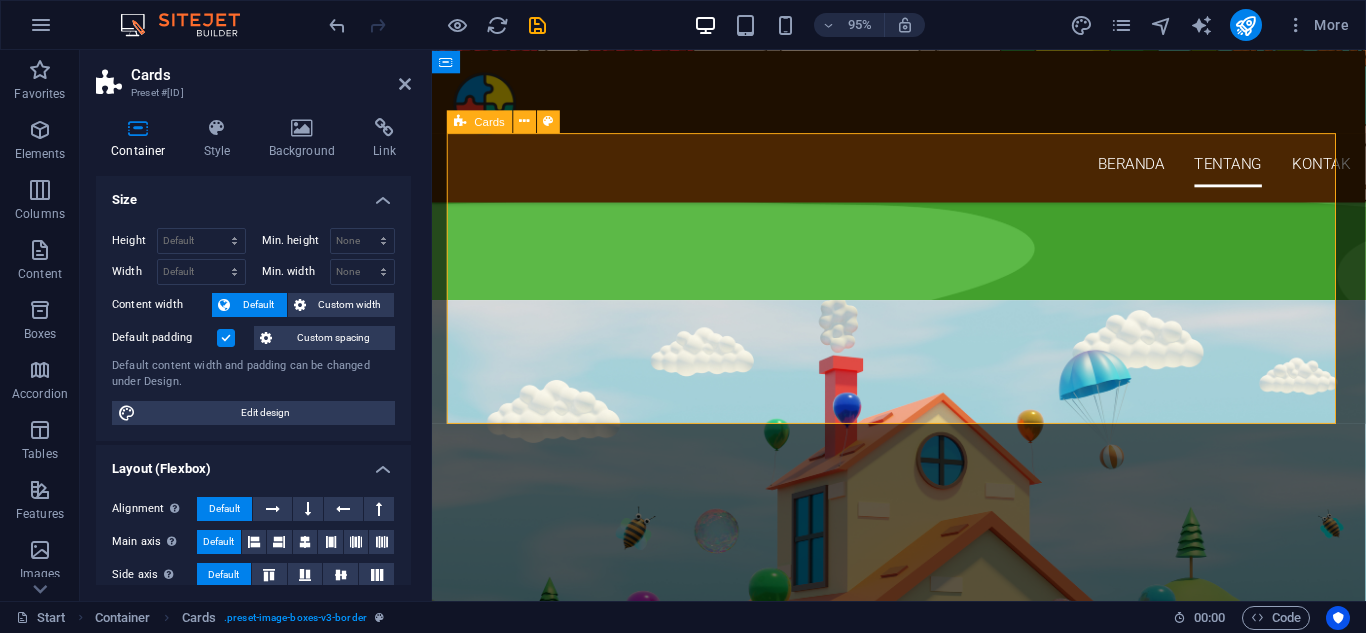 click on "[CITY] [CITY] [CITY]" at bounding box center [923, 2896] 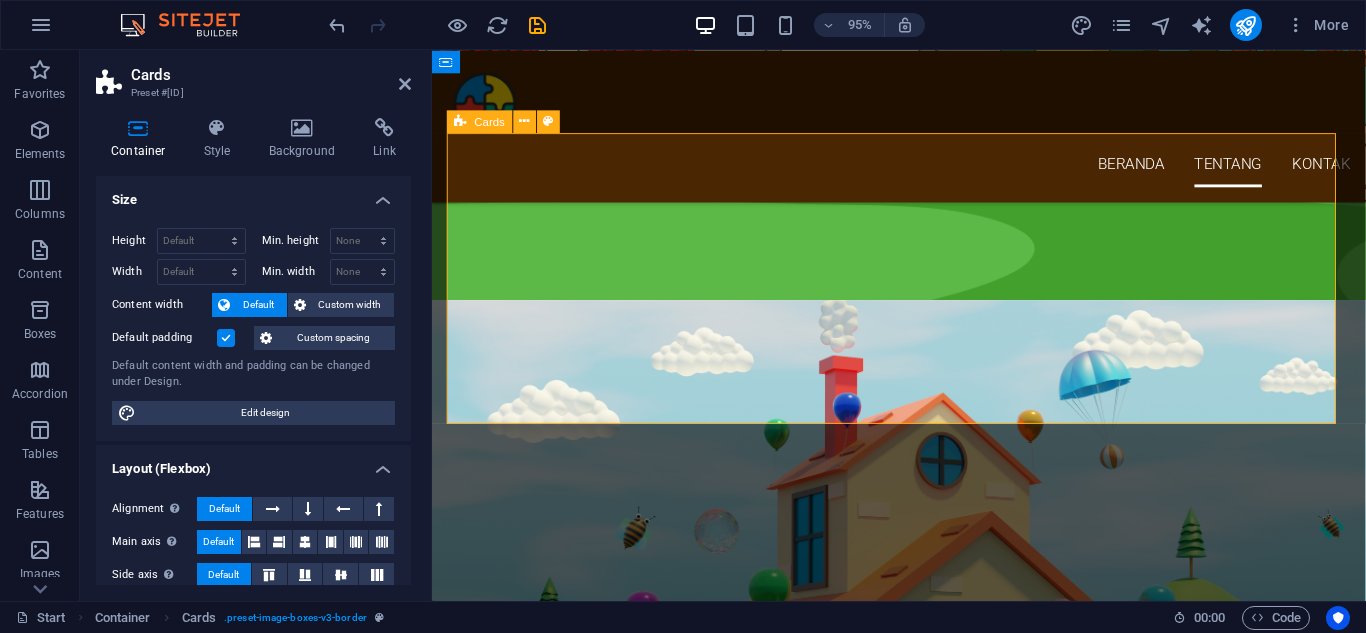 click on "[CITY] [CITY] [CITY]" at bounding box center (923, 2896) 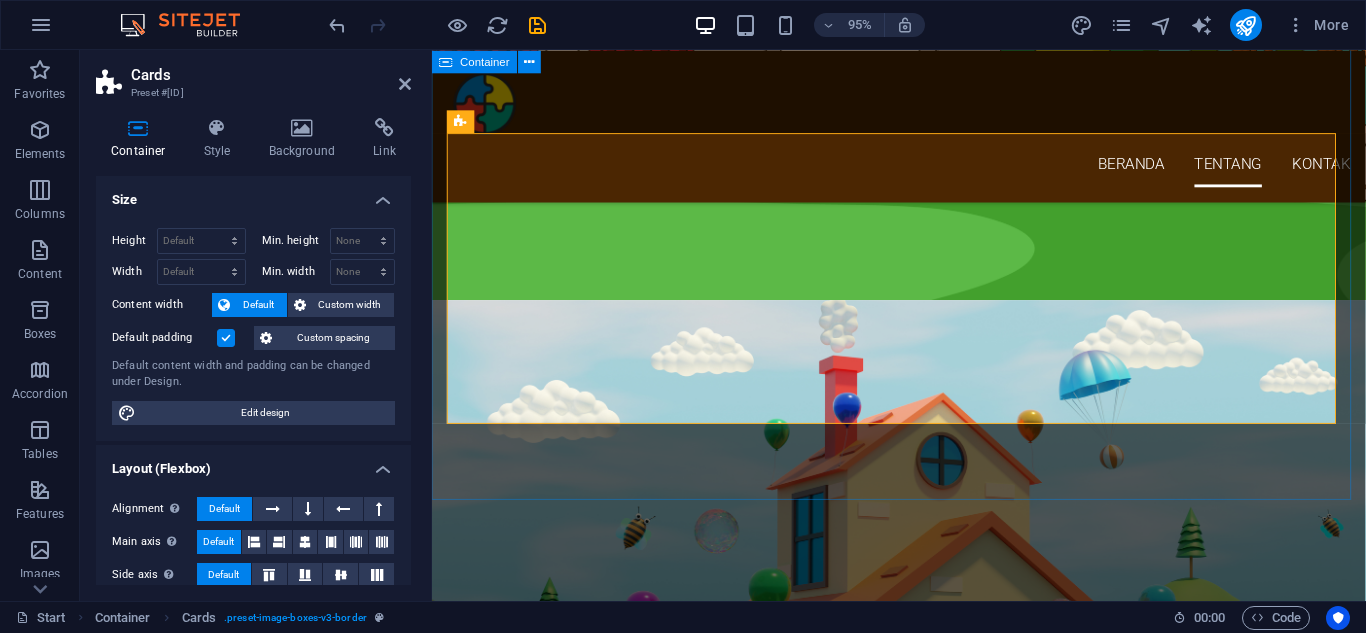 click on "Segera Hadir Layanan Pendidikan di Kotamu [CITY] [CITY] [CITY] [CITY] [CITY] [CITY]" at bounding box center (923, 2423) 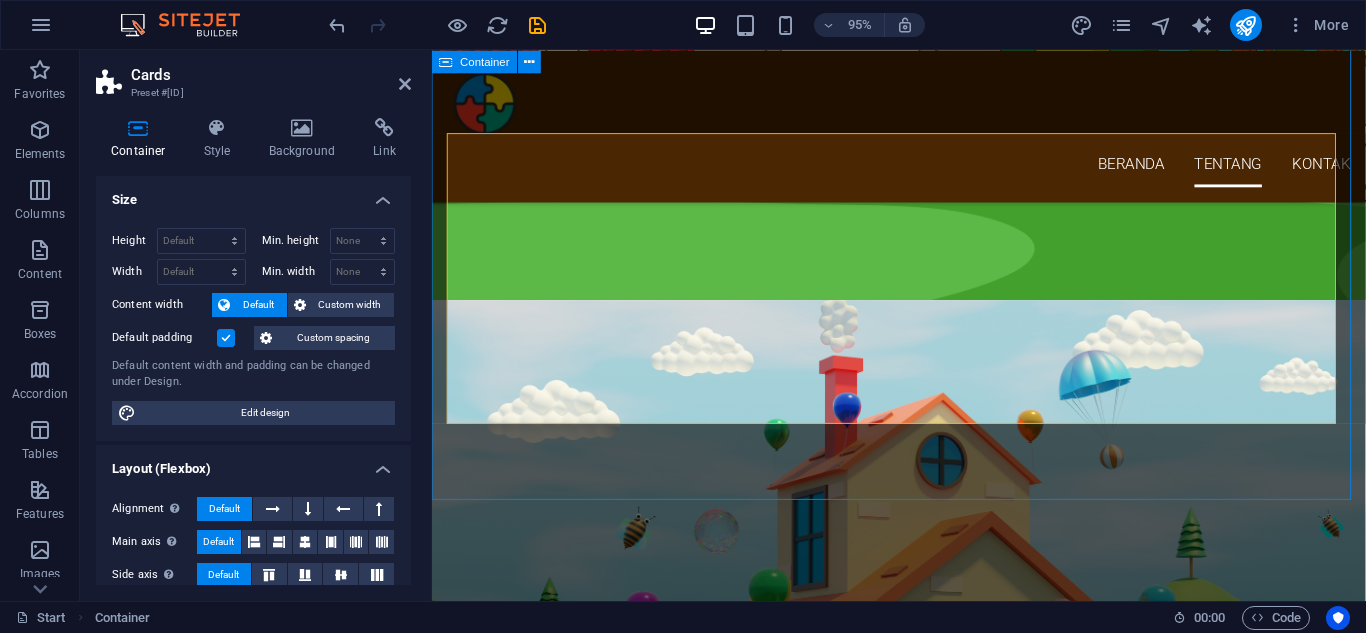 click on "Segera Hadir Layanan Pendidikan di Kotamu [CITY] [CITY] [CITY] [CITY] [CITY] [CITY]" at bounding box center [923, 2423] 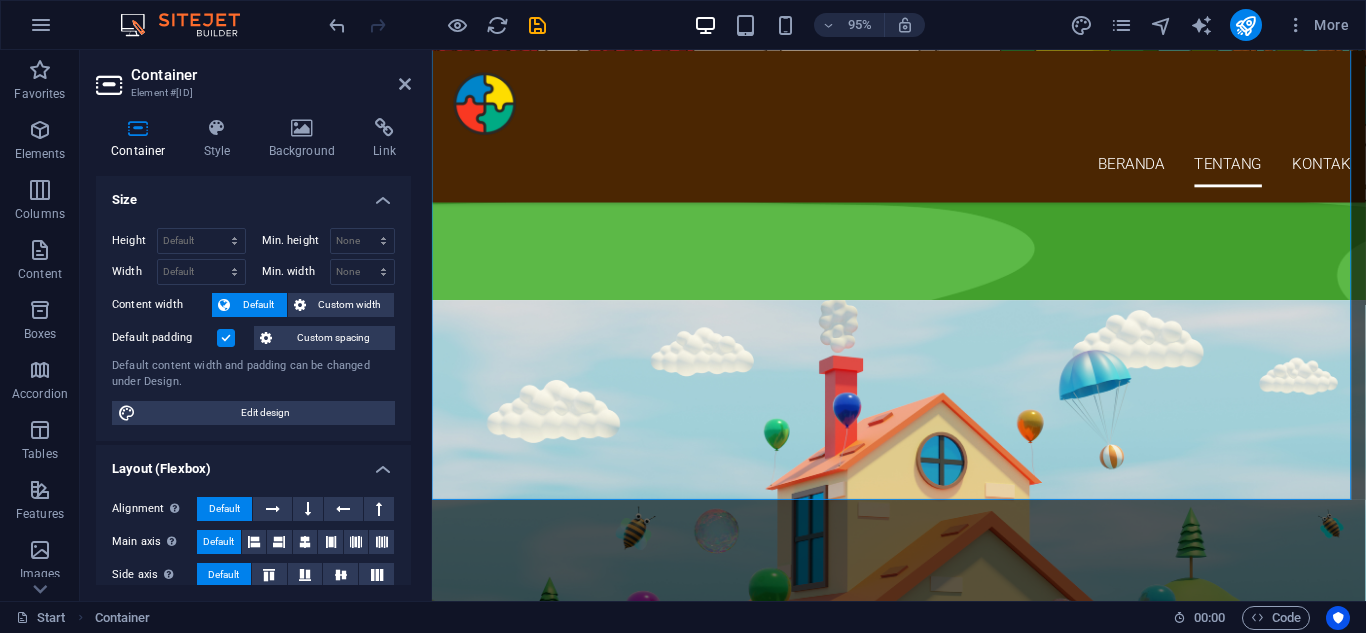 click on "Container Element #[ID]
Container Style Background Link Size Height Default px rem % vh vw Min. height None px rem % vh vw Width Default px rem % em vh vw Min. width None px rem % vh vw Content width Default Custom width Width Default px rem % em vh vw Min. width None px rem % vh vw Default padding Custom spacing Default content width and padding can be changed under Design. Edit design Layout (Flexbox) Alignment Determines the flex direction. Default Main axis Determine how elements should behave along the main axis inside this container (justify content). Default Side axis Control the vertical direction of the element inside of the container (align items). Default Wrap Default On Off Fill Controls the distances and direction of elements on the y-axis across several lines (align content). Default Accessibility ARIA helps assistive technologies (like screen readers) to understand the role, state, and behavior of web elements Role The ARIA role defines the purpose of an element.  None" at bounding box center (256, 325) 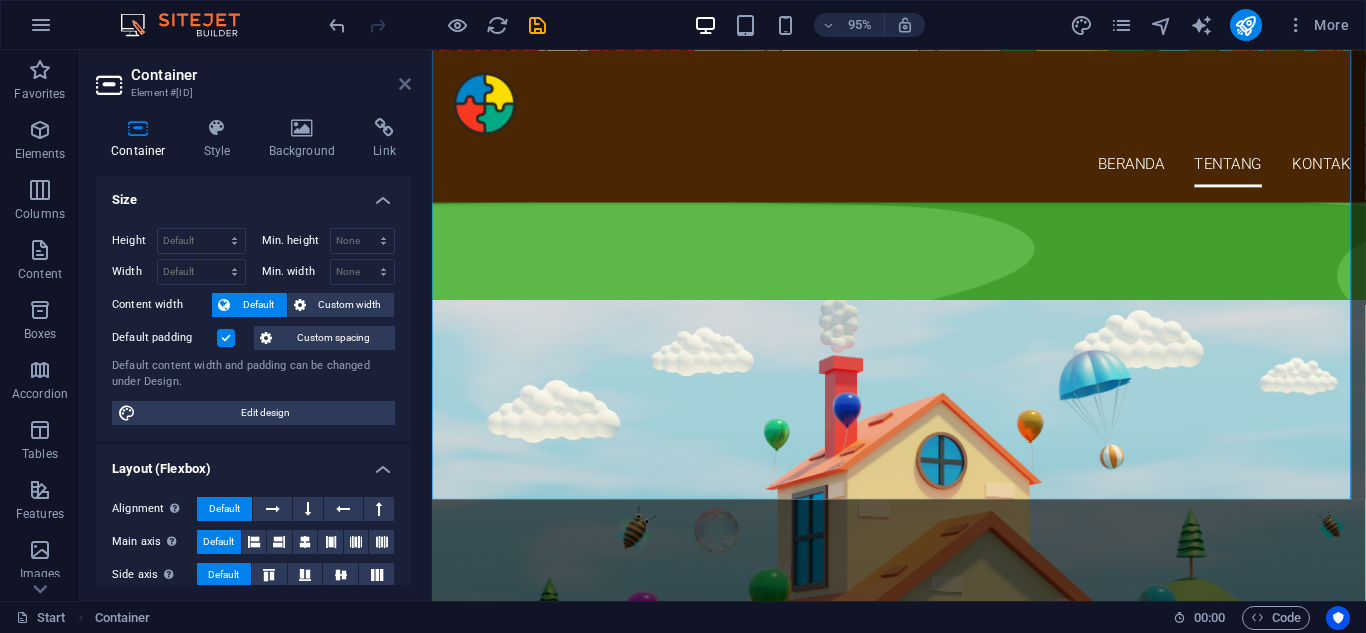 click at bounding box center (405, 84) 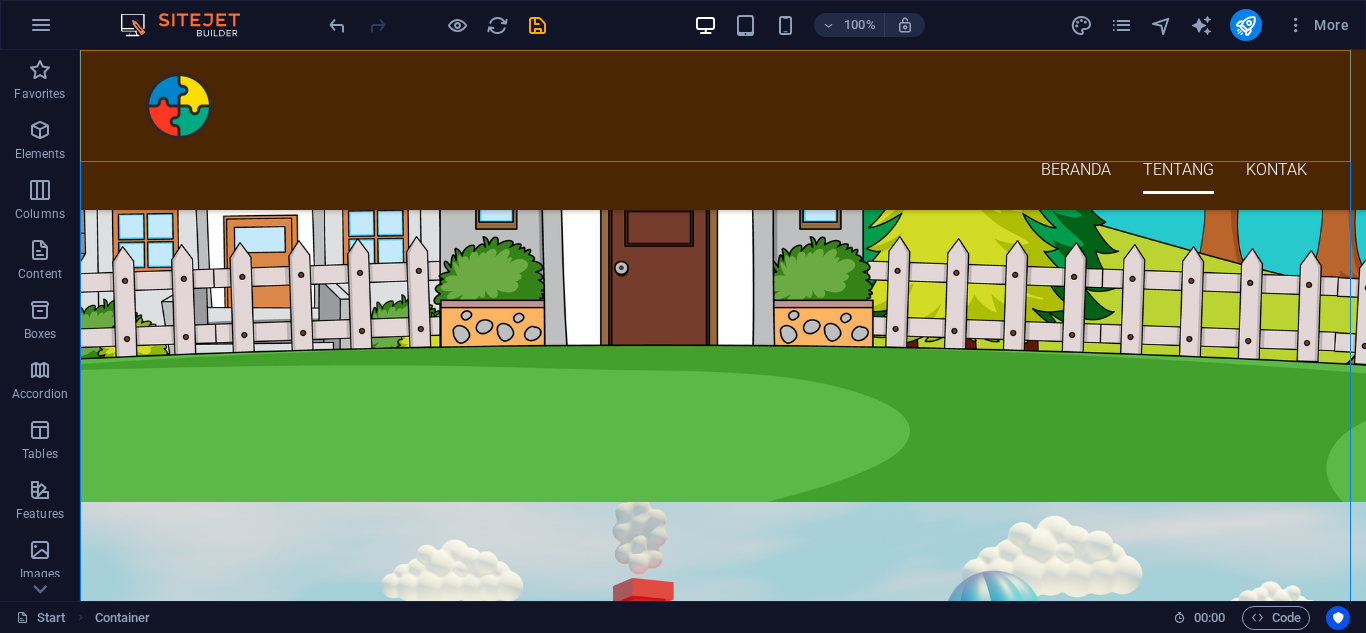 scroll, scrollTop: 1800, scrollLeft: 0, axis: vertical 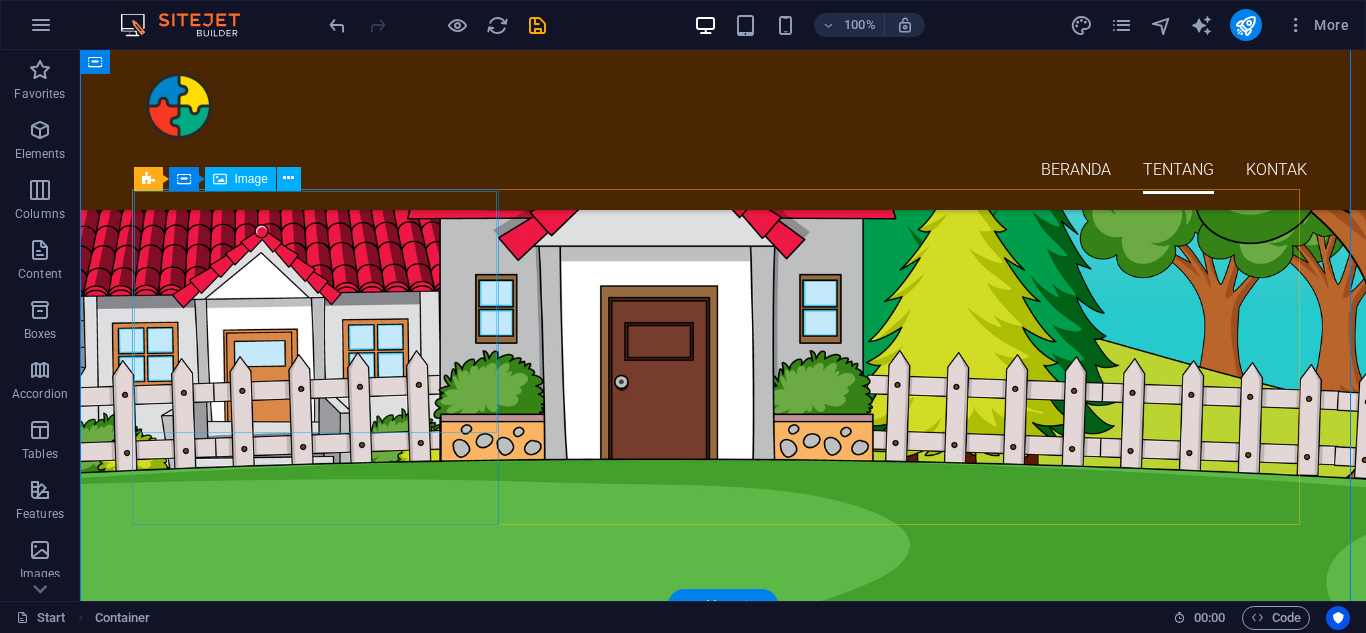 click at bounding box center (323, 3203) 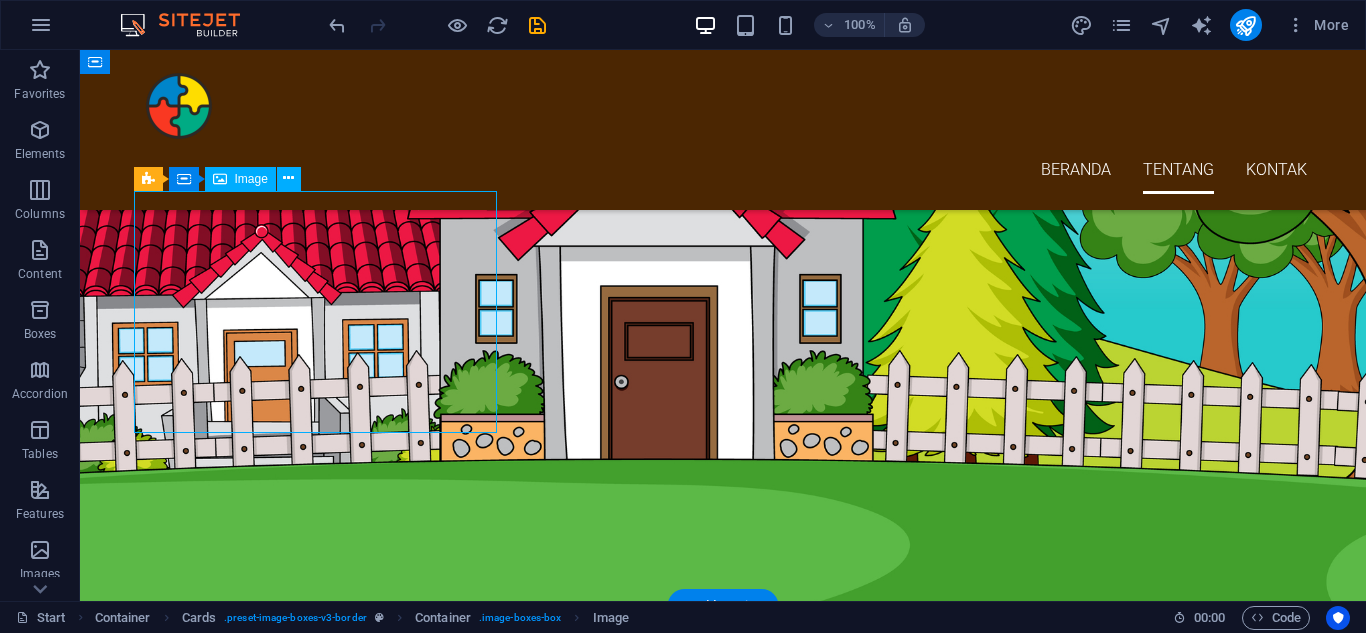 click at bounding box center (323, 3203) 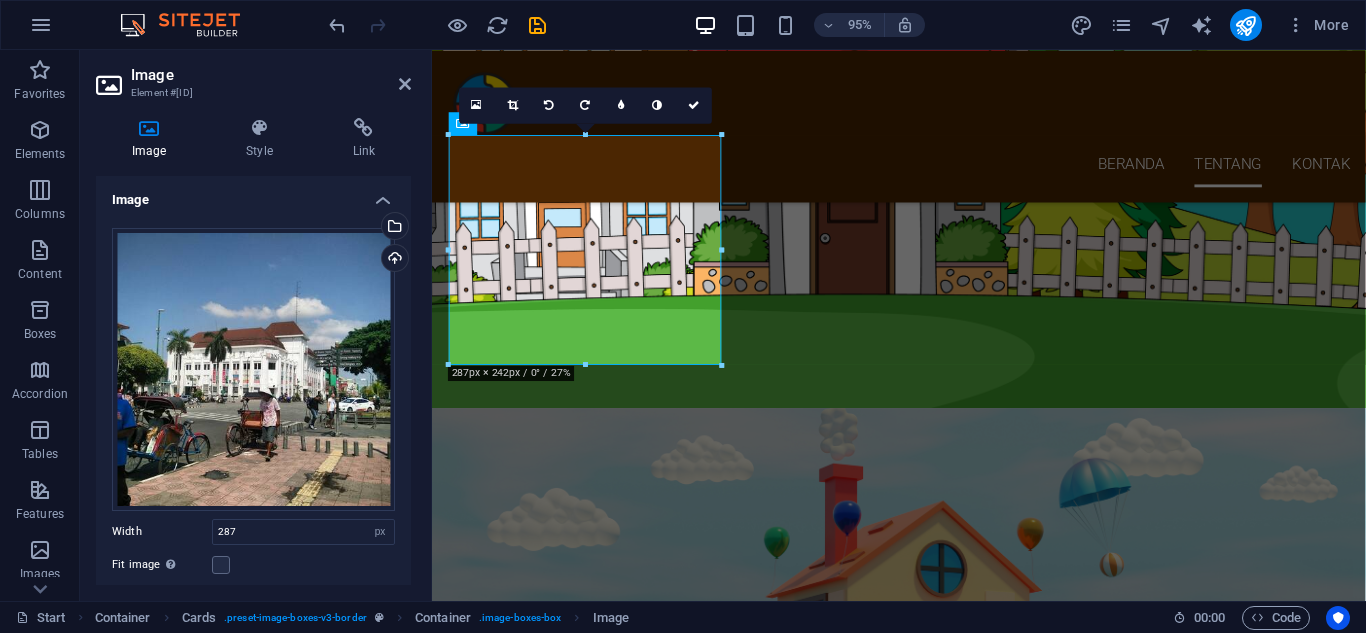 scroll, scrollTop: 1914, scrollLeft: 0, axis: vertical 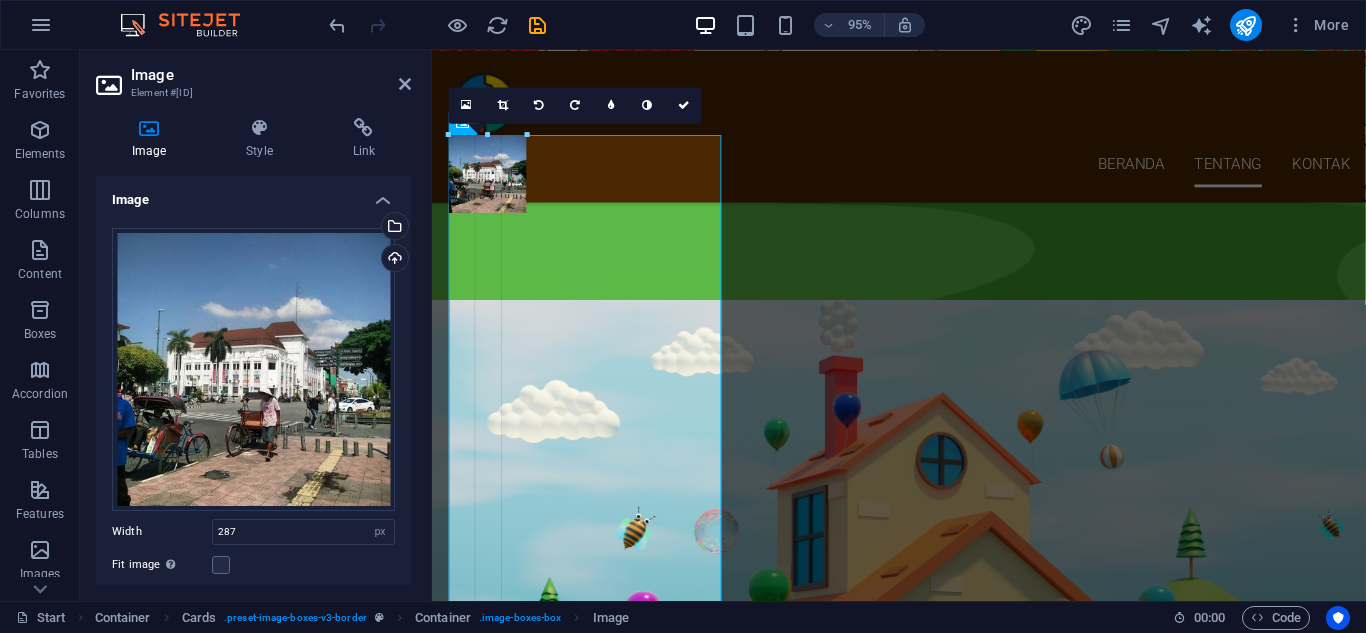 drag, startPoint x: 724, startPoint y: 367, endPoint x: 516, endPoint y: 274, distance: 227.84424 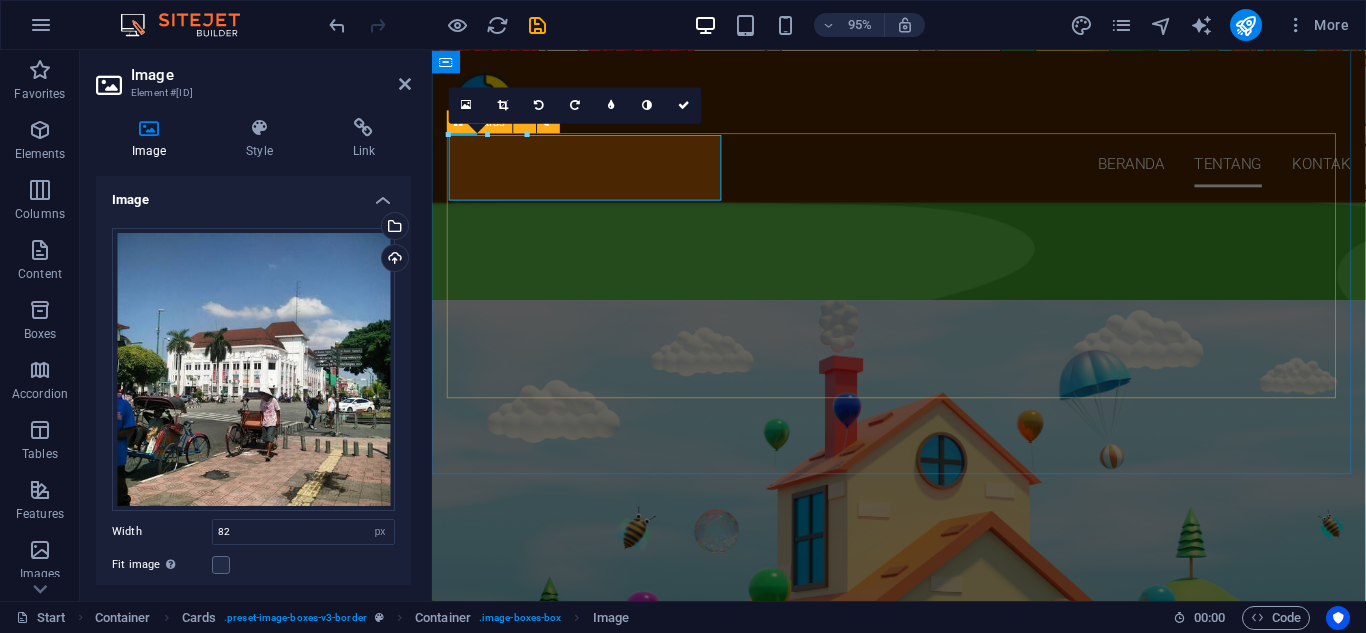 click on "[CITY] [CITY] [CITY]" at bounding box center (923, 2810) 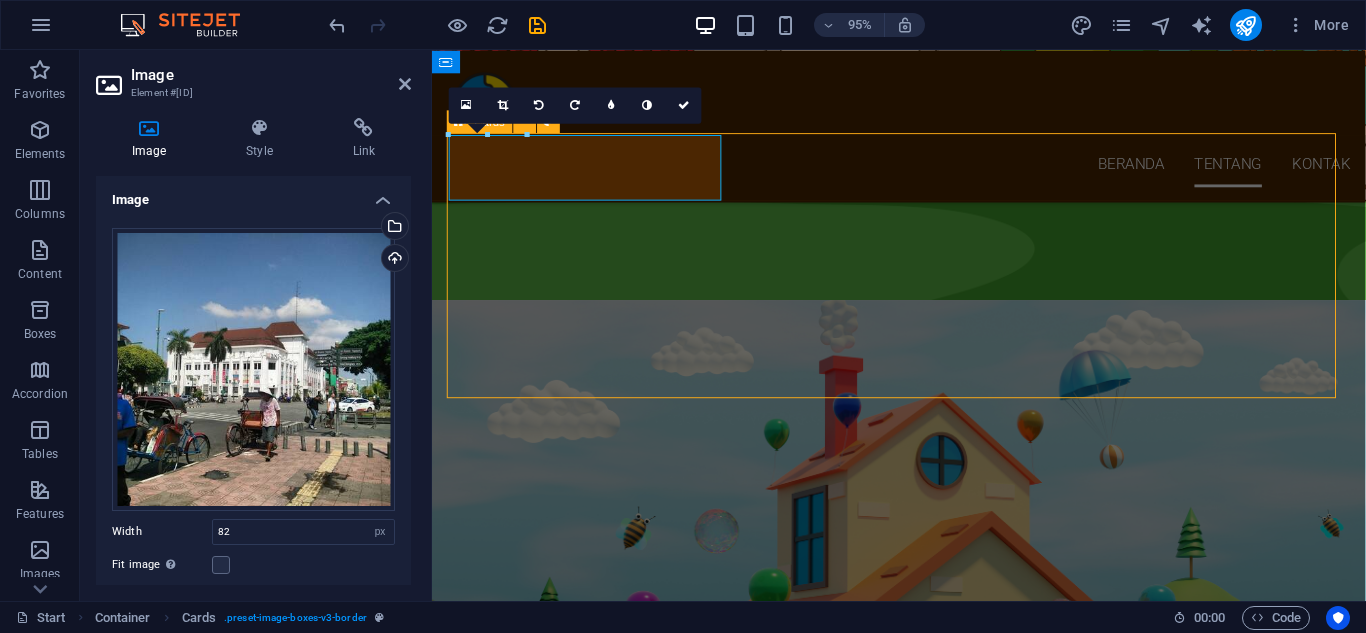 click on "[CITY] [CITY] [CITY]" at bounding box center (923, 2810) 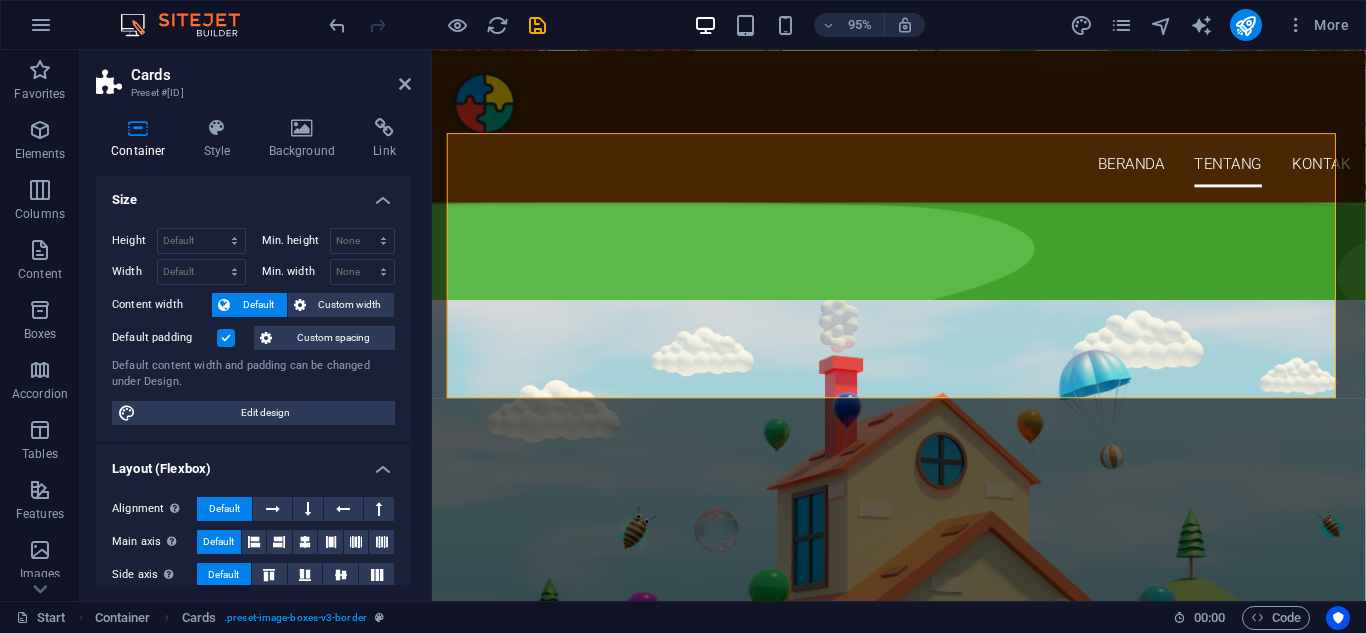 click on "Cards" at bounding box center [271, 75] 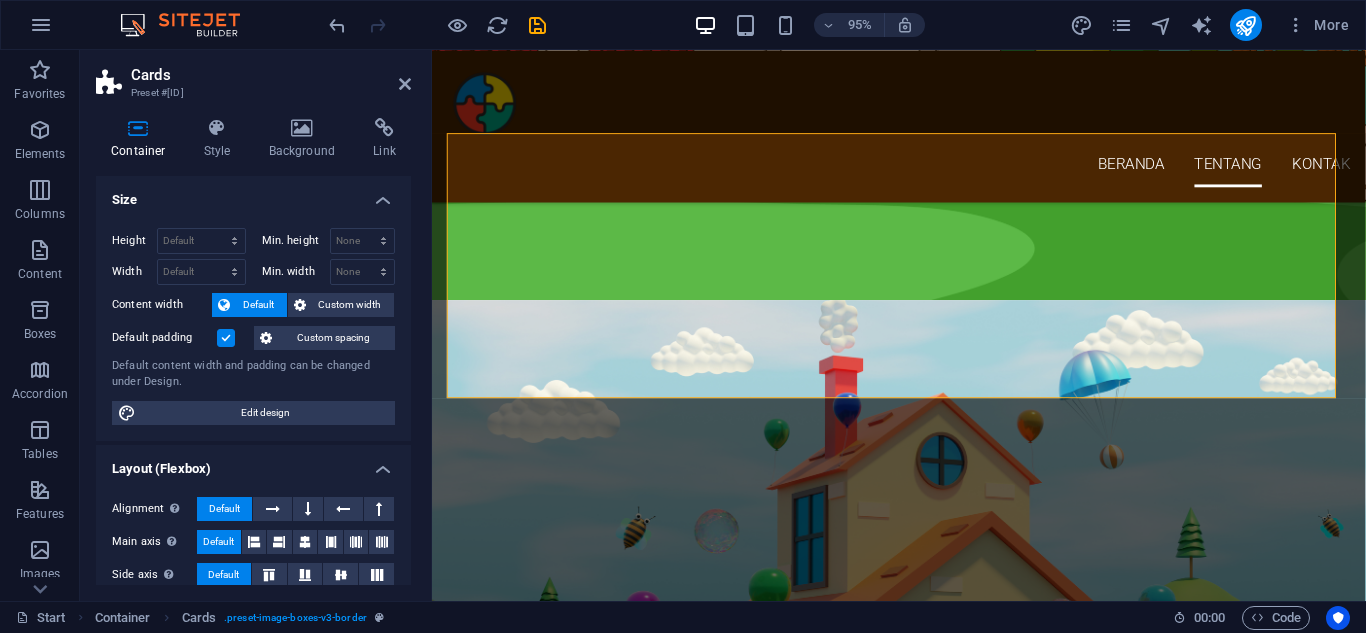 click on "Cards" at bounding box center (271, 75) 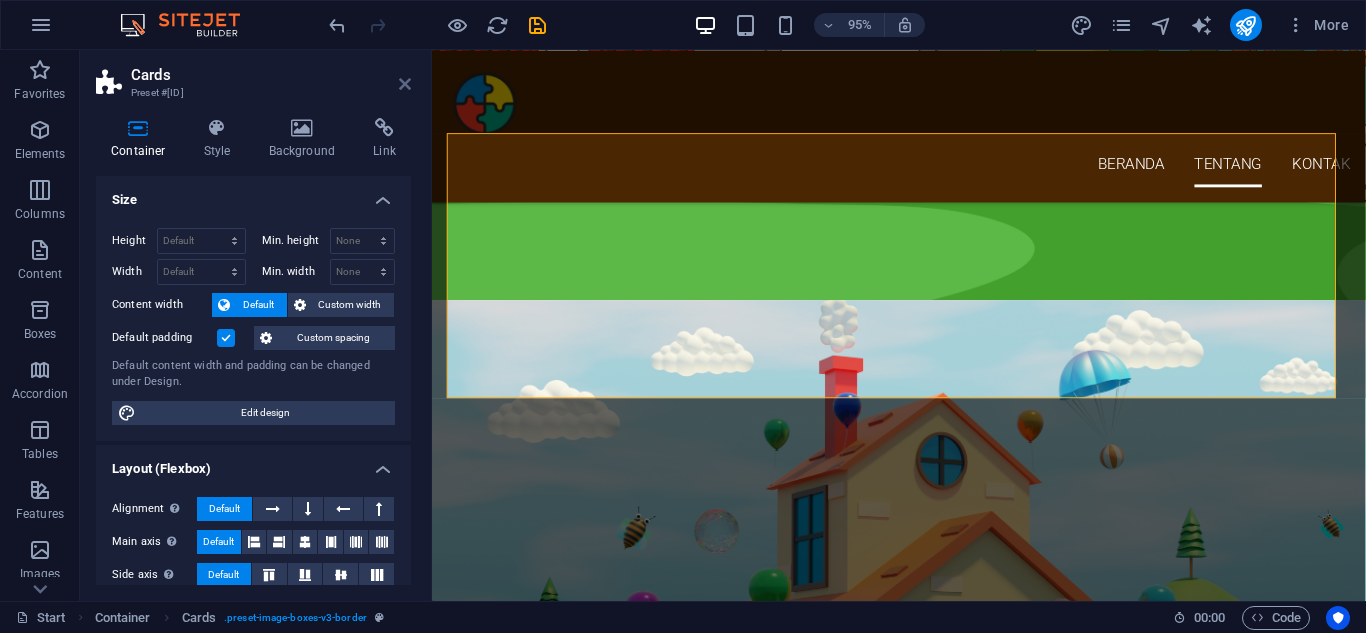 click at bounding box center (405, 84) 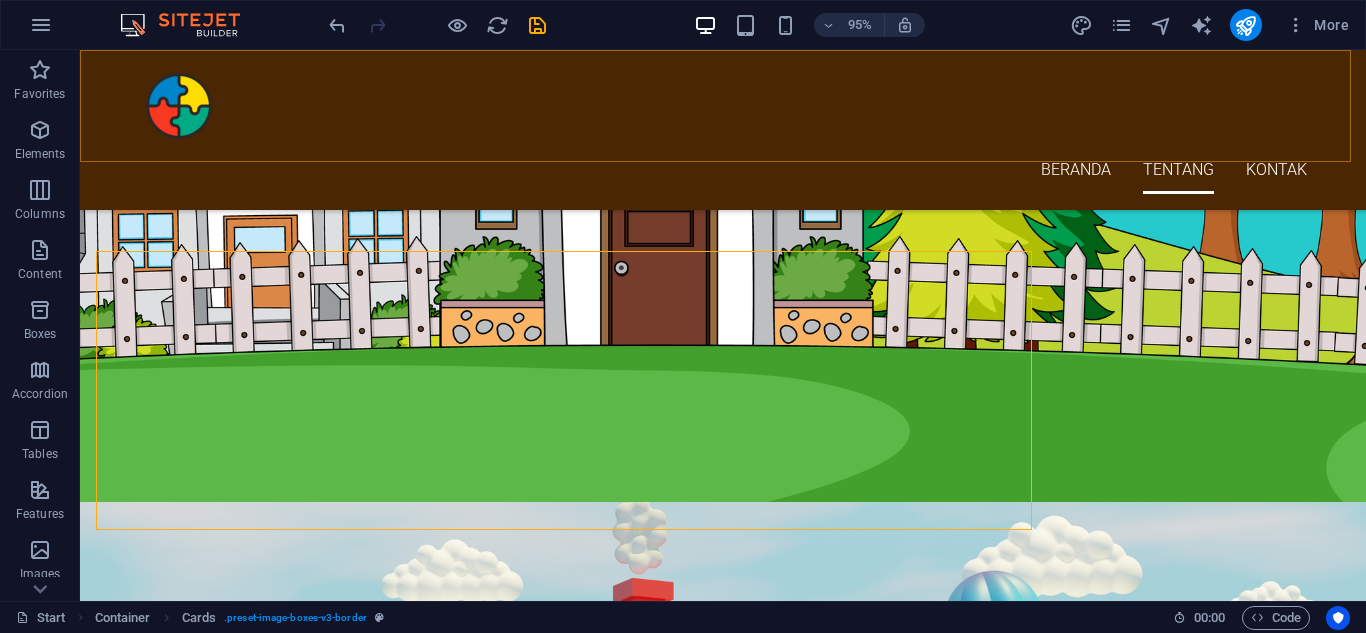 scroll, scrollTop: 1800, scrollLeft: 0, axis: vertical 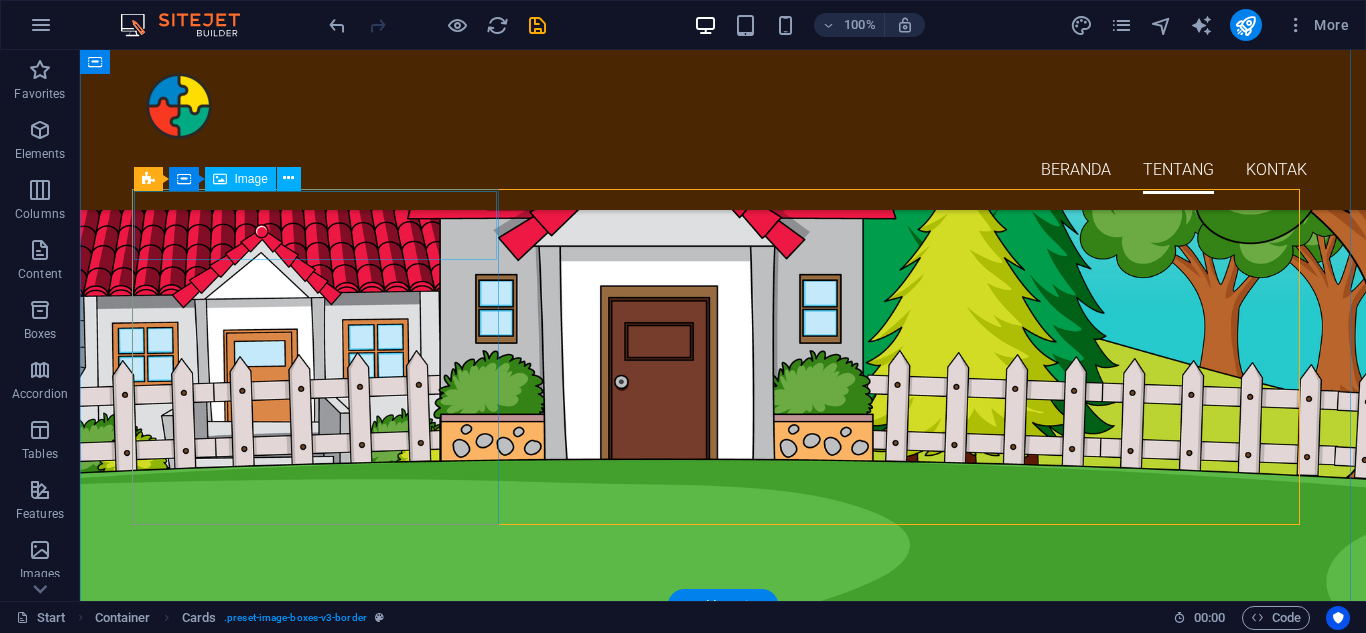 click at bounding box center (323, 3116) 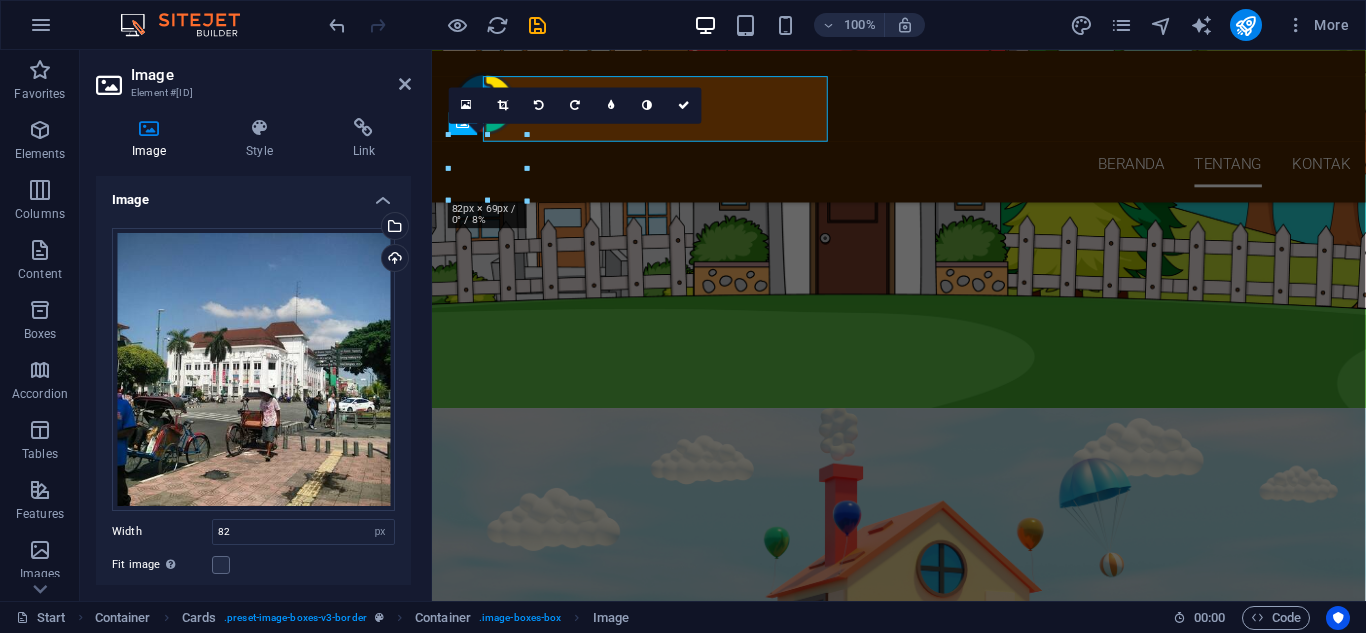 scroll, scrollTop: 1914, scrollLeft: 0, axis: vertical 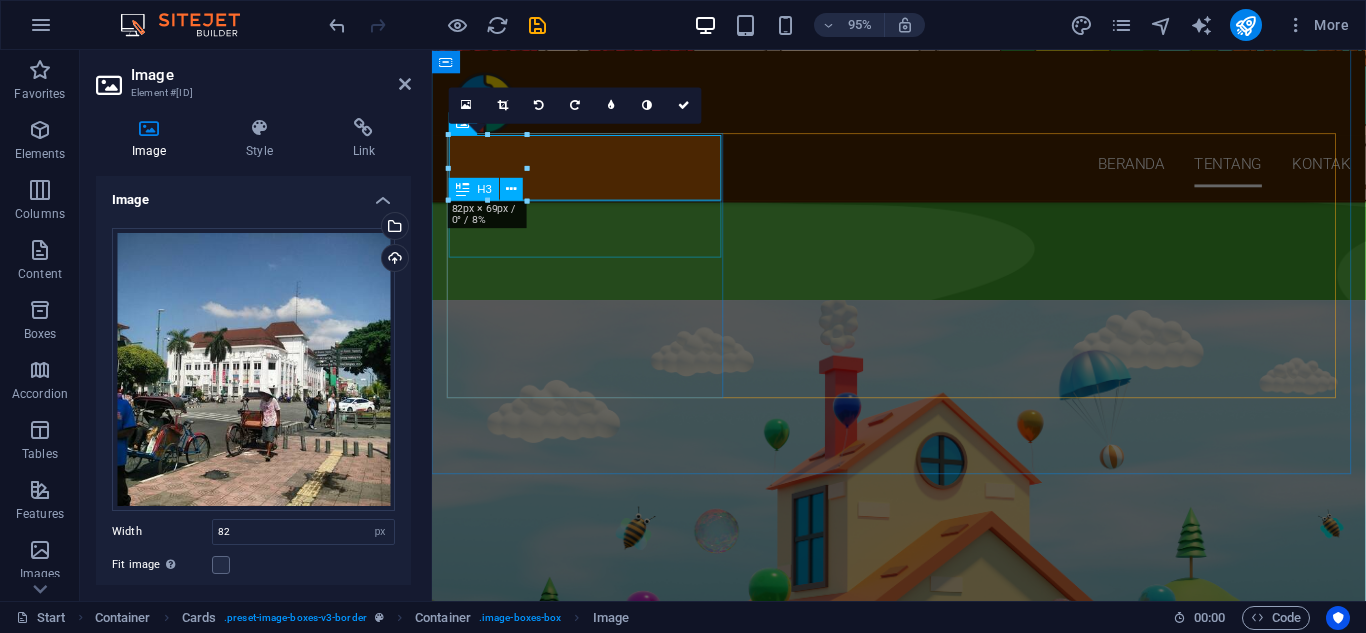 drag, startPoint x: 963, startPoint y: 247, endPoint x: 666, endPoint y: 259, distance: 297.24234 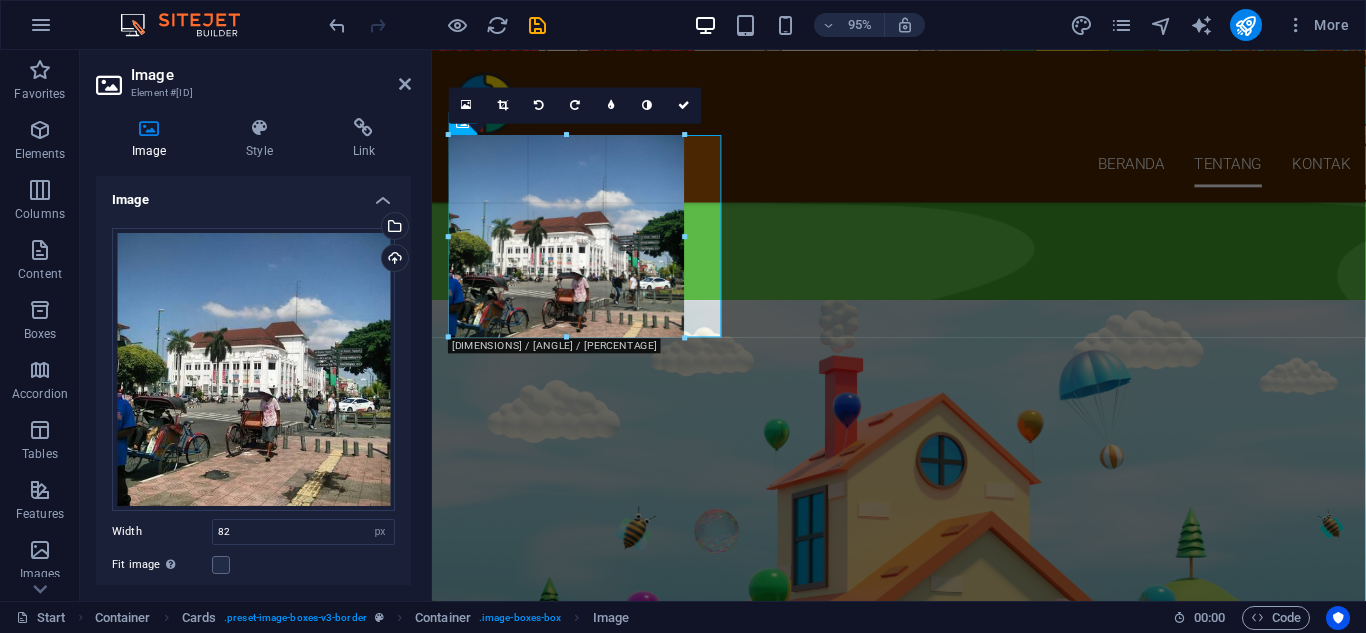 click at bounding box center [585, 265] 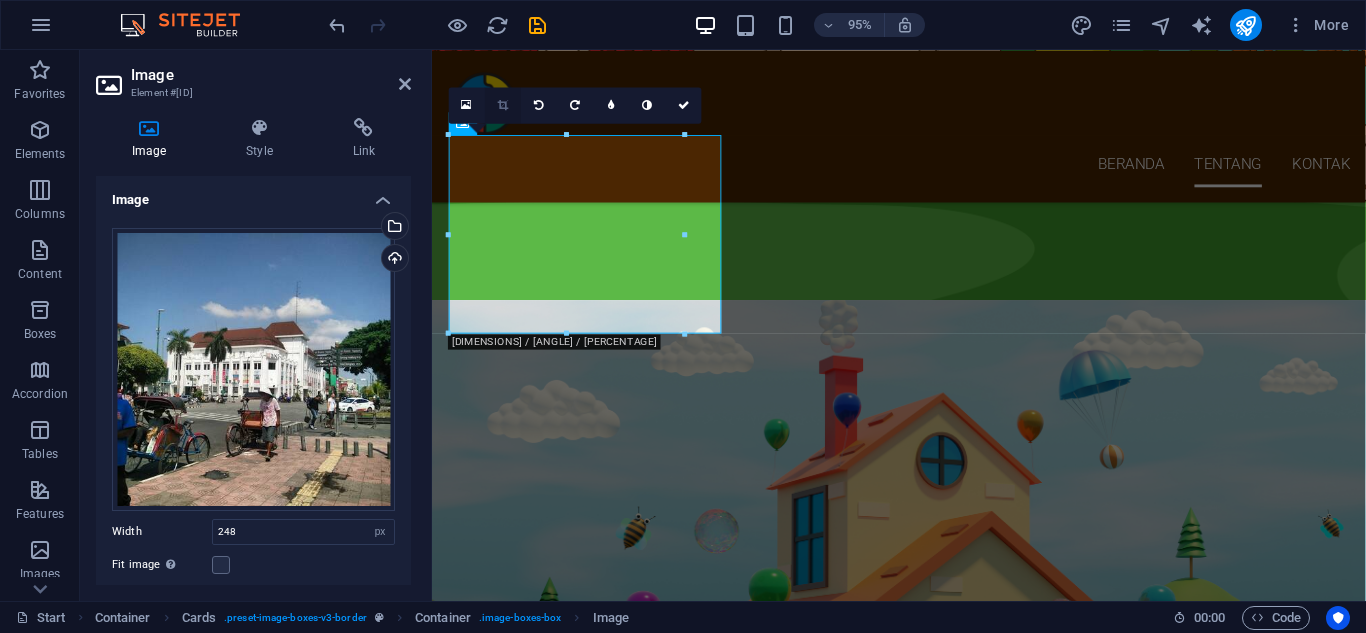 click at bounding box center [503, 105] 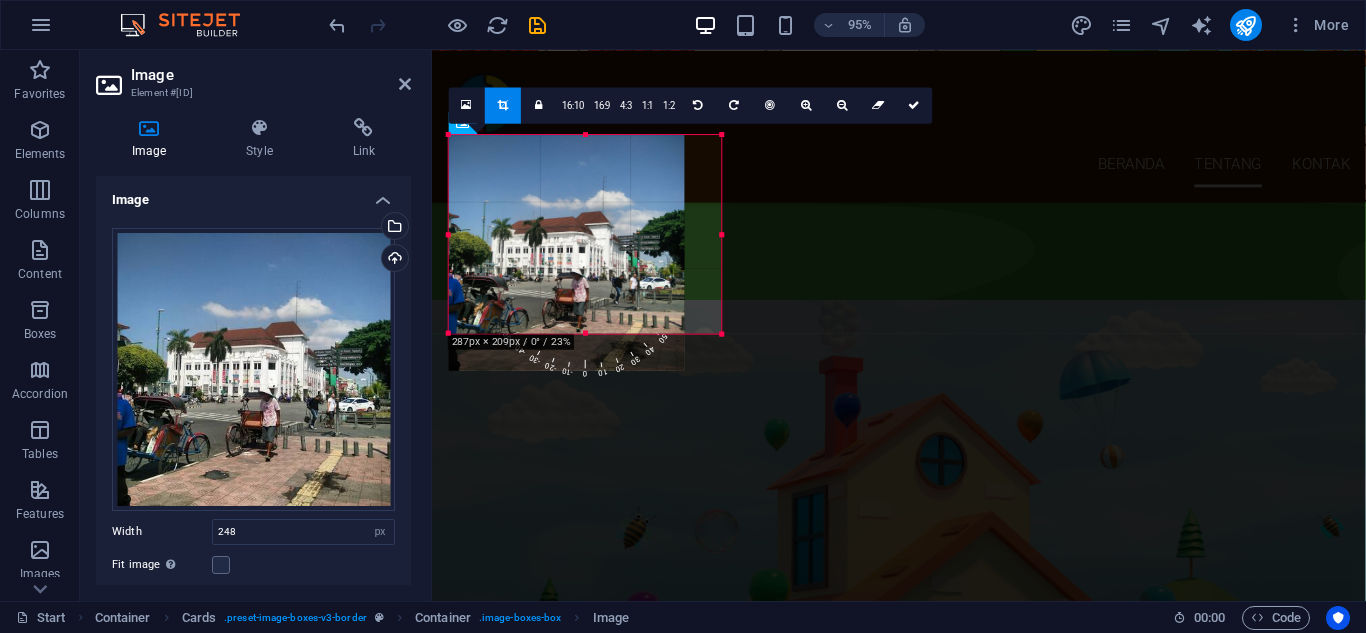 drag, startPoint x: 685, startPoint y: 236, endPoint x: 318, endPoint y: 198, distance: 368.96207 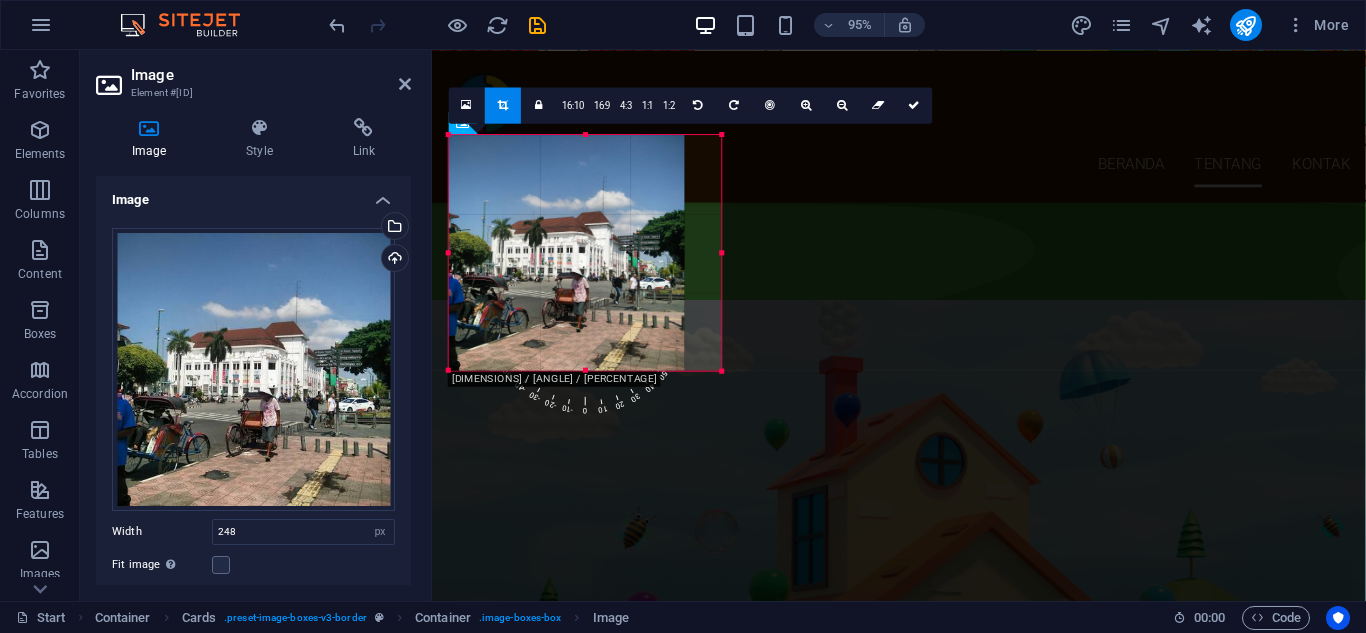 drag, startPoint x: 686, startPoint y: 337, endPoint x: 317, endPoint y: 345, distance: 369.0867 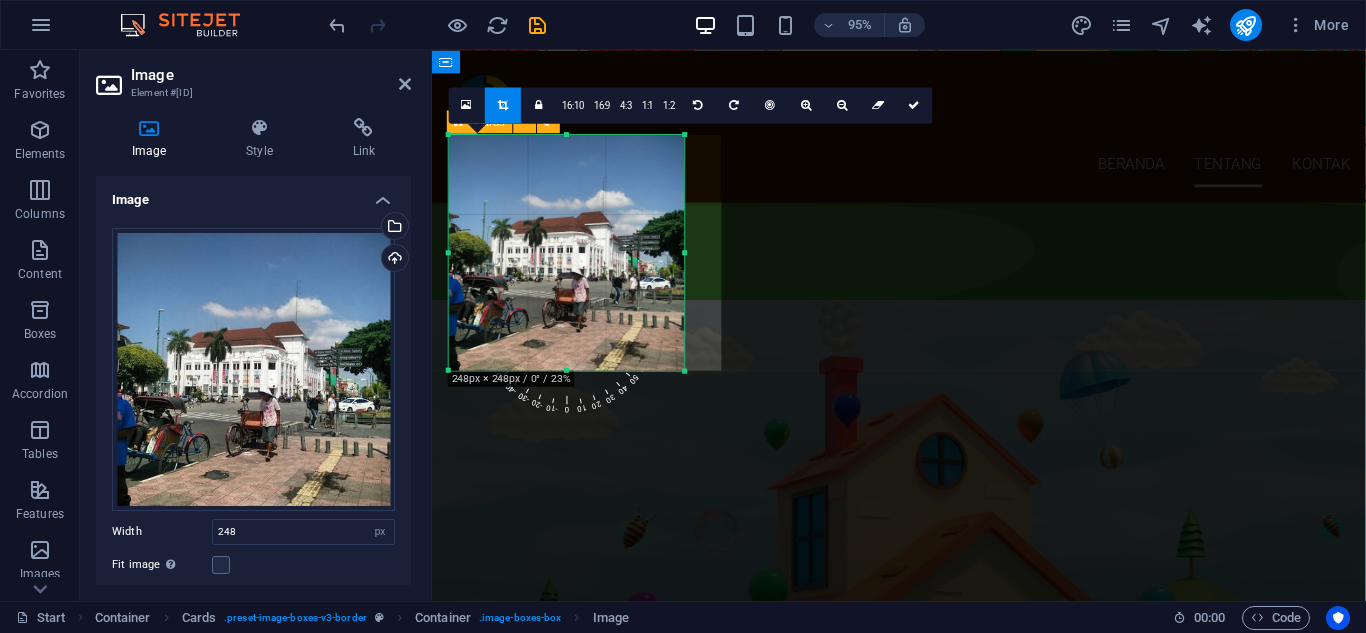 click on "[CITY] [CITY] [CITY]" at bounding box center (923, 2899) 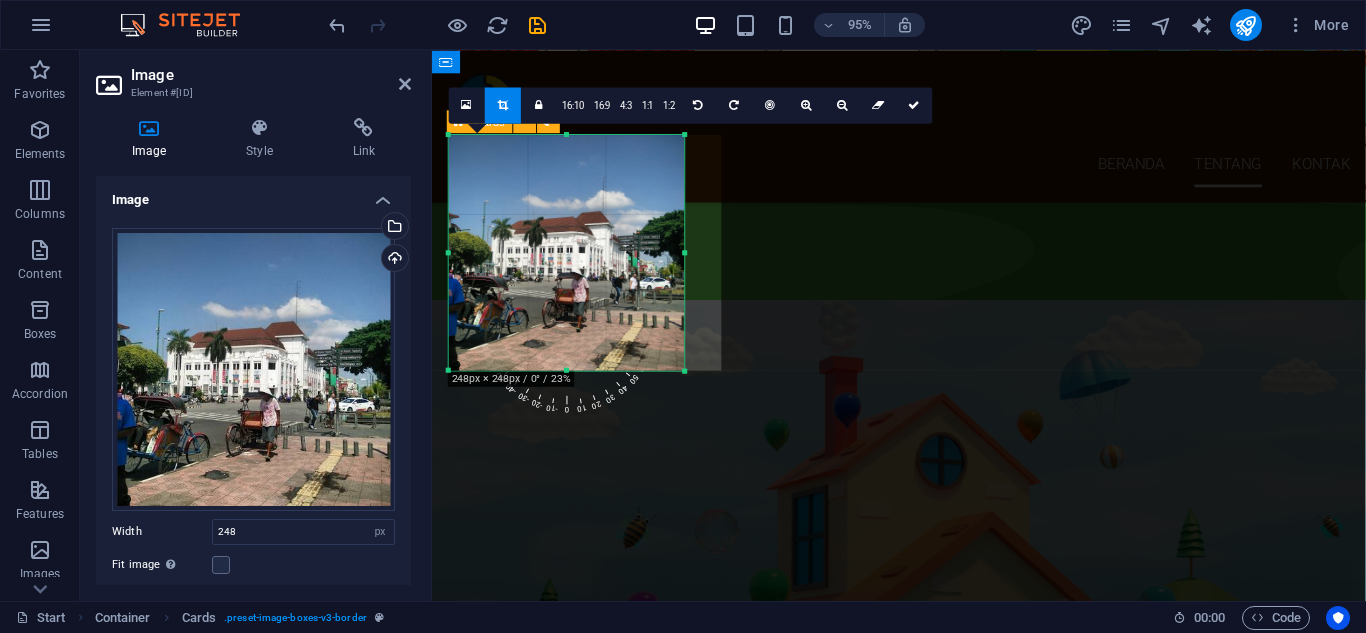 click on "[CITY] [CITY] [CITY]" at bounding box center (923, 2899) 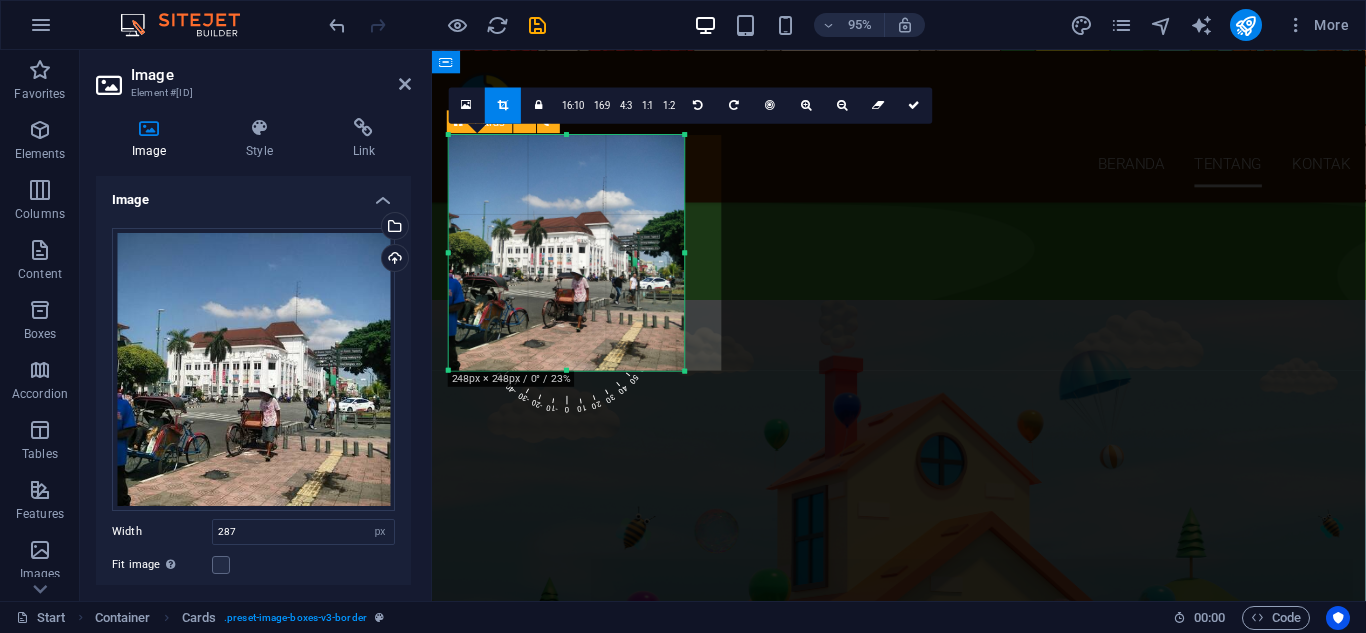 click on "[CITY] [CITY] [CITY]" at bounding box center [923, 2899] 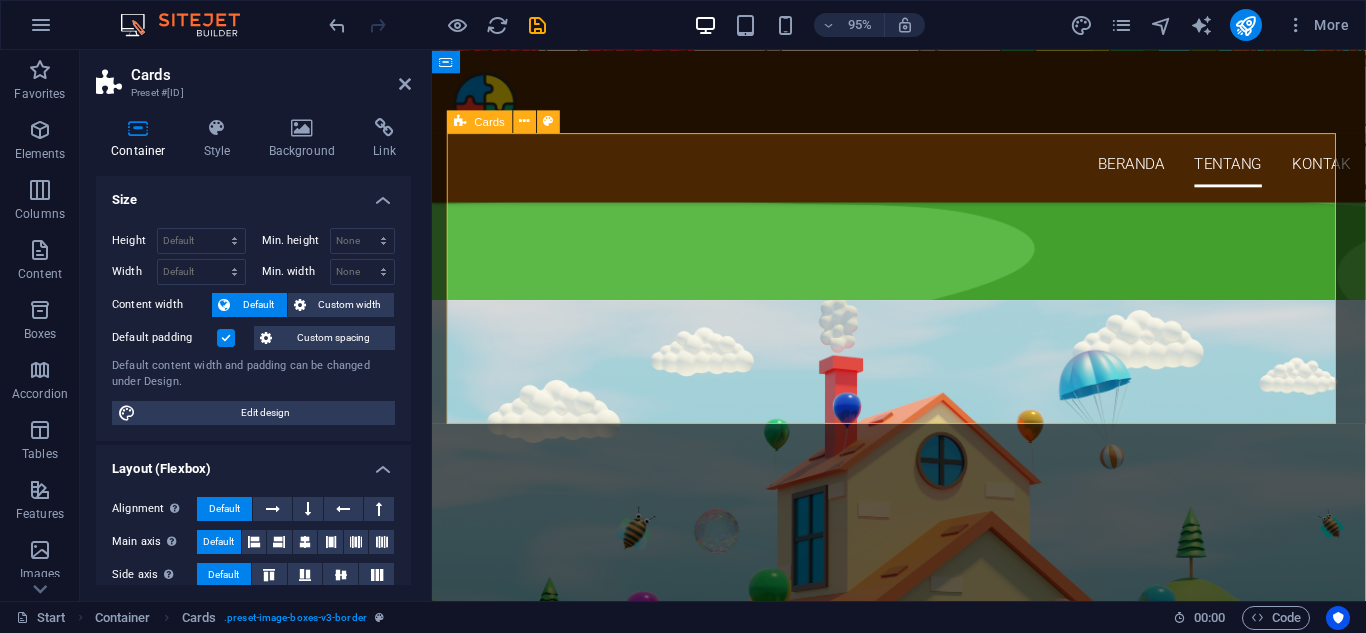 click on "[CITY] [CITY] [CITY]" at bounding box center [923, 2899] 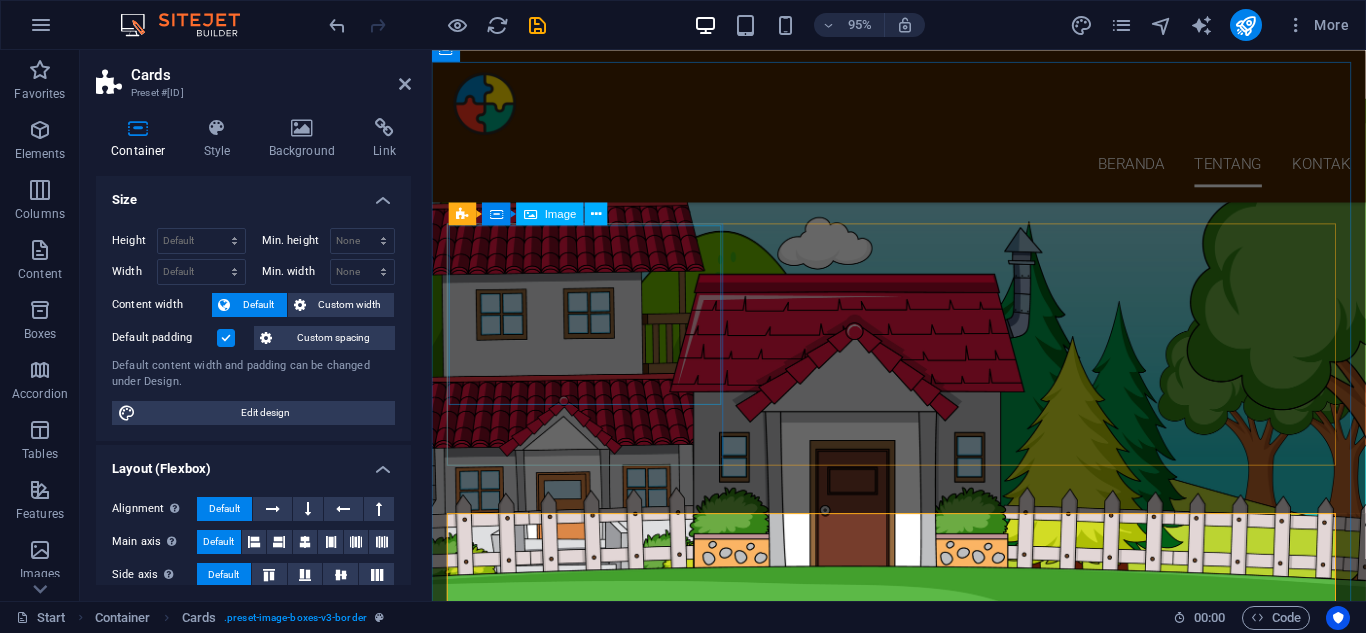 scroll, scrollTop: 1814, scrollLeft: 0, axis: vertical 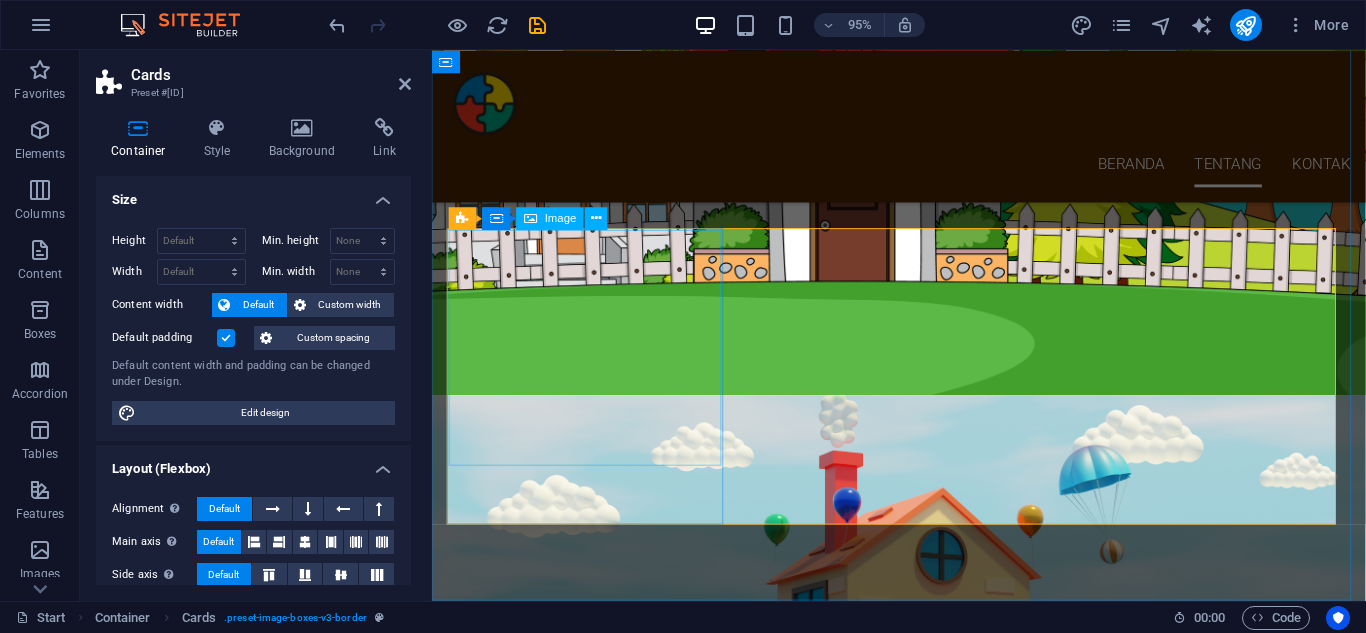 click at bounding box center [596, 2671] 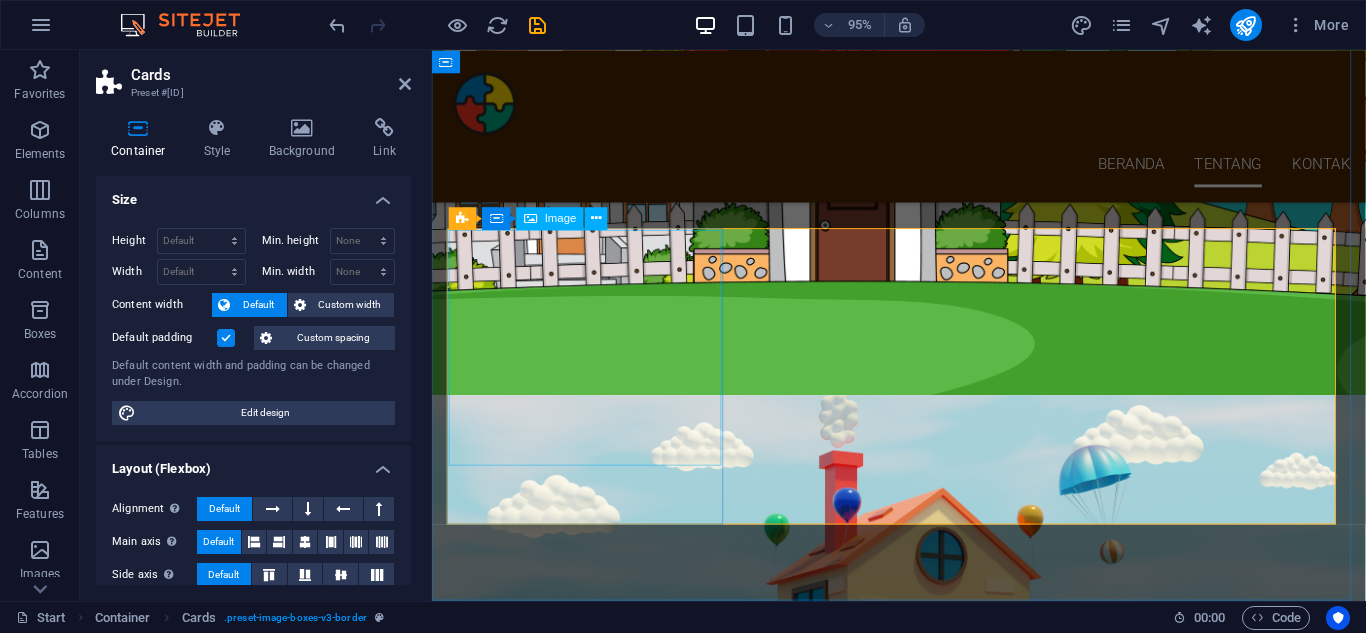 click at bounding box center (596, 2671) 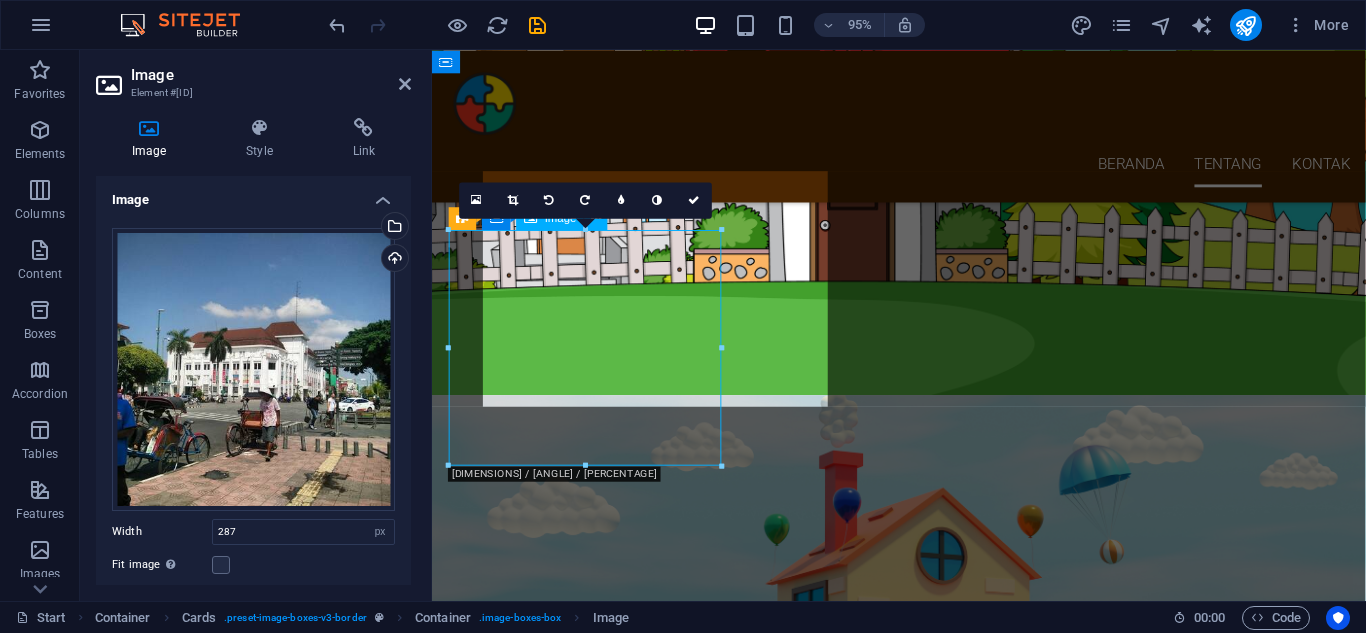 click at bounding box center (596, 2671) 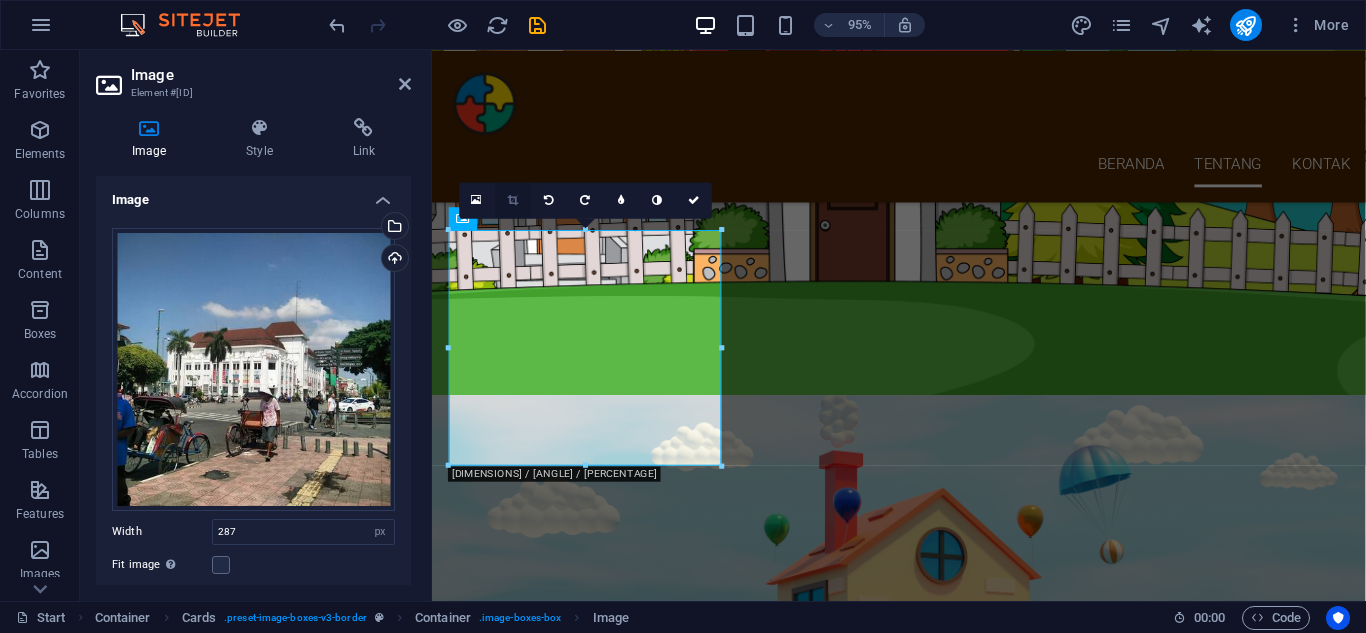 click at bounding box center (513, 200) 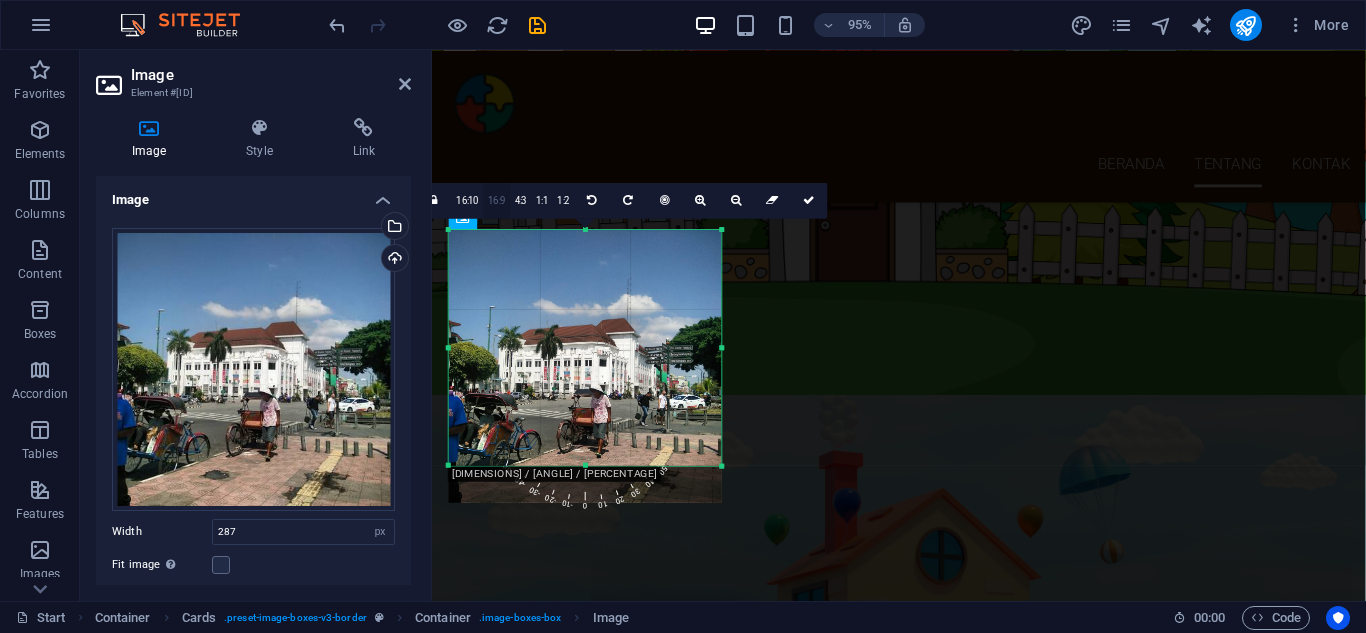 click on "16:9" at bounding box center (497, 201) 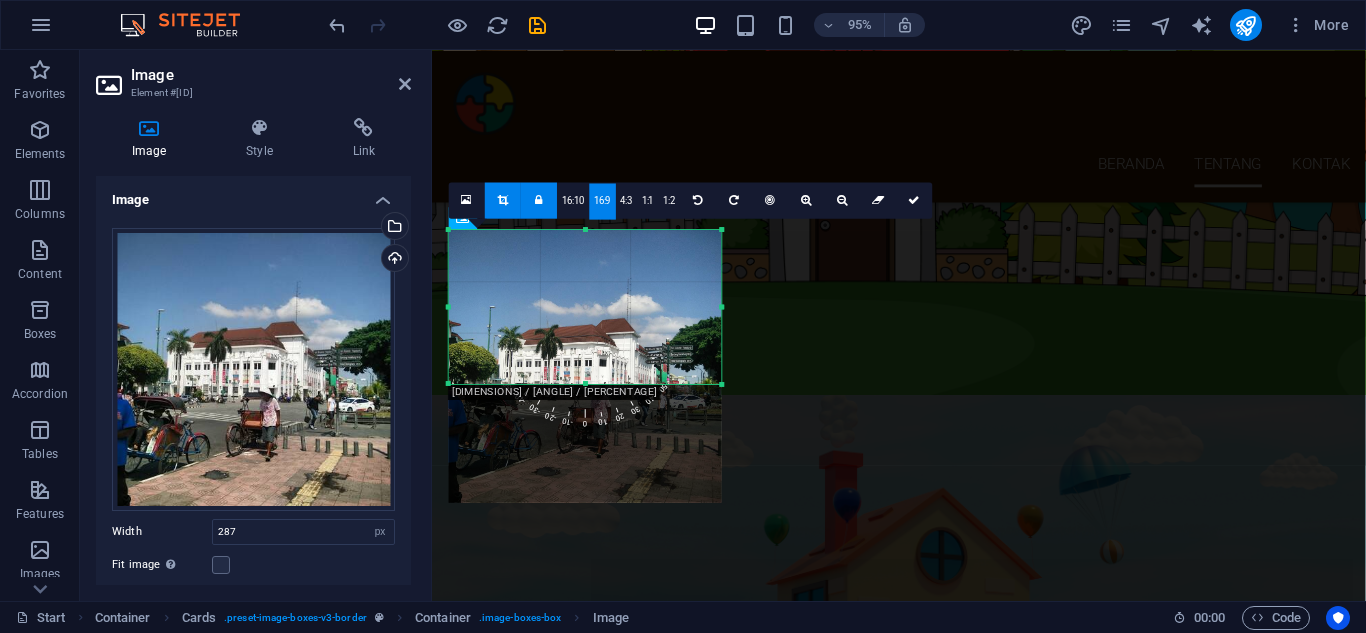 click at bounding box center (585, 366) 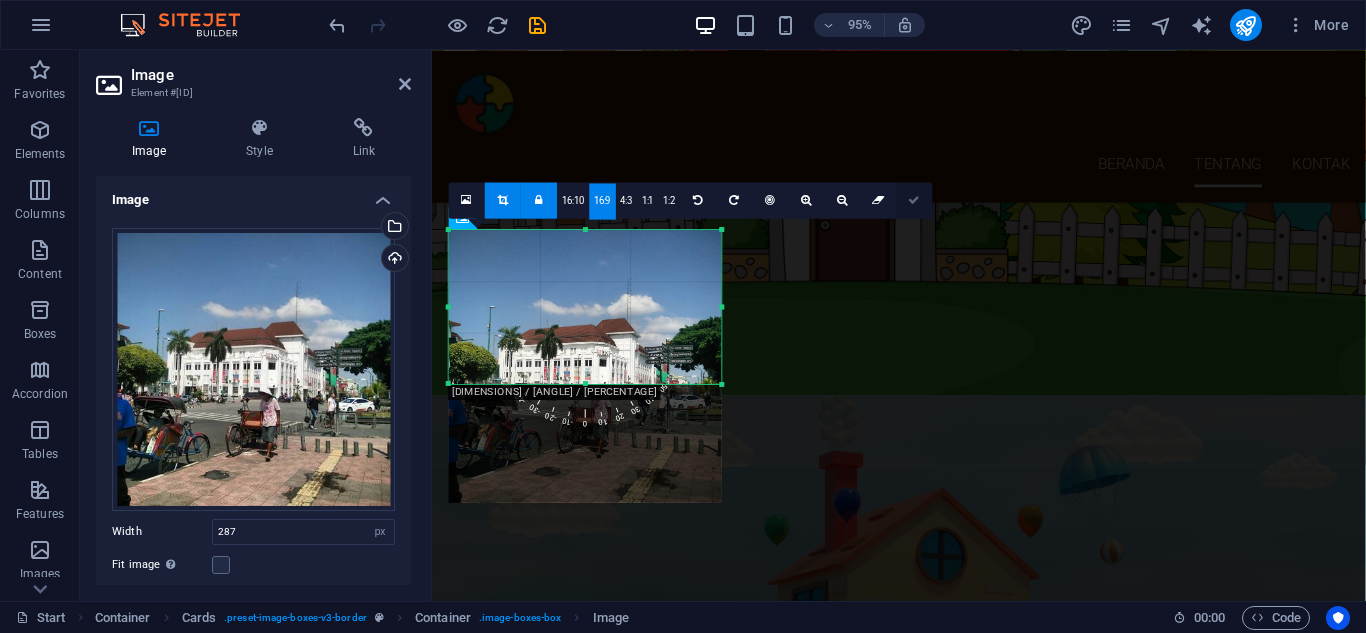 click at bounding box center (915, 200) 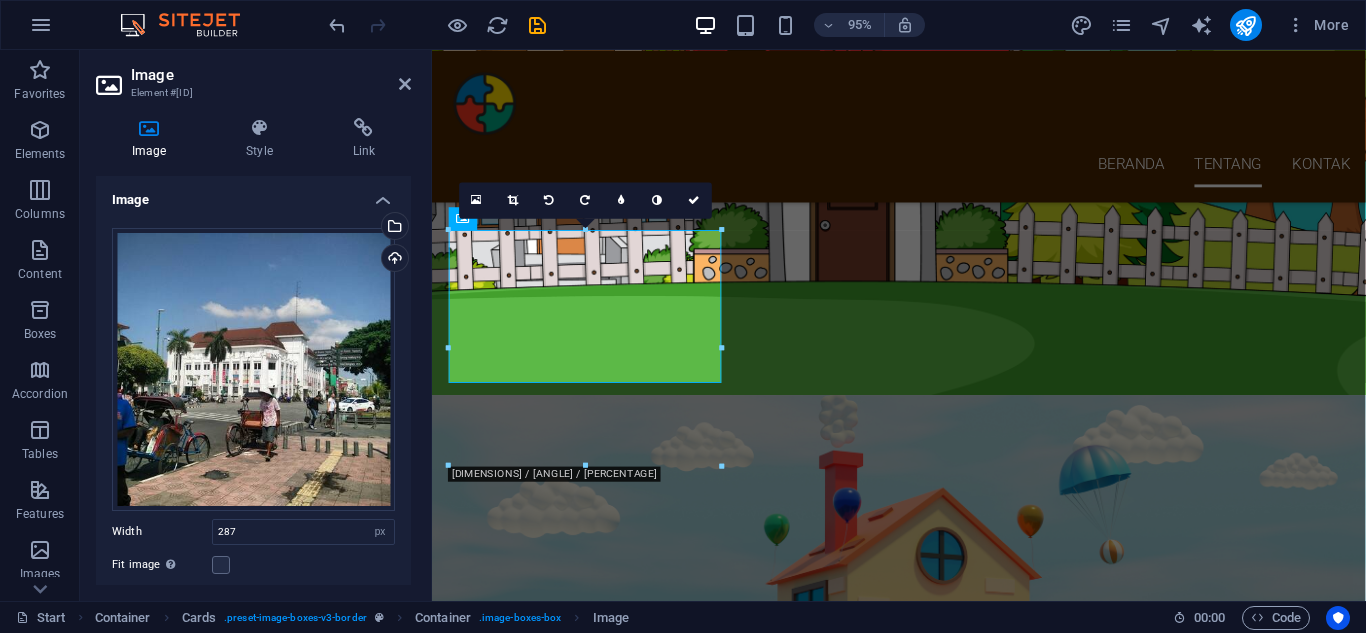 click at bounding box center (722, 348) 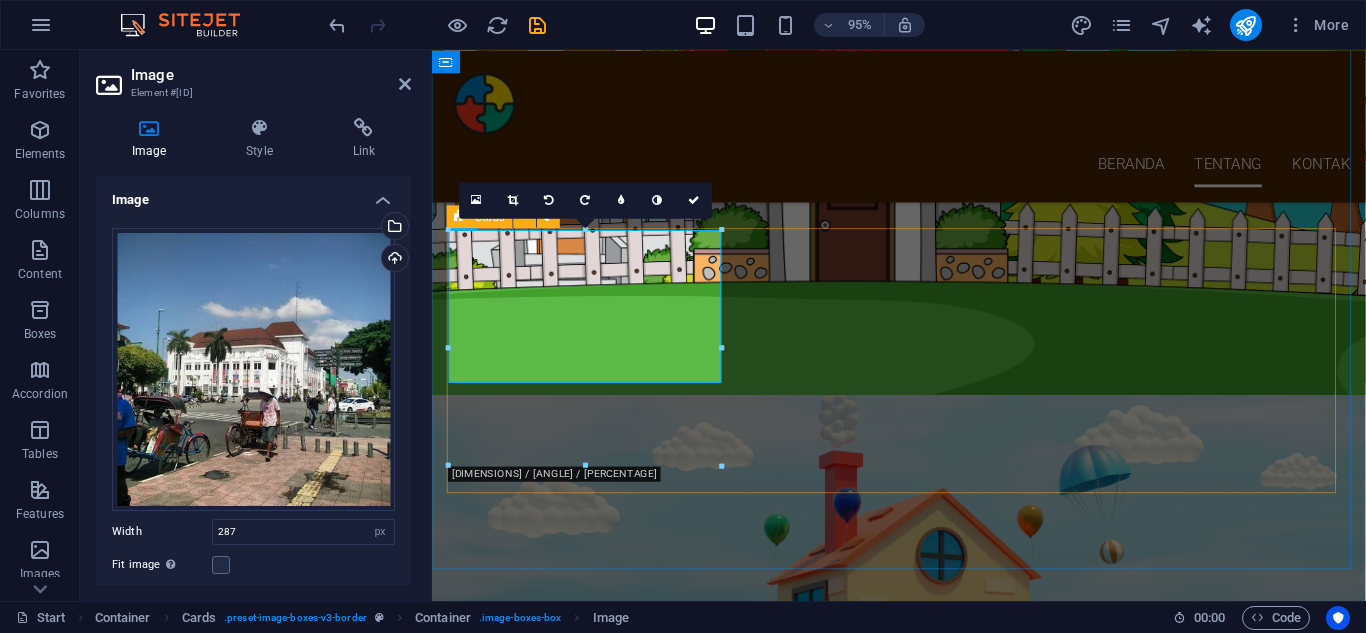 click on "[CITY] [CITY] [CITY]" at bounding box center (923, 2956) 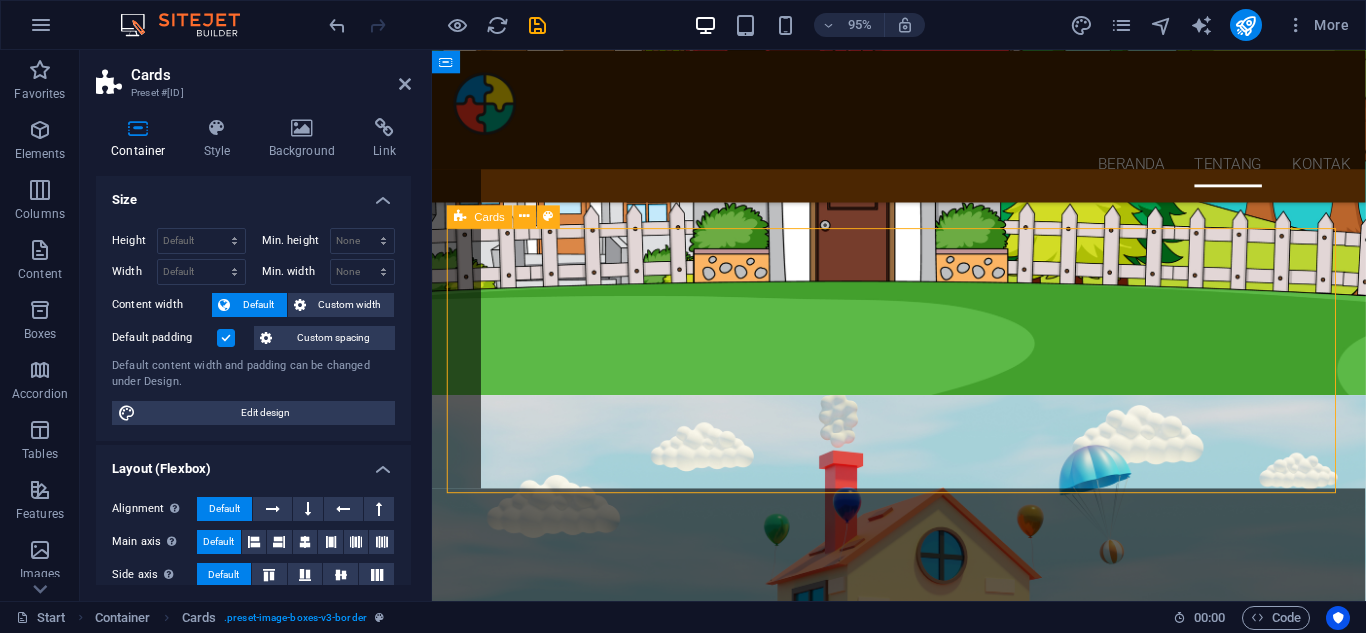 click on "[CITY] [CITY] [CITY]" at bounding box center [923, 2956] 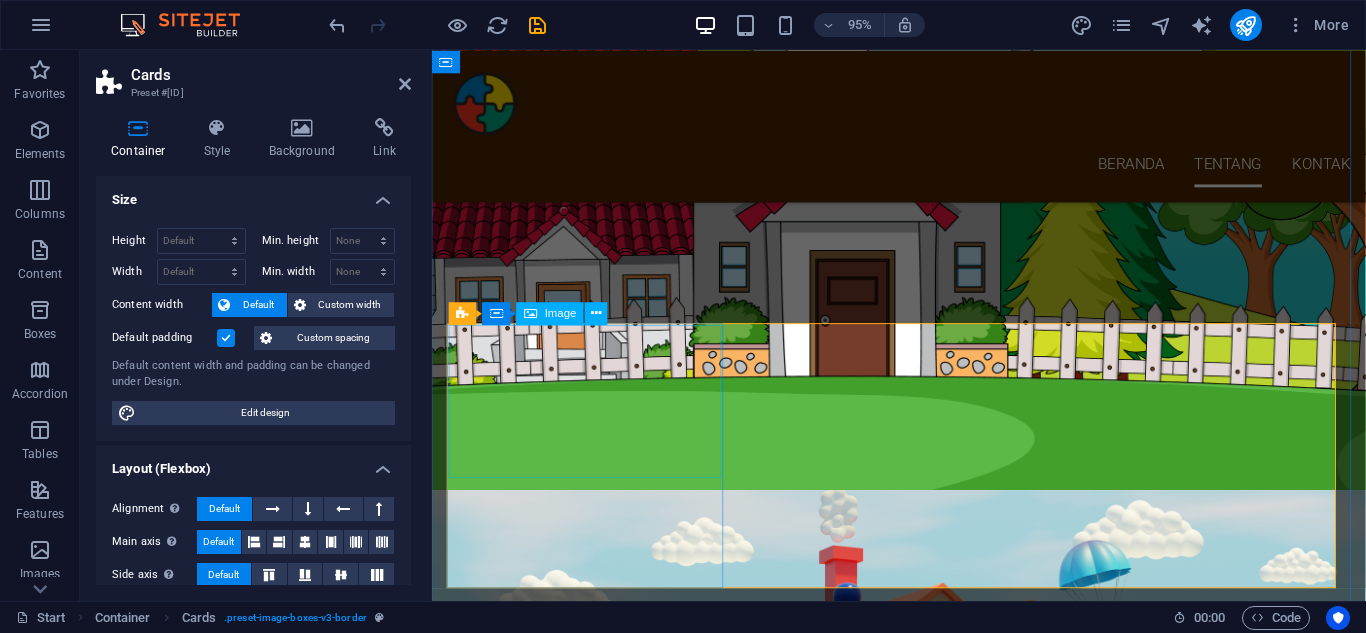 scroll, scrollTop: 1814, scrollLeft: 0, axis: vertical 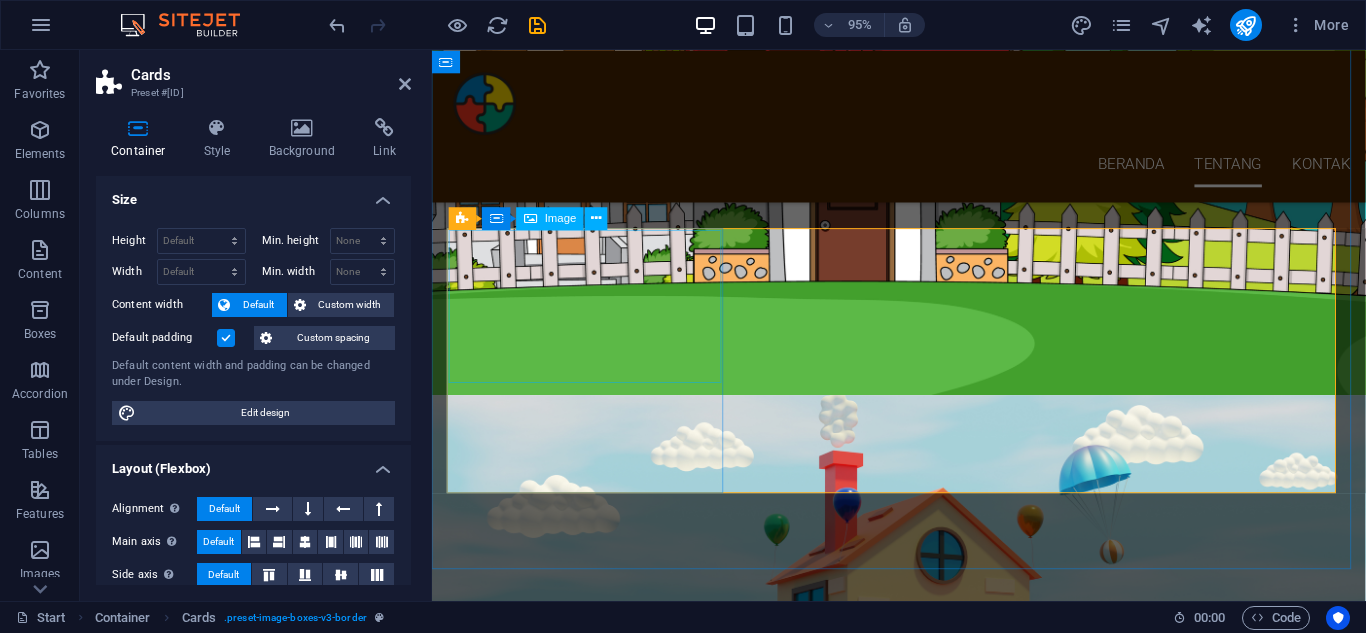 click at bounding box center [596, 2627] 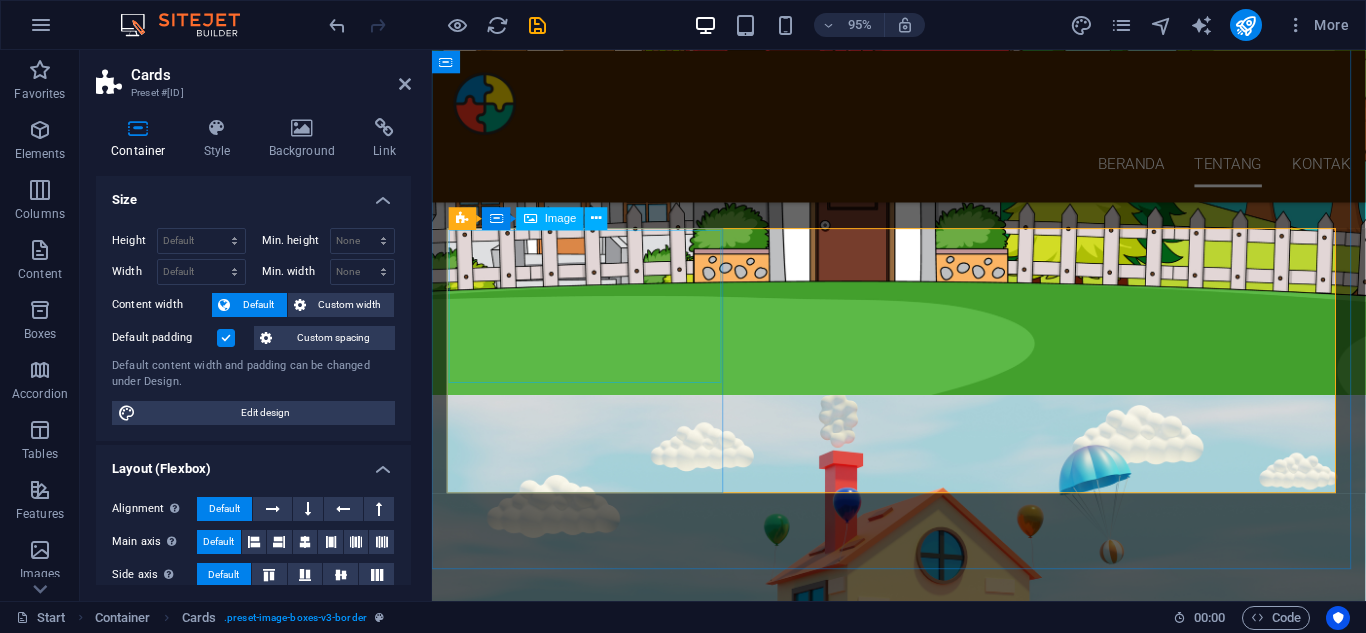 click at bounding box center [596, 2627] 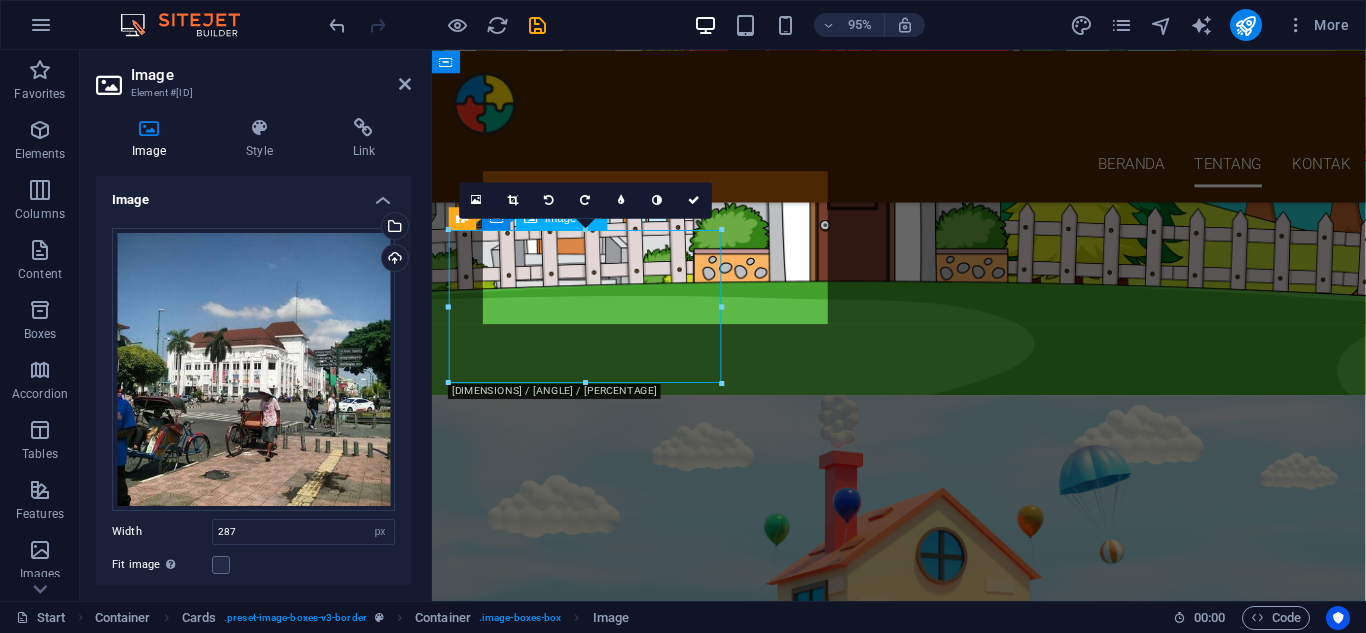 click at bounding box center (596, 2627) 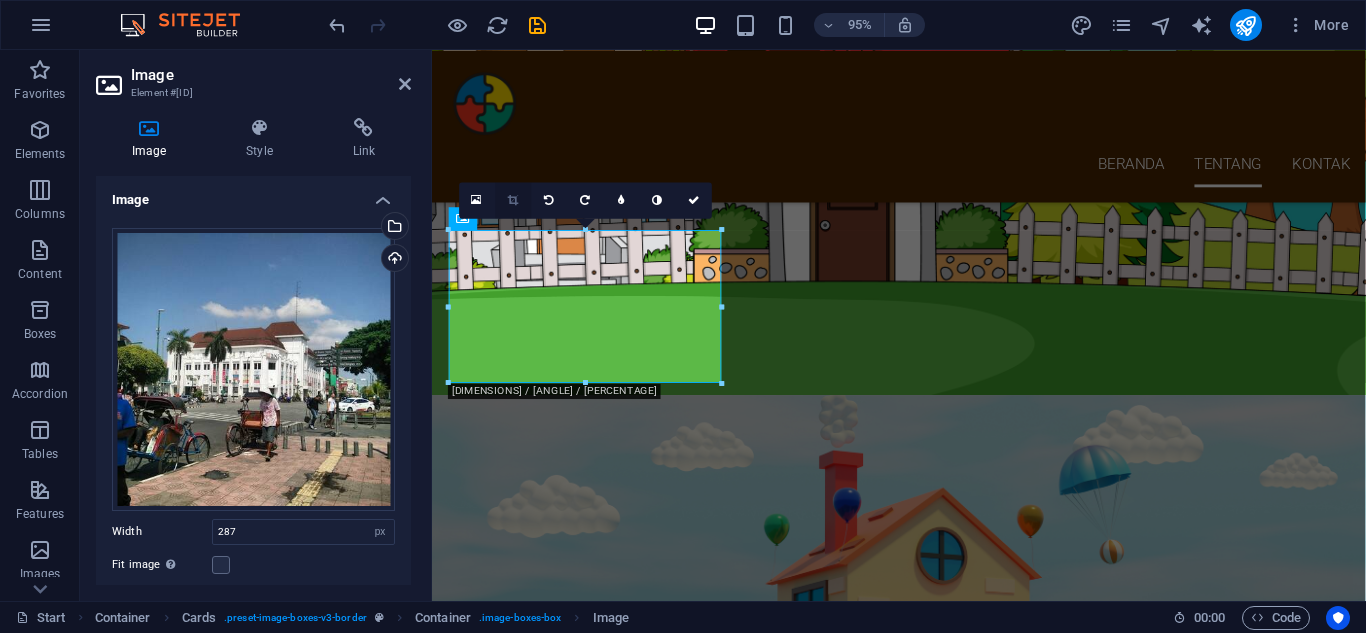 click at bounding box center [513, 200] 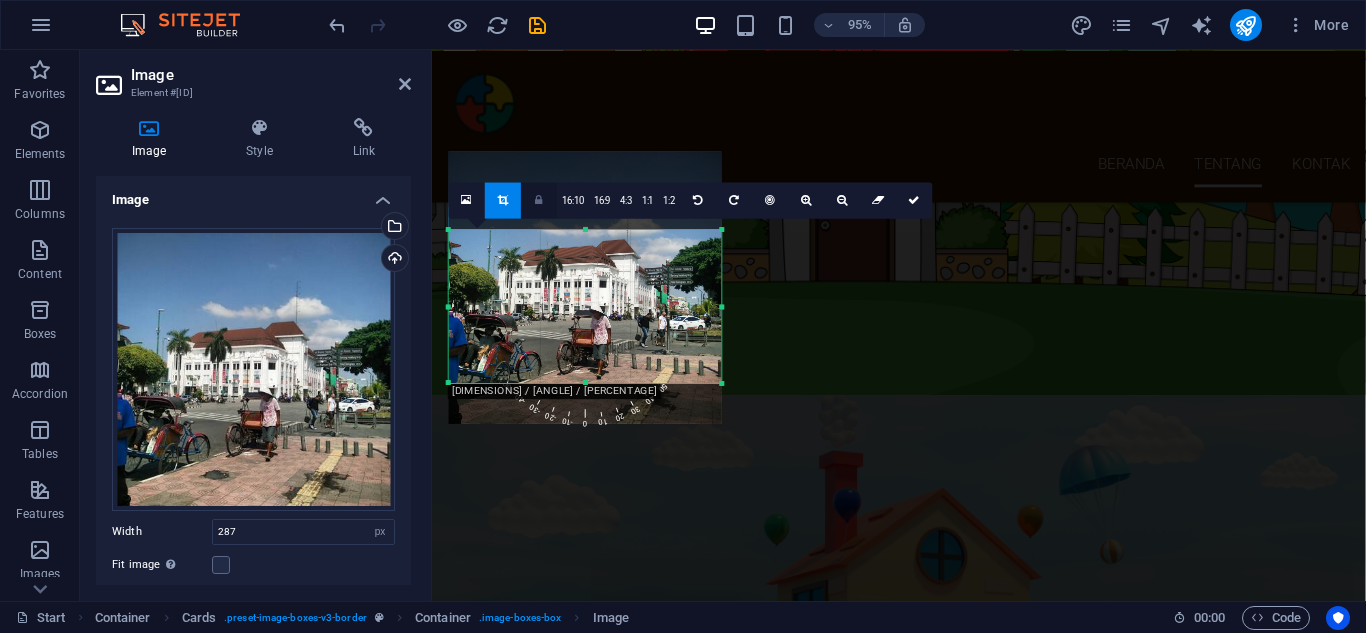 drag, startPoint x: 548, startPoint y: 269, endPoint x: 550, endPoint y: 185, distance: 84.0238 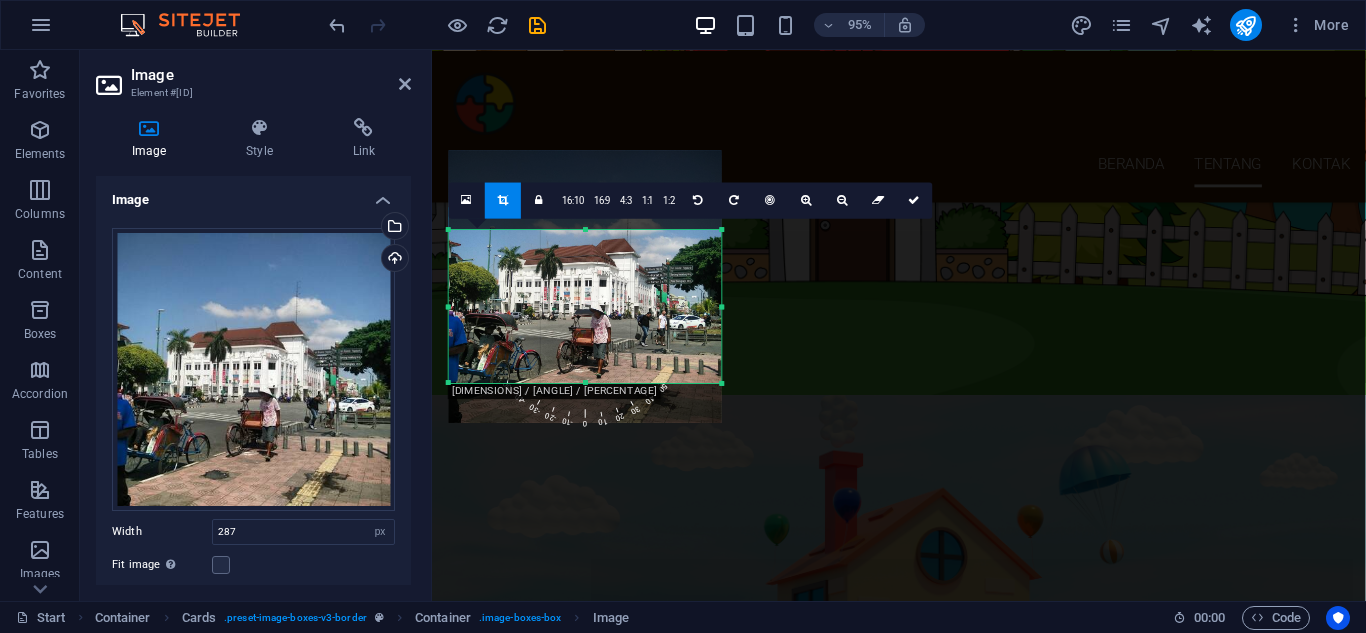 click at bounding box center (585, 286) 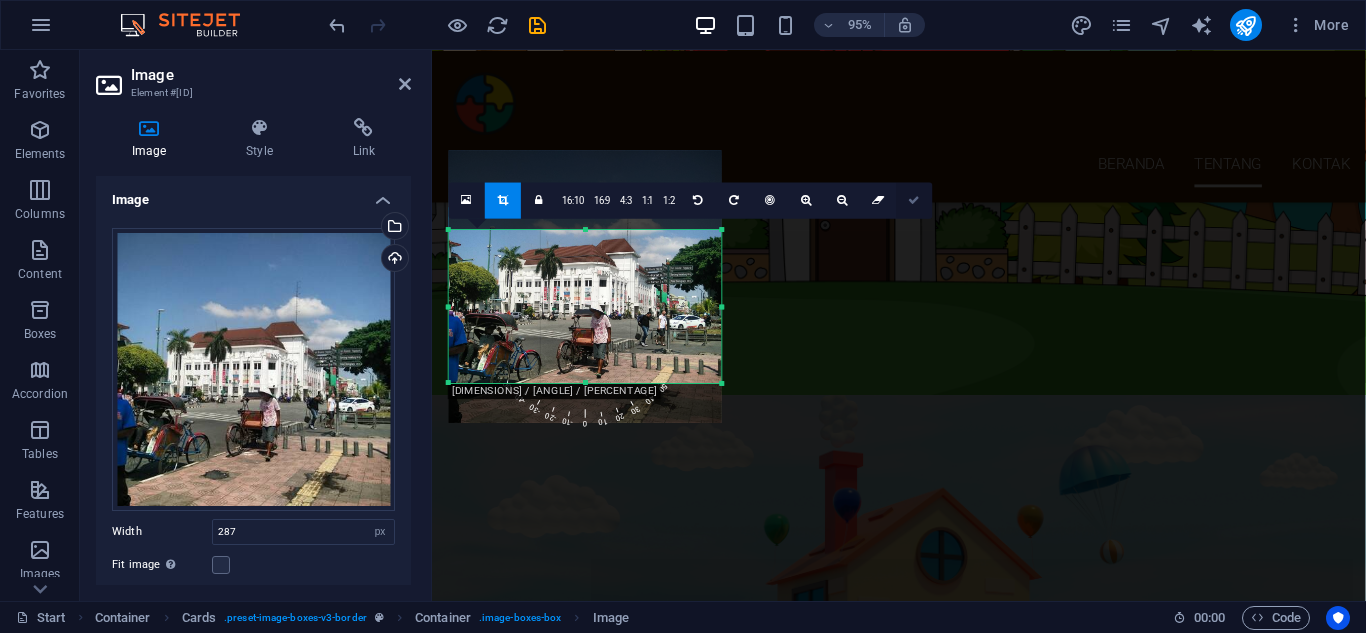 click at bounding box center (915, 200) 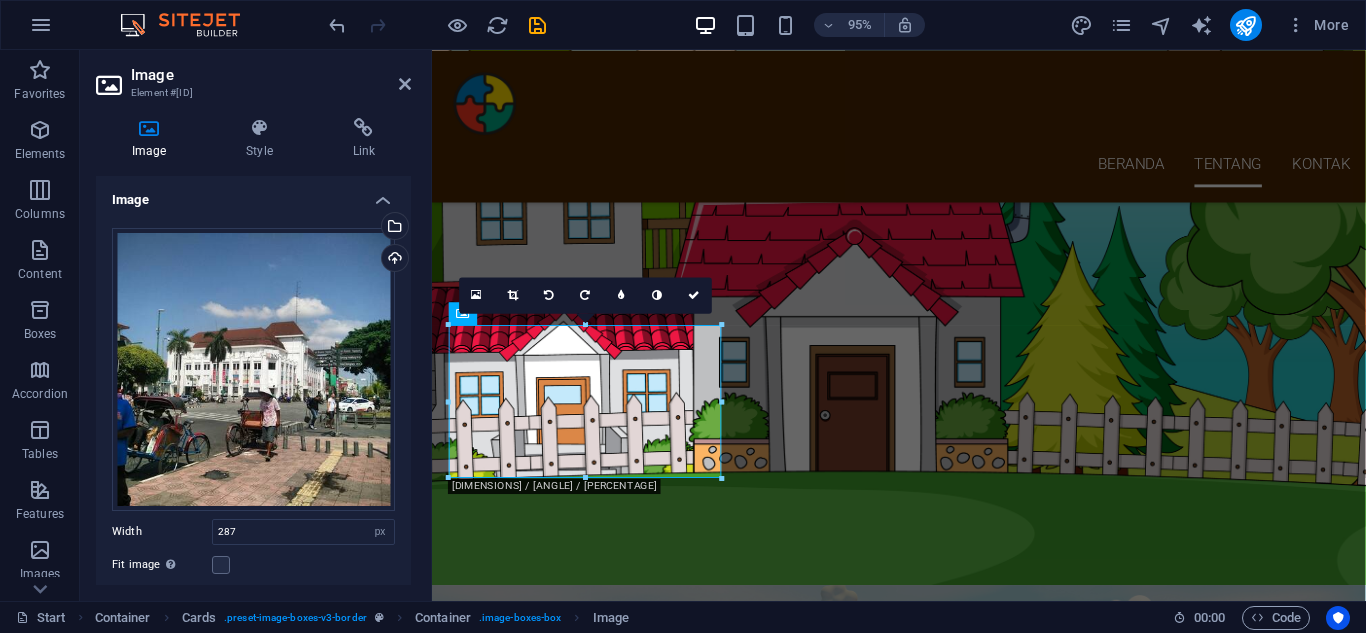 scroll, scrollTop: 1714, scrollLeft: 0, axis: vertical 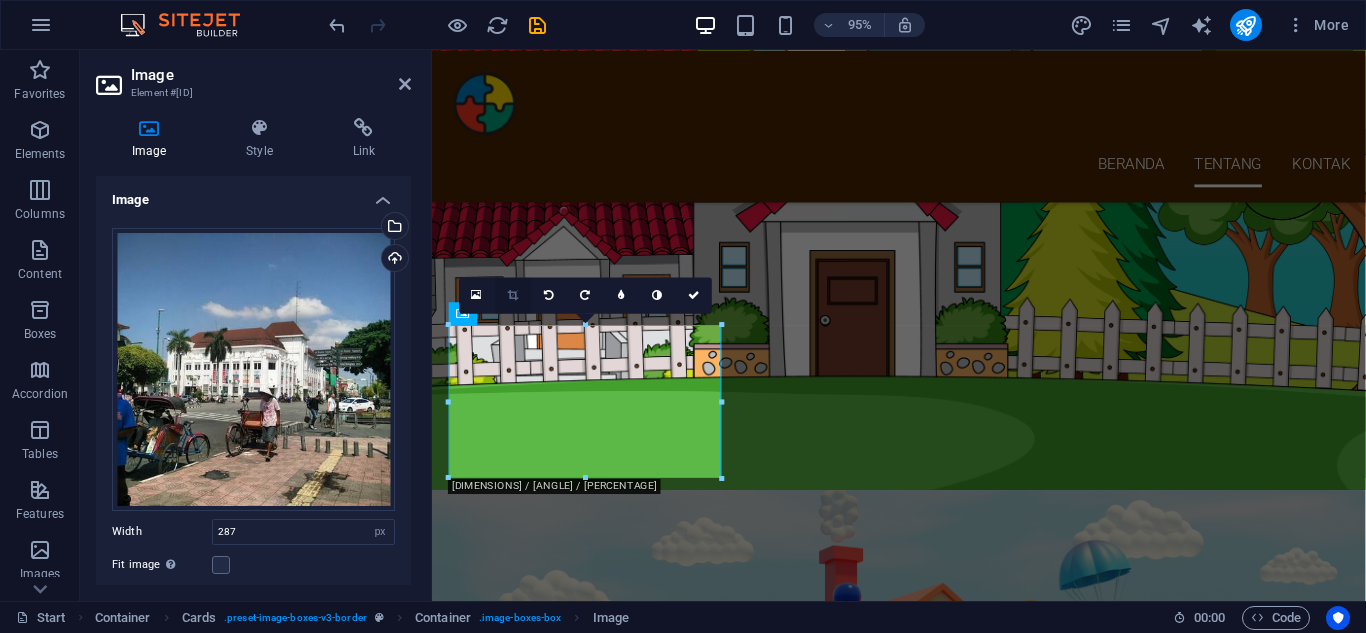 click at bounding box center [513, 295] 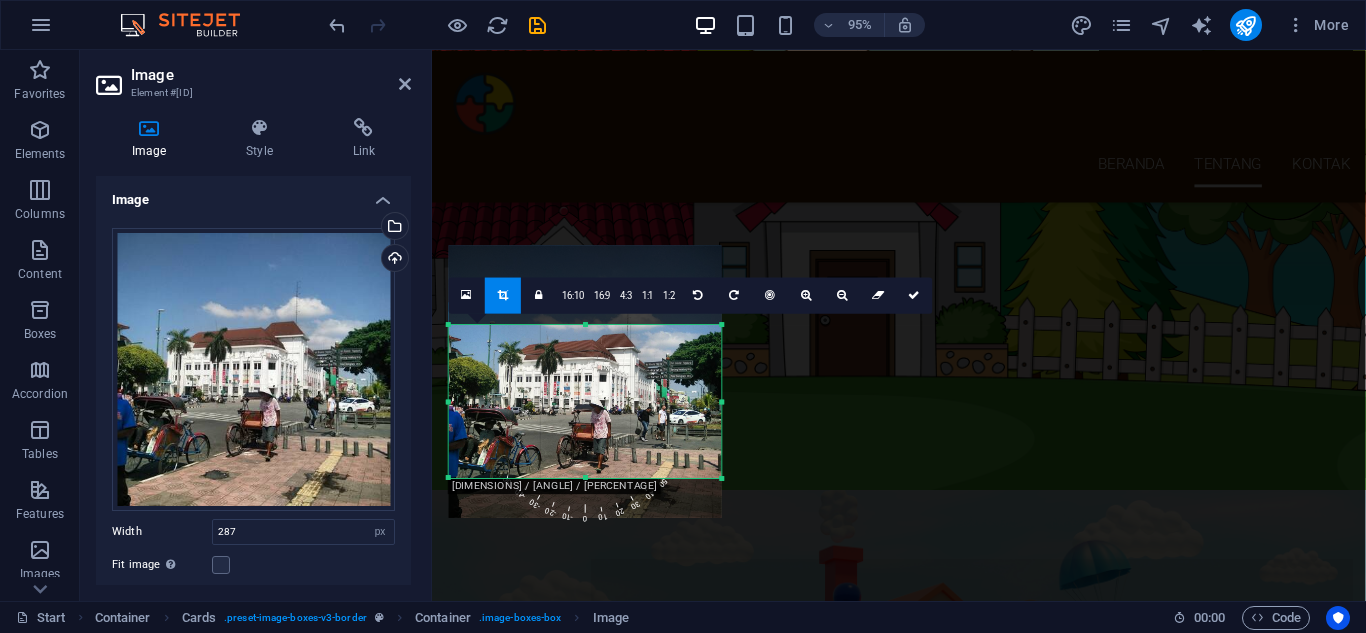 click at bounding box center (585, 381) 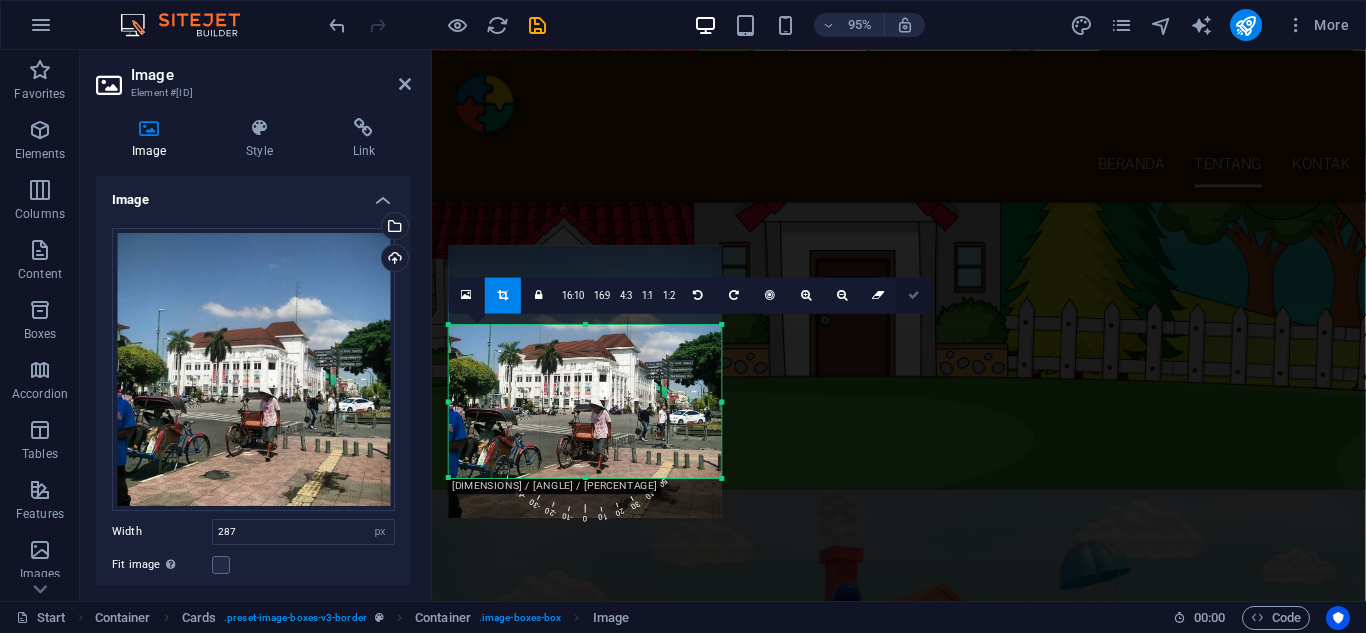 click at bounding box center (915, 295) 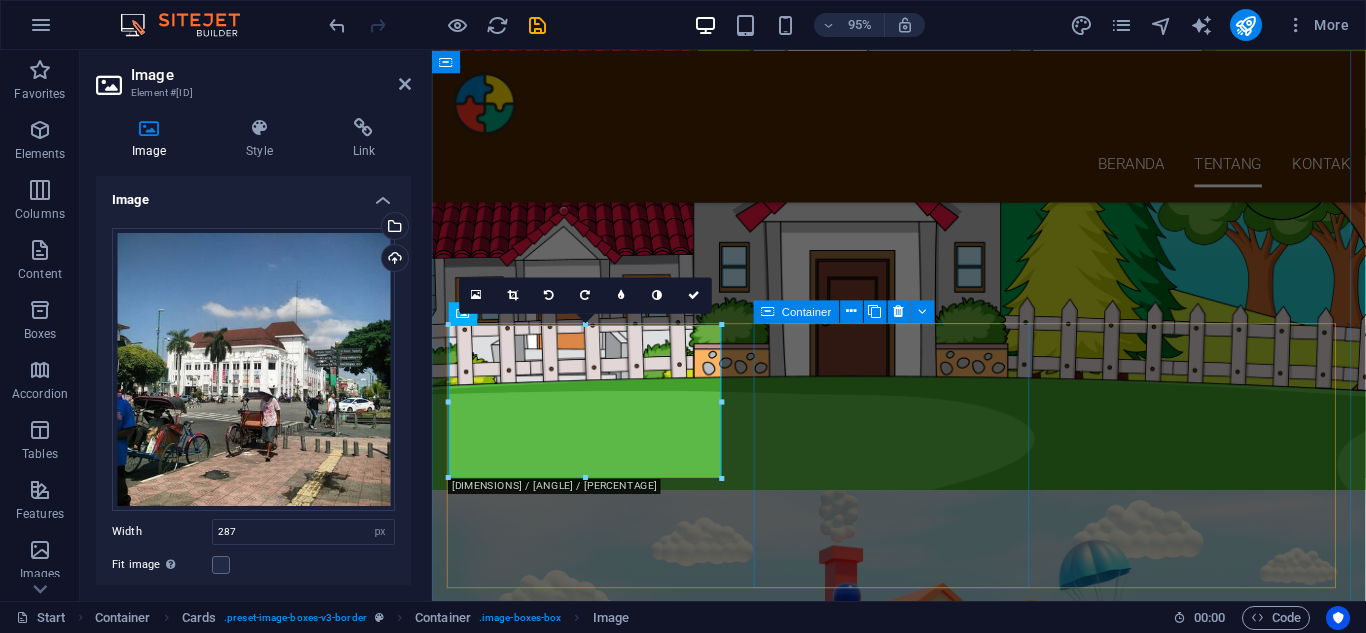 click at bounding box center [923, 2620] 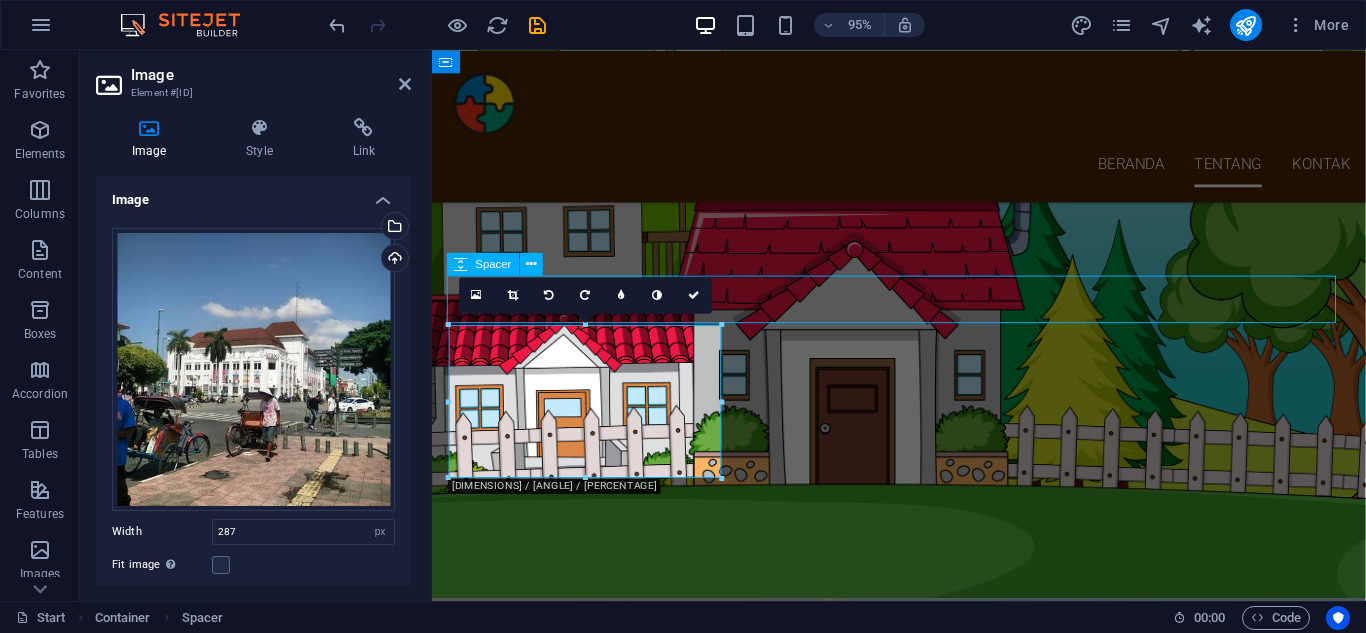 click on "Bandung" at bounding box center [596, 2402] 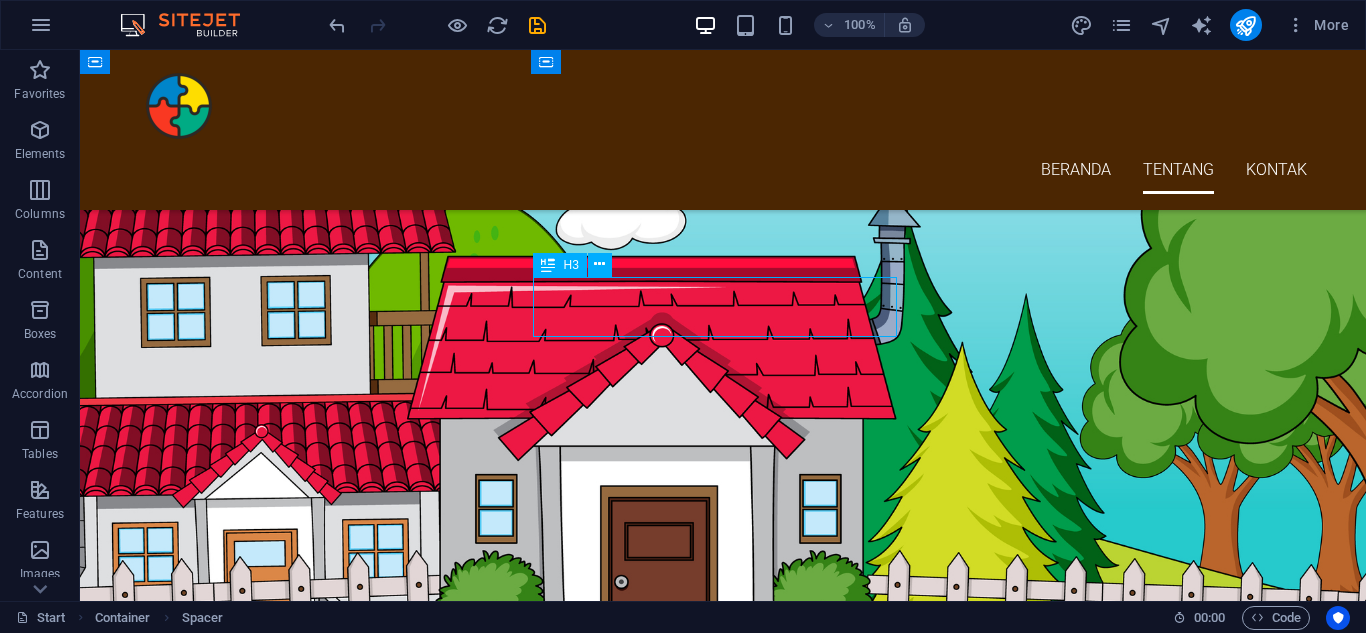 click on "Bandung" at bounding box center [323, 2876] 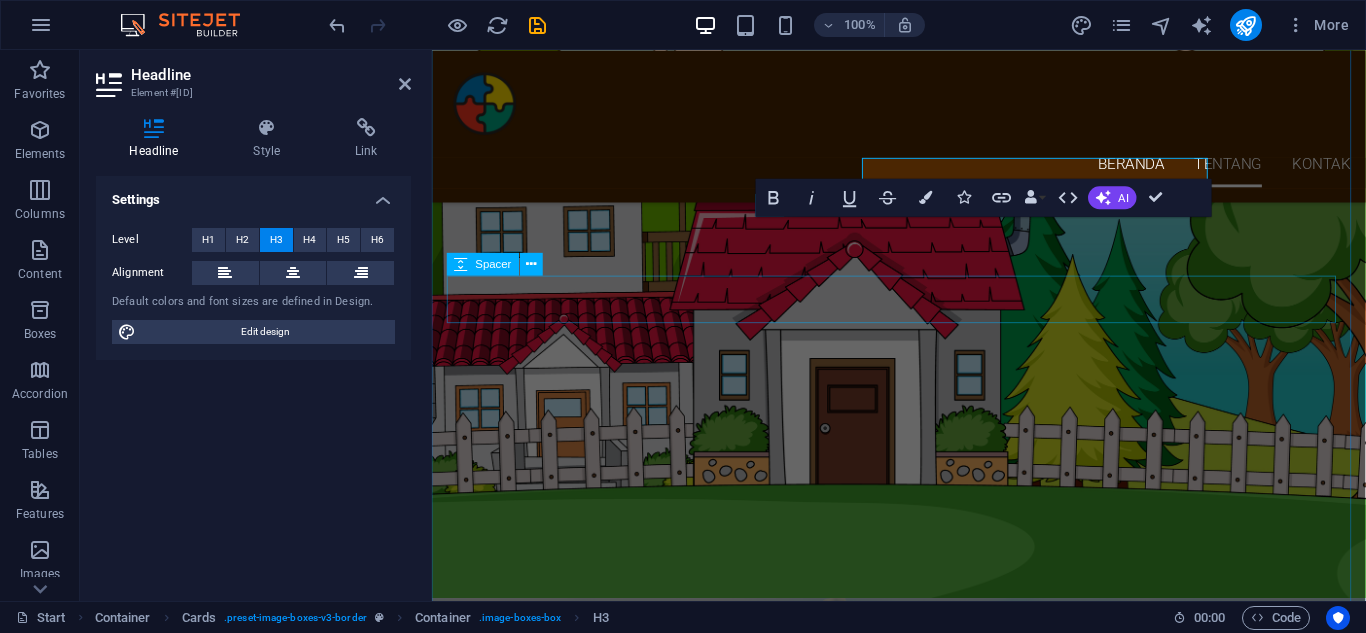 scroll, scrollTop: 1714, scrollLeft: 0, axis: vertical 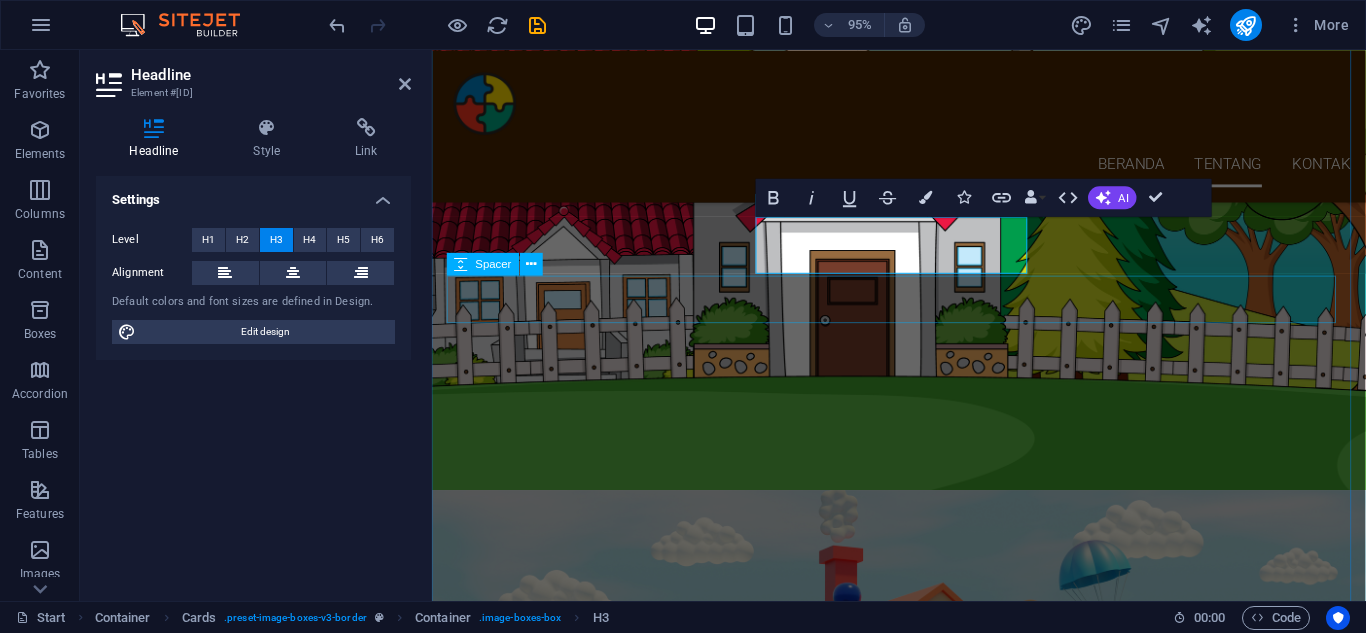 click on "Yogyakarta" at bounding box center [596, 2757] 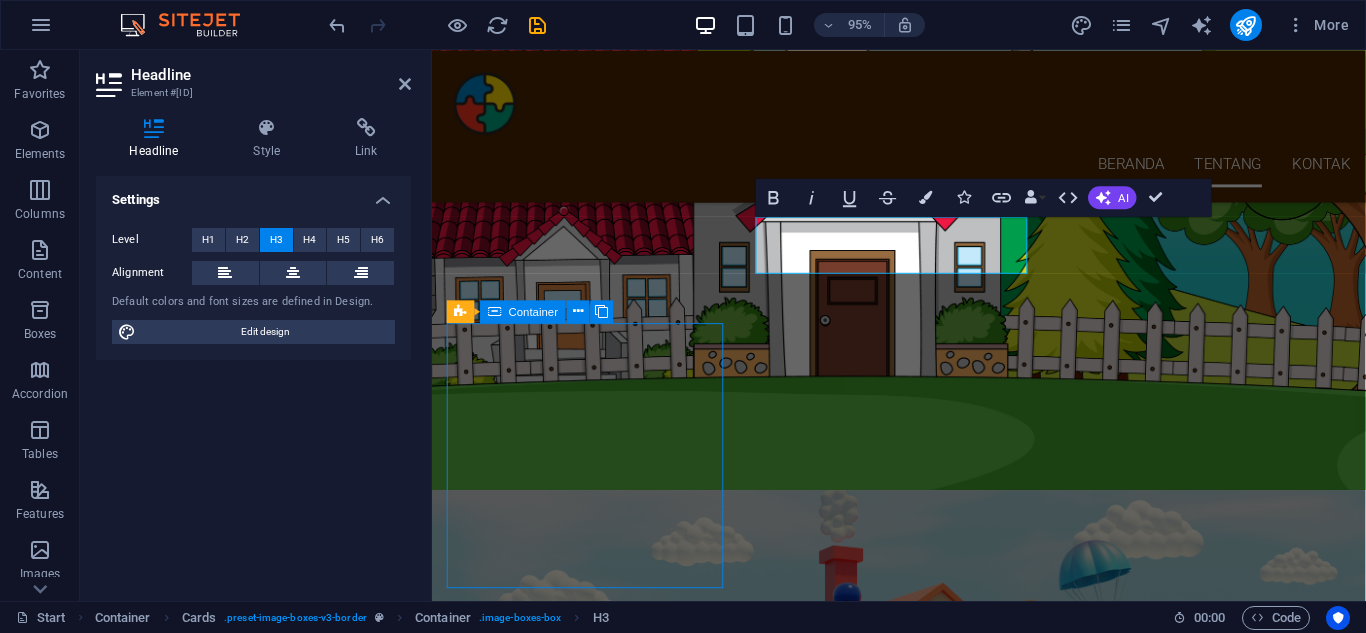 click on "Yogyakarta" at bounding box center [596, 2757] 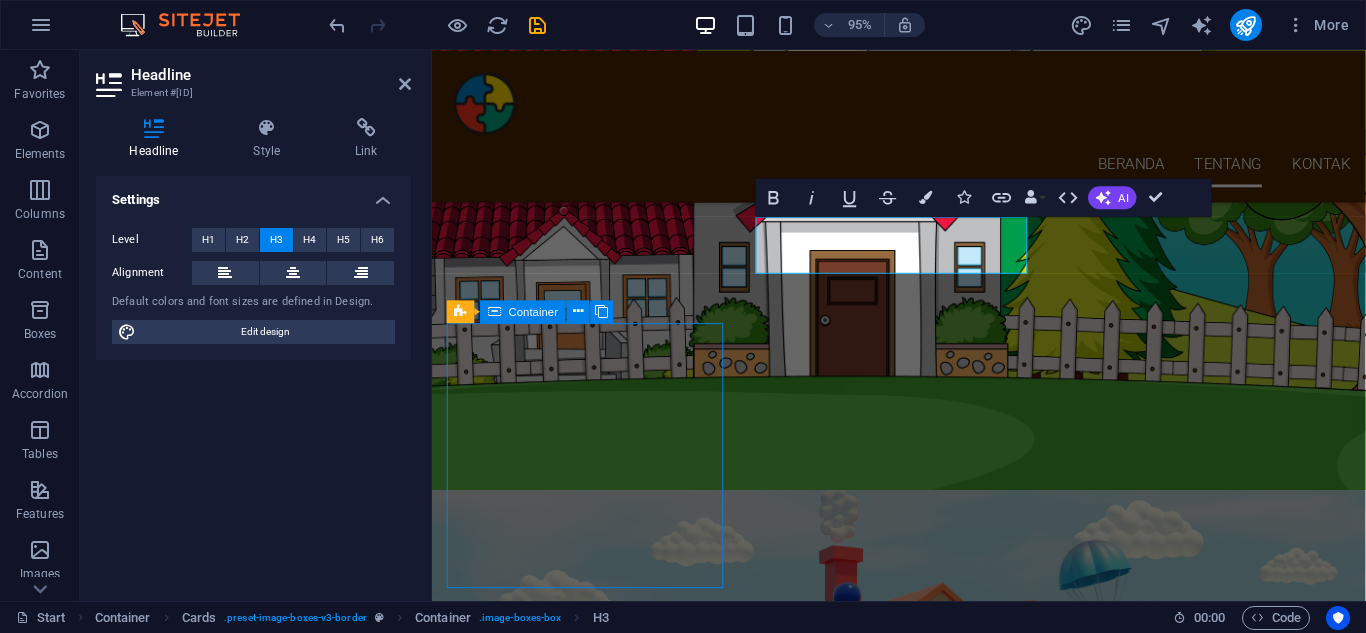 click on "Yogyakarta" at bounding box center (596, 2757) 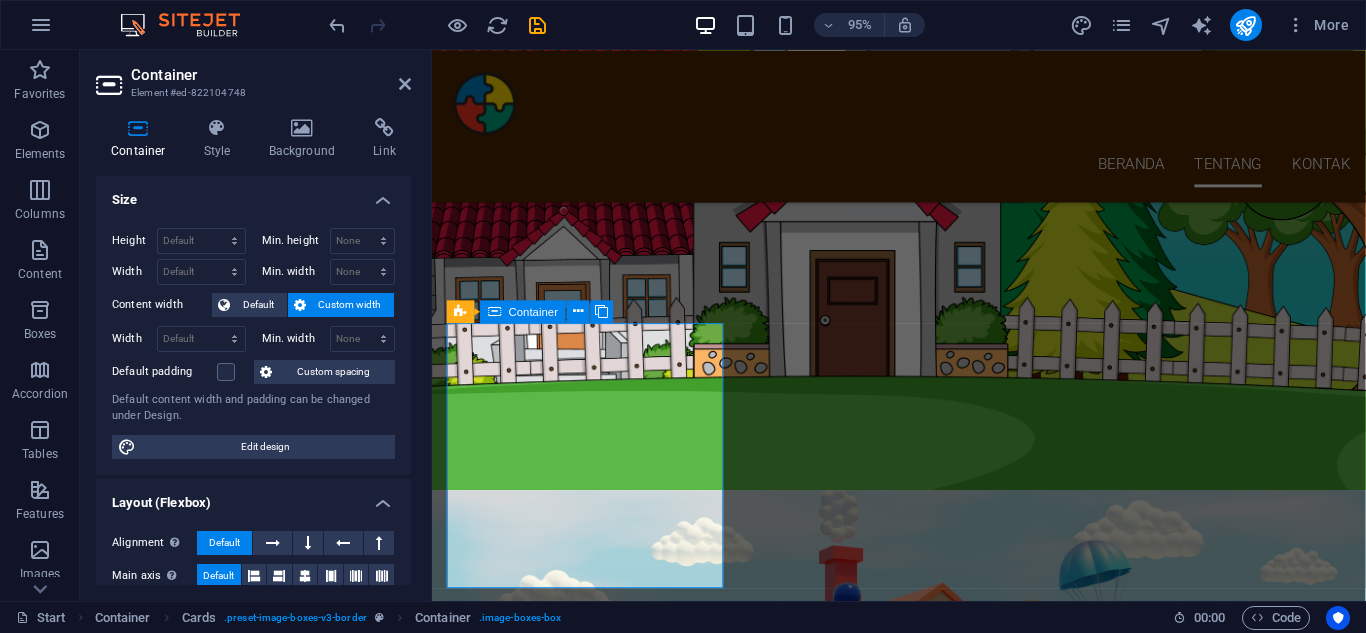 click at bounding box center (923, 2620) 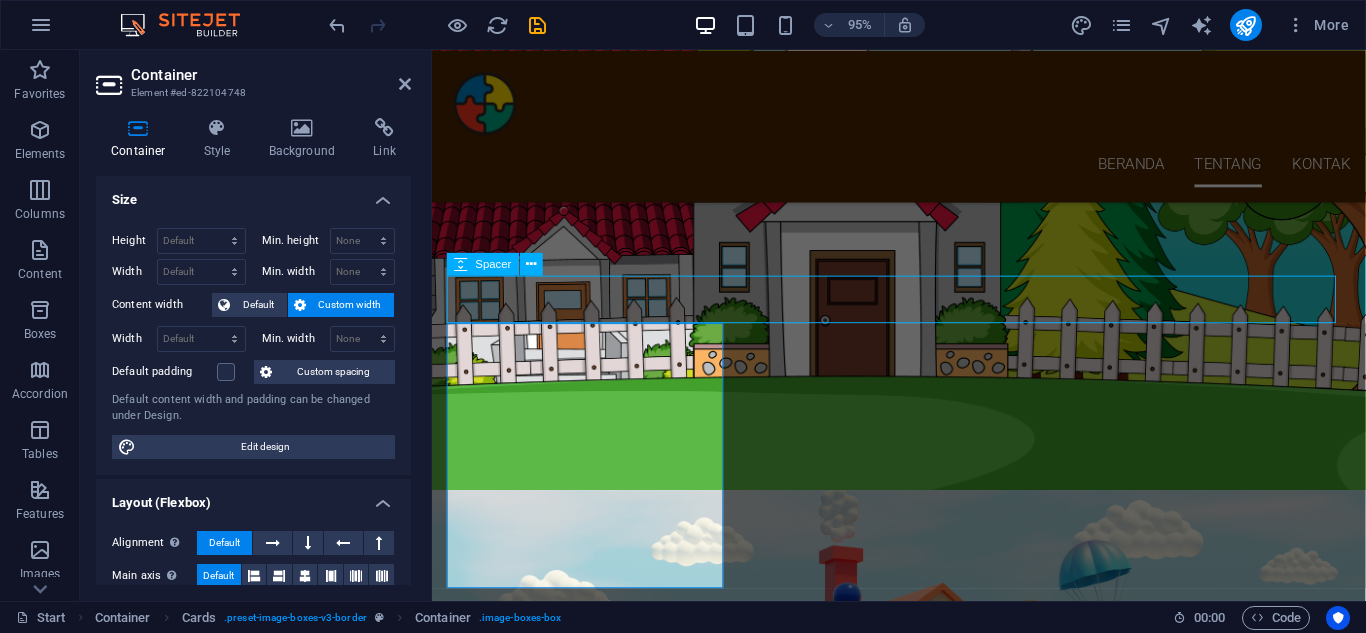 click at bounding box center [923, 2620] 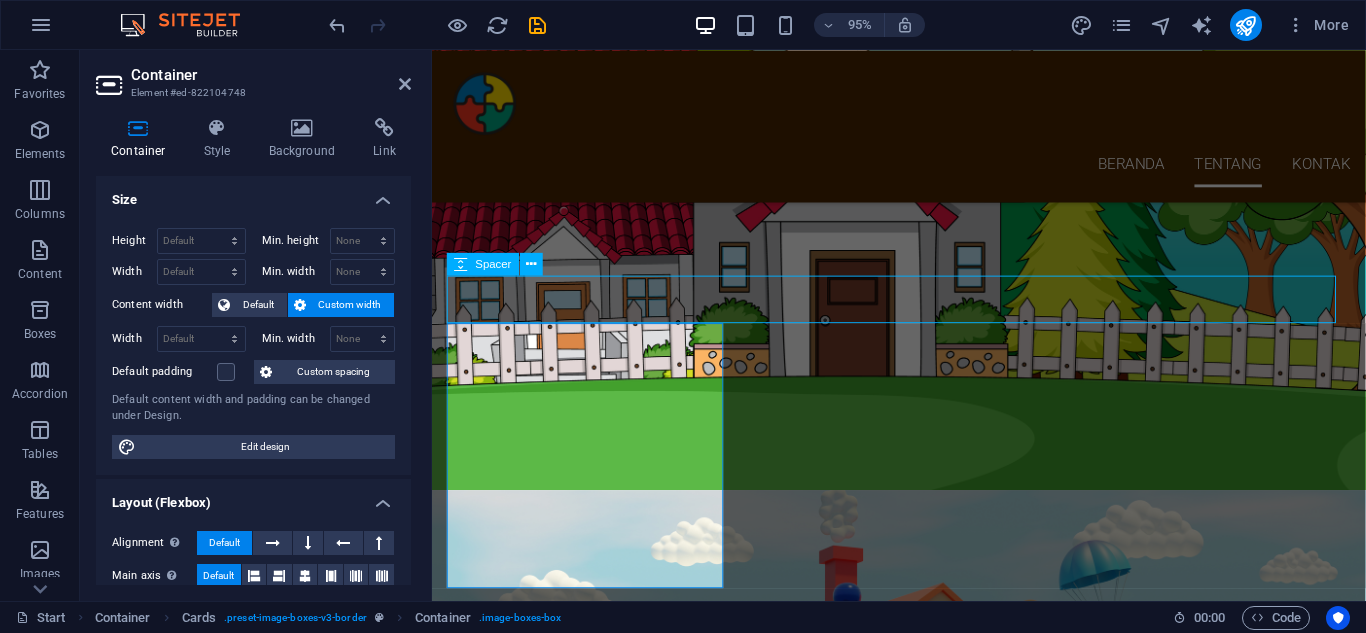 select on "px" 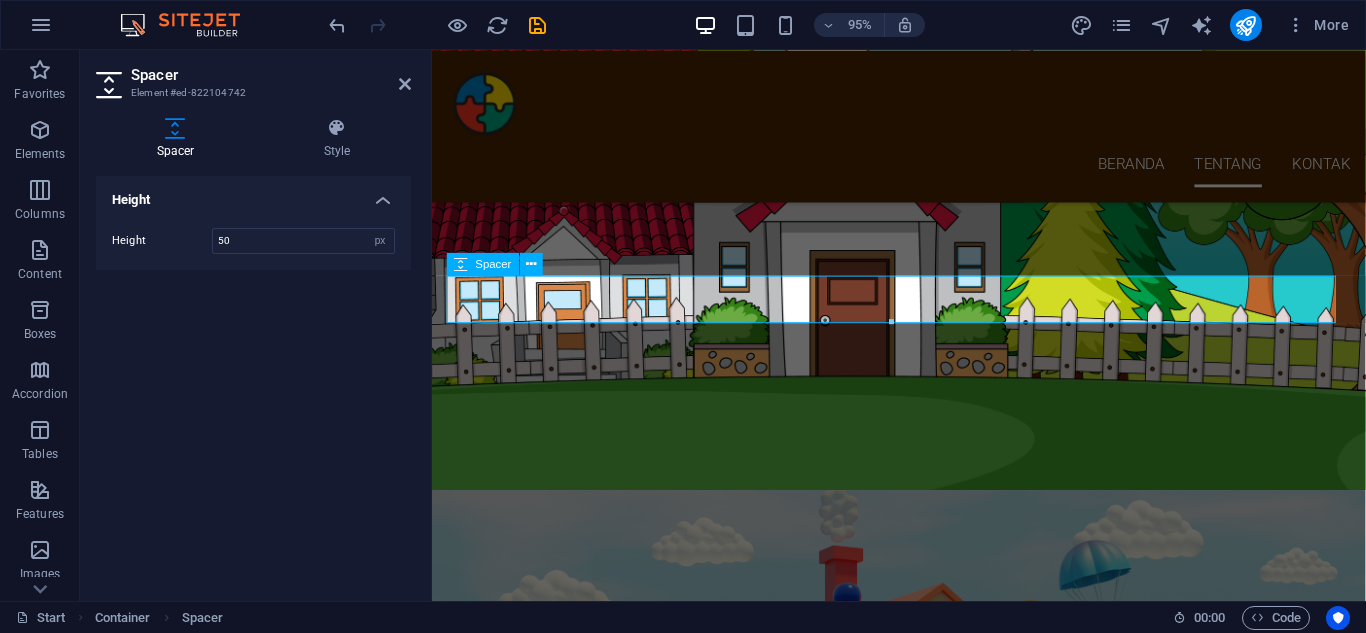 click at bounding box center (923, 2620) 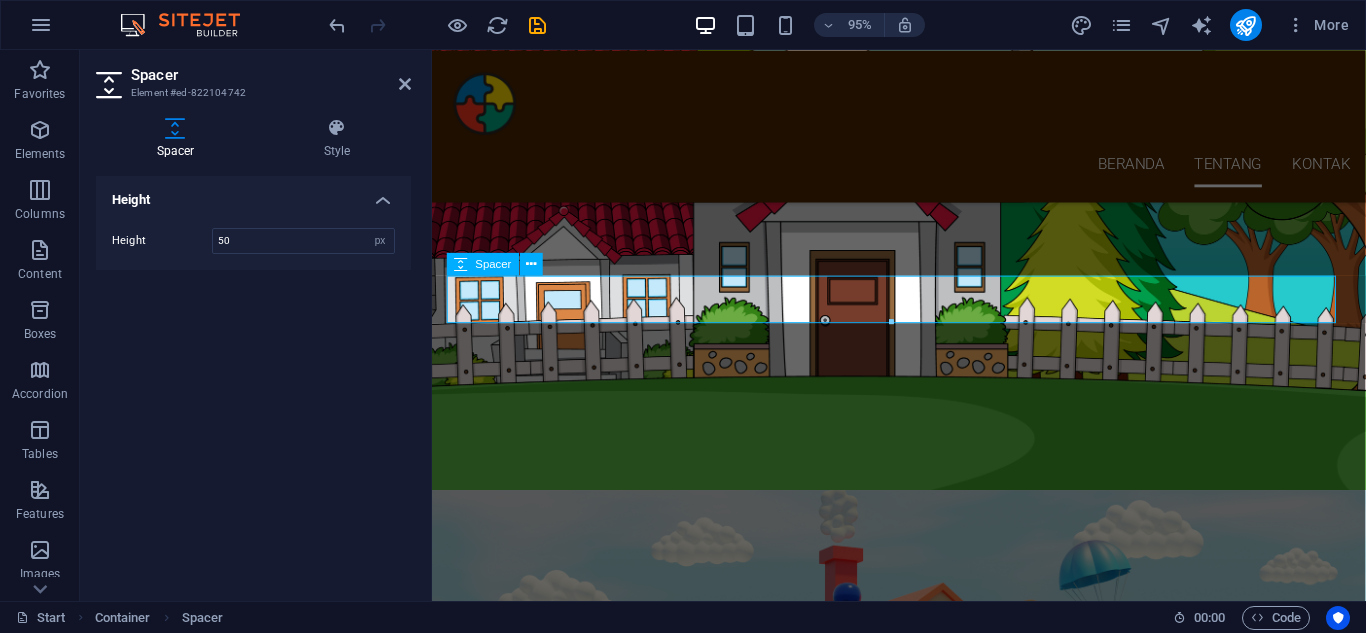 click at bounding box center (923, 2620) 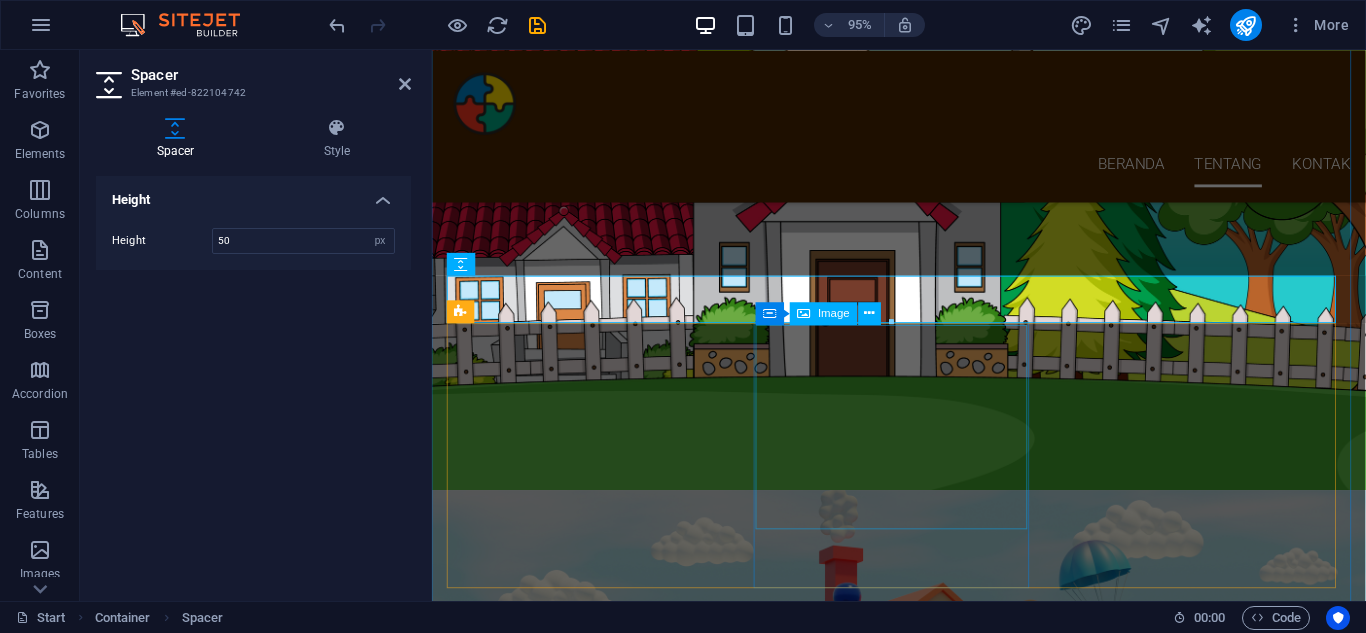 click at bounding box center (596, 2997) 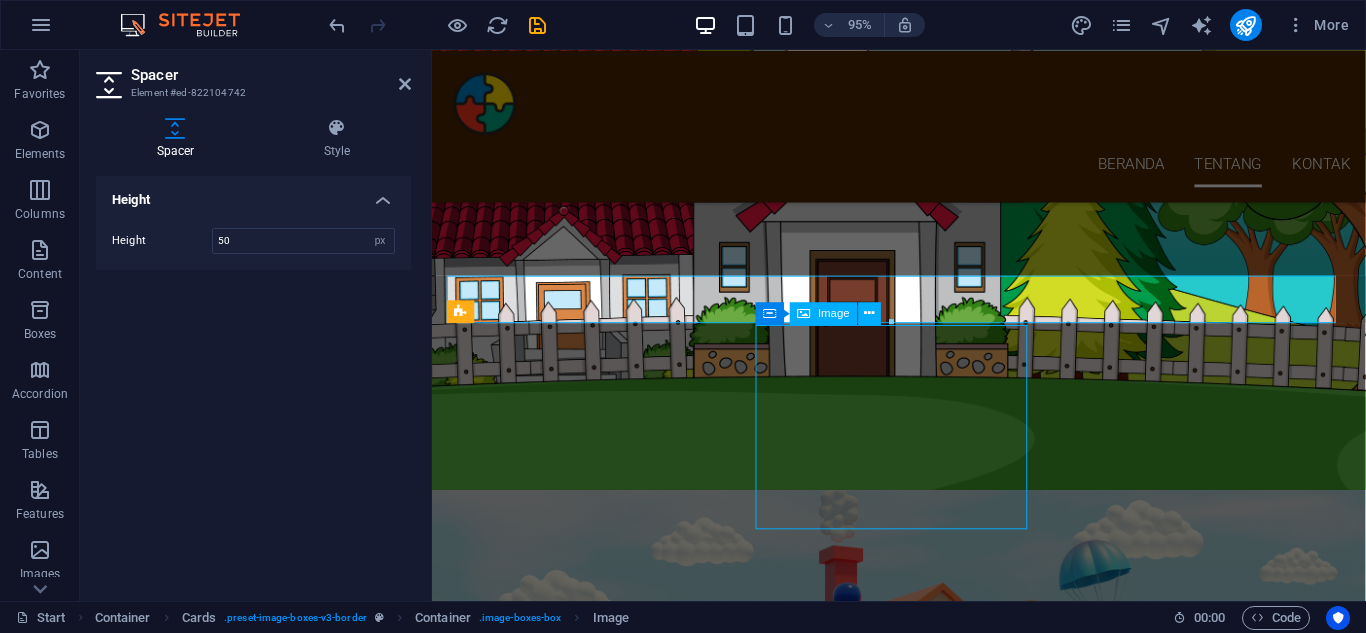 click at bounding box center [596, 2997] 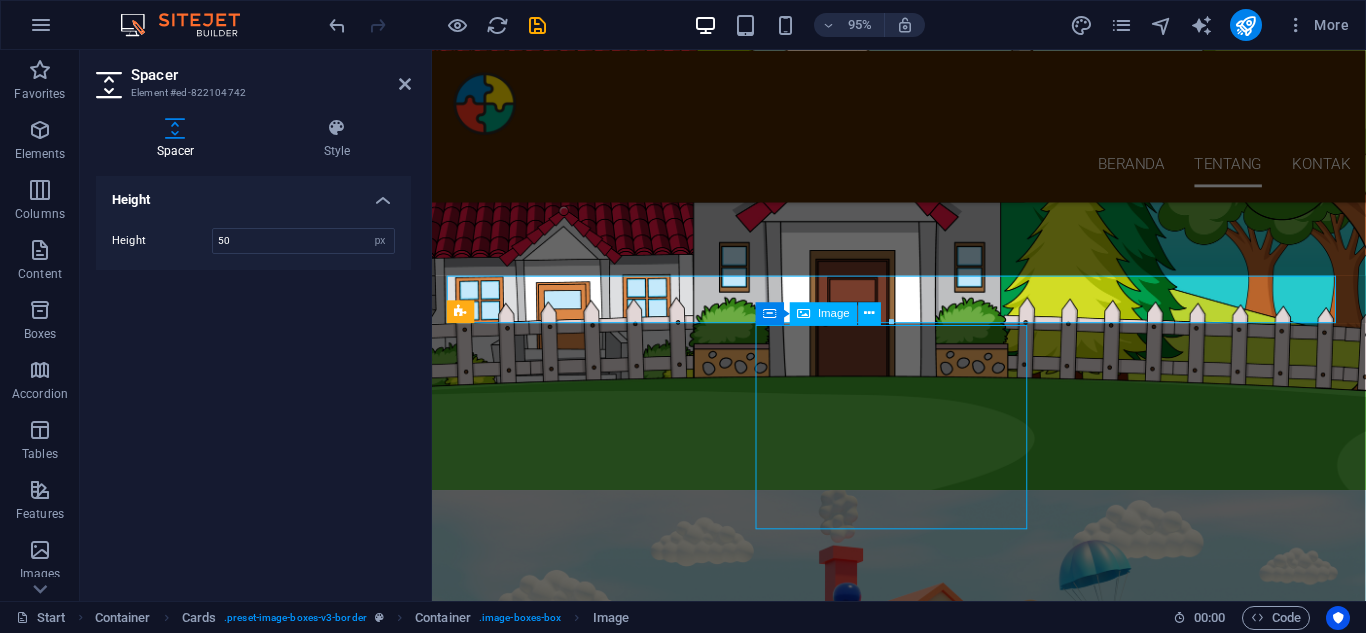 click at bounding box center [596, 2997] 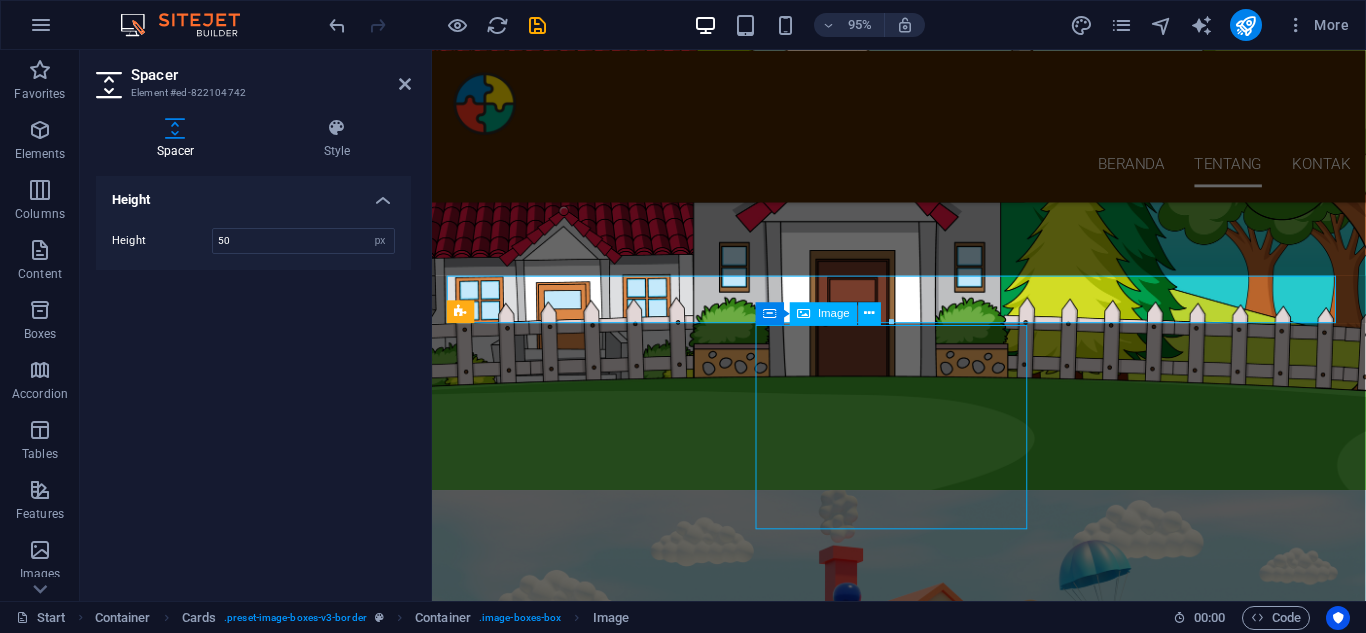 select on "%" 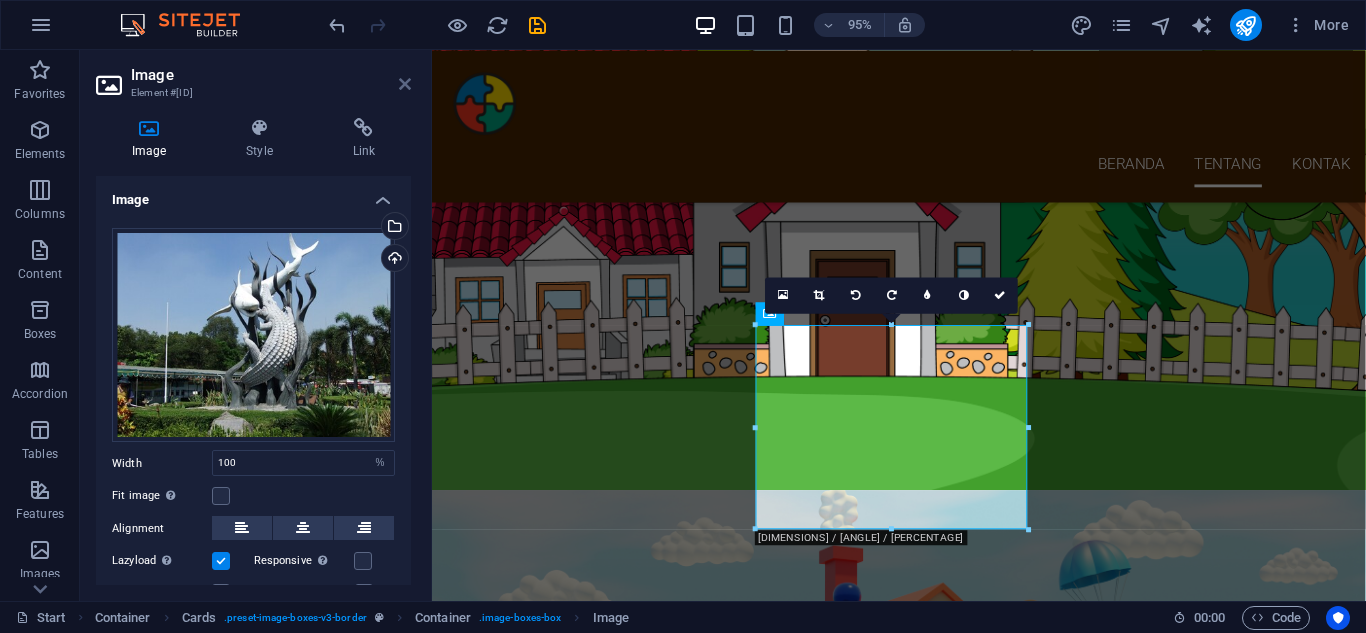 drag, startPoint x: 323, startPoint y: 41, endPoint x: 403, endPoint y: 91, distance: 94.33981 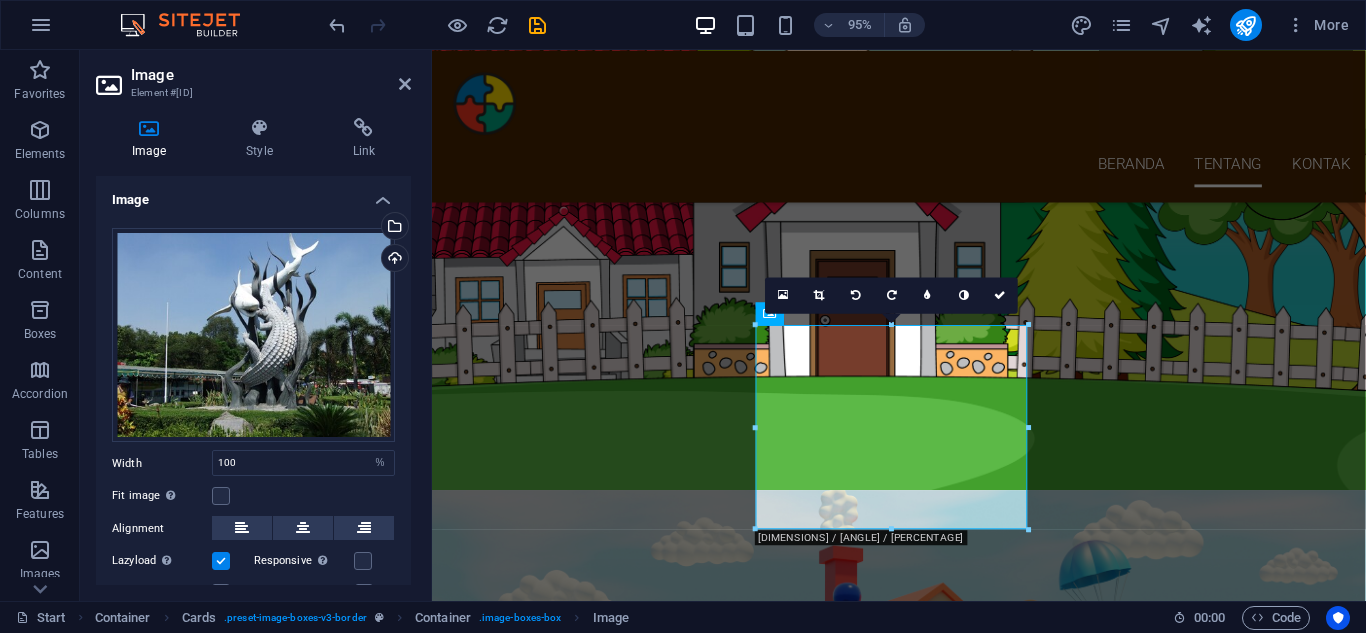 scroll, scrollTop: 1600, scrollLeft: 0, axis: vertical 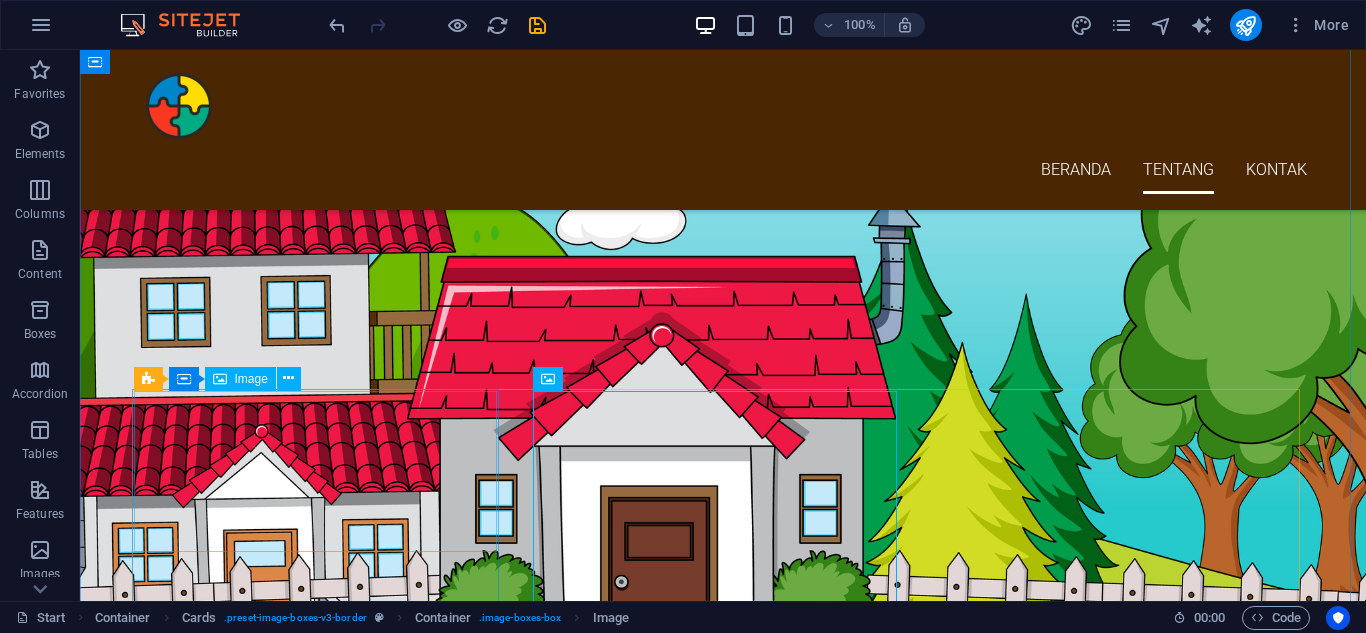 drag, startPoint x: 435, startPoint y: 467, endPoint x: 385, endPoint y: 467, distance: 50 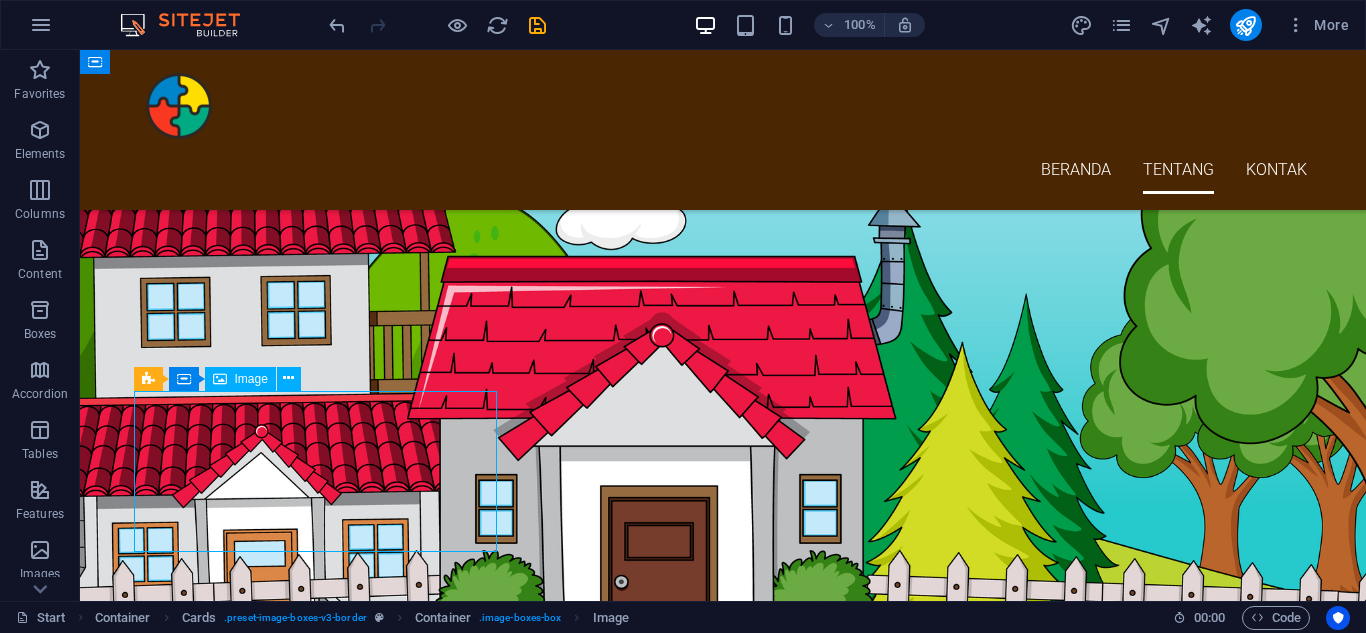 click at bounding box center (323, 3362) 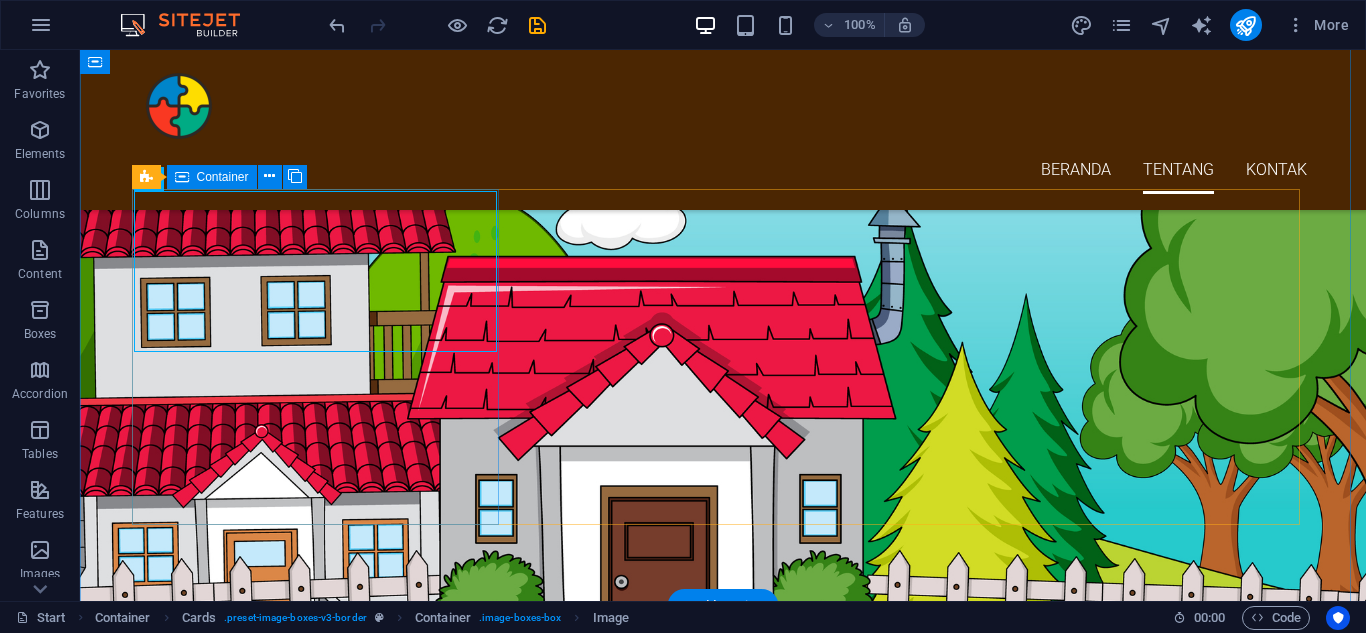 scroll, scrollTop: 1800, scrollLeft: 0, axis: vertical 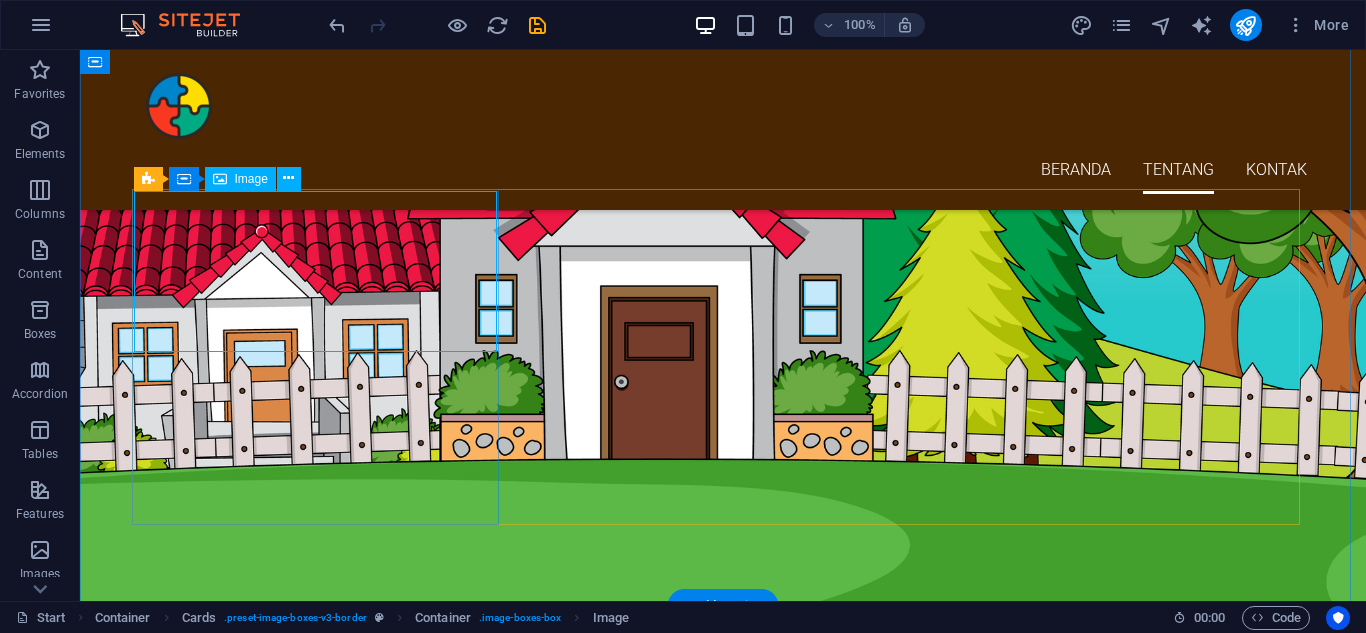 click at bounding box center [323, 3162] 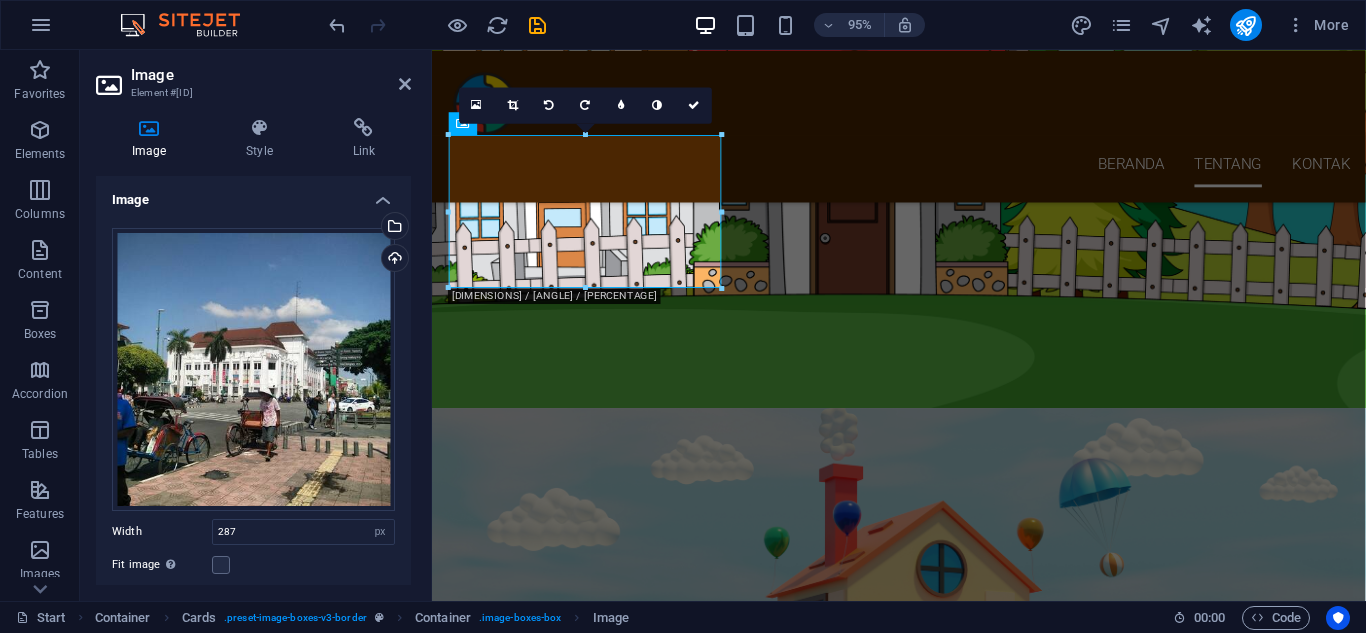 scroll, scrollTop: 1914, scrollLeft: 0, axis: vertical 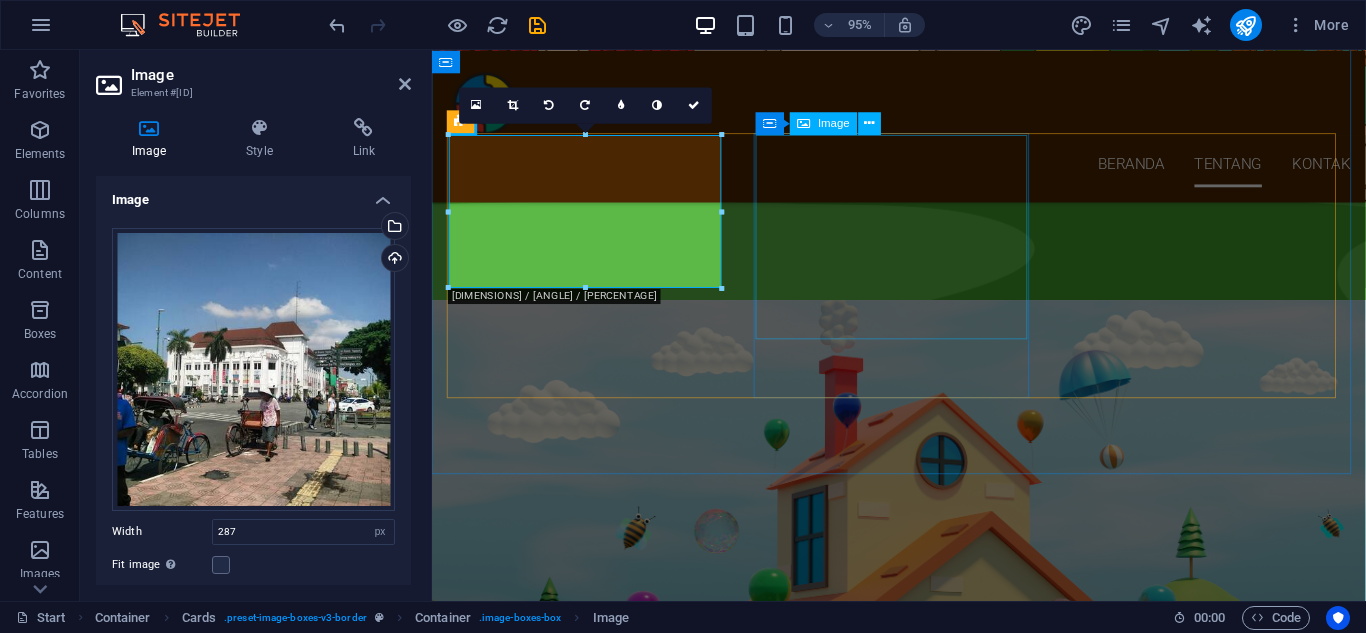 click at bounding box center [596, 2797] 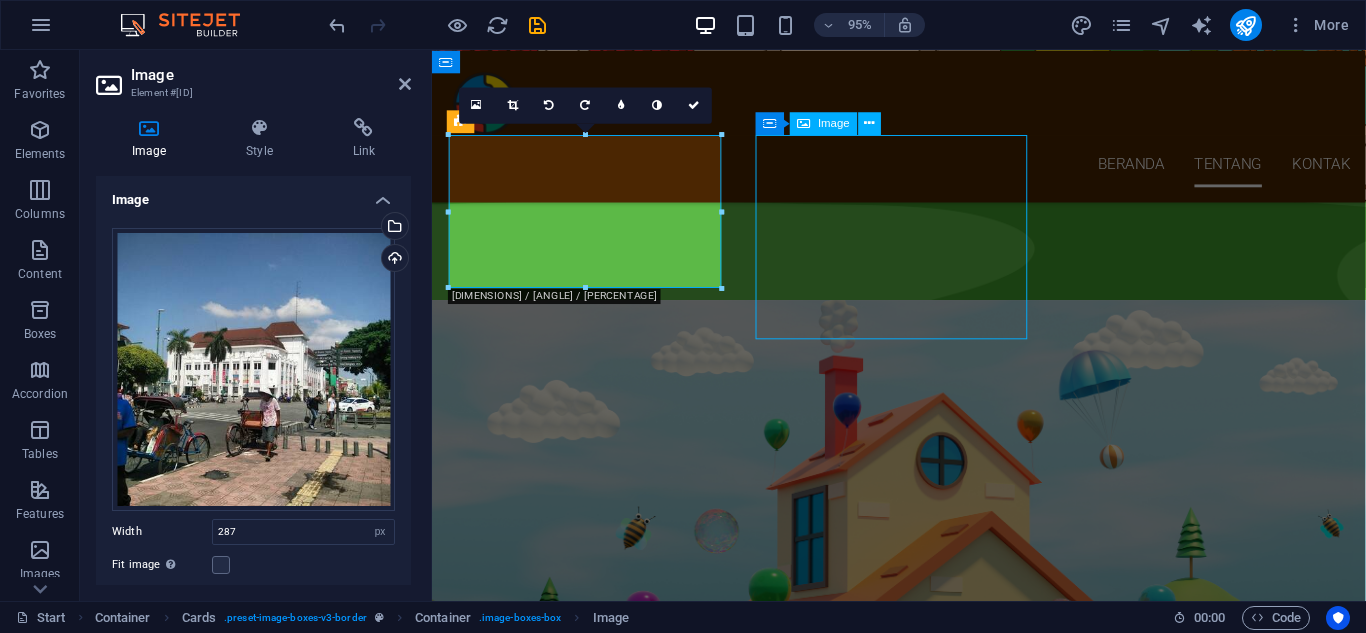 click at bounding box center [596, 2797] 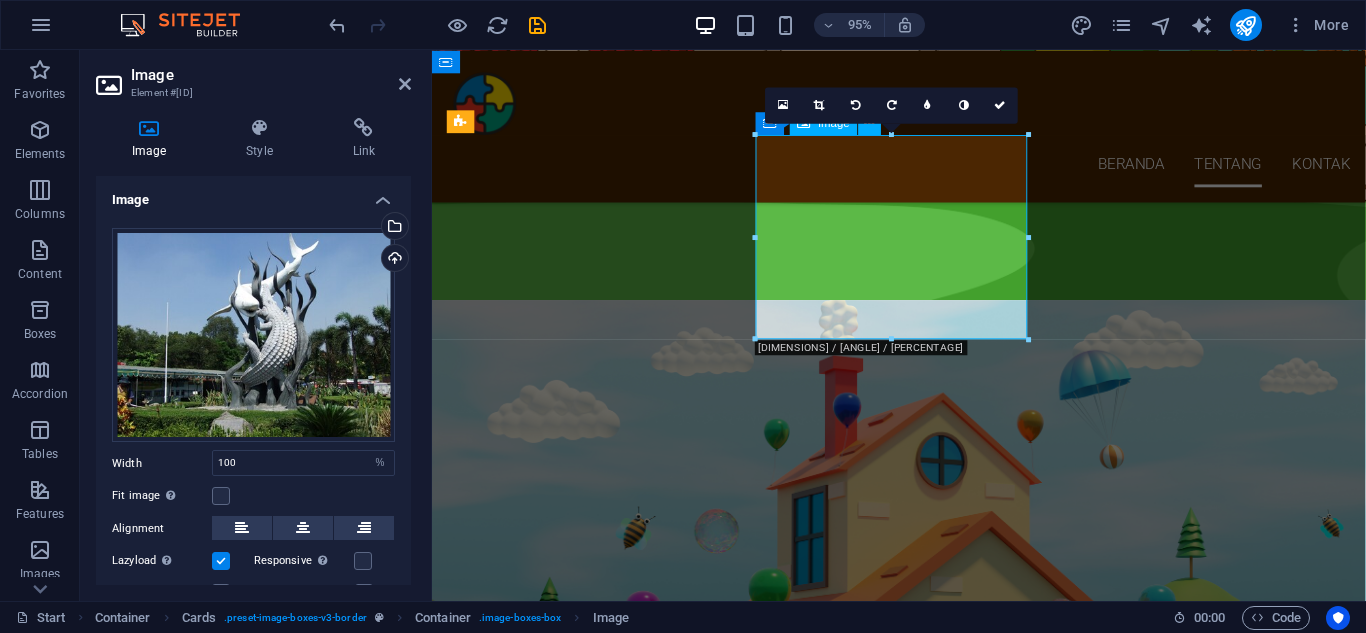 click at bounding box center (596, 2797) 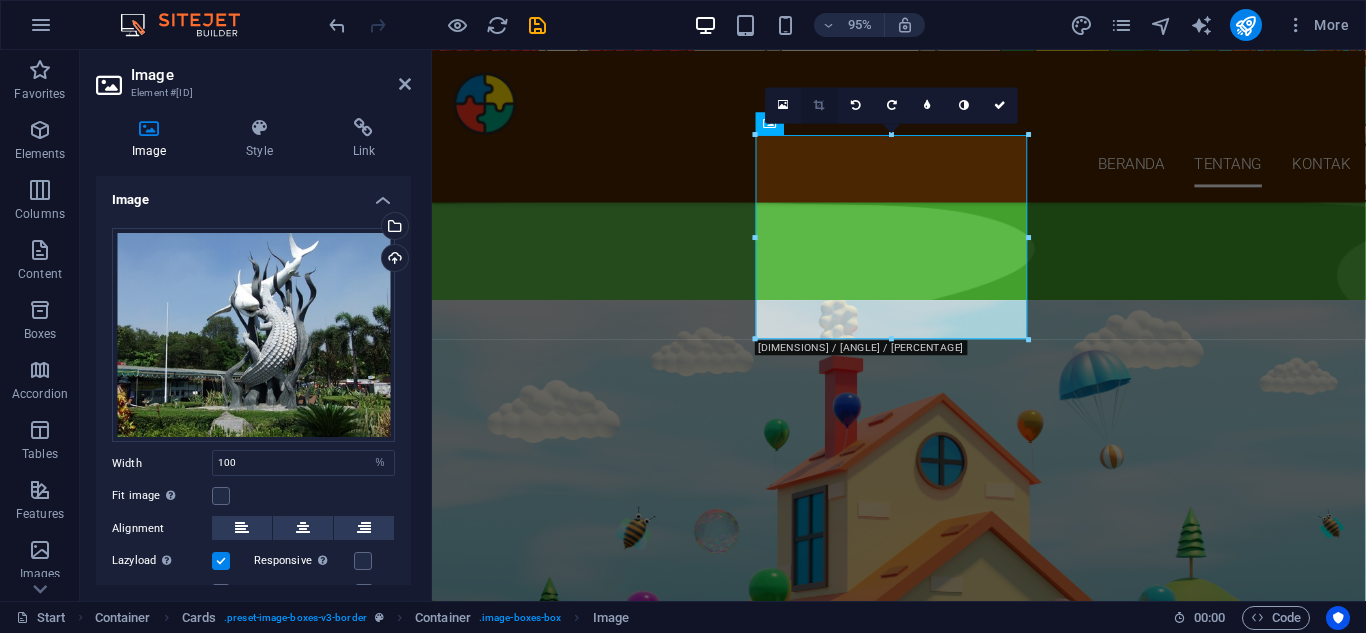 click at bounding box center (819, 105) 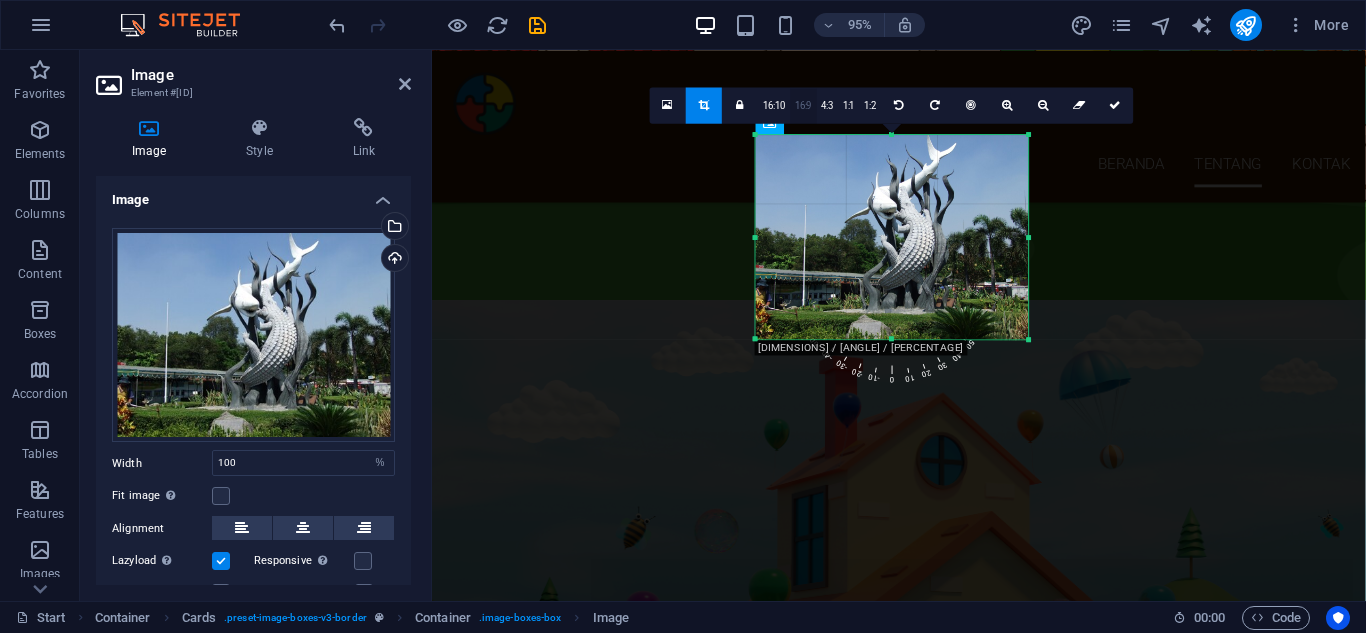 click on "16:9" at bounding box center [803, 106] 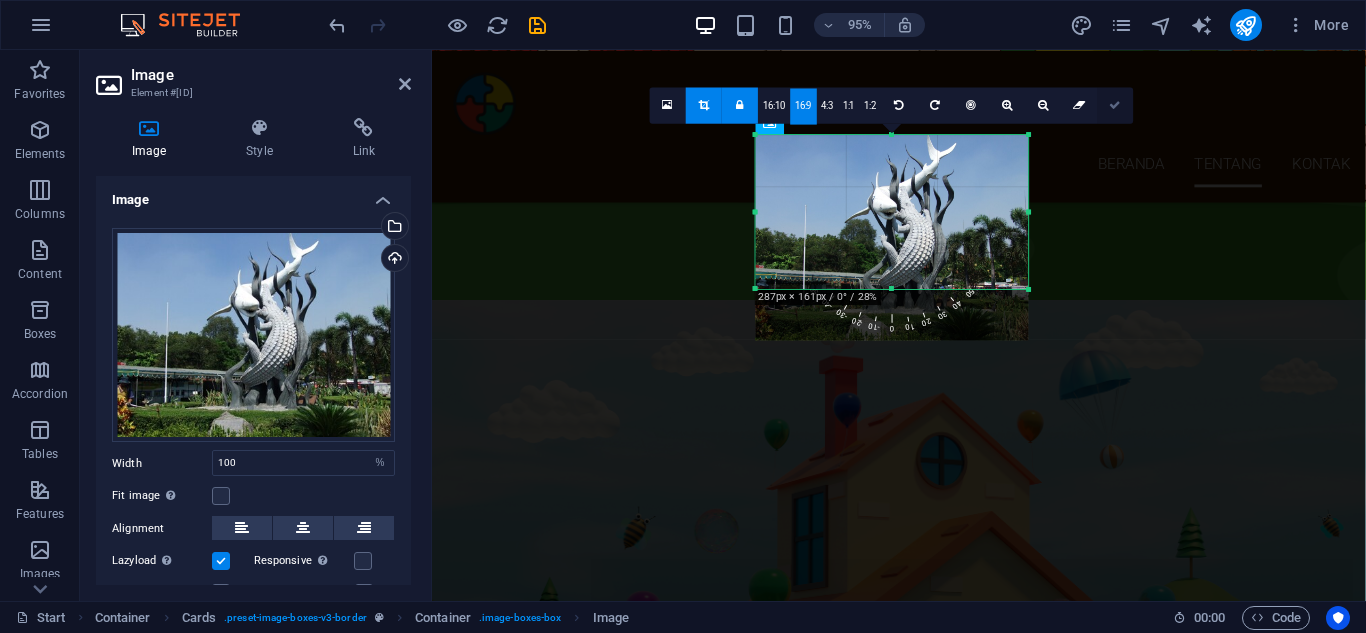 click at bounding box center (1116, 105) 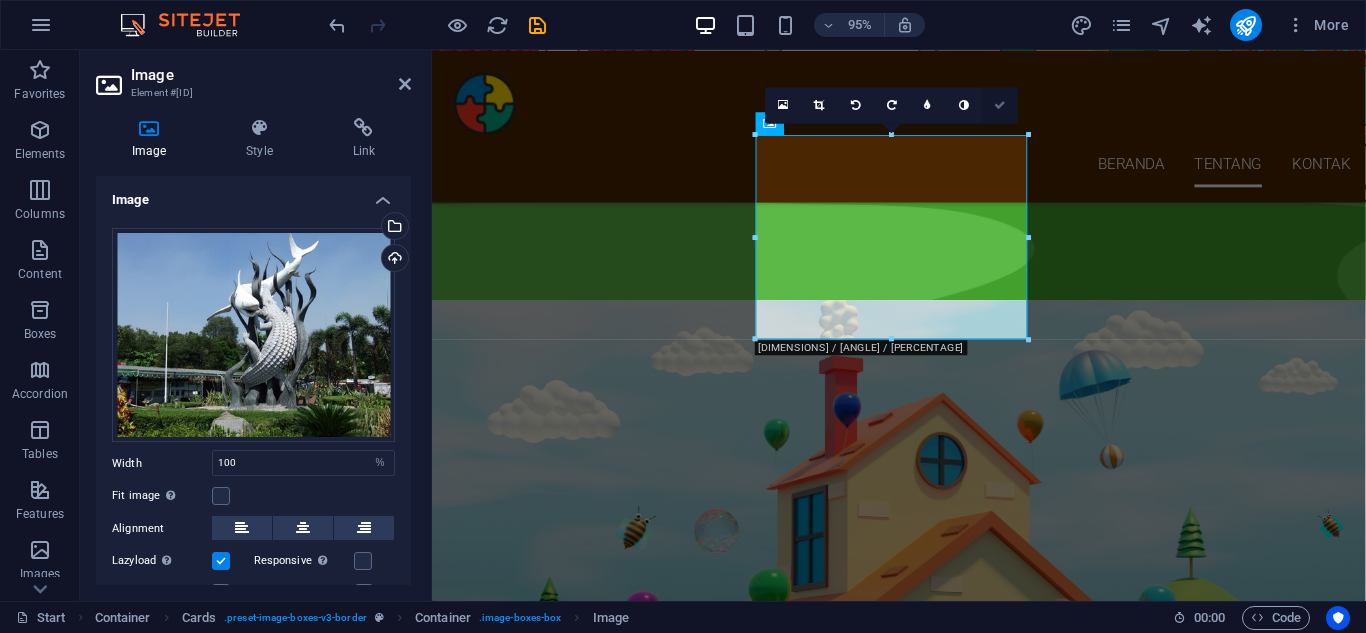 click at bounding box center [1000, 105] 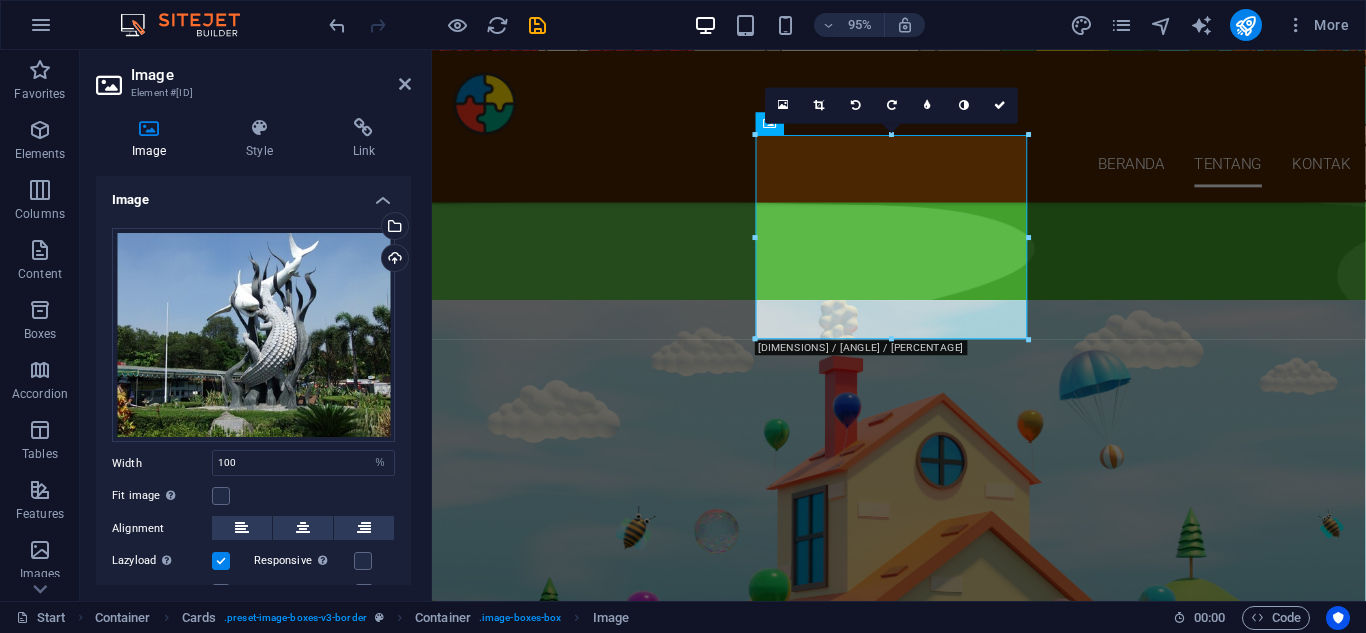 scroll, scrollTop: 1800, scrollLeft: 0, axis: vertical 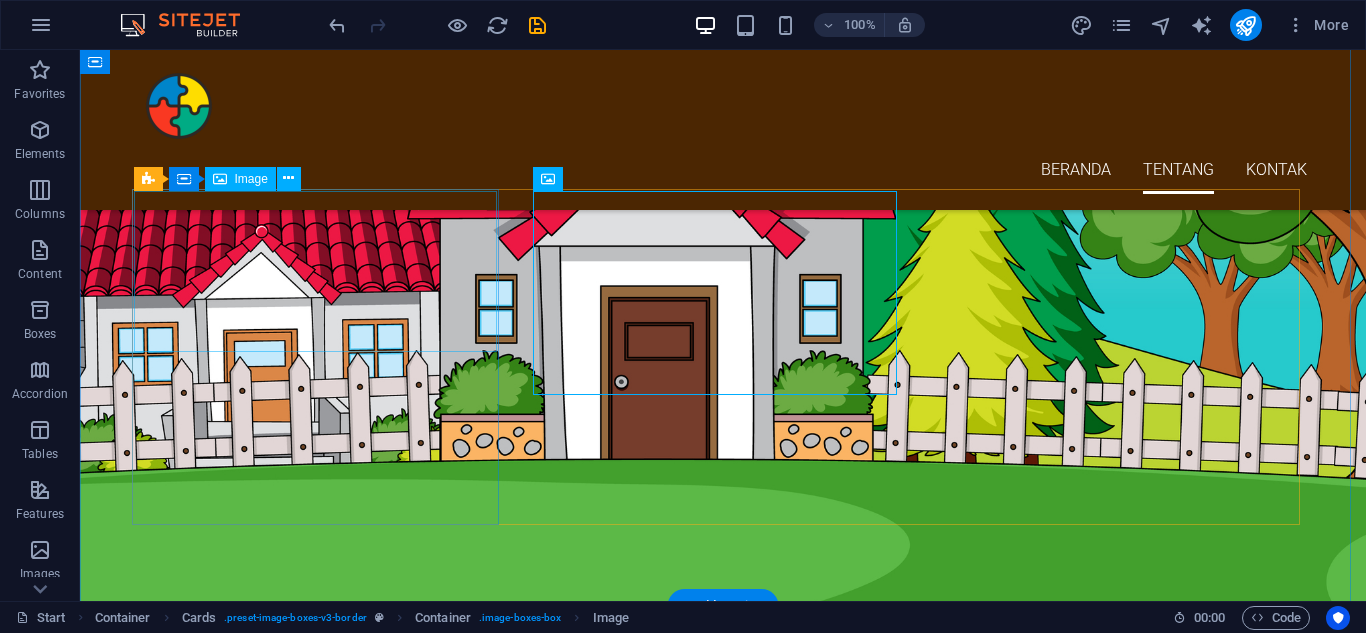 click at bounding box center (323, 3162) 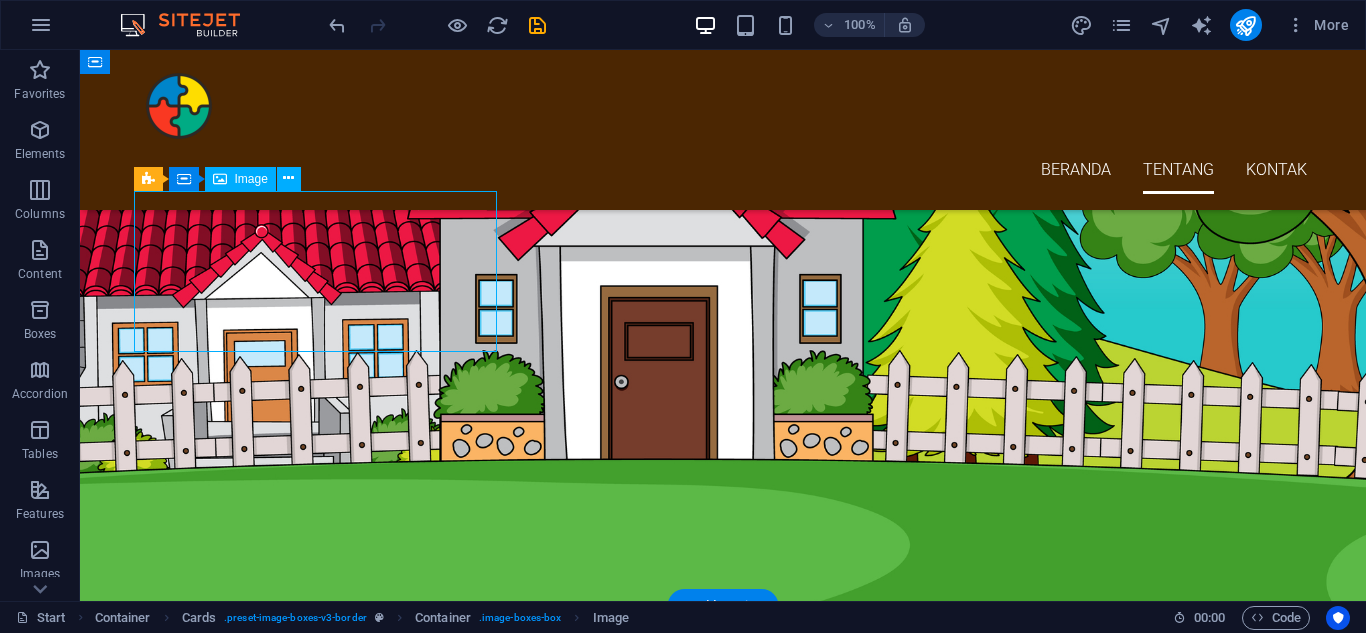 click at bounding box center [323, 3162] 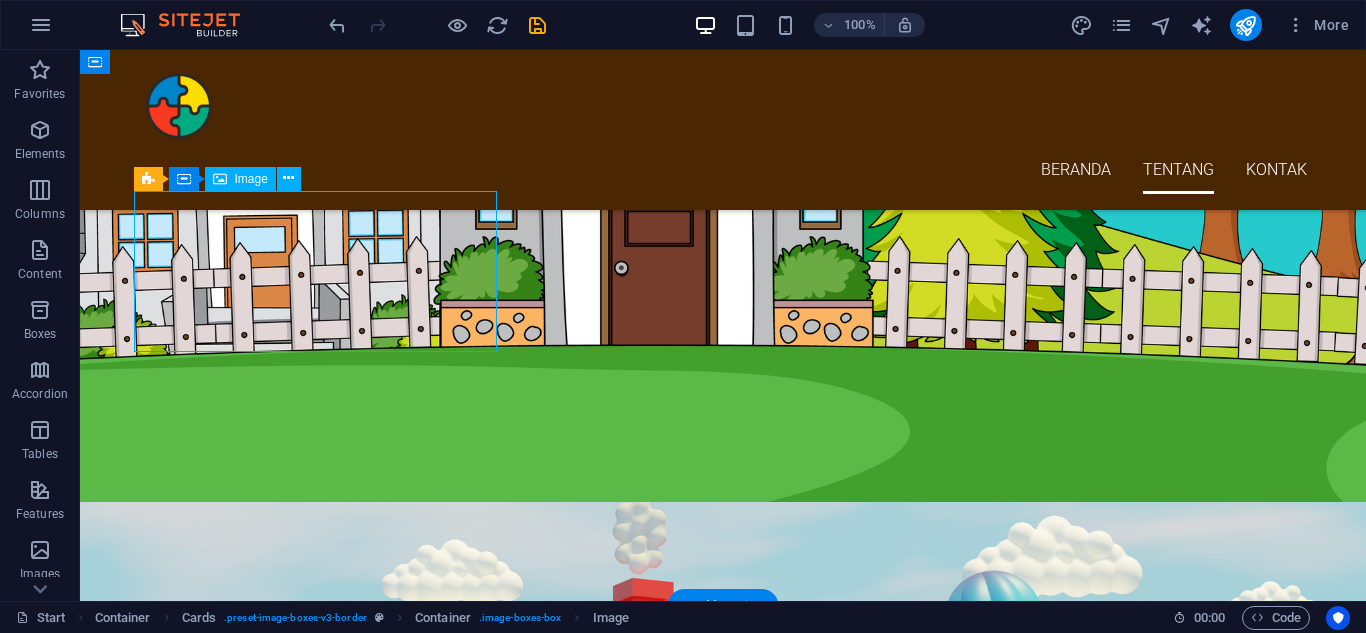 select on "px" 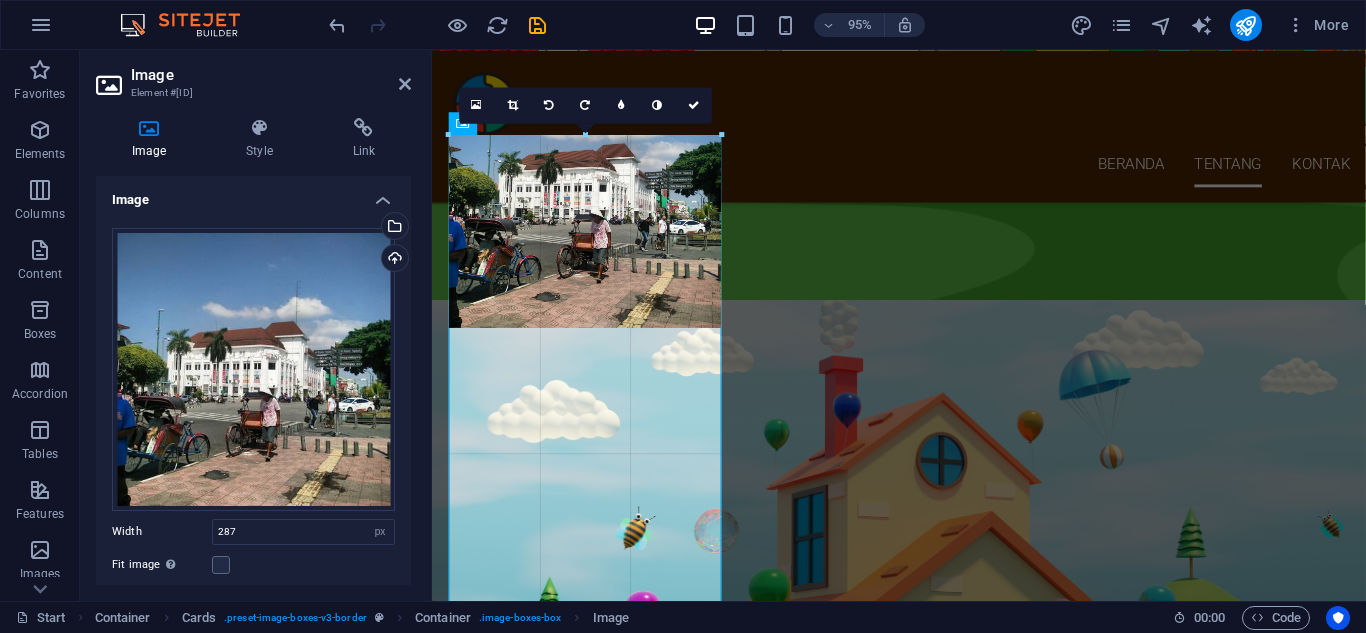 drag, startPoint x: 751, startPoint y: 301, endPoint x: 346, endPoint y: 280, distance: 405.54407 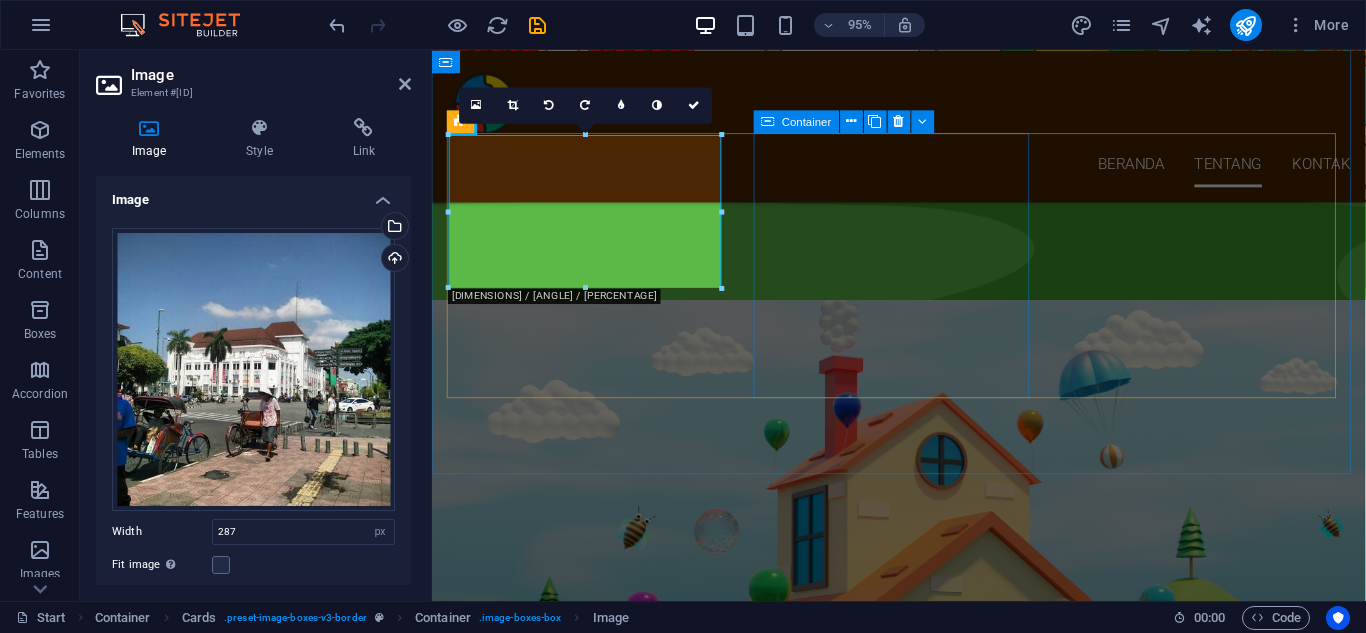 drag, startPoint x: 767, startPoint y: 331, endPoint x: 1095, endPoint y: 317, distance: 328.29865 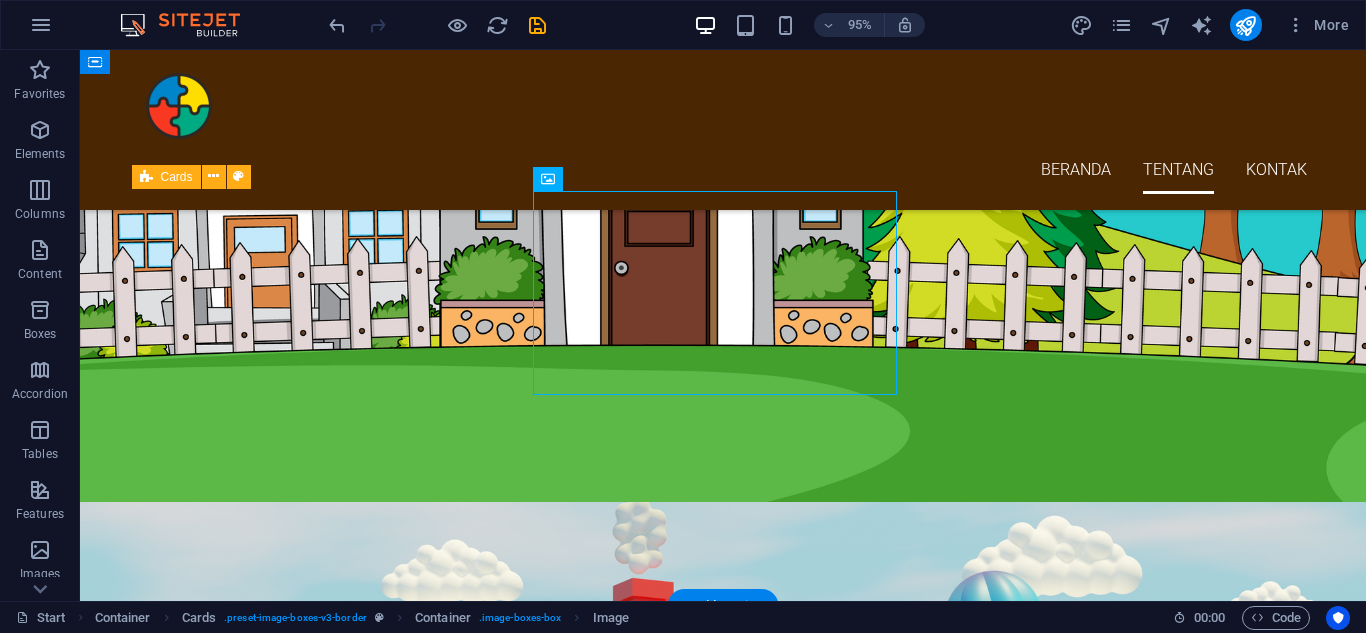 scroll, scrollTop: 1800, scrollLeft: 0, axis: vertical 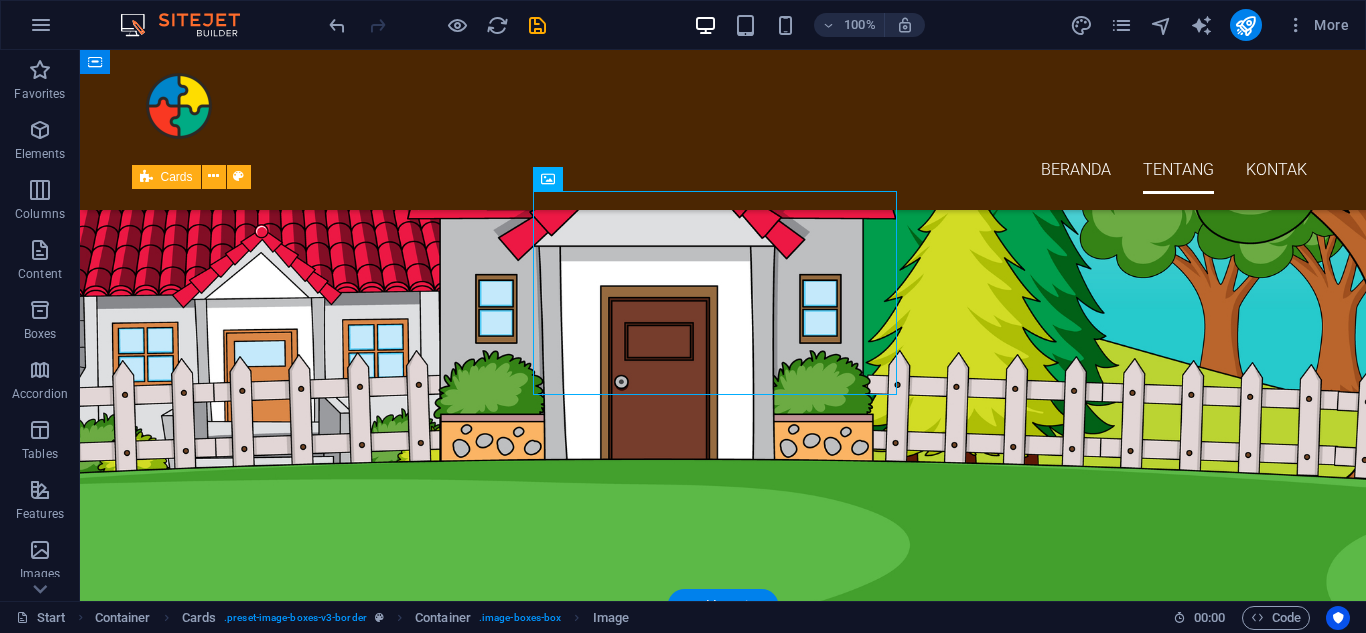 click at bounding box center [323, 3425] 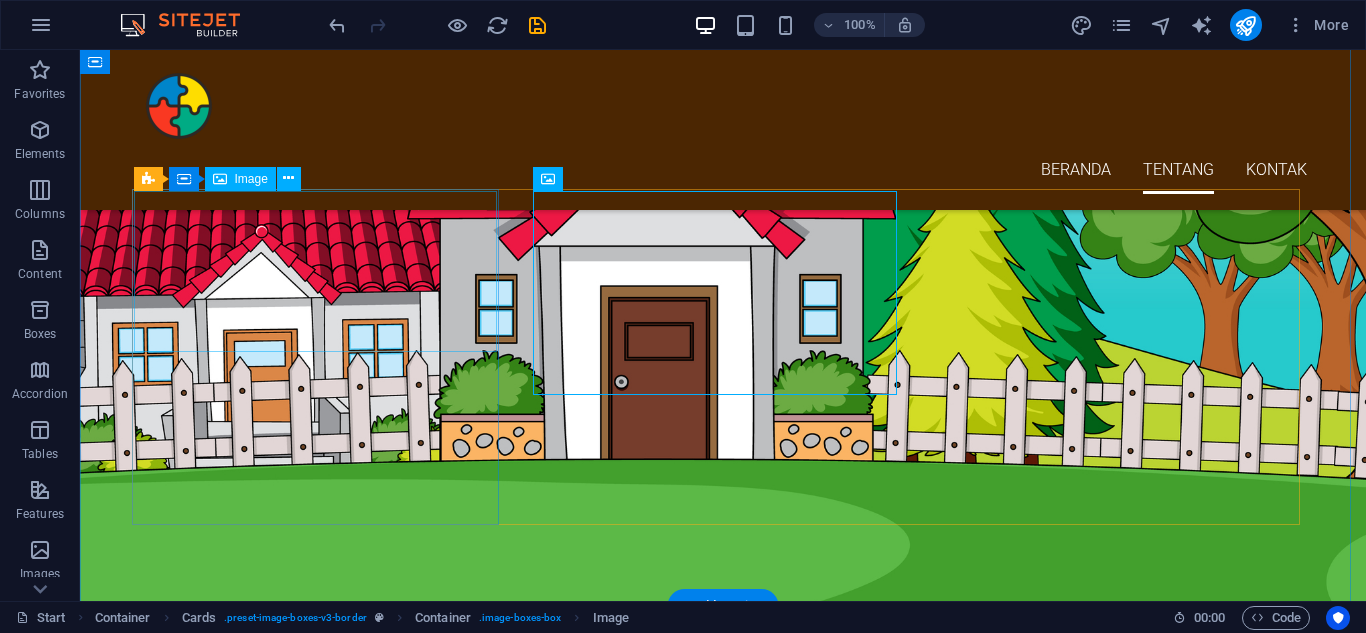 click at bounding box center (323, 3162) 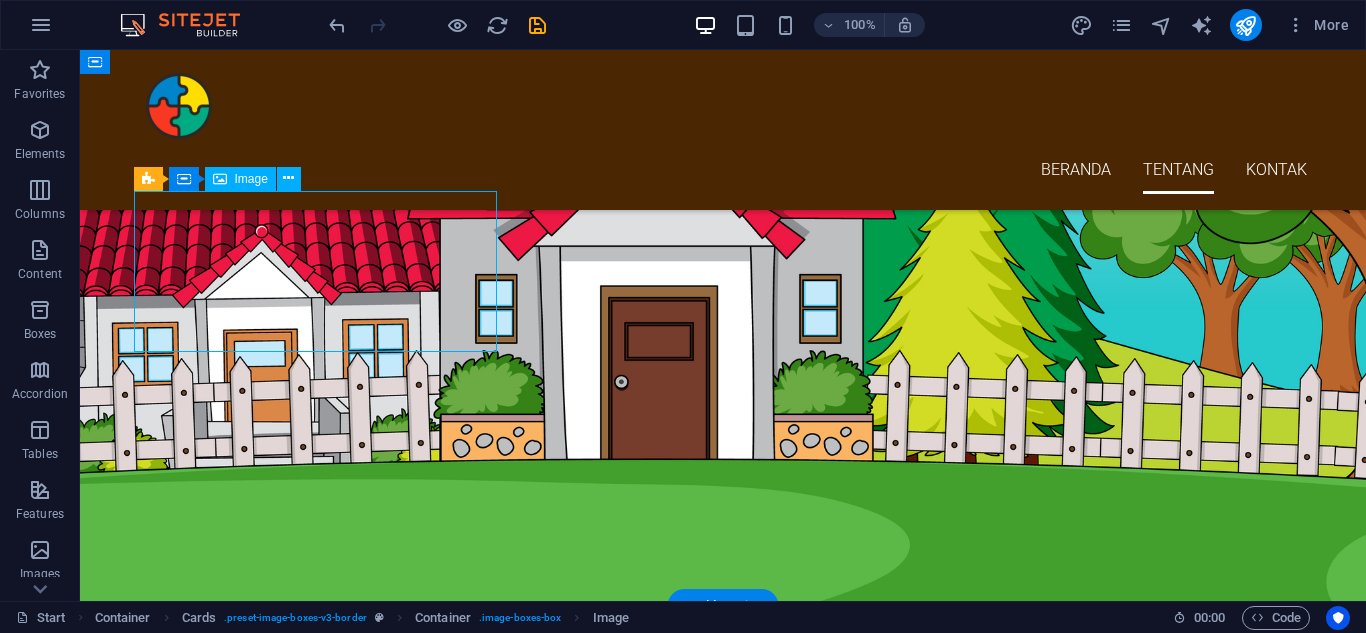 click at bounding box center (323, 3162) 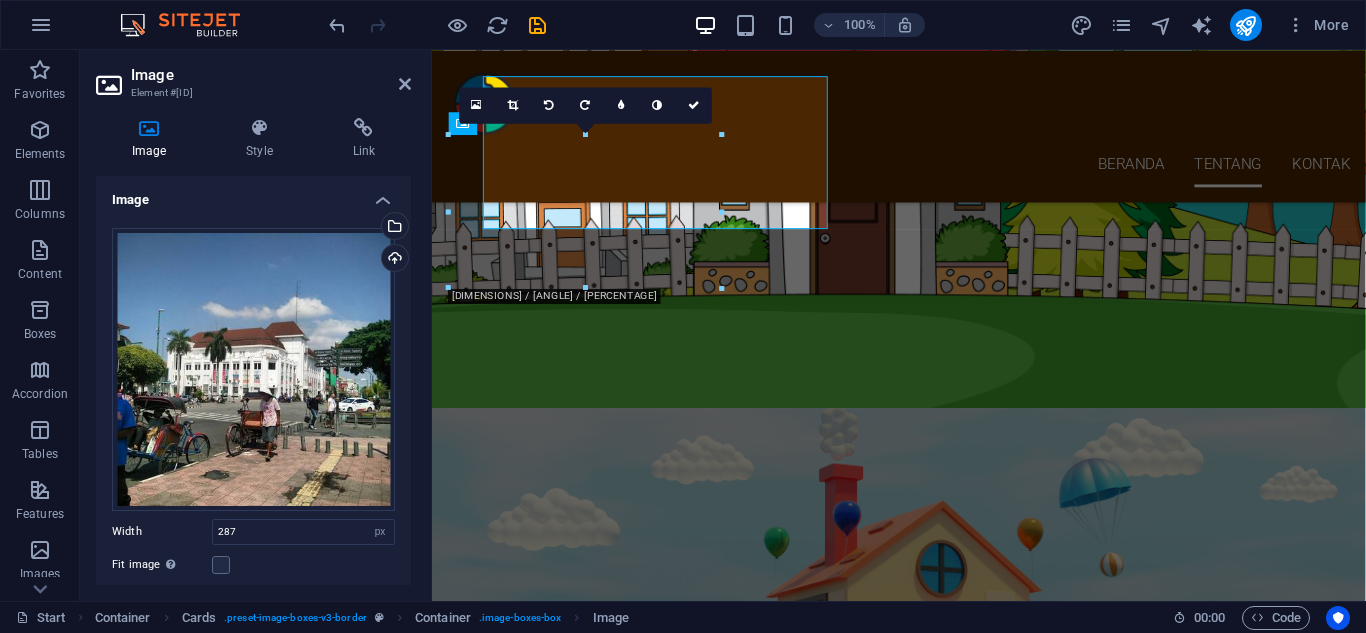 click on "Drag files here, click to choose files or select files from Files or our free stock photos & videos" at bounding box center [253, 369] 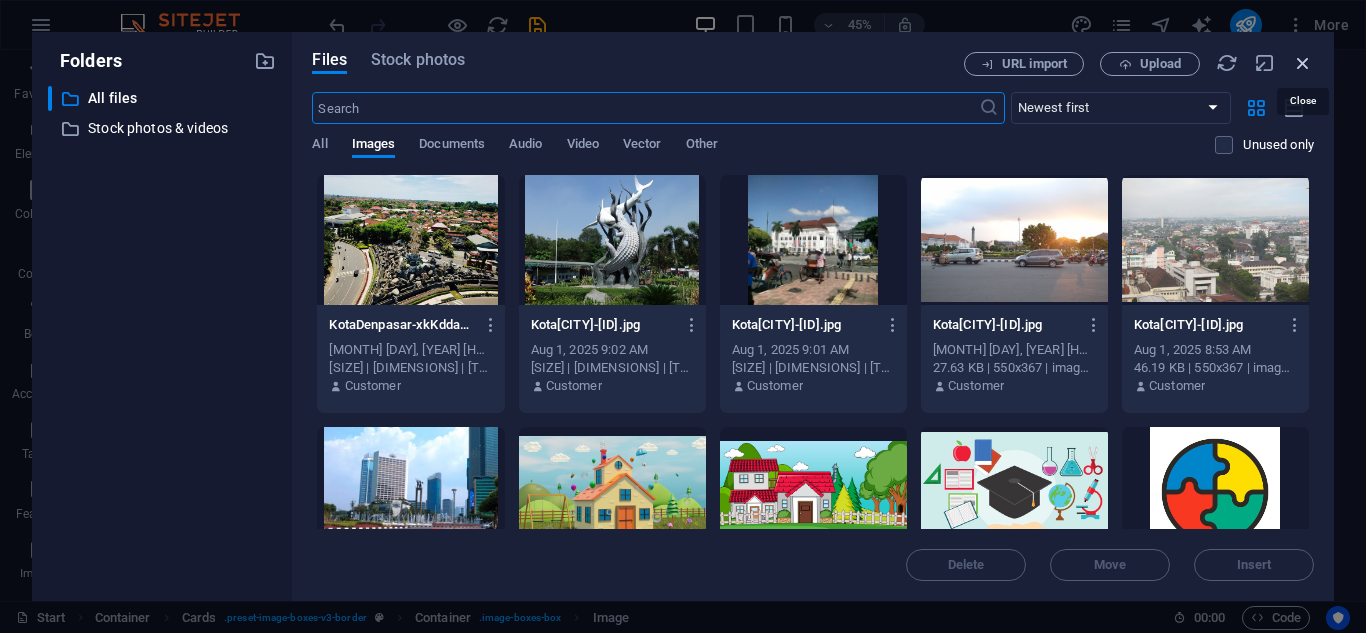 click at bounding box center (1303, 63) 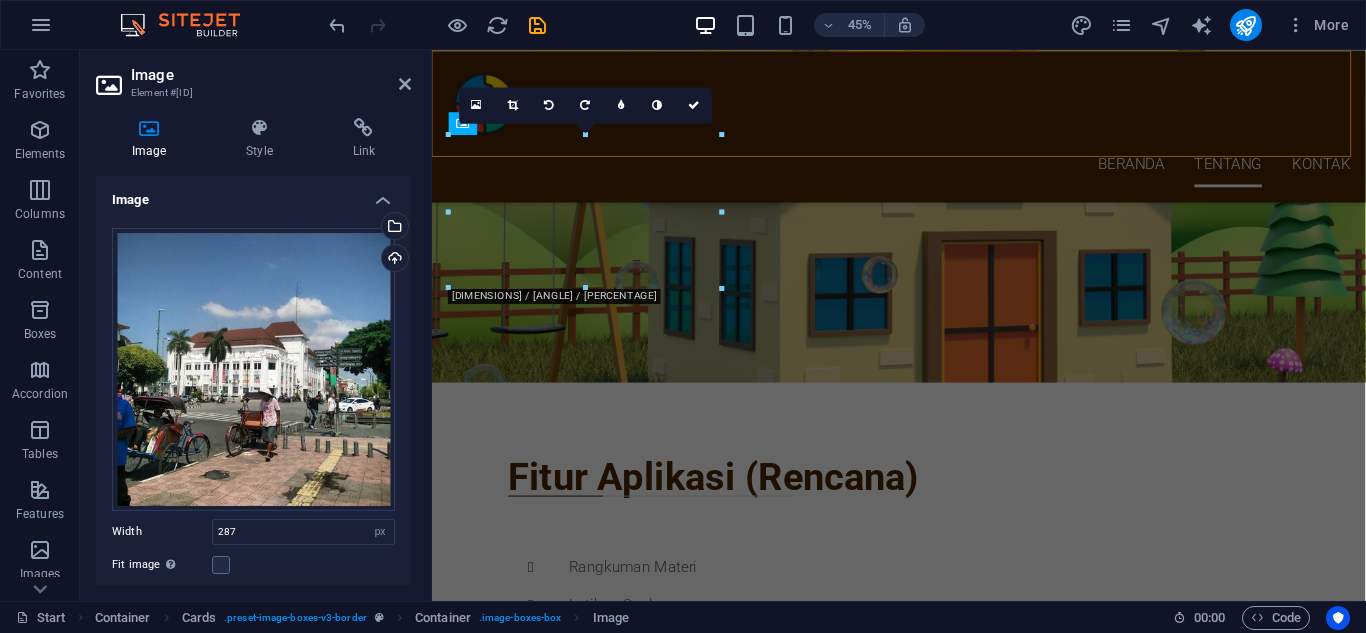scroll, scrollTop: 1914, scrollLeft: 0, axis: vertical 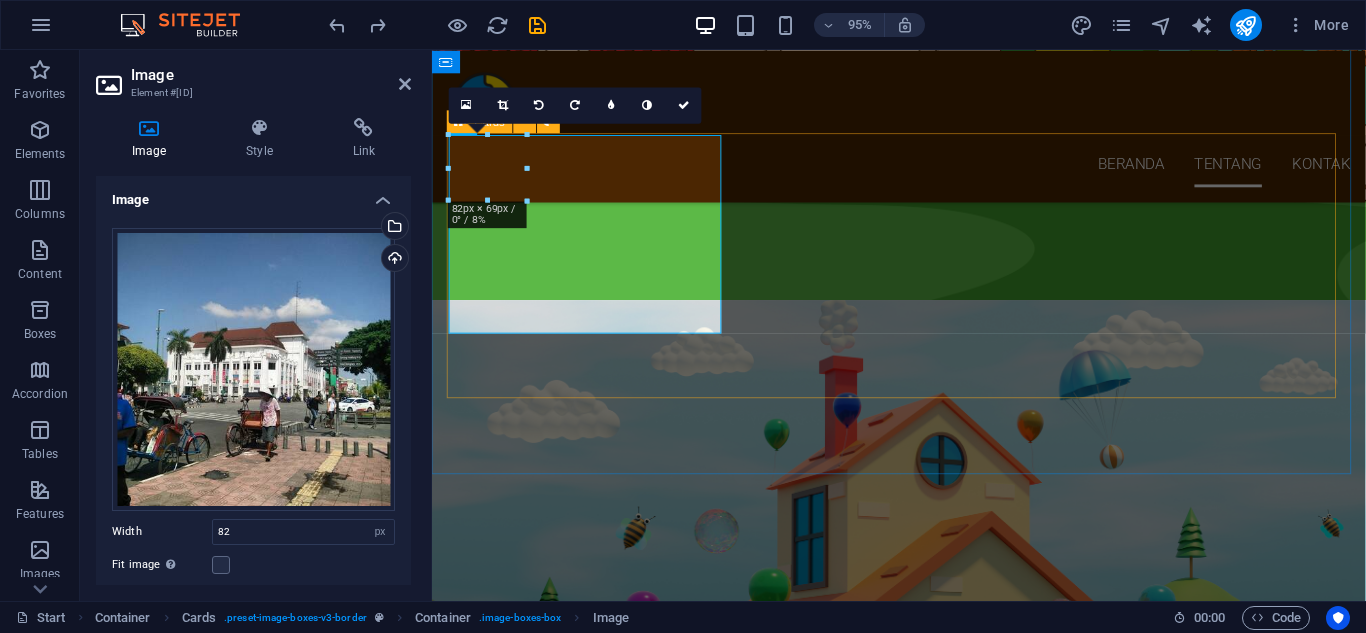 type on "287" 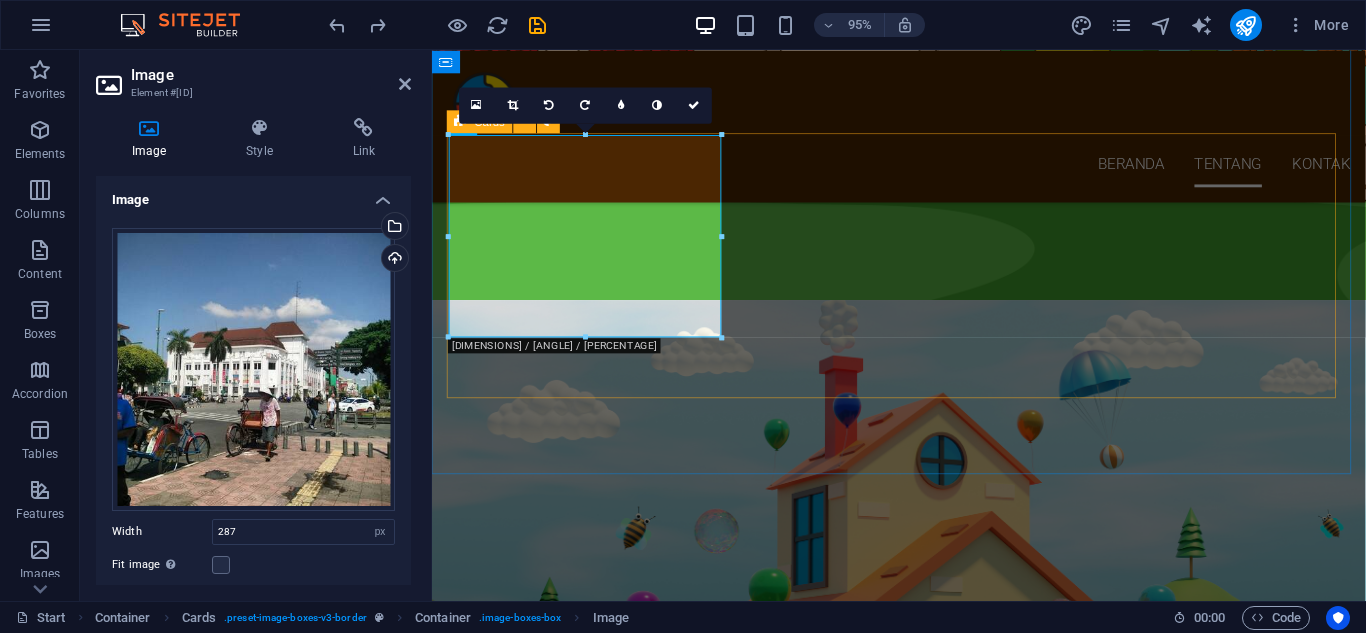 click on "[CITY] [CITY] [CITY]" at bounding box center [923, 2882] 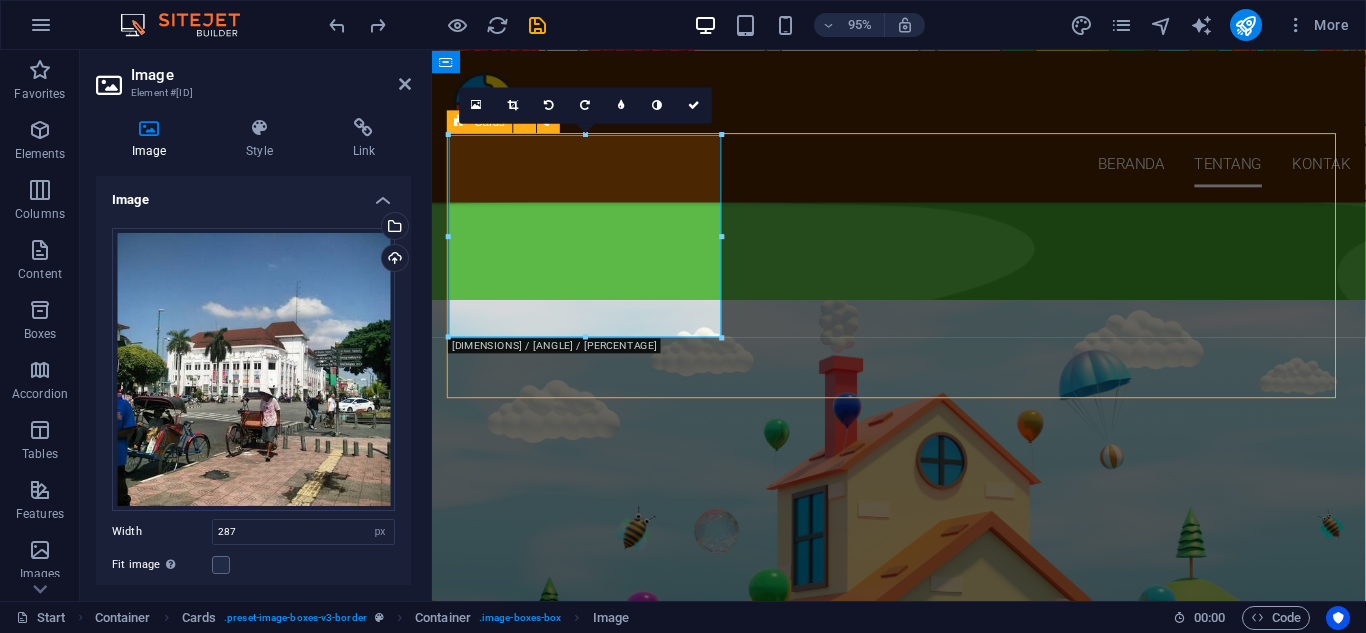 click on "[CITY] [CITY] [CITY]" at bounding box center [923, 2882] 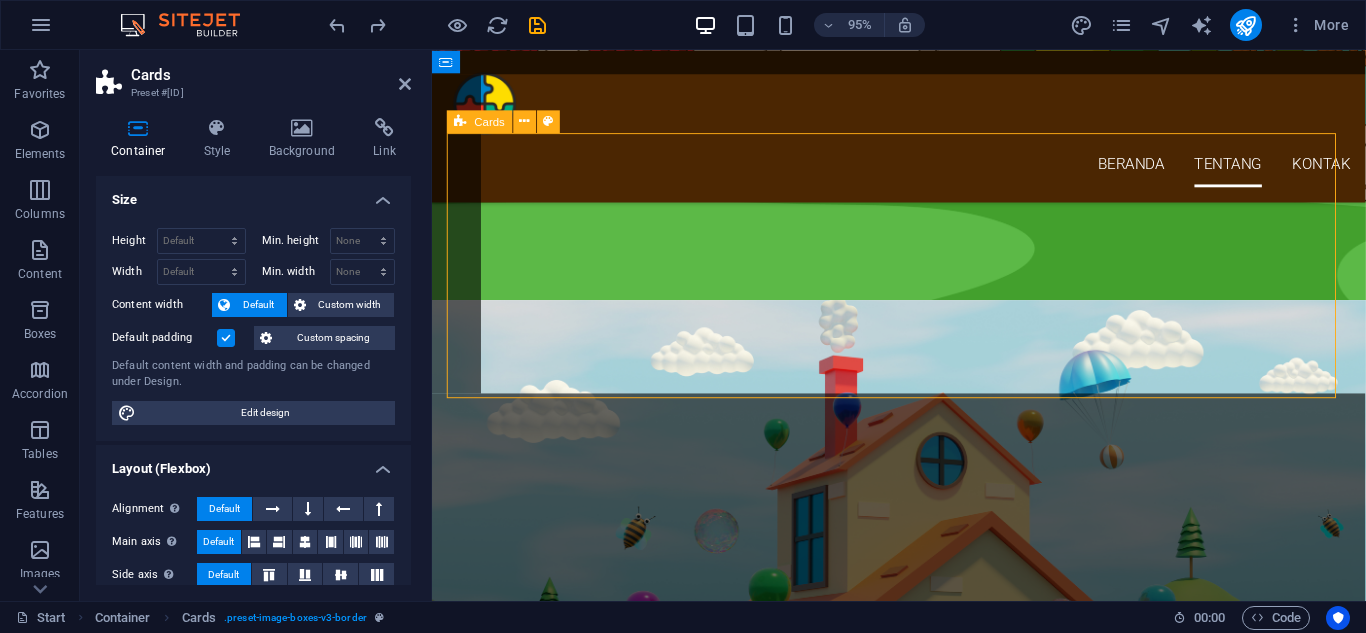 click on "[CITY] [CITY] [CITY]" at bounding box center [923, 2882] 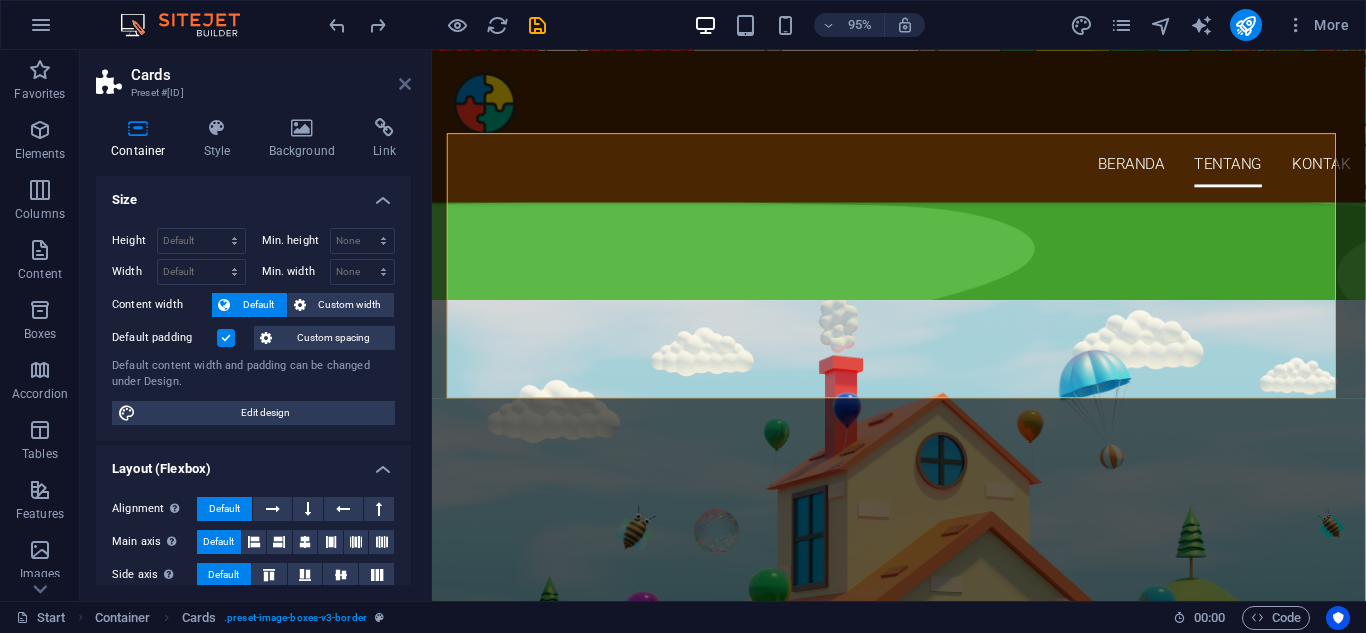 click on "Cards Preset #[ID]
Container Style Background Link Size Height Default px rem % vh vw Min. height None px rem % vh vw Width Default px rem % em vh vw Min. width None px rem % vh vw Content width Default Custom width Width Default px rem % em vh vw Min. width None px rem % vh vw Default padding Custom spacing Default content width and padding can be changed under Design. Edit design Layout (Flexbox) Alignment Determines the flex direction. Default Main axis Determine how elements should behave along the main axis inside this container (justify content). Default Side axis Control the vertical direction of the element inside of the container (align items). Default Wrap Default On Off Fill Controls the distances and direction of elements on the y-axis across several lines (align content). Default Accessibility ARIA helps assistive technologies (like screen readers) to understand the role, state, and behavior of web elements Role The ARIA role defines the purpose of an element.  None Alert" at bounding box center (256, 325) 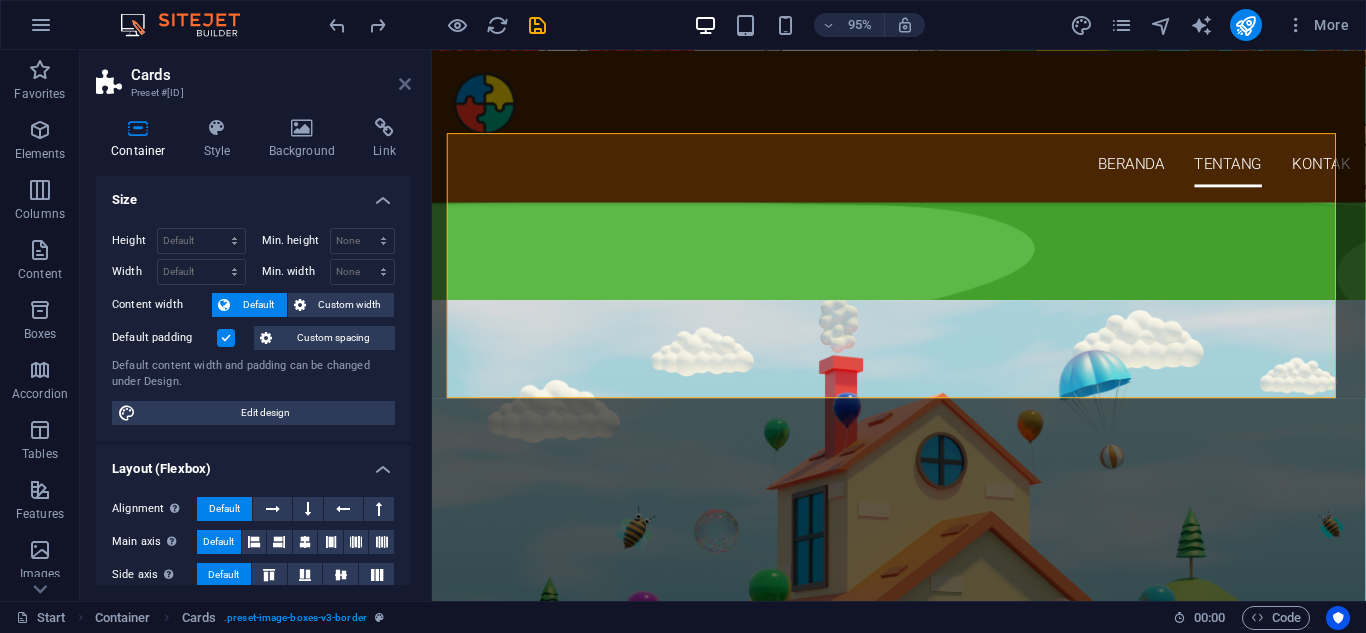 click at bounding box center (405, 84) 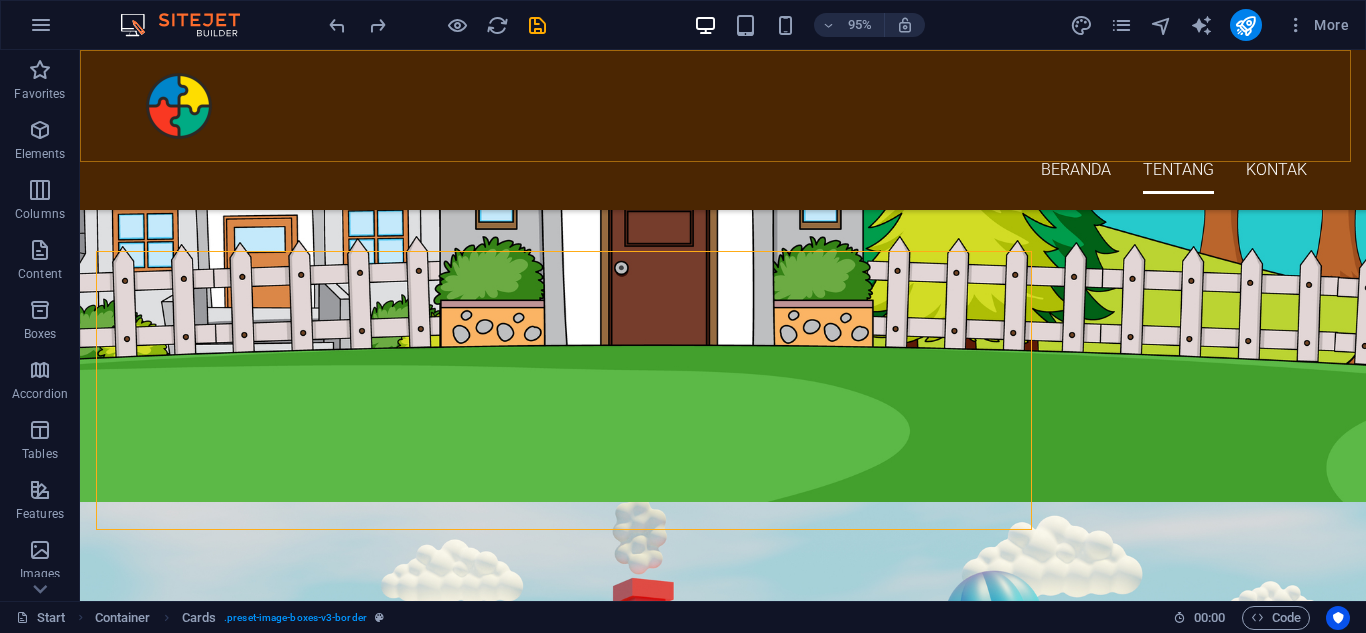 scroll, scrollTop: 1800, scrollLeft: 0, axis: vertical 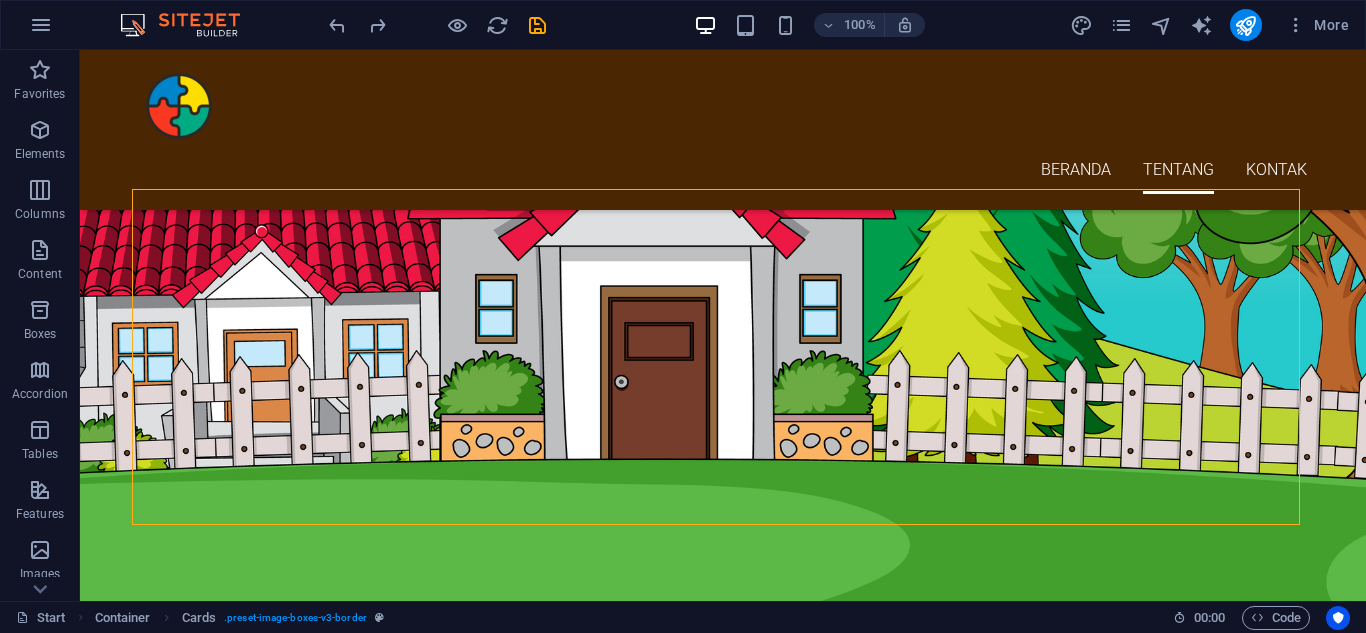click at bounding box center (437, 25) 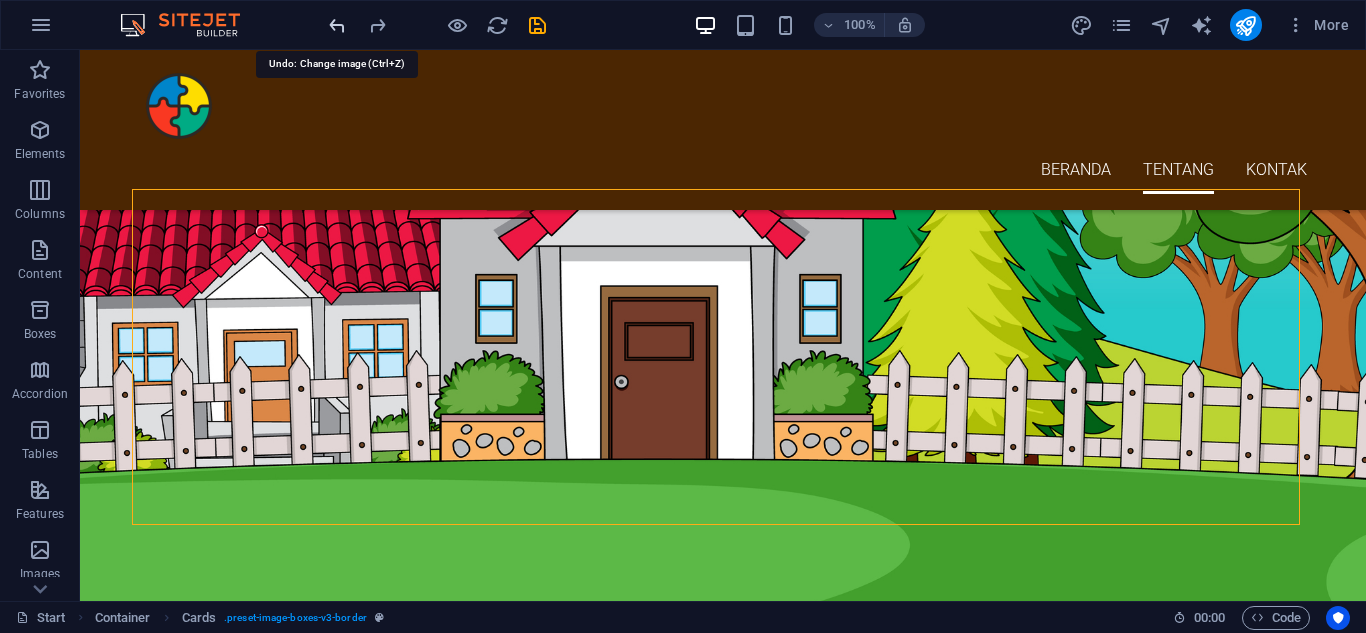 click at bounding box center (337, 25) 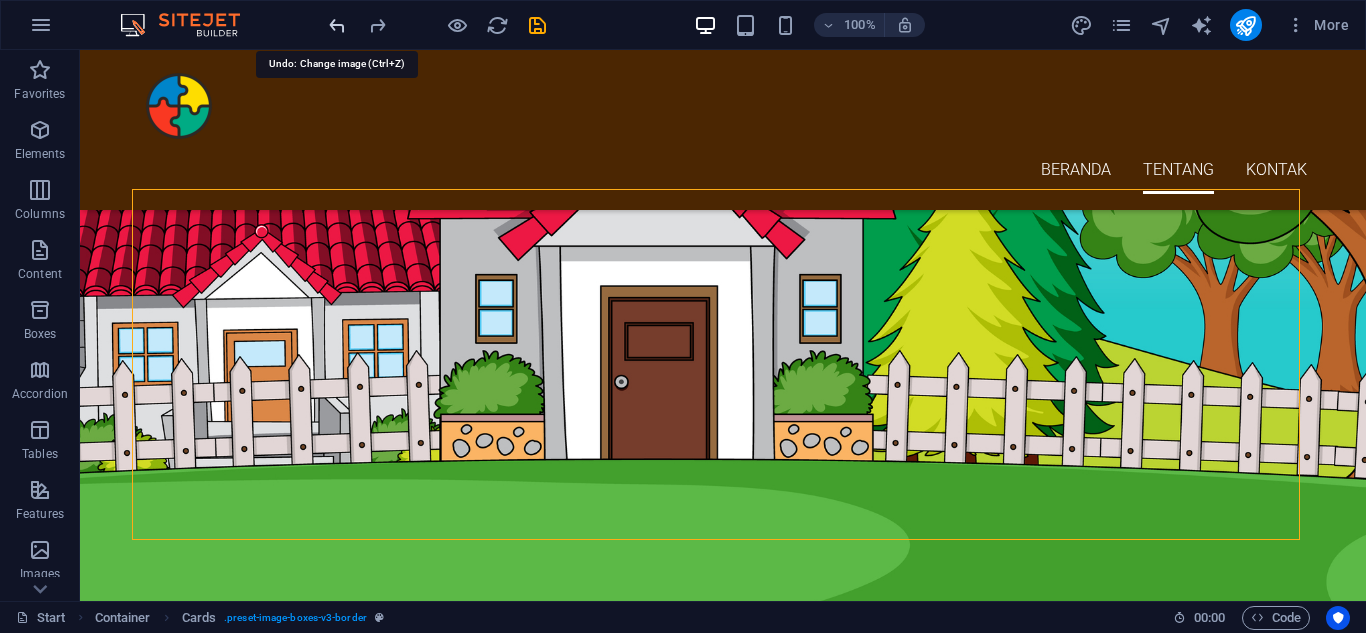 click at bounding box center [337, 25] 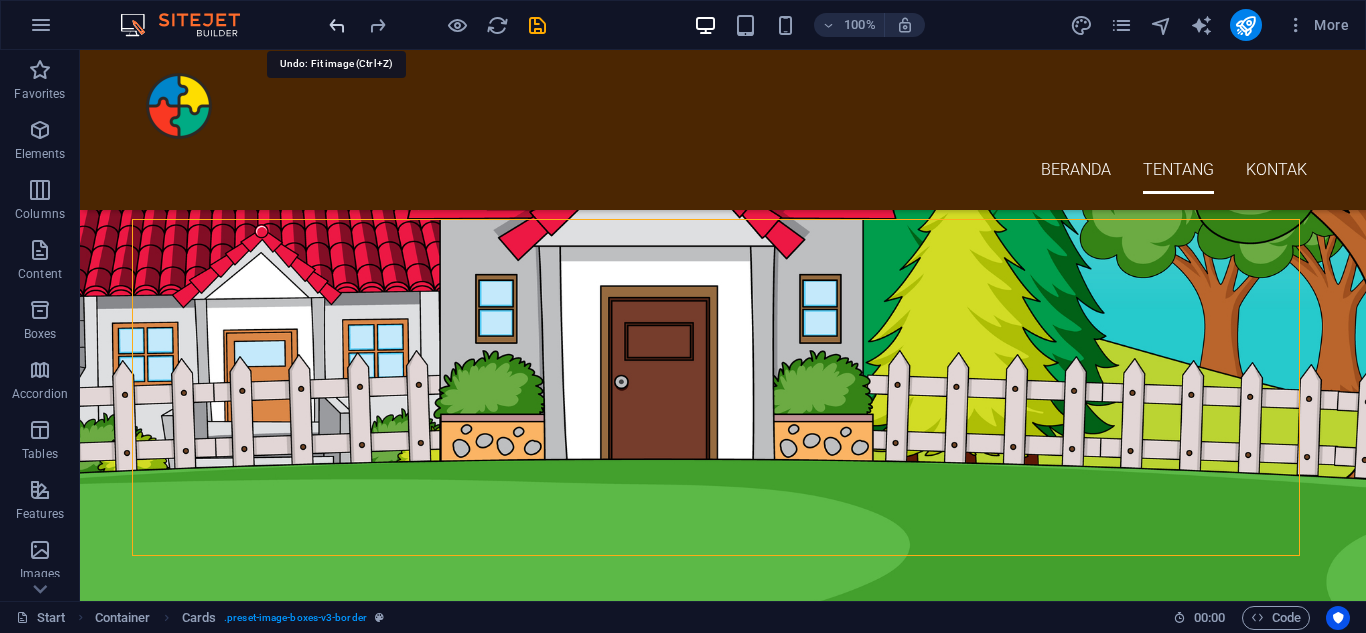 click at bounding box center [337, 25] 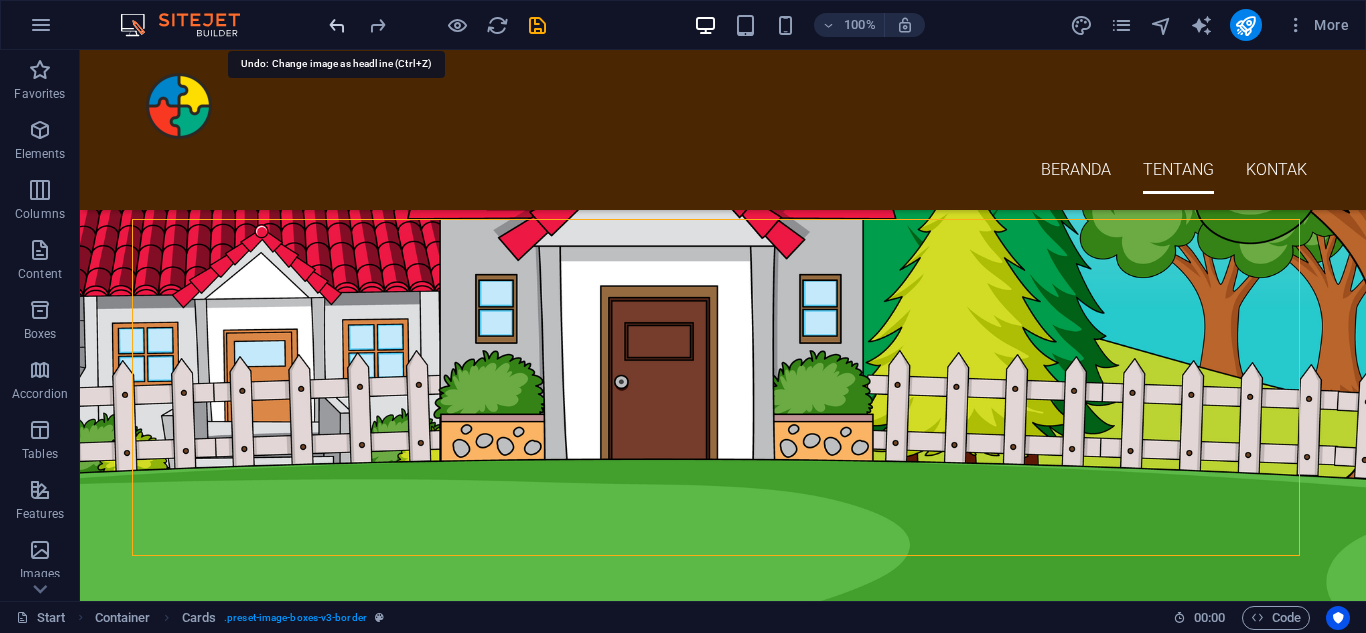 click at bounding box center (337, 25) 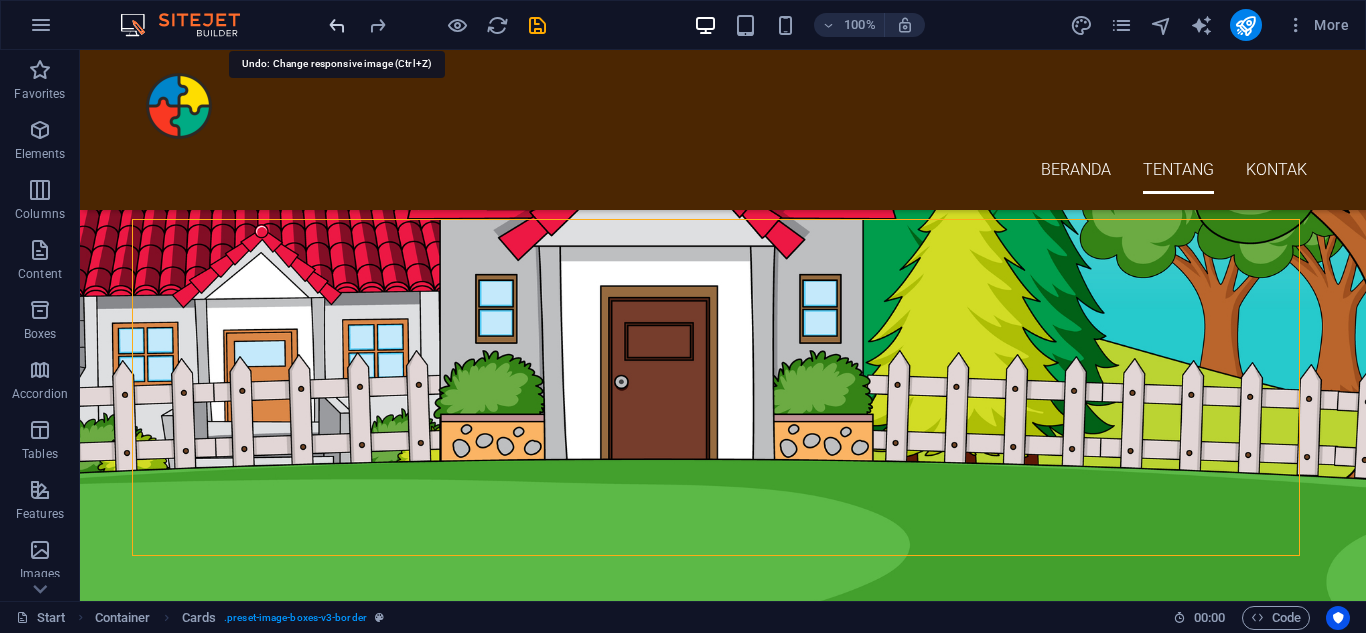 click at bounding box center [337, 25] 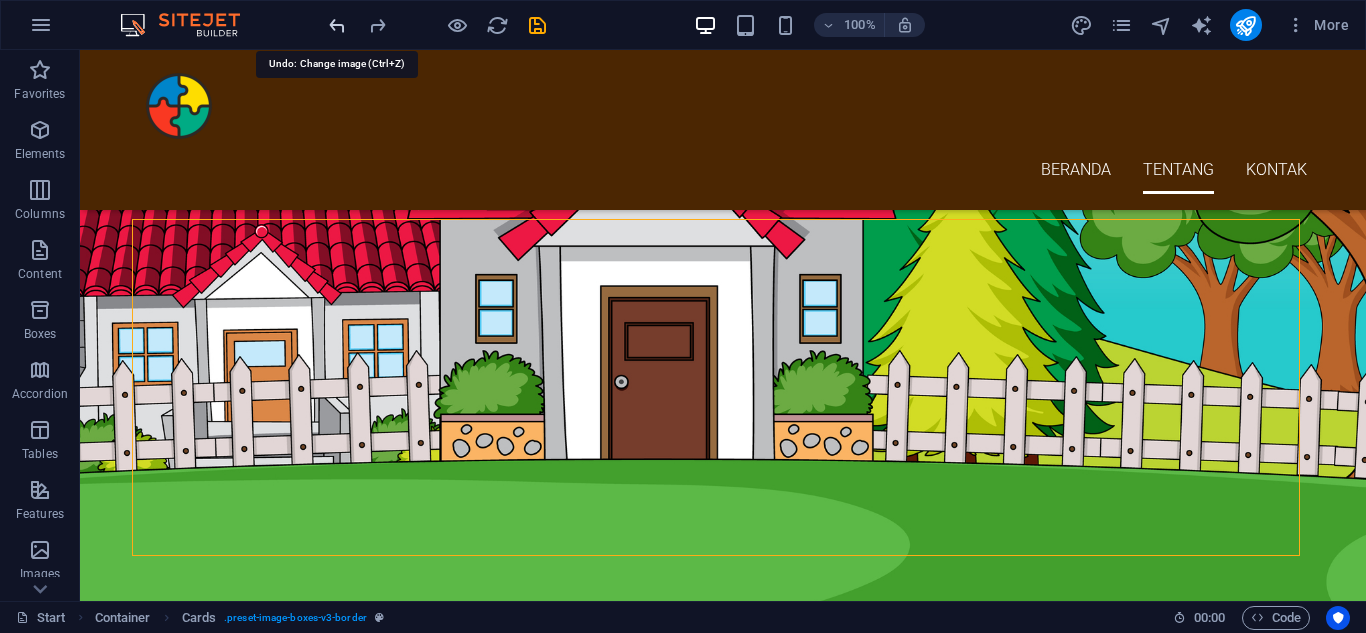 click at bounding box center (337, 25) 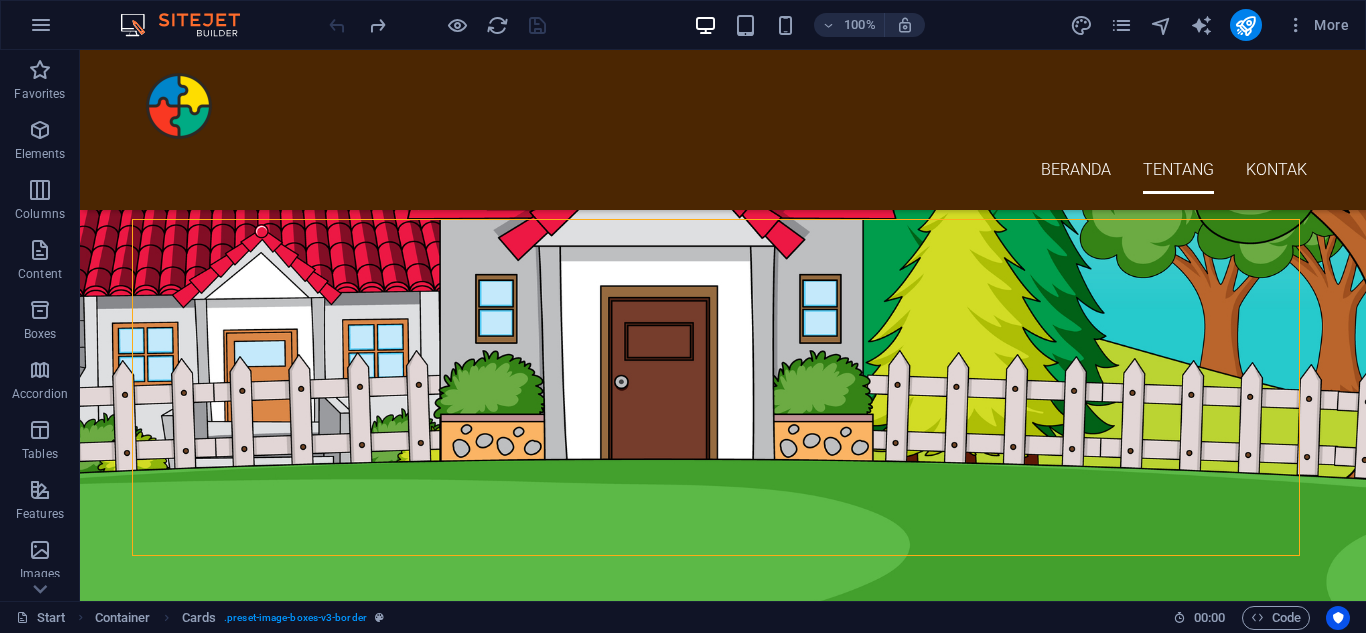 click at bounding box center [437, 25] 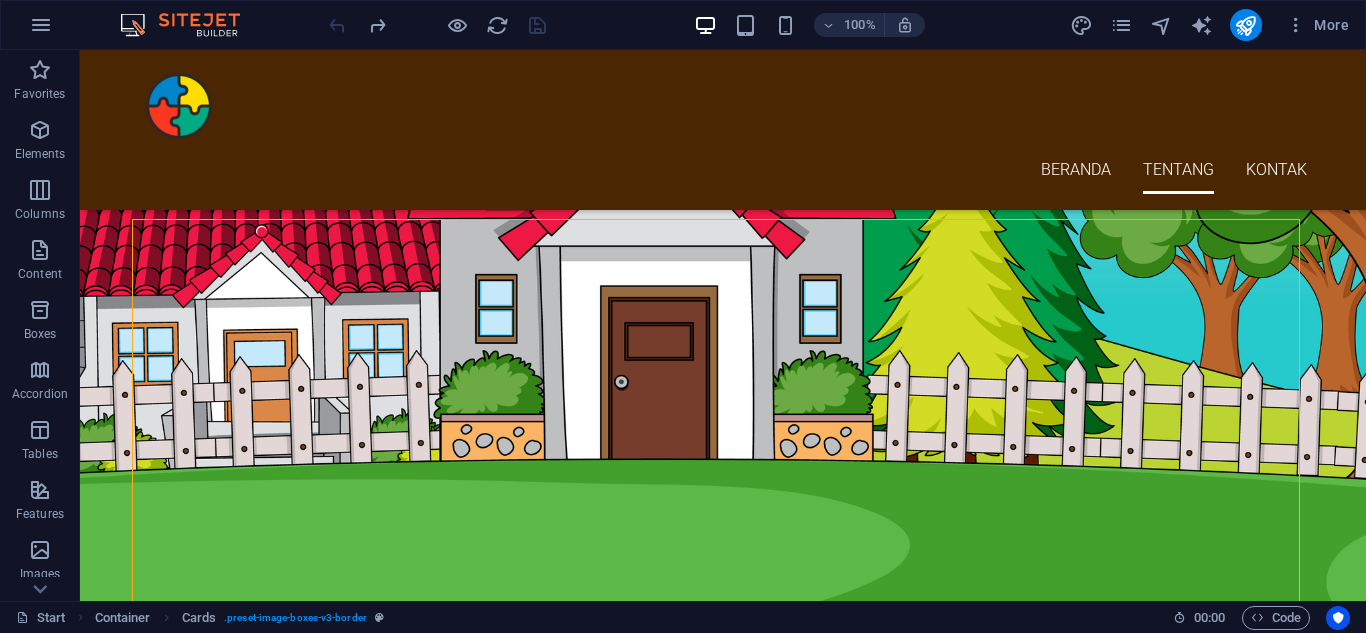 click at bounding box center [437, 25] 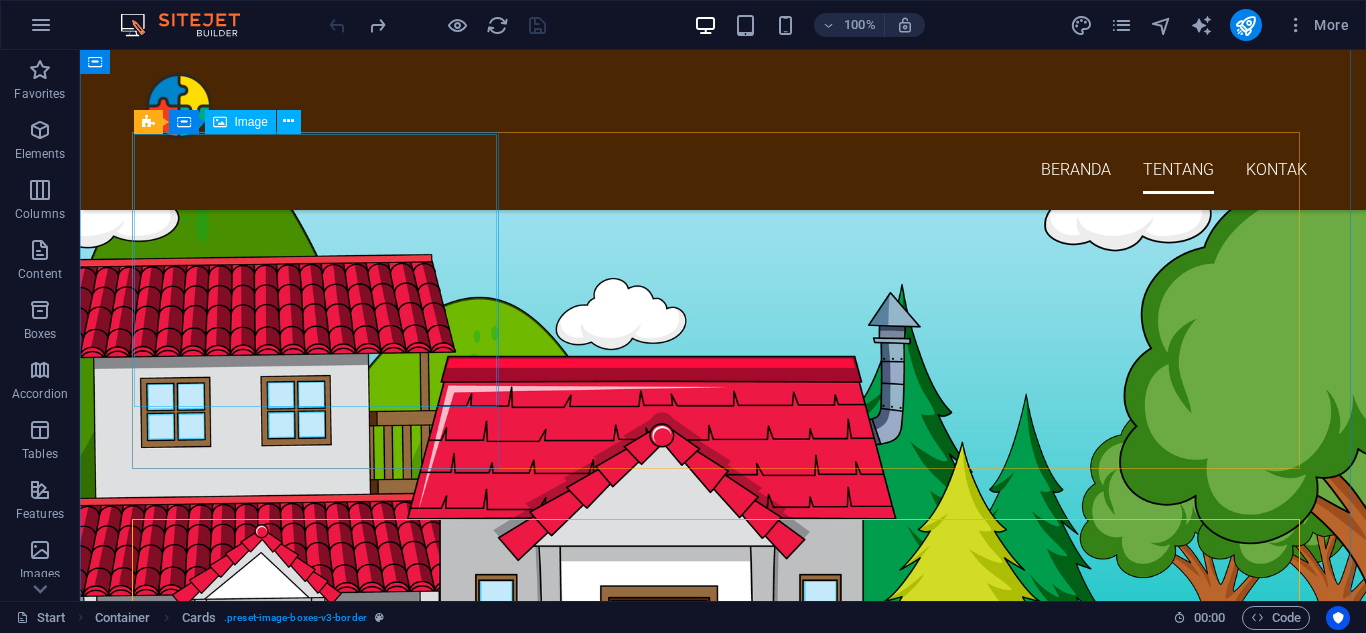 click at bounding box center (323, 2518) 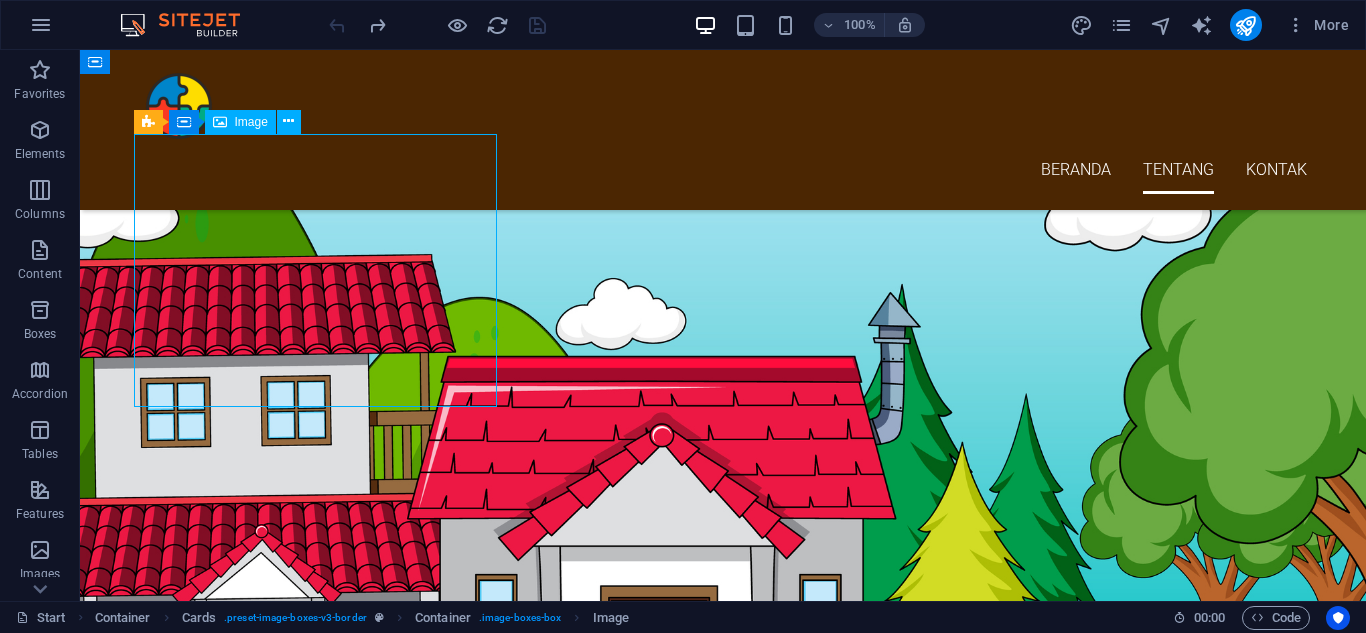 click at bounding box center (323, 2518) 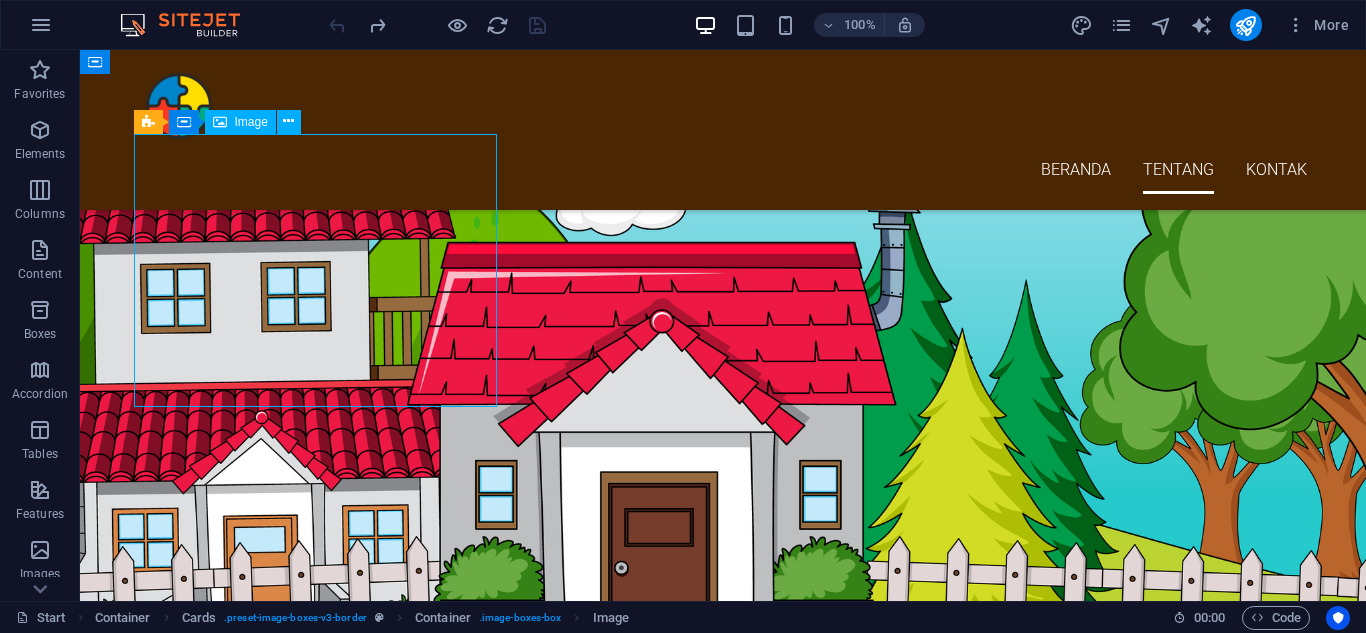 select on "%" 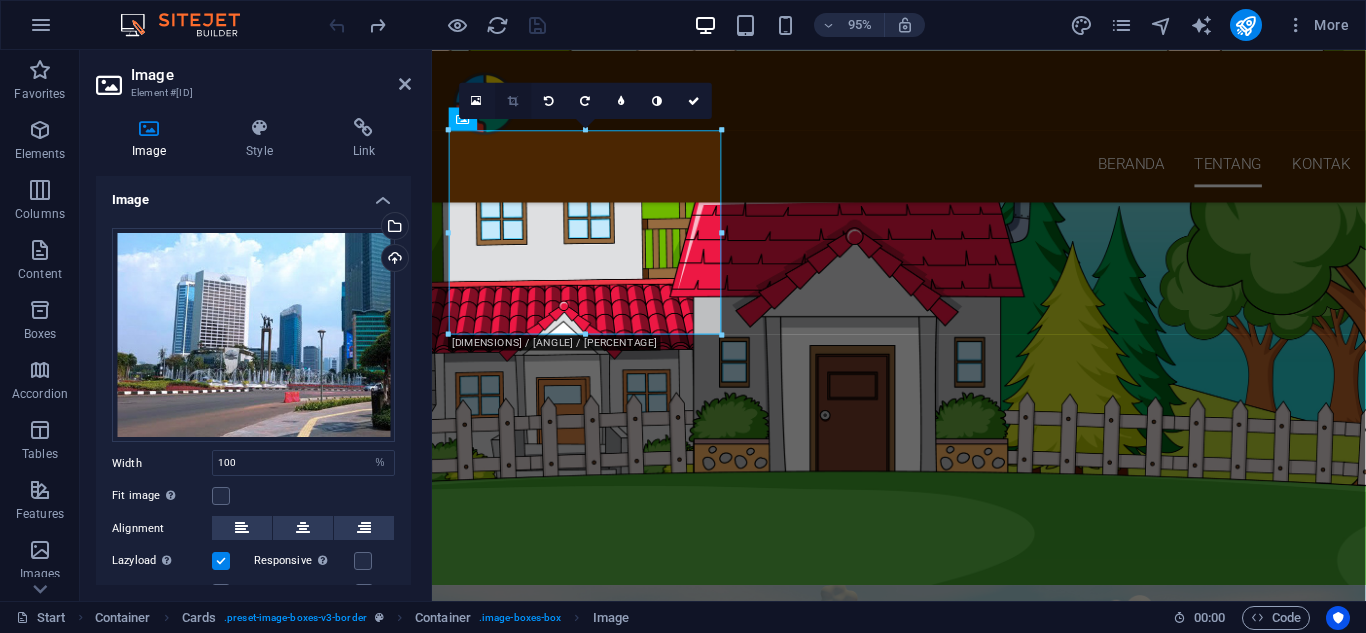 click at bounding box center [513, 100] 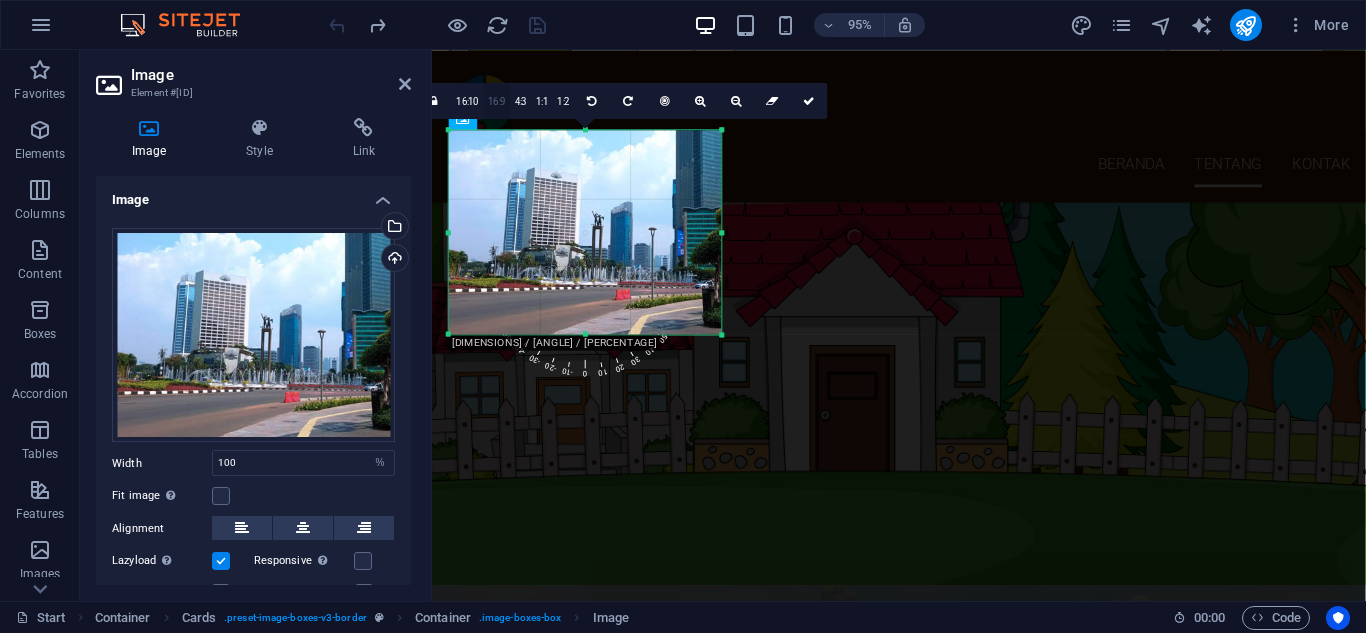 click on "16:9" at bounding box center (497, 101) 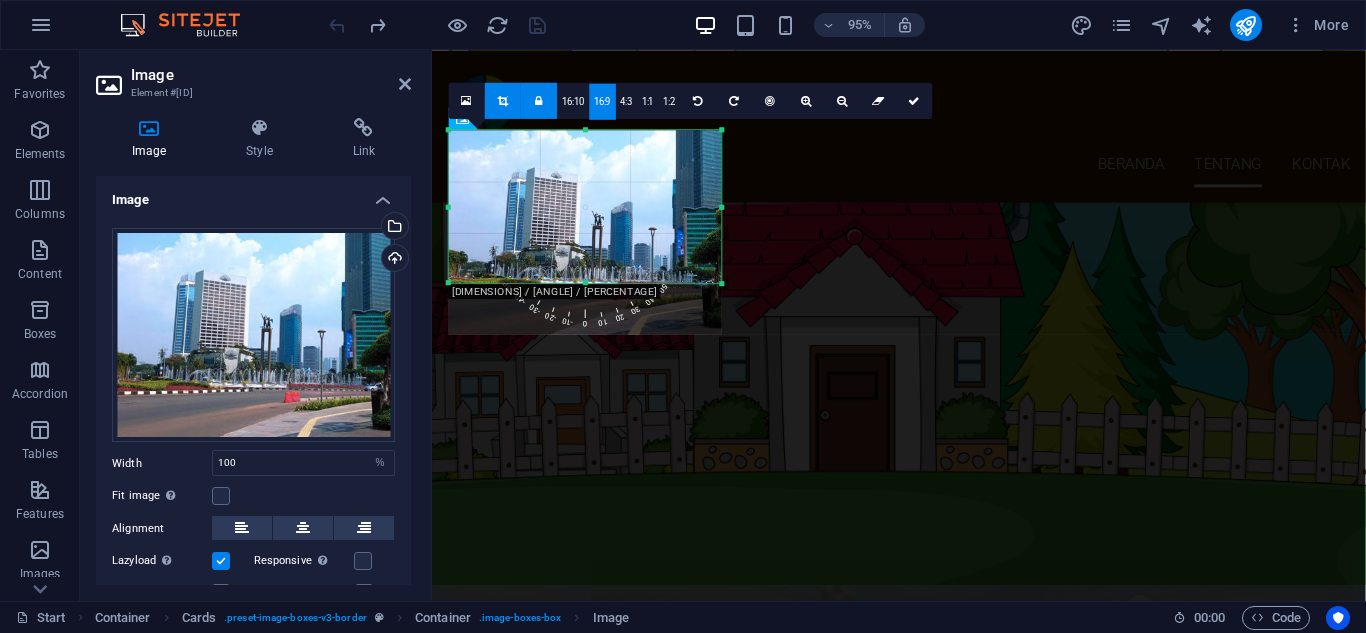 click at bounding box center [585, 232] 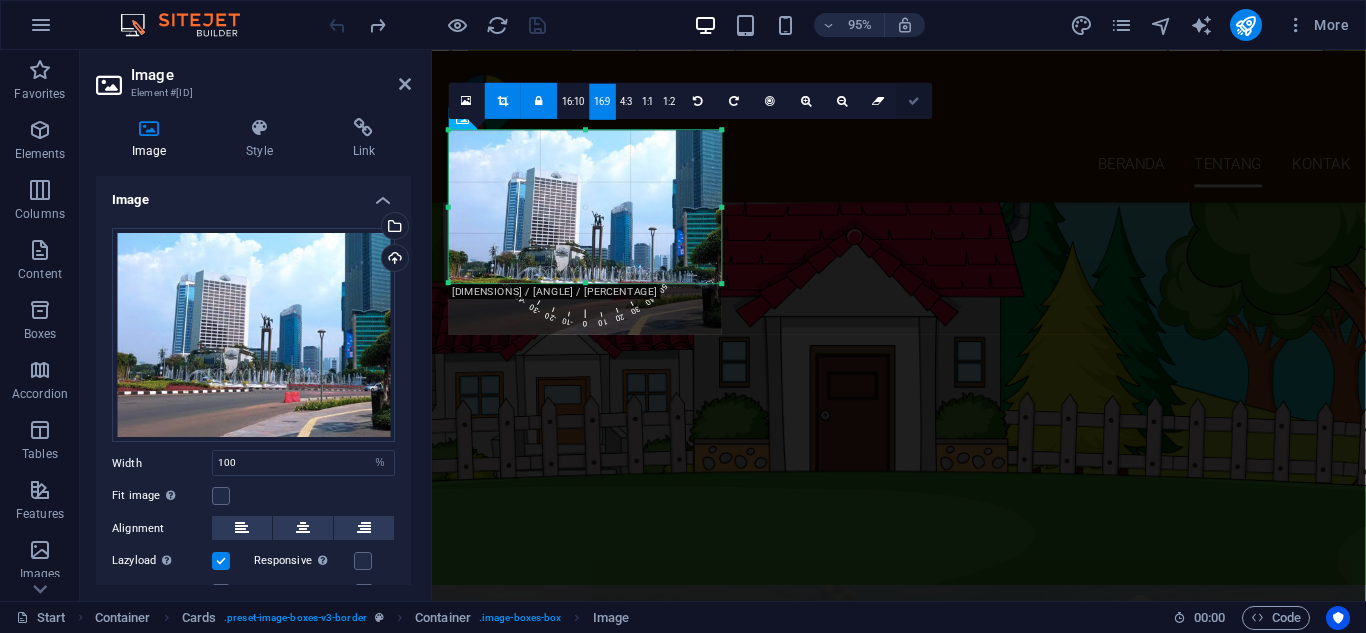 click at bounding box center [915, 100] 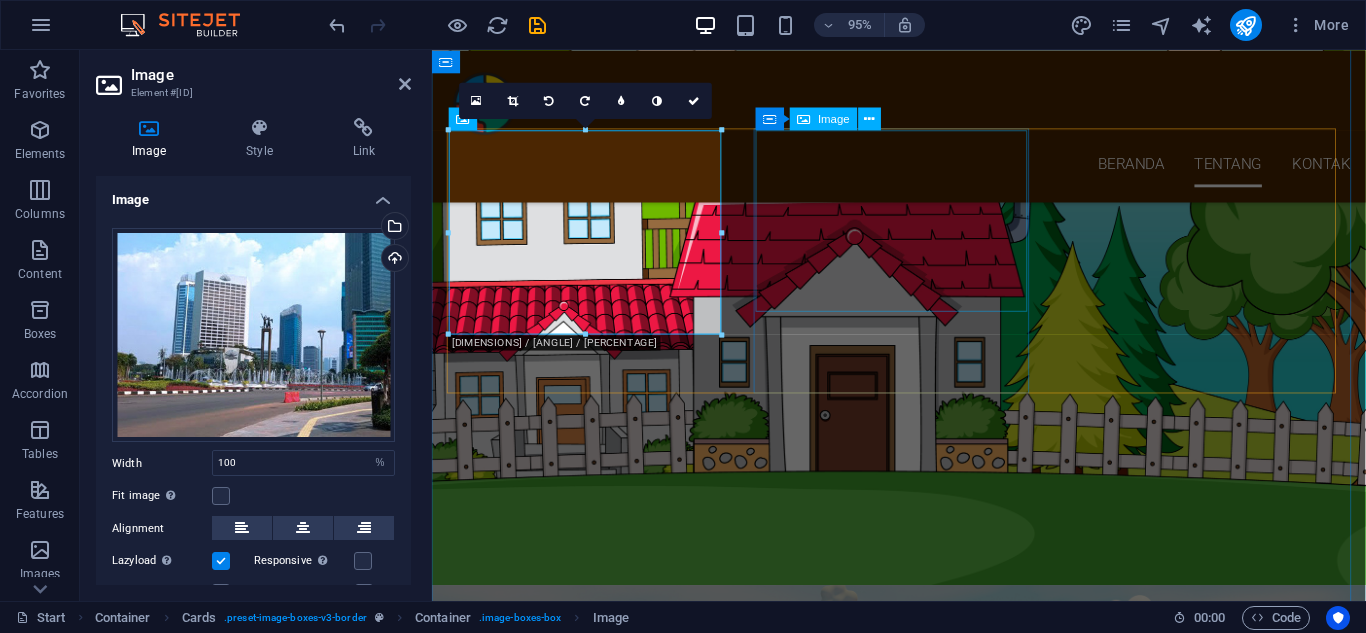 click at bounding box center [596, 2232] 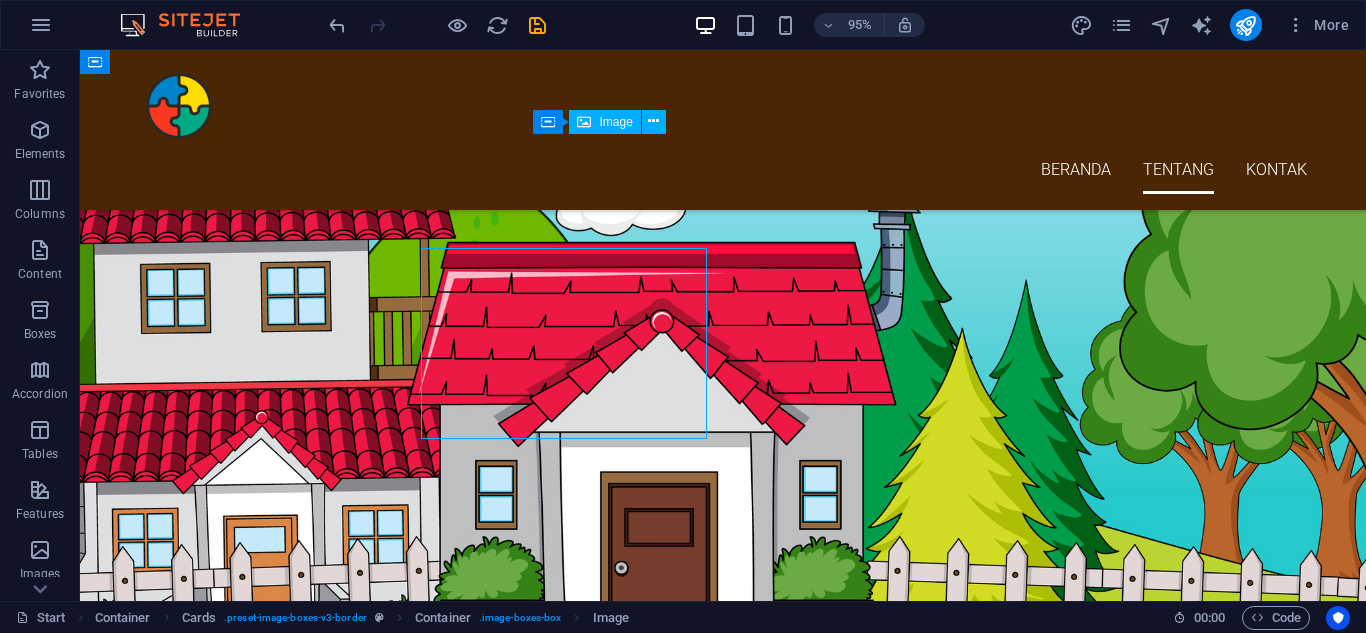 scroll, scrollTop: 1500, scrollLeft: 0, axis: vertical 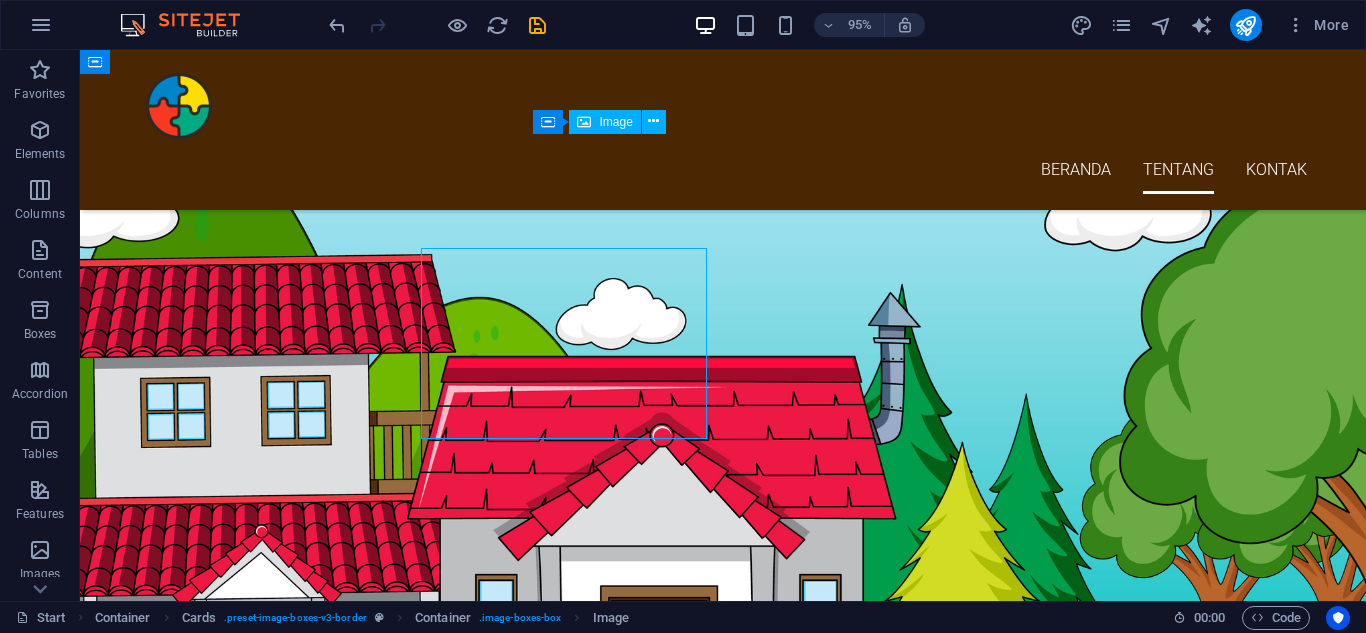 click at bounding box center (323, 2788) 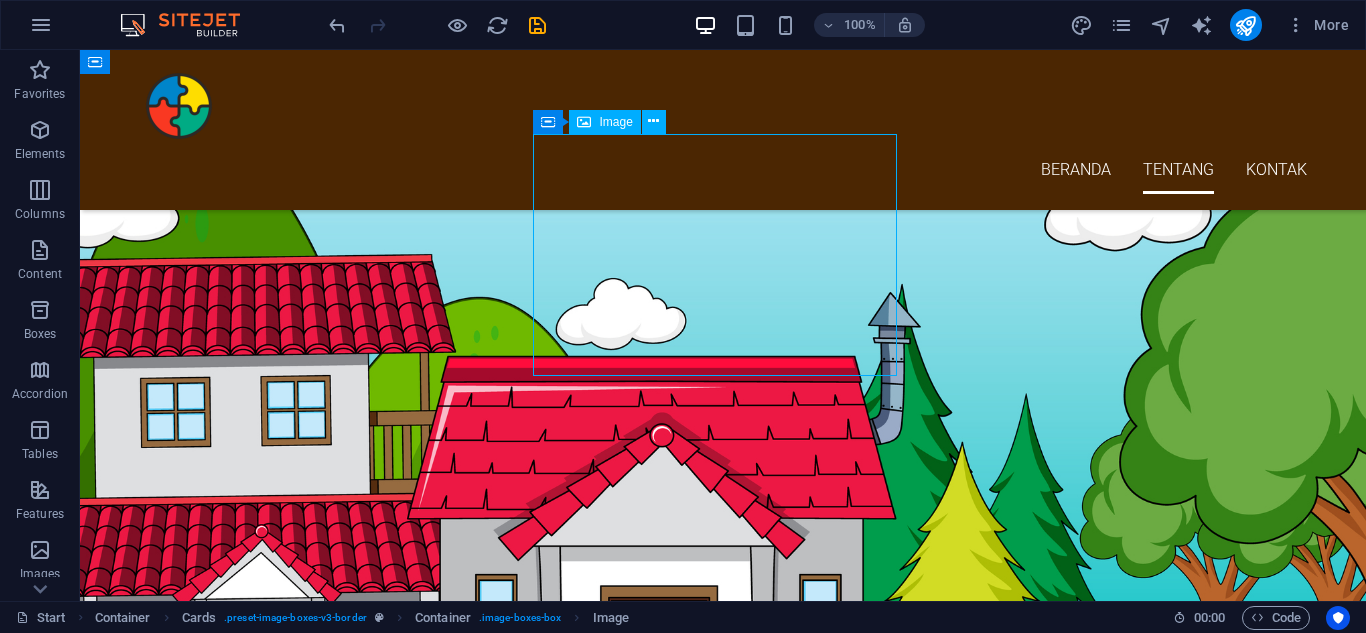 click at bounding box center (323, 2788) 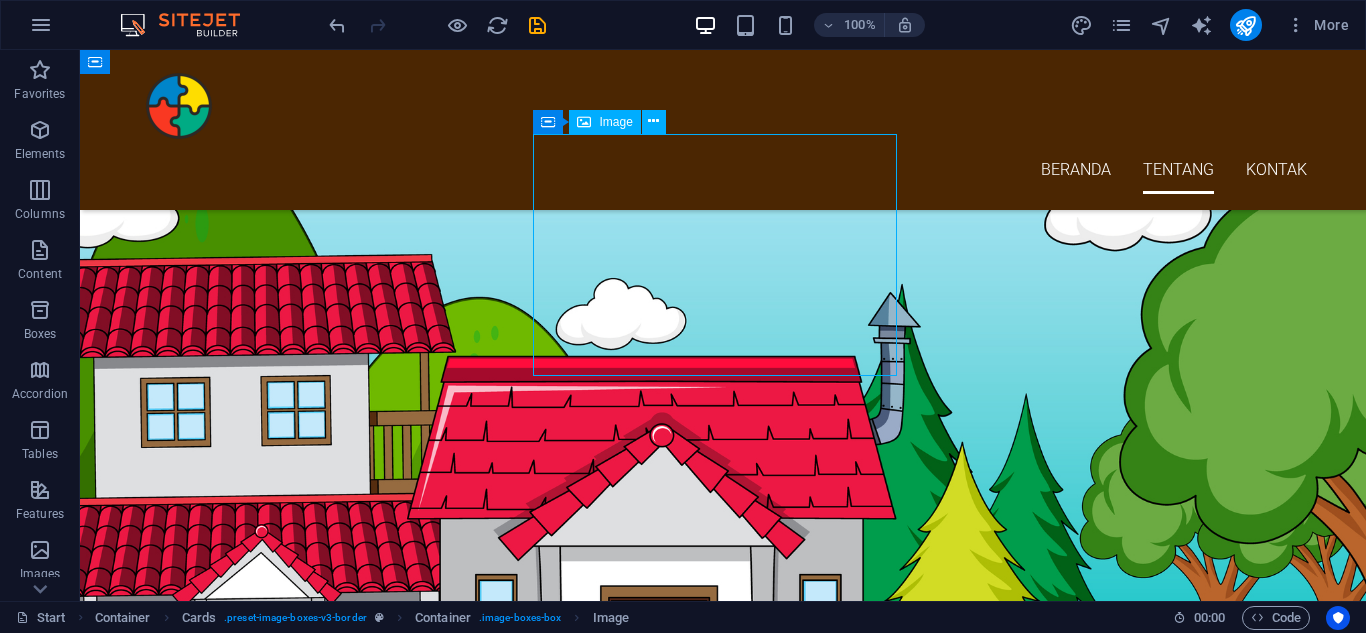 click at bounding box center (323, 2788) 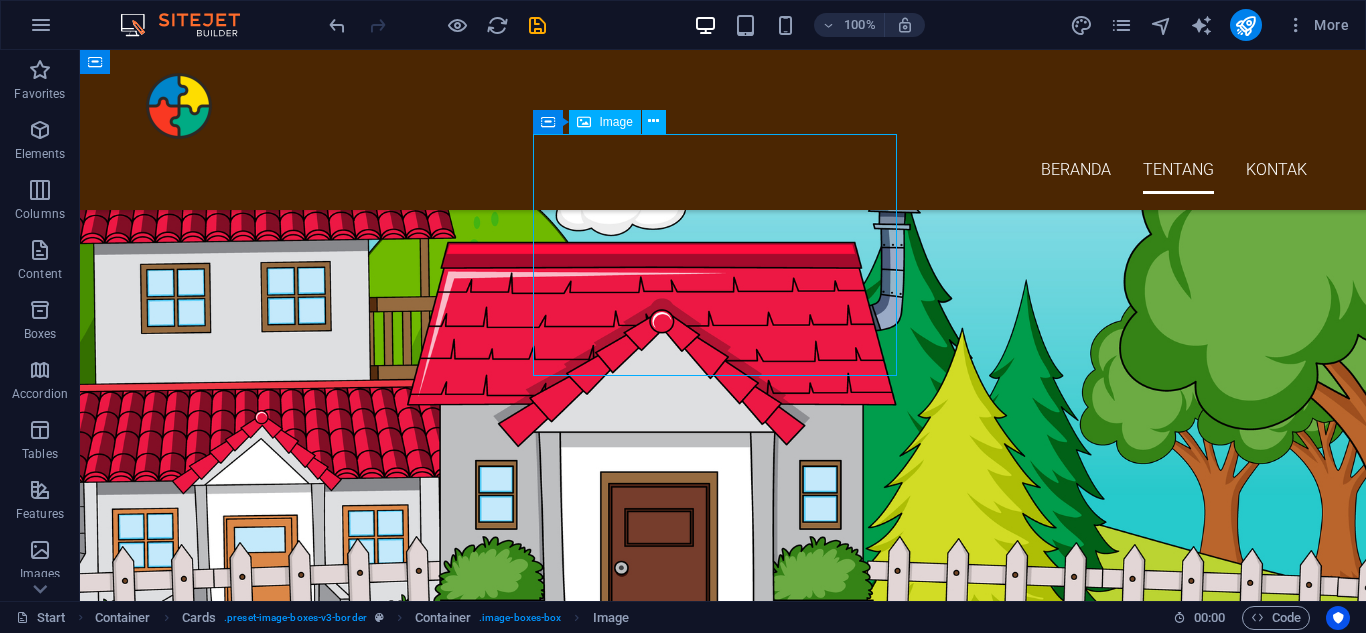 select on "%" 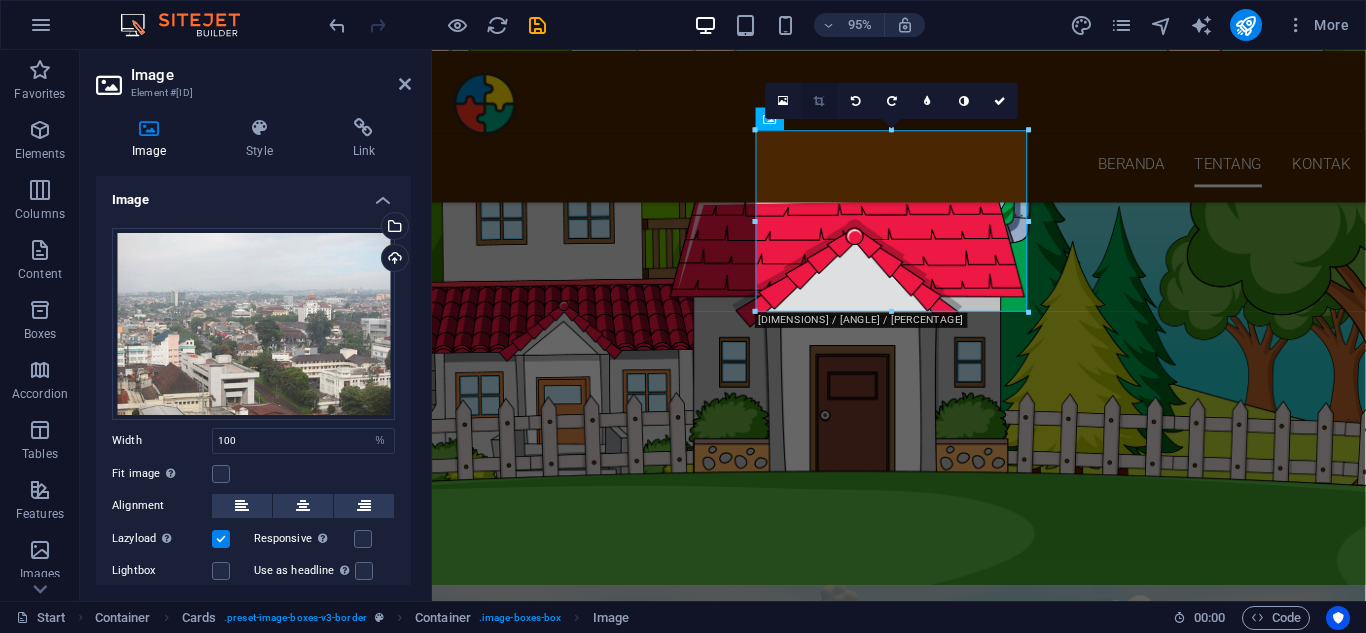 click at bounding box center (819, 100) 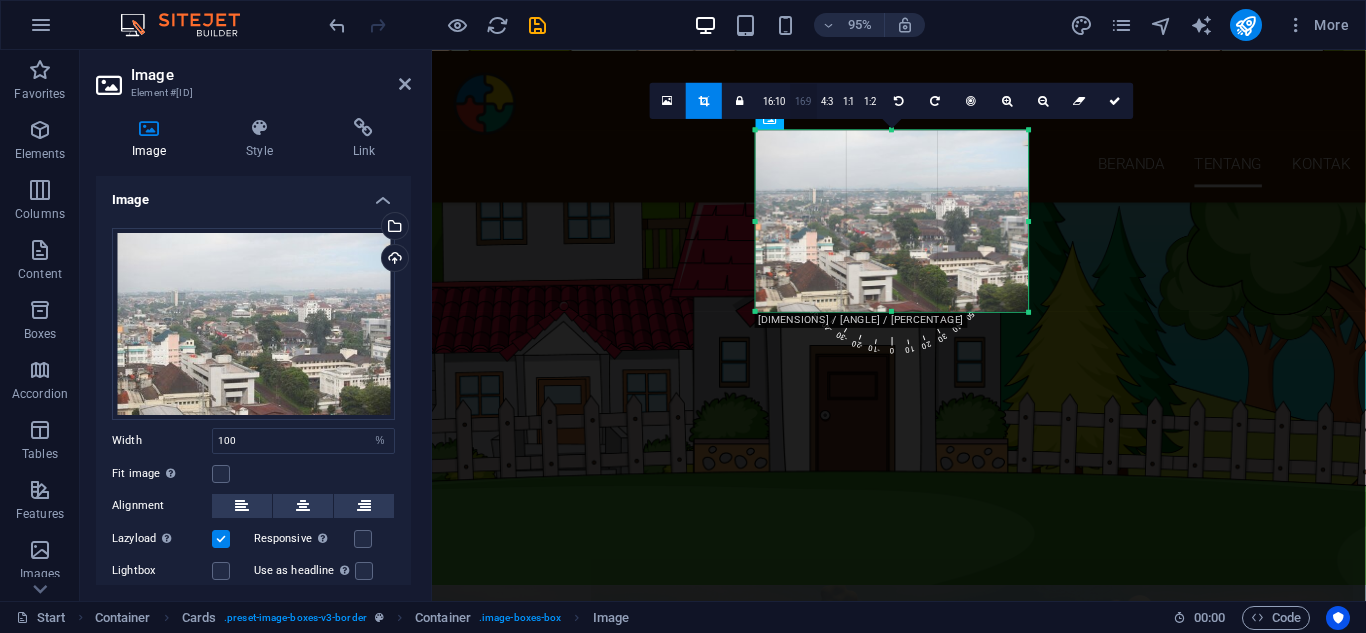 click on "16:9" at bounding box center (803, 101) 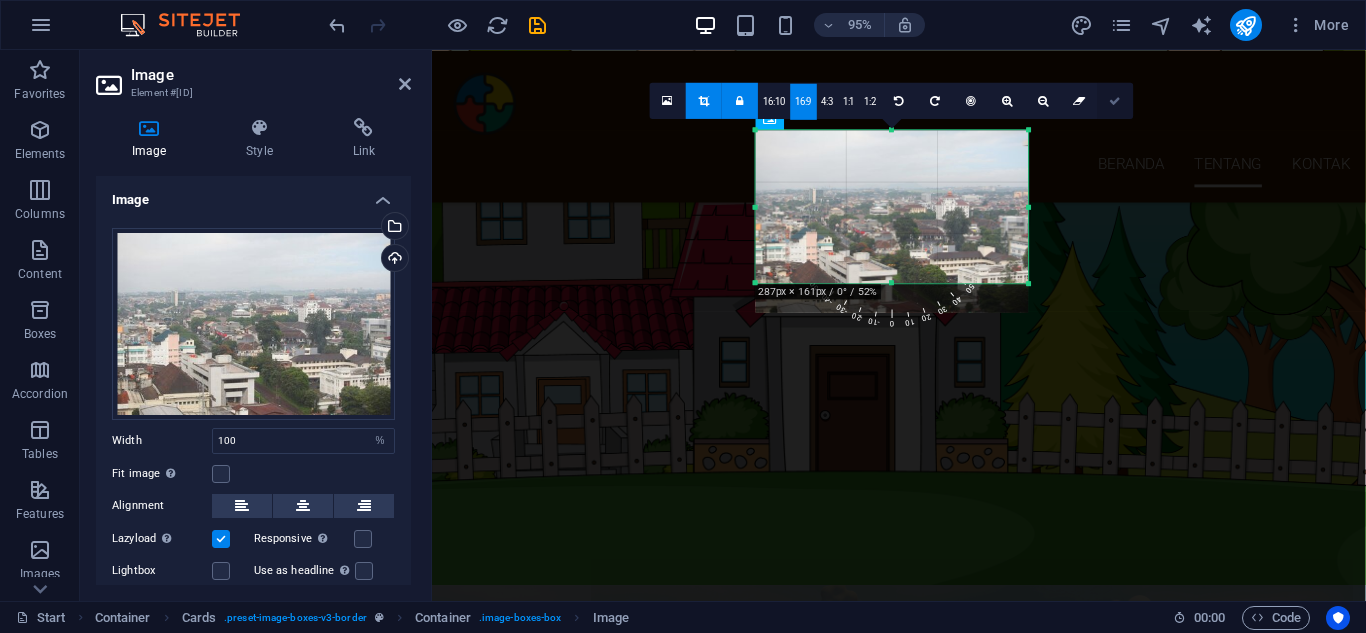 click at bounding box center (1116, 100) 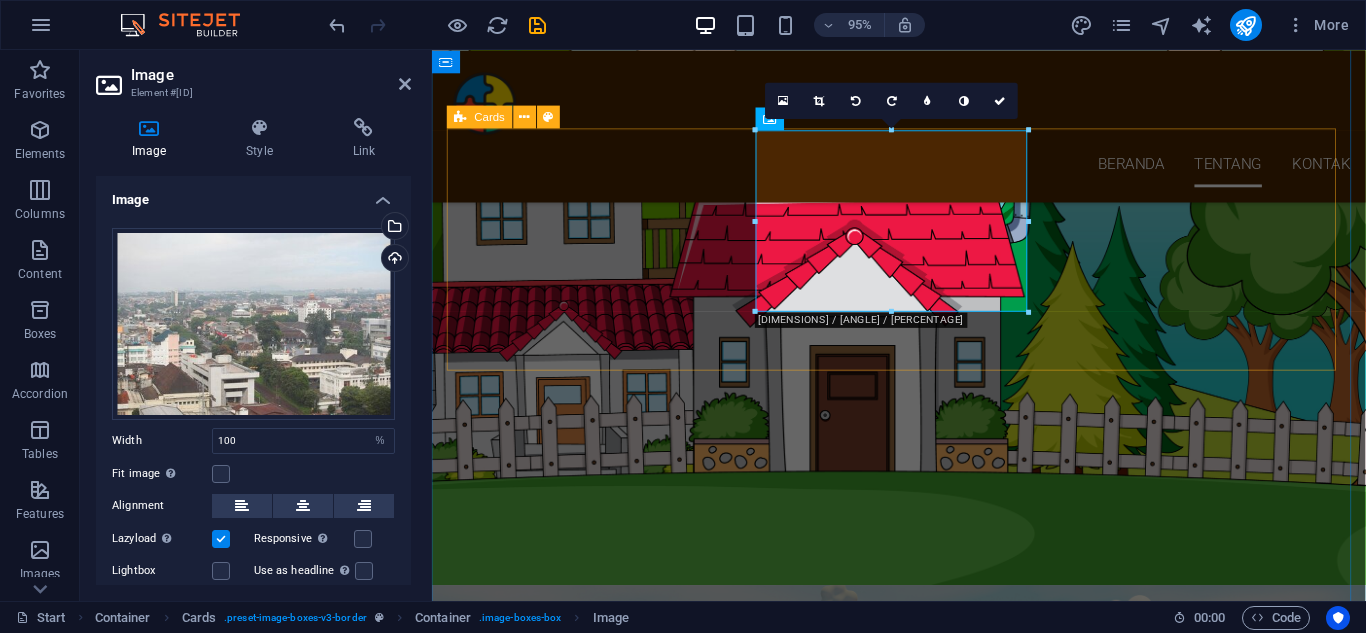 click on "[CITY] [CITY] [CITY]" at bounding box center (923, 2262) 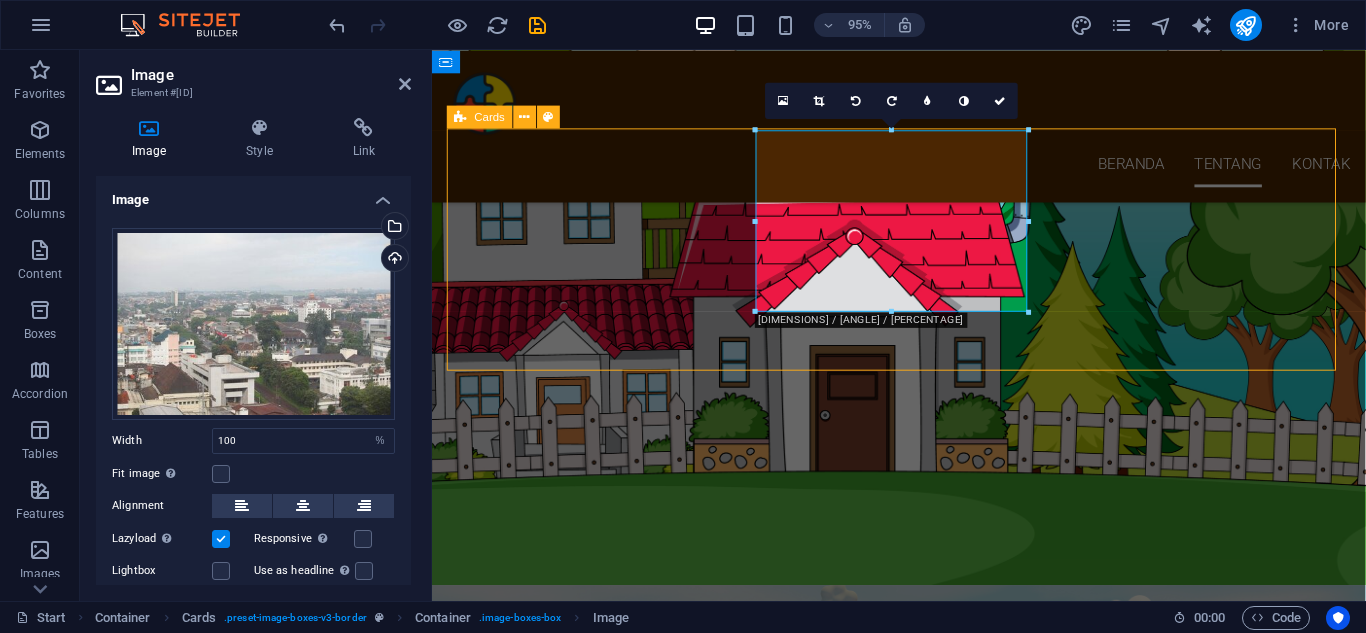 click on "[CITY] [CITY] [CITY]" at bounding box center (923, 2262) 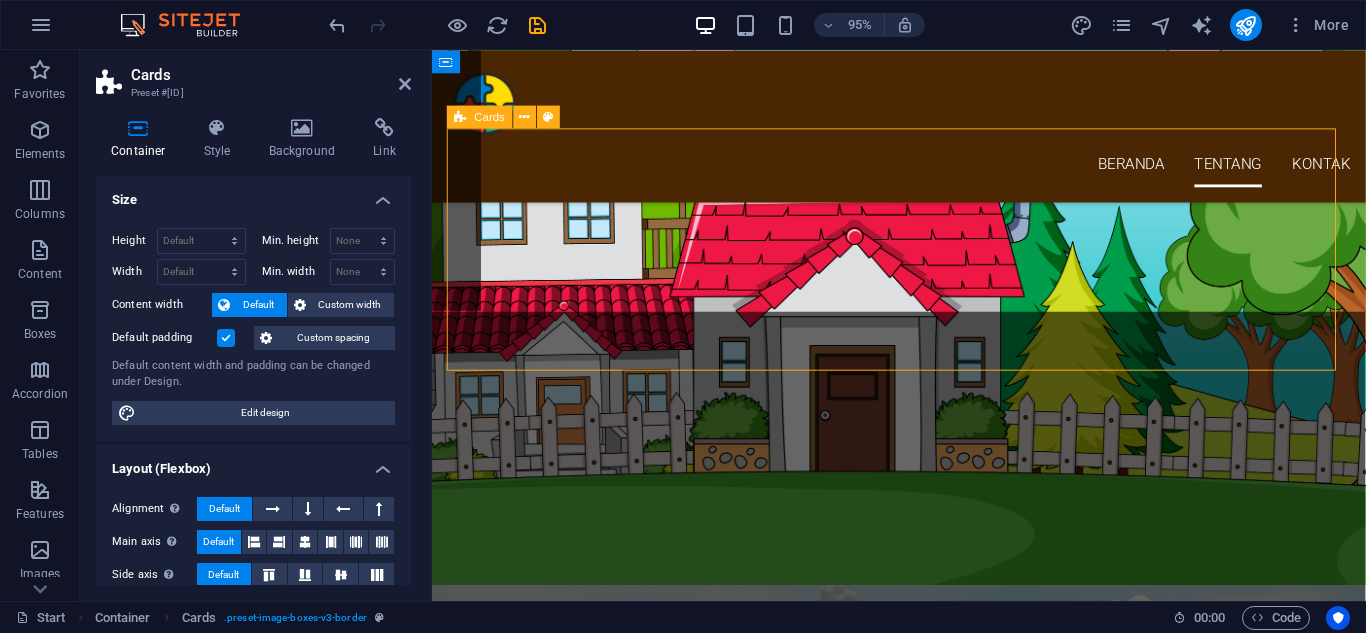 click on "[CITY] [CITY] [CITY]" at bounding box center [923, 2262] 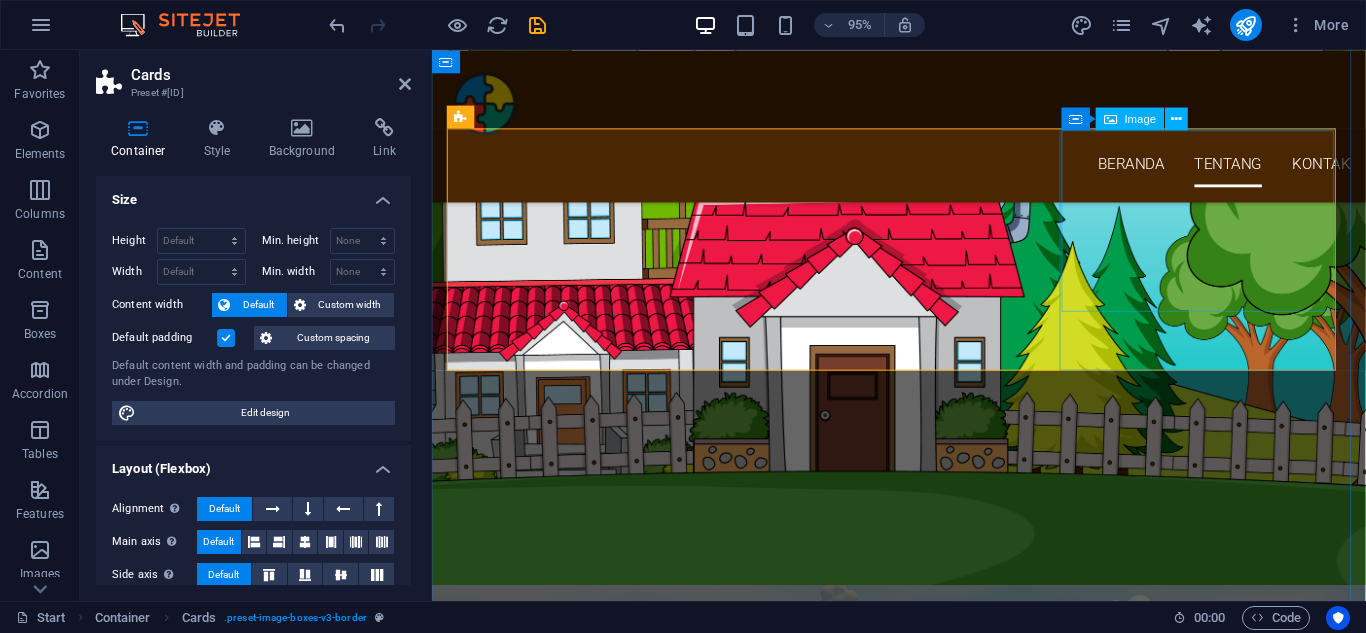 click at bounding box center [596, 2475] 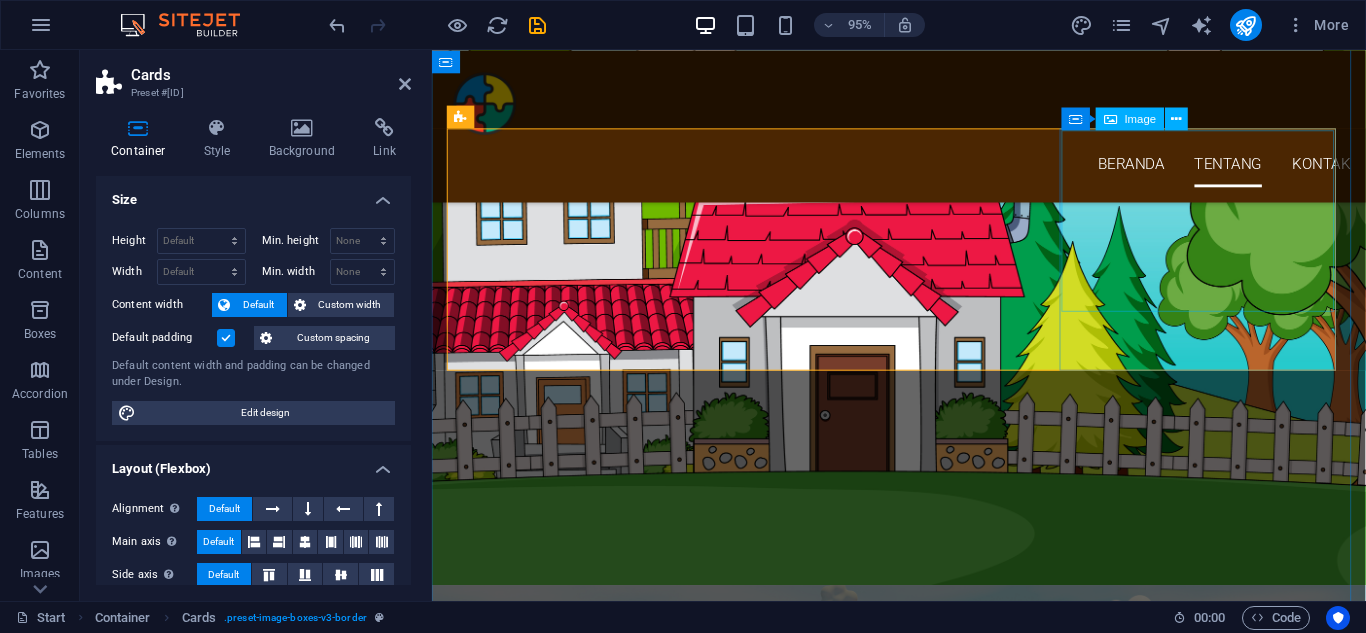 click at bounding box center (596, 2475) 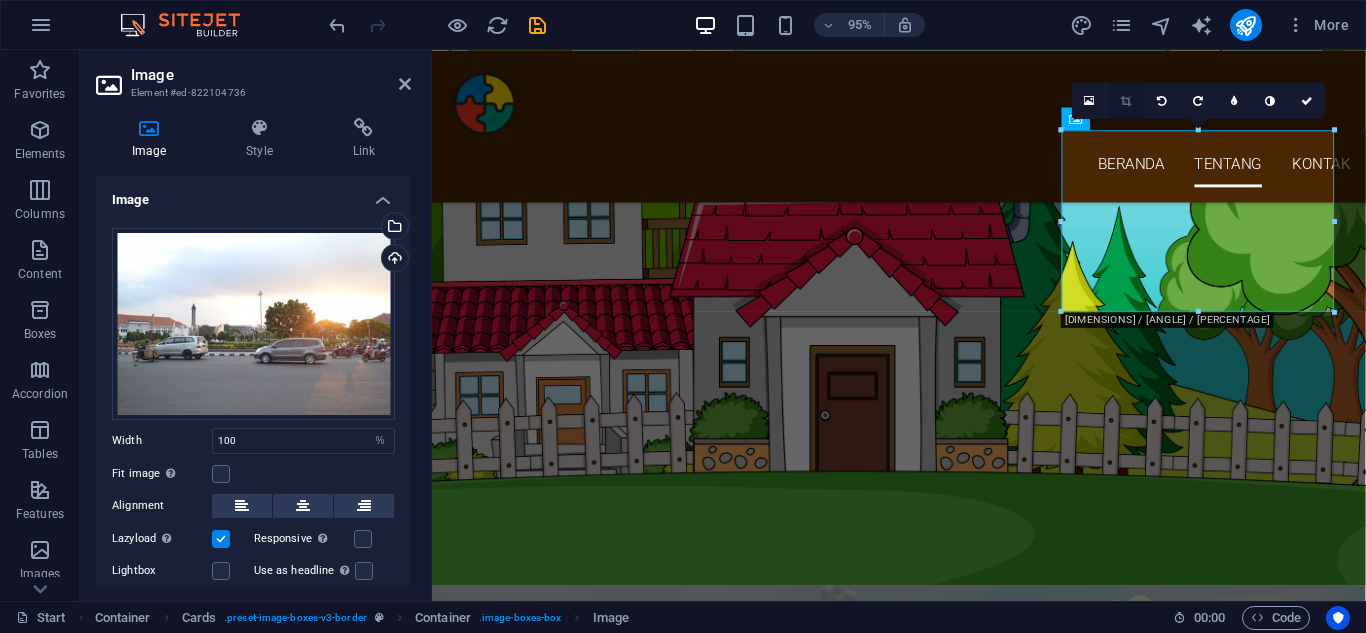 click at bounding box center [1126, 100] 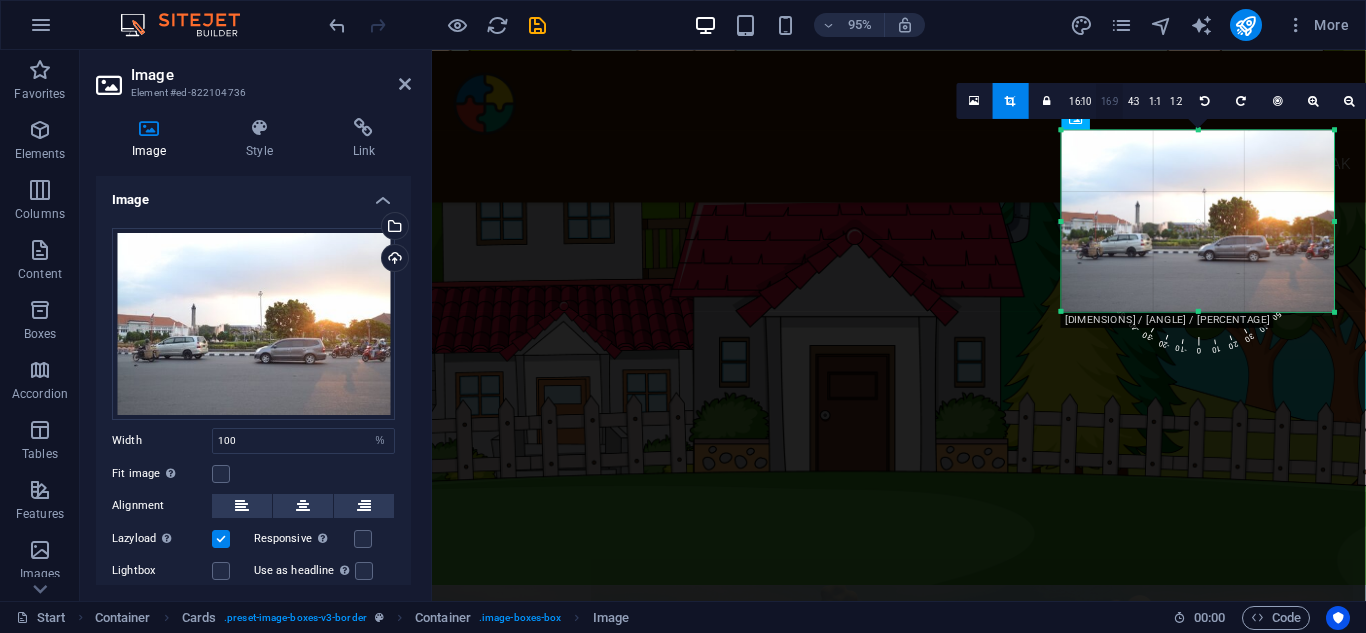 click on "16:9" at bounding box center [1110, 101] 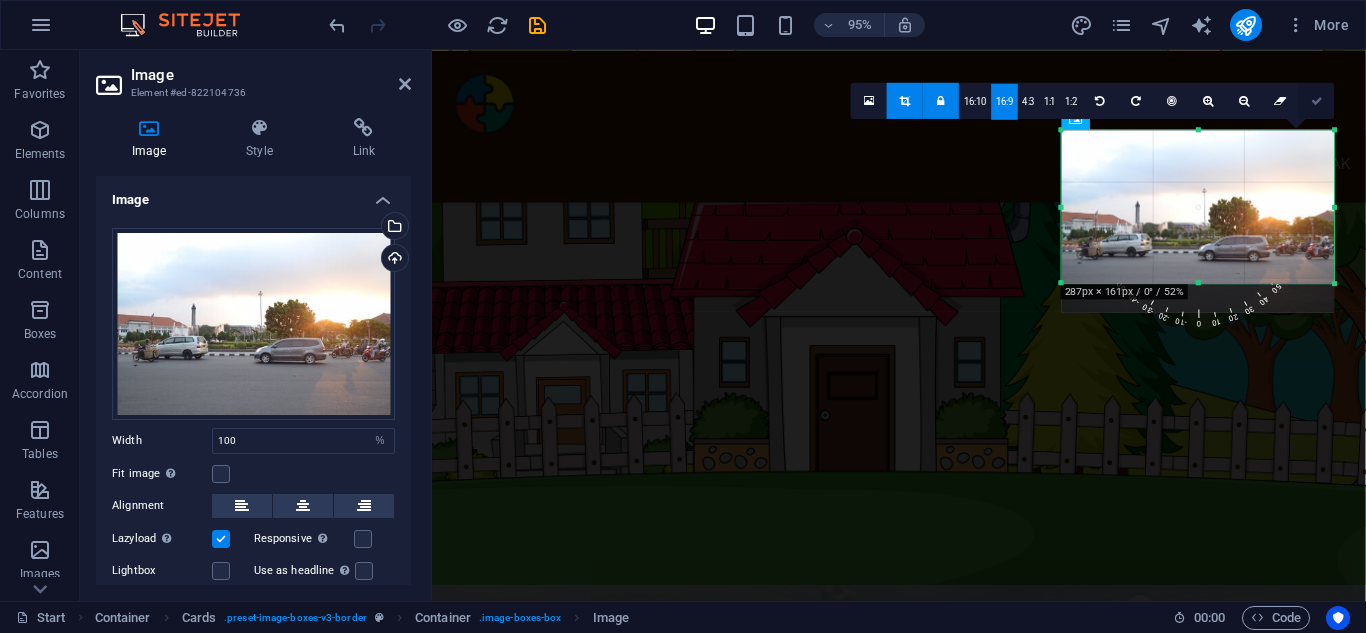 click at bounding box center (1317, 100) 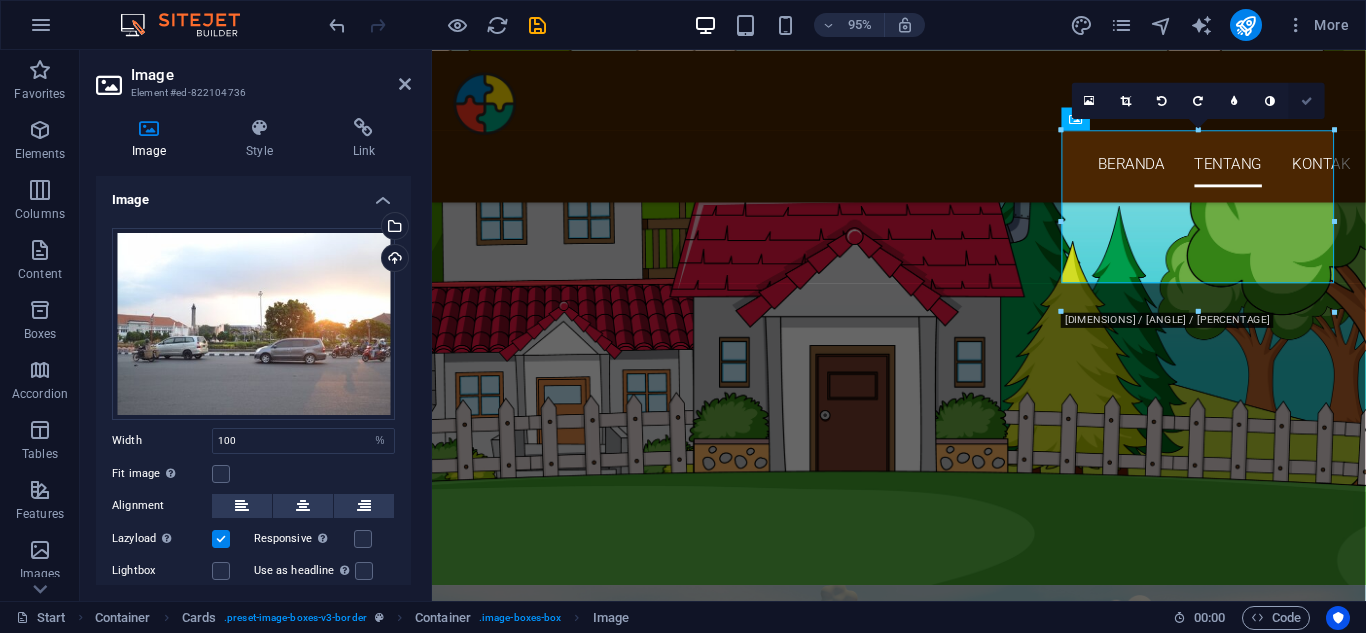 click at bounding box center (1307, 100) 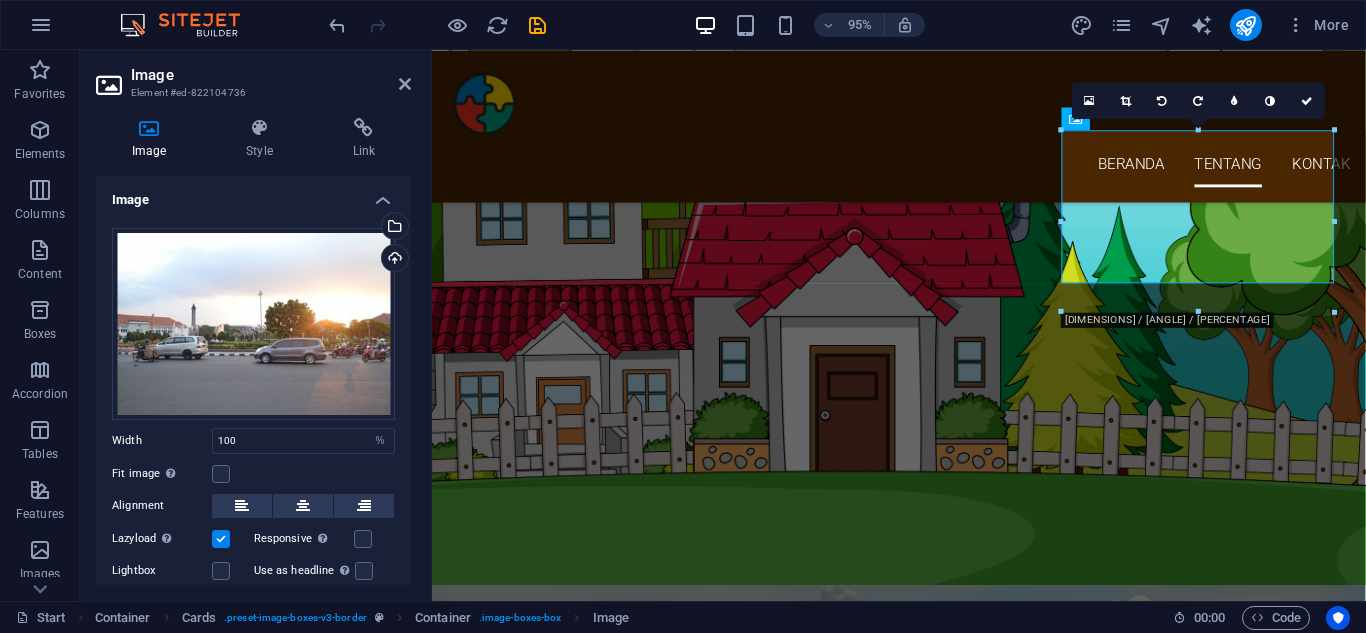 scroll, scrollTop: 1500, scrollLeft: 0, axis: vertical 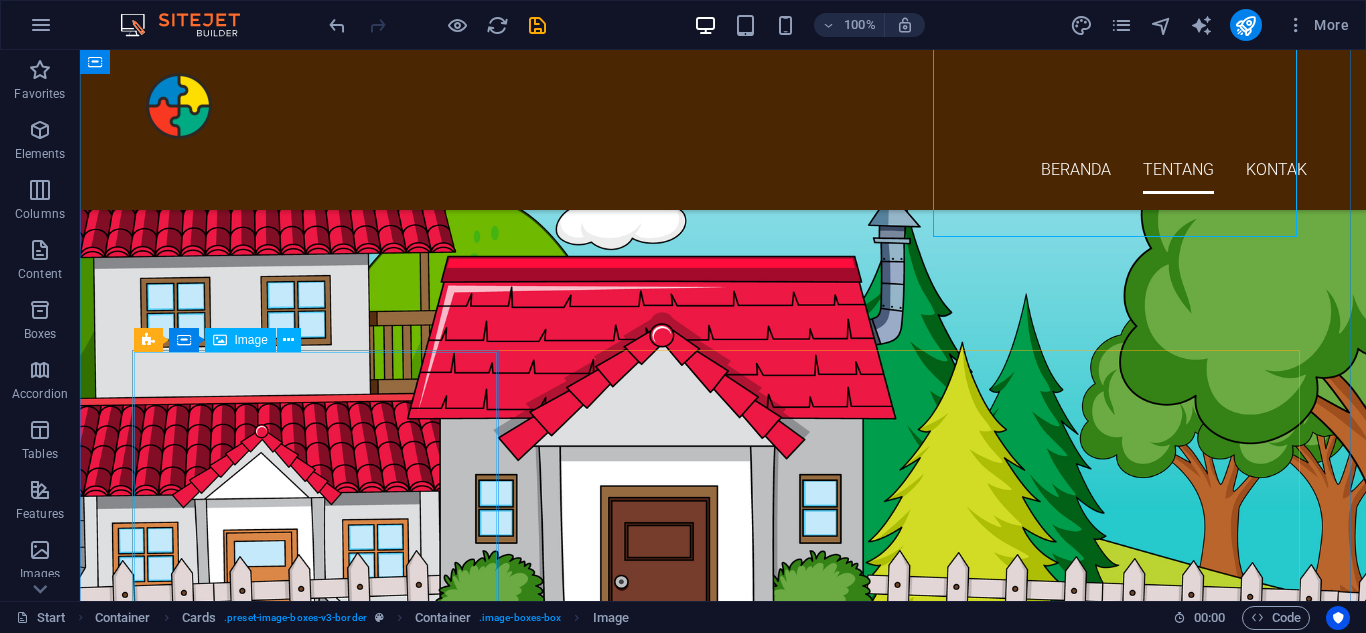 click at bounding box center [323, 3351] 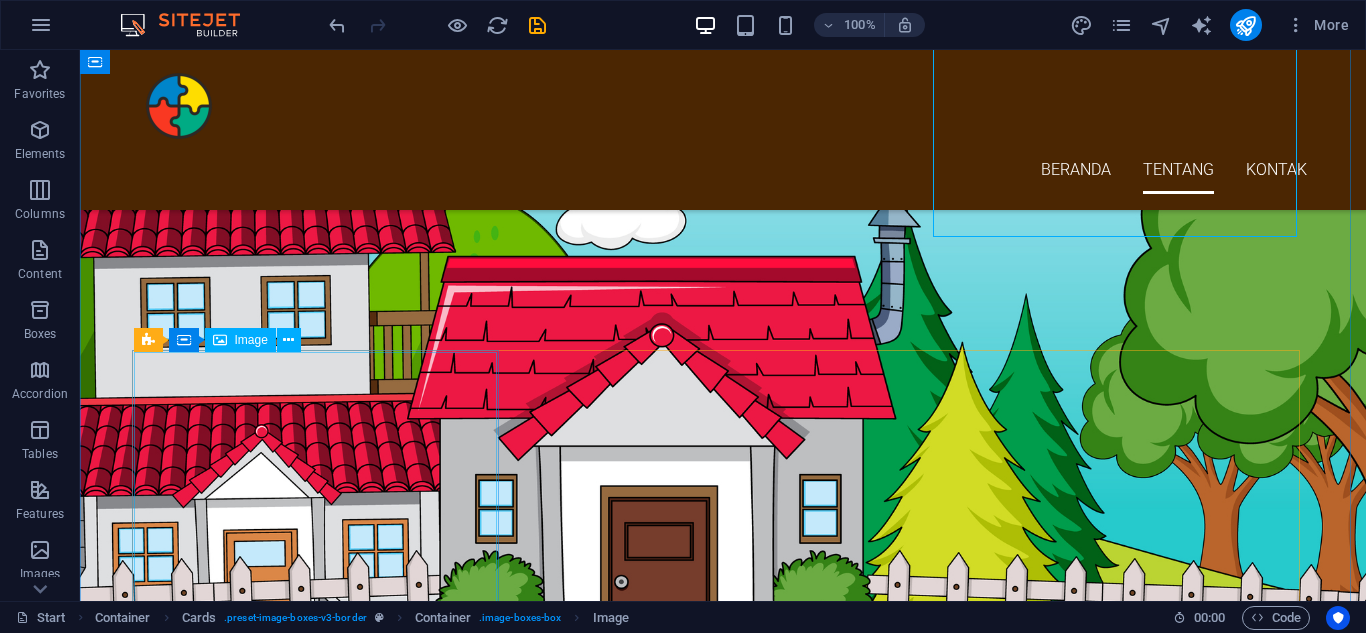 click at bounding box center (323, 3351) 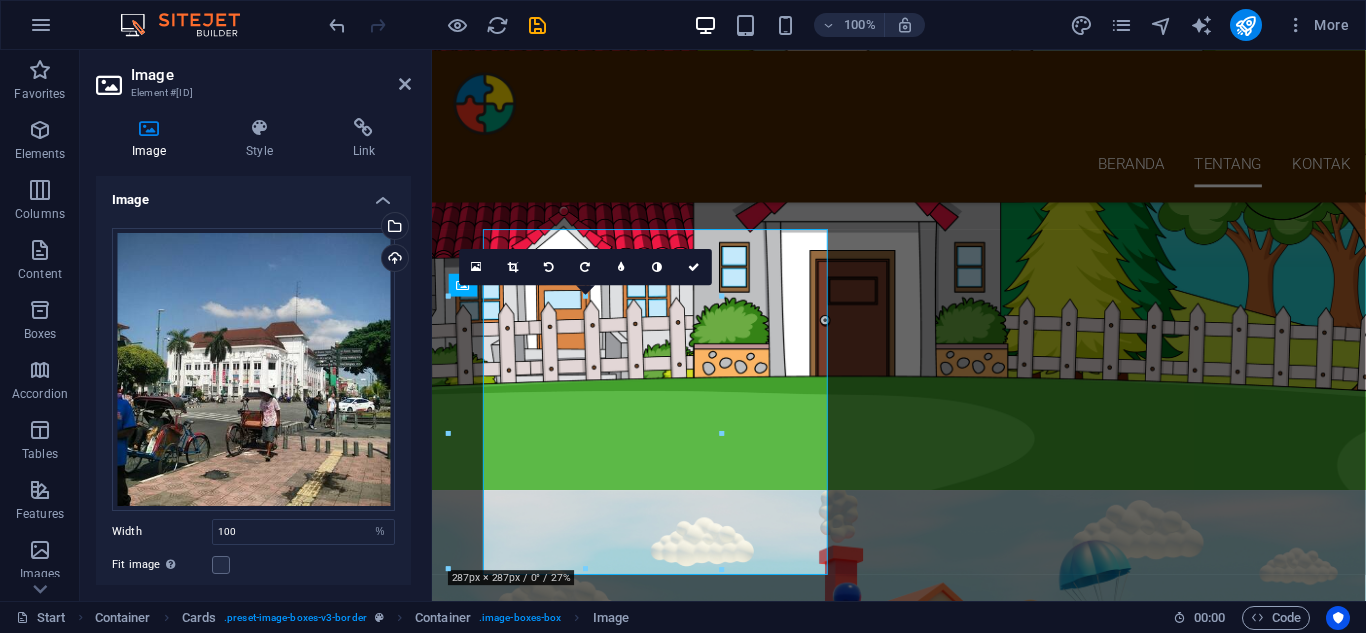 click on "Drag files here, click to choose files or select files from Files or our free stock photos & videos" at bounding box center (253, 369) 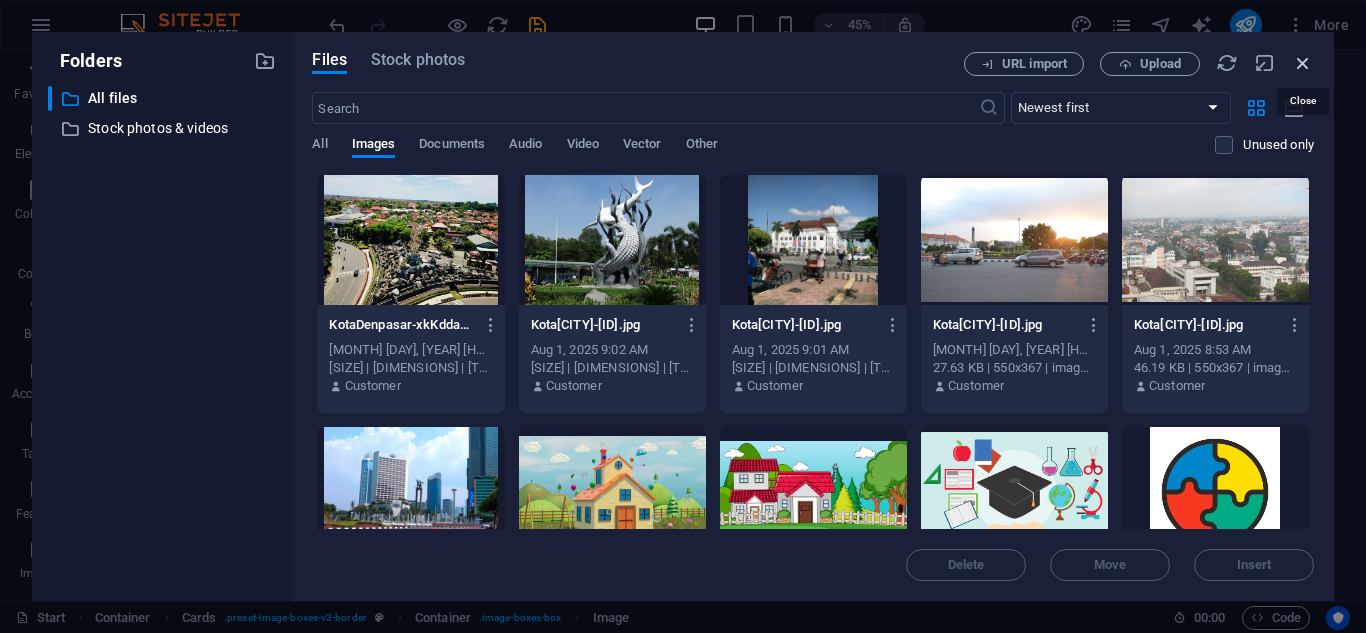 click at bounding box center (1303, 63) 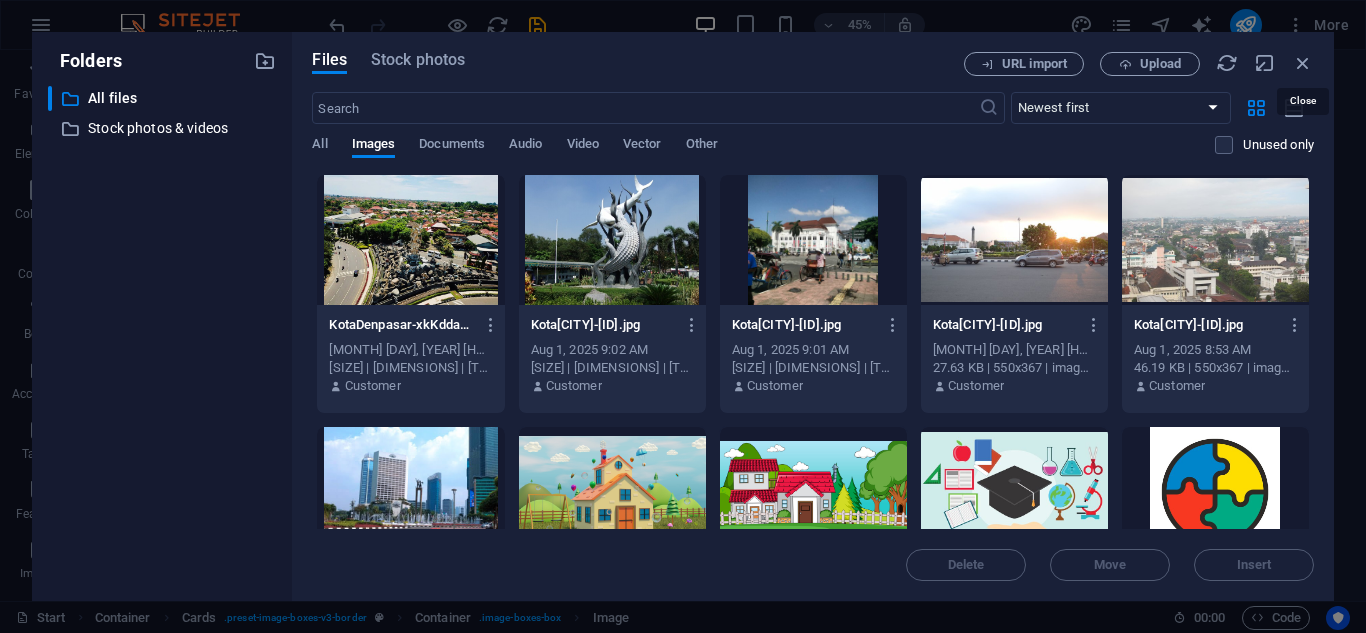 scroll, scrollTop: 1714, scrollLeft: 0, axis: vertical 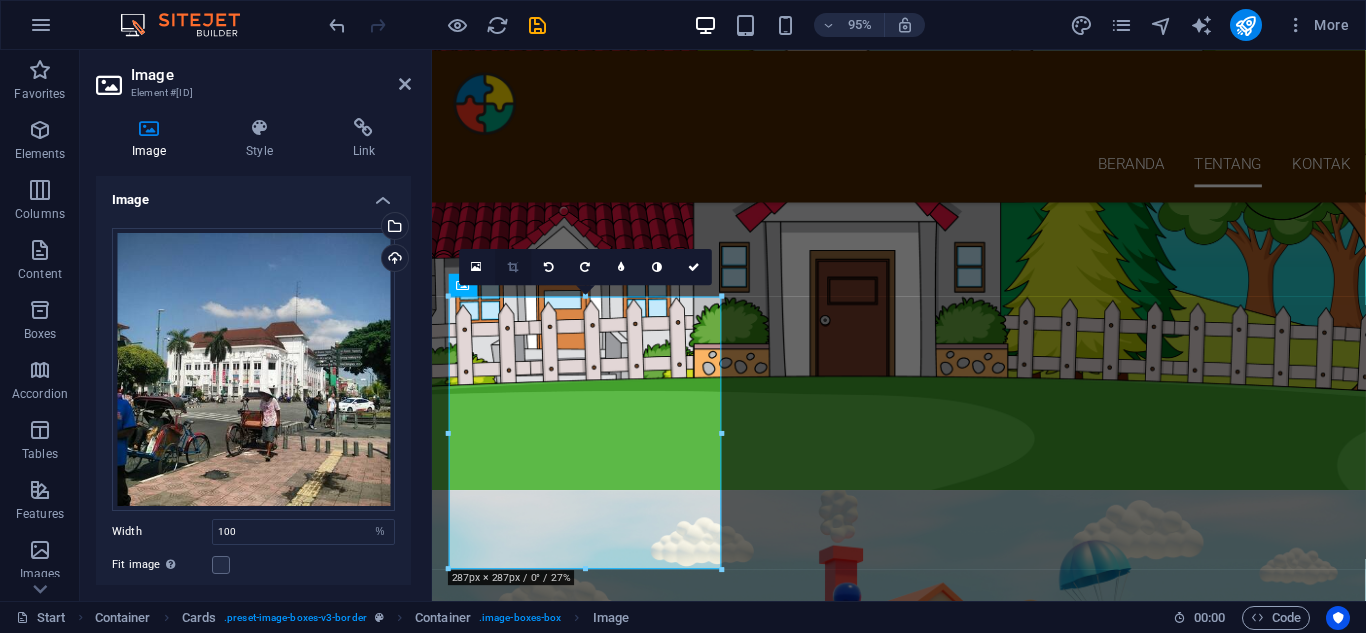 click at bounding box center (513, 266) 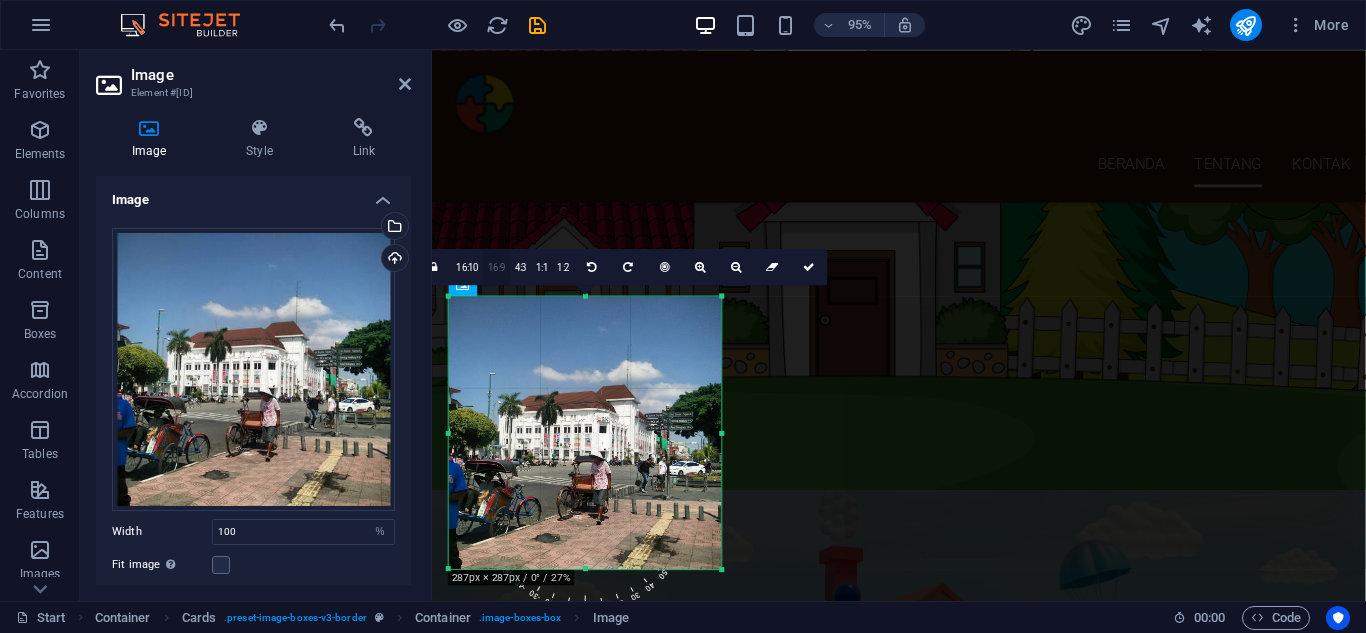 click on "16:9" at bounding box center (497, 268) 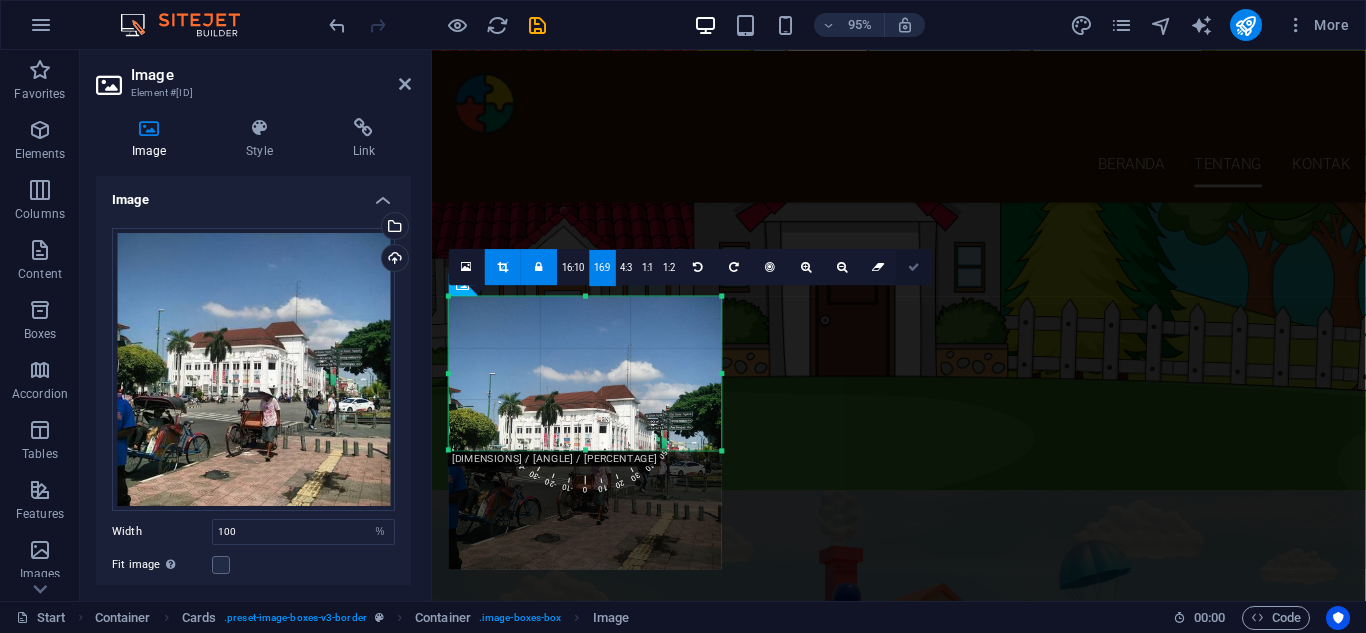 click at bounding box center [915, 266] 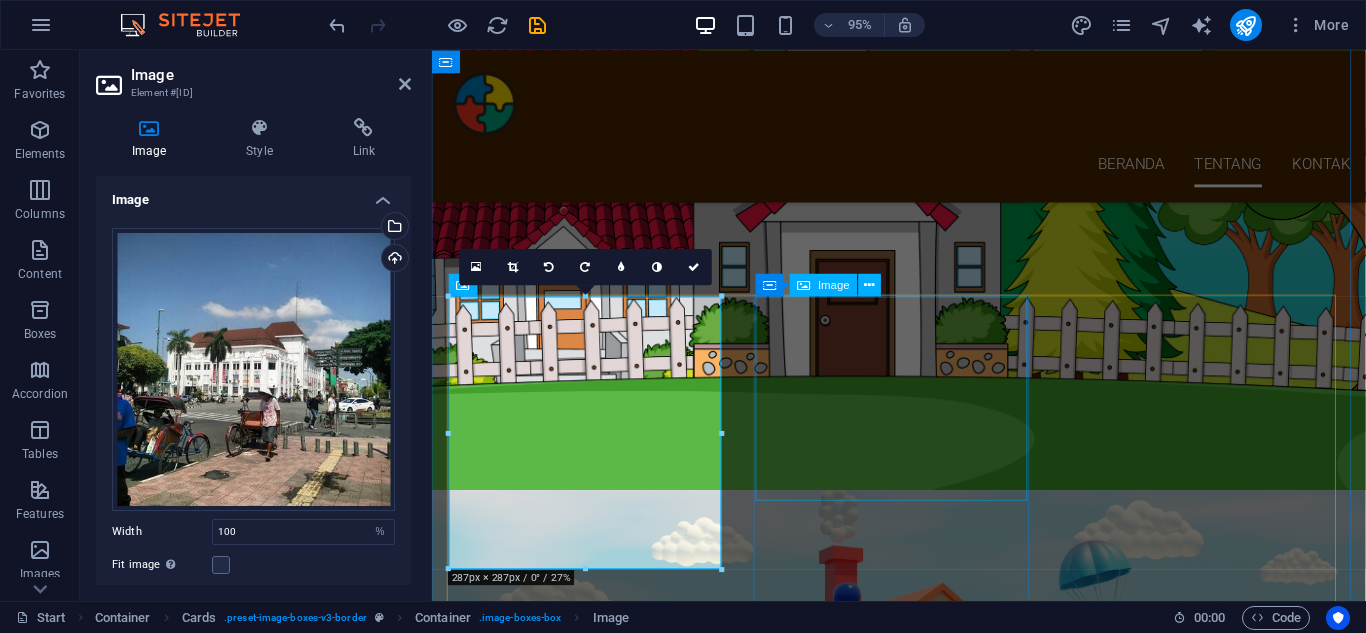 click at bounding box center [596, 2909] 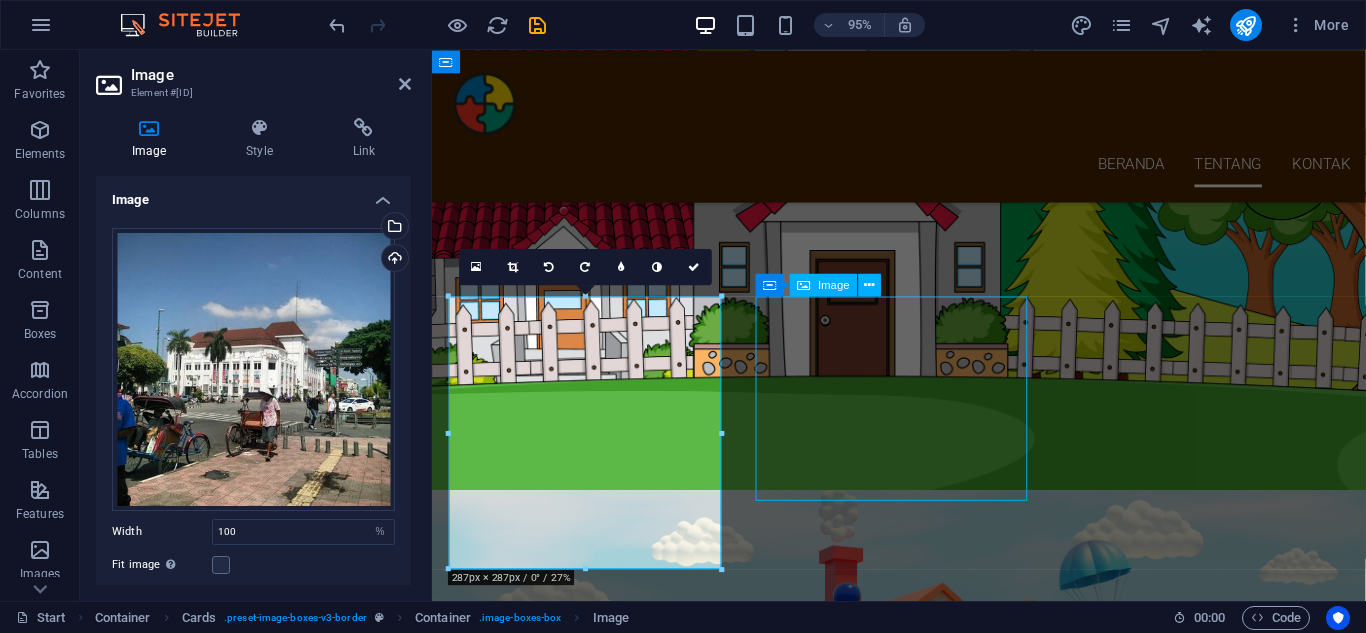 click at bounding box center [596, 2909] 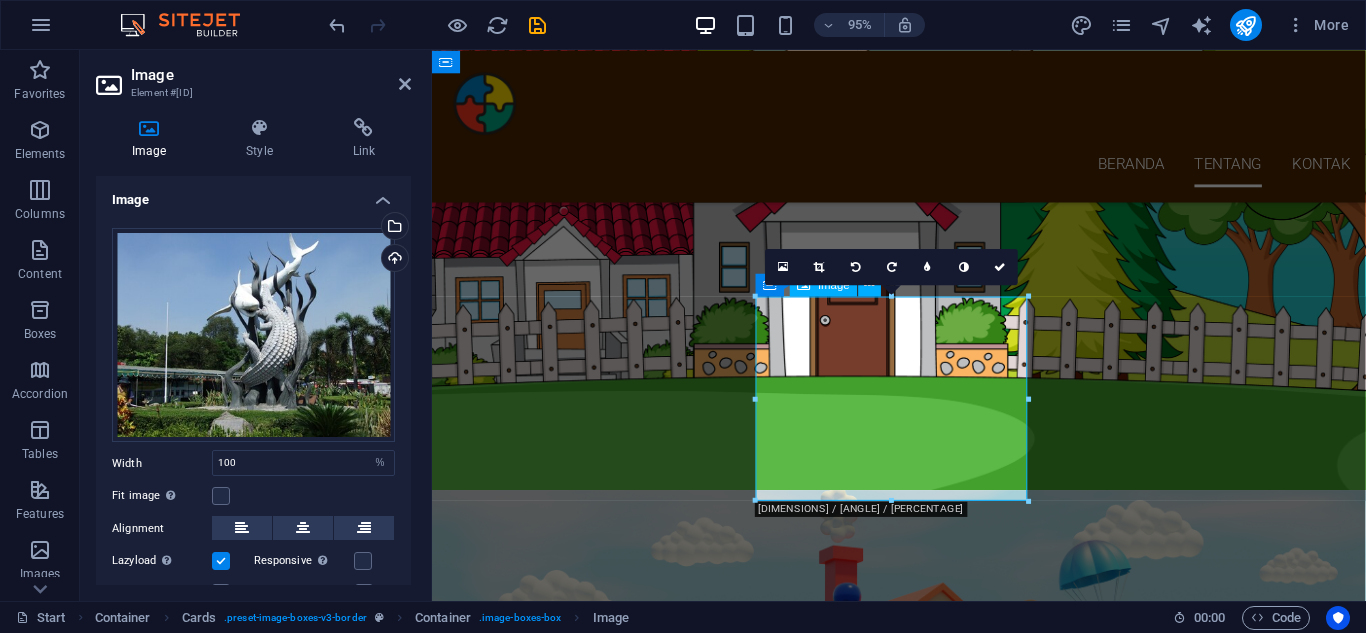 click at bounding box center (596, 2909) 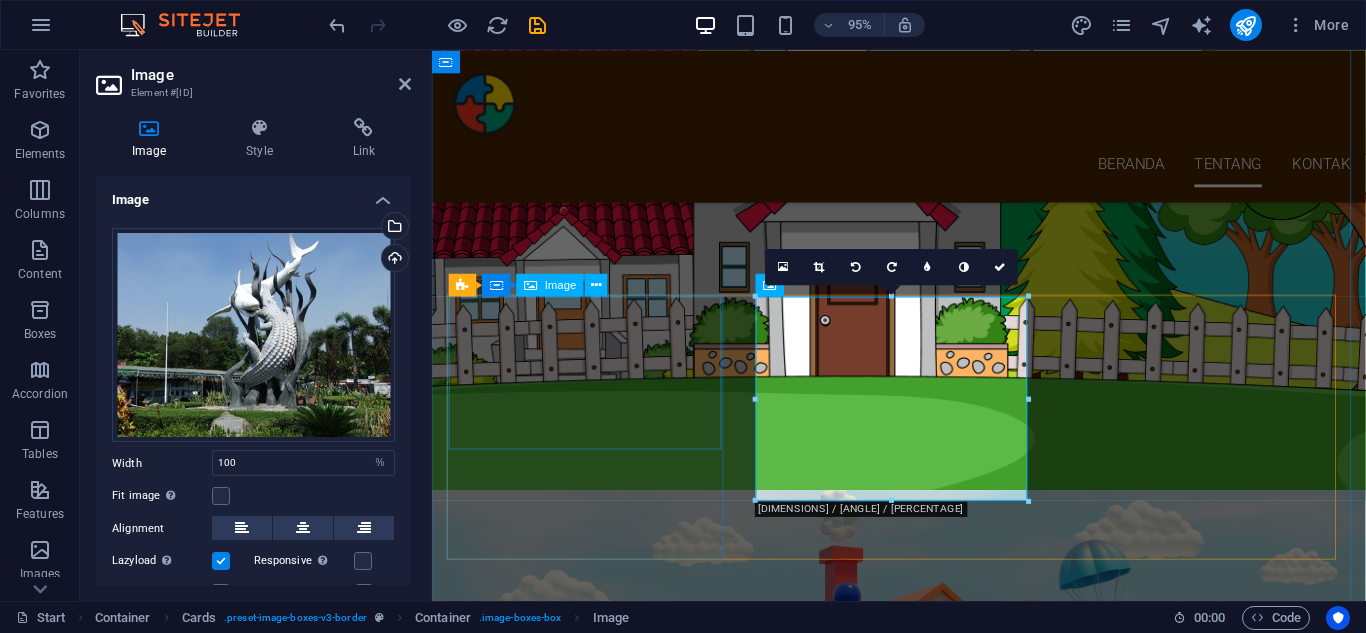 click at bounding box center [596, 2638] 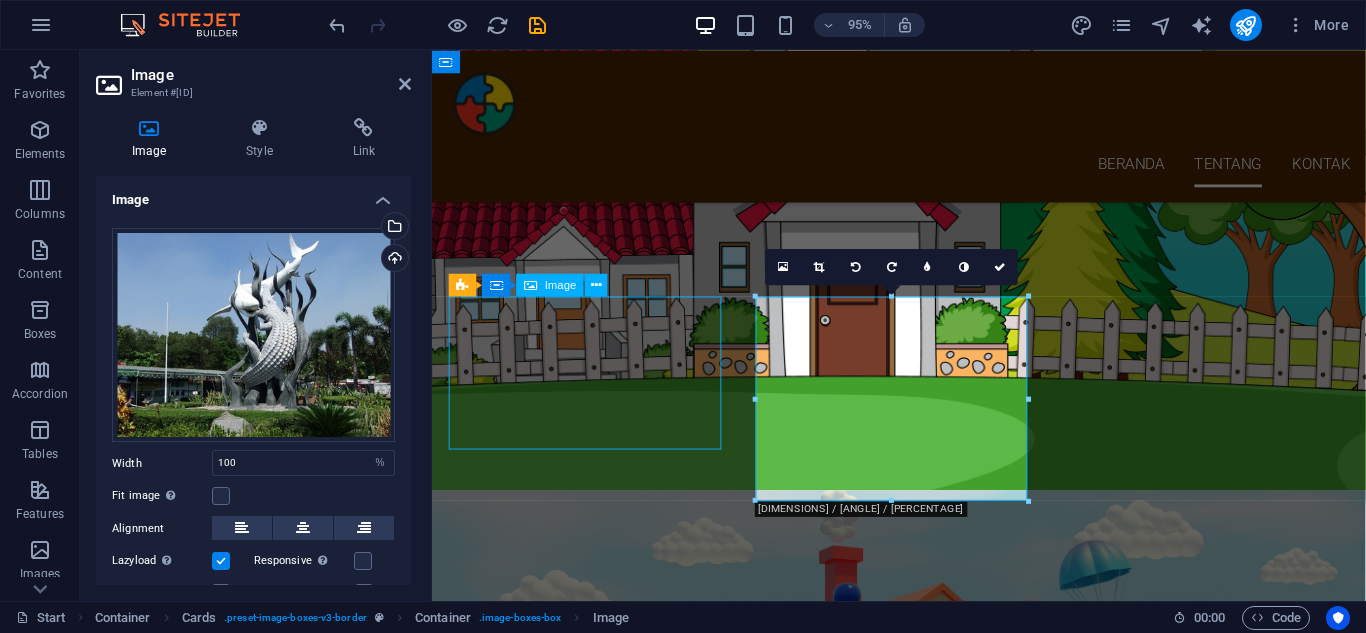 click at bounding box center (596, 2638) 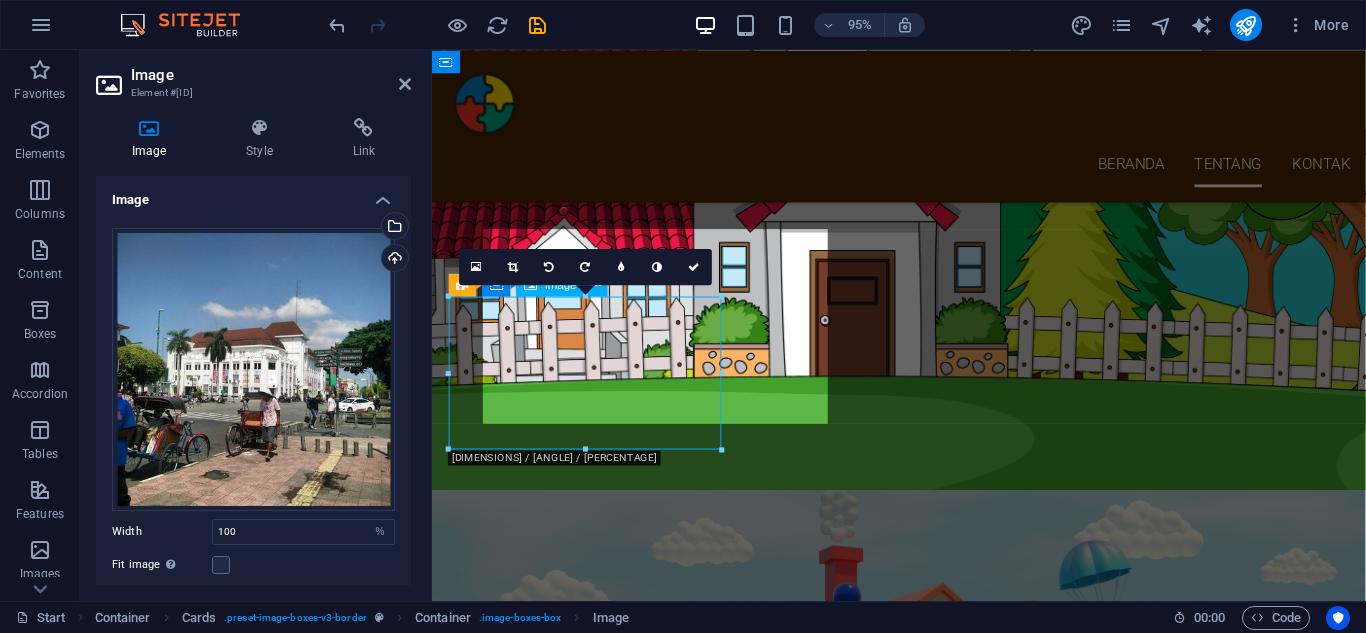 click at bounding box center [596, 2638] 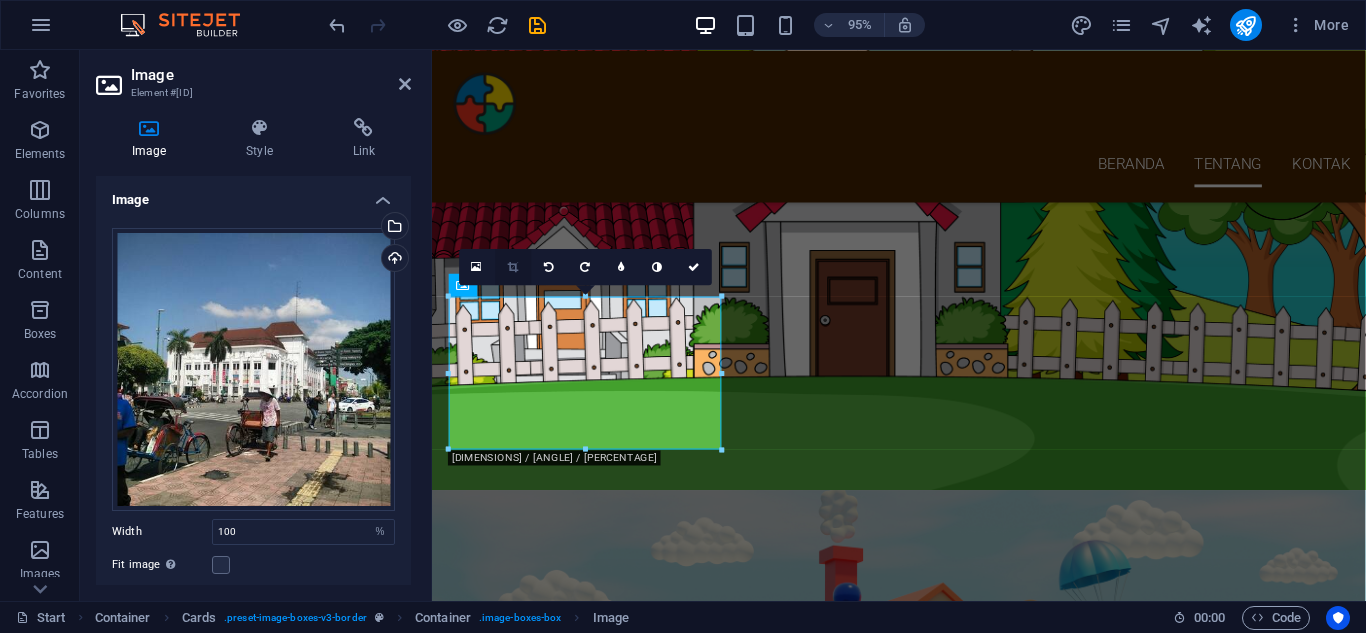 click at bounding box center [513, 266] 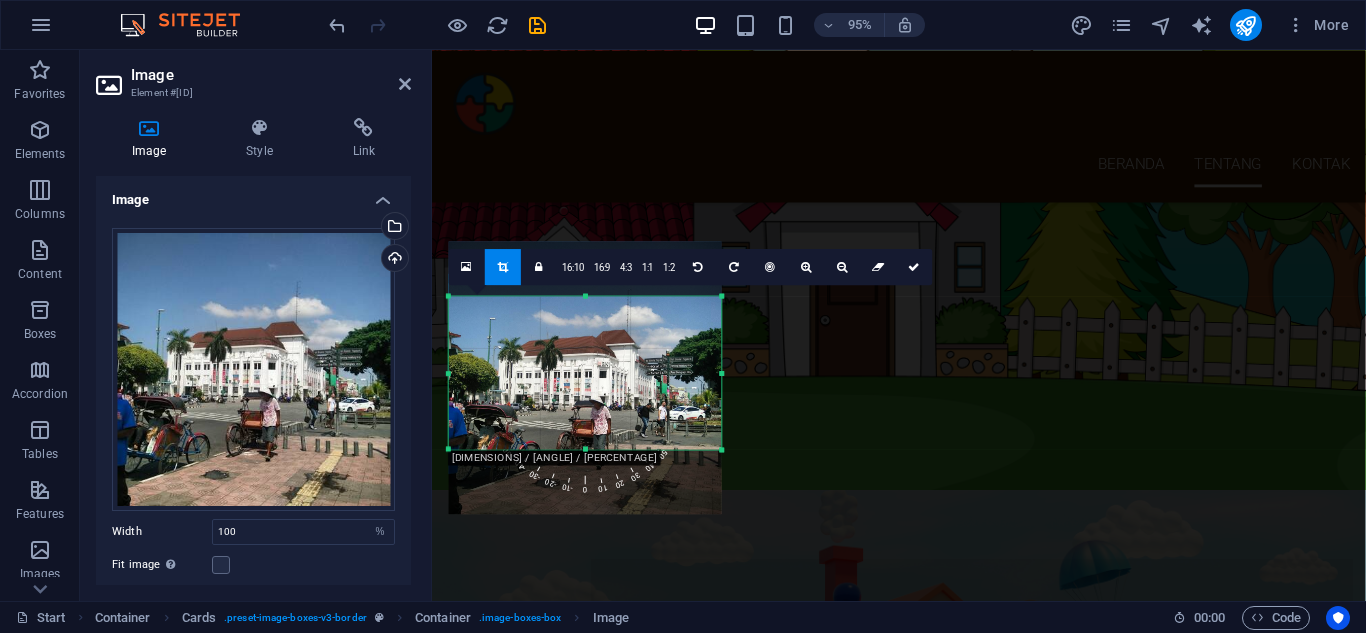 drag, startPoint x: 560, startPoint y: 376, endPoint x: 560, endPoint y: 318, distance: 58 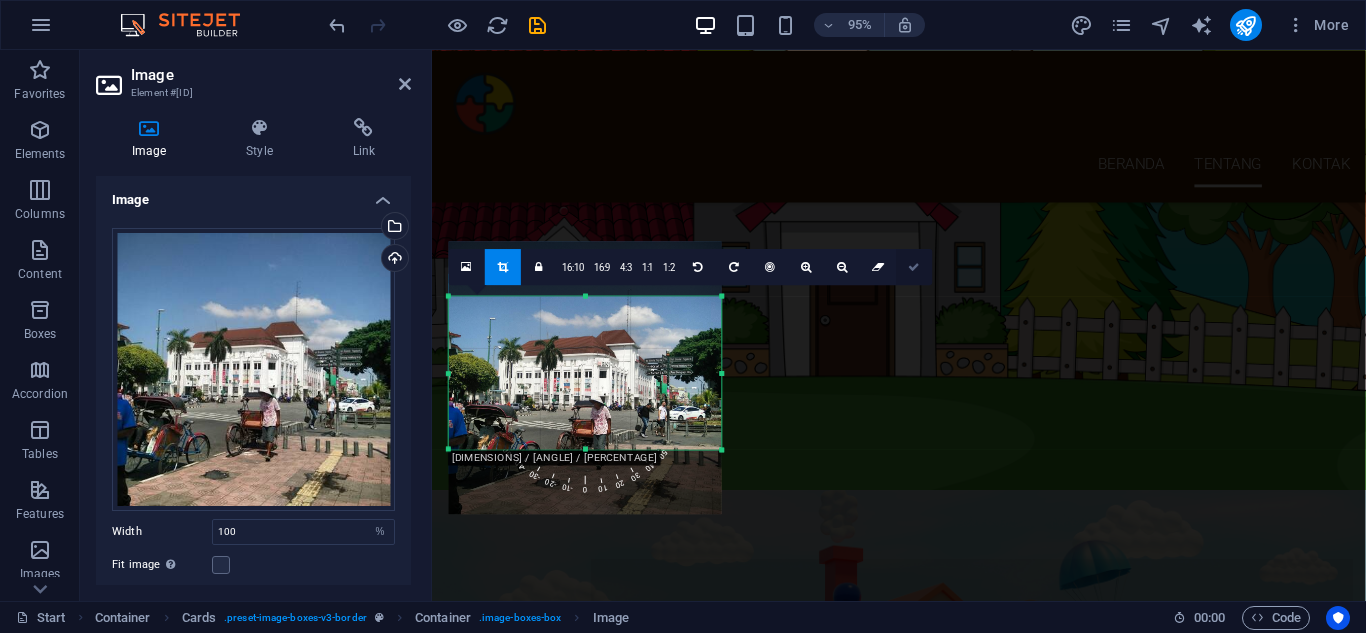 click at bounding box center [915, 266] 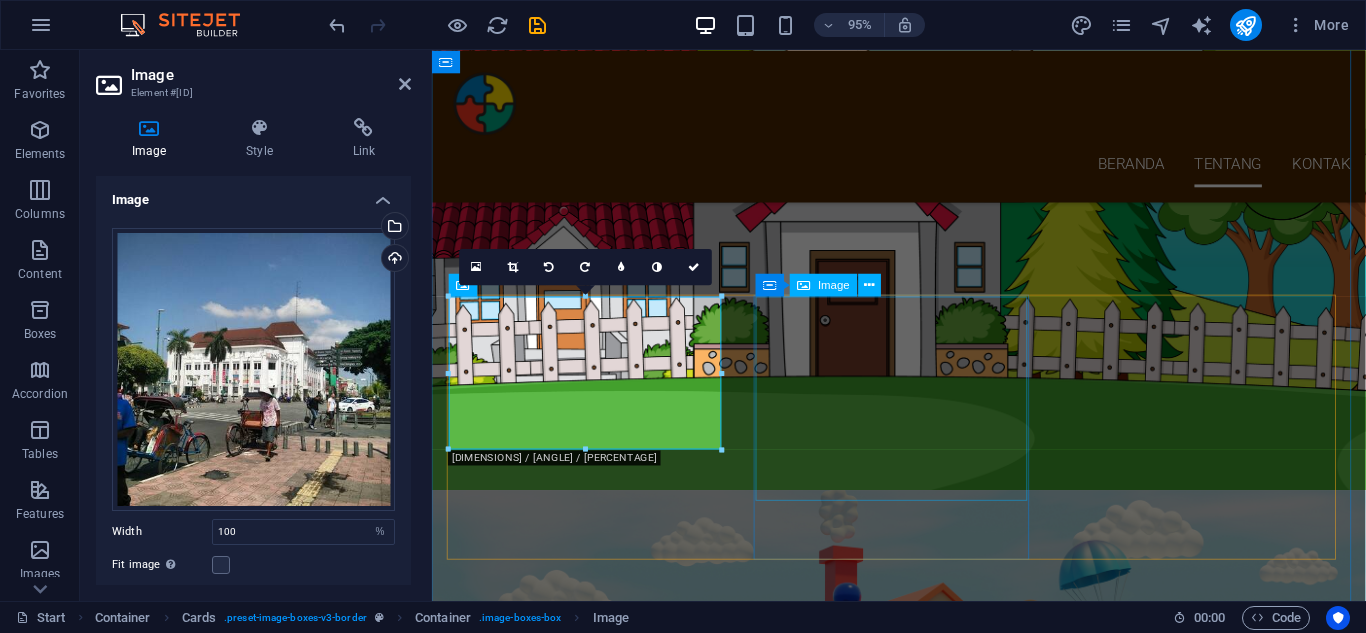 click at bounding box center (596, 2908) 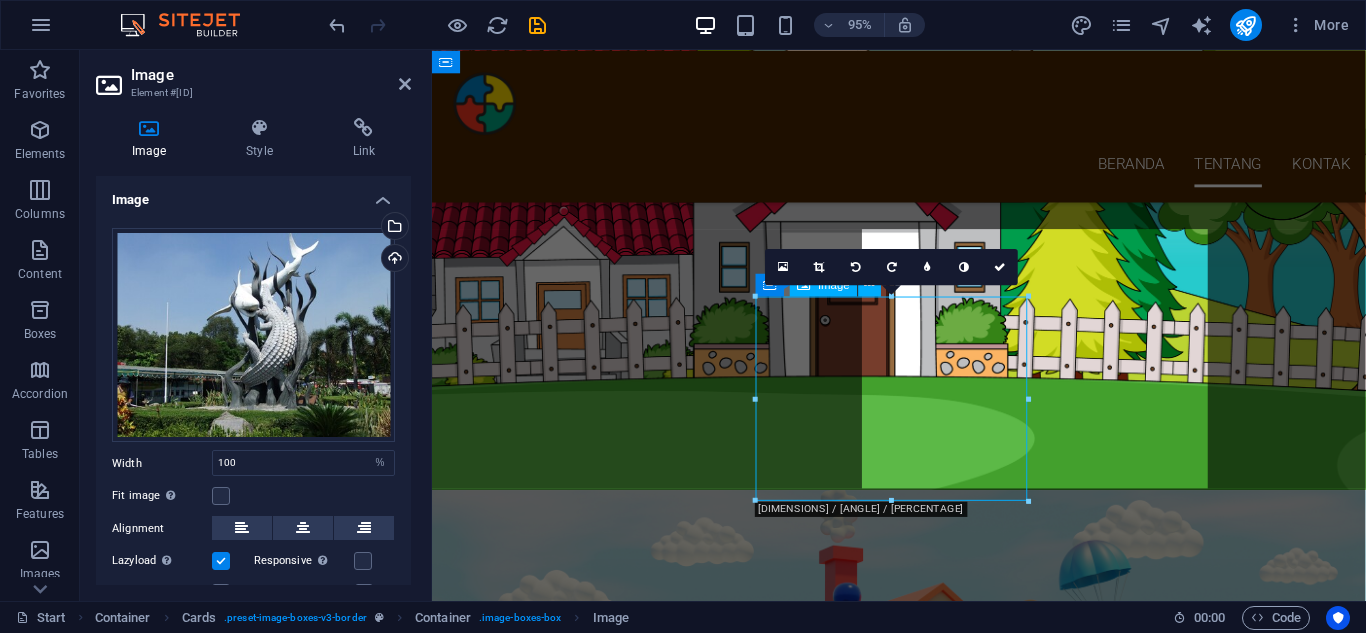 click at bounding box center [596, 2908] 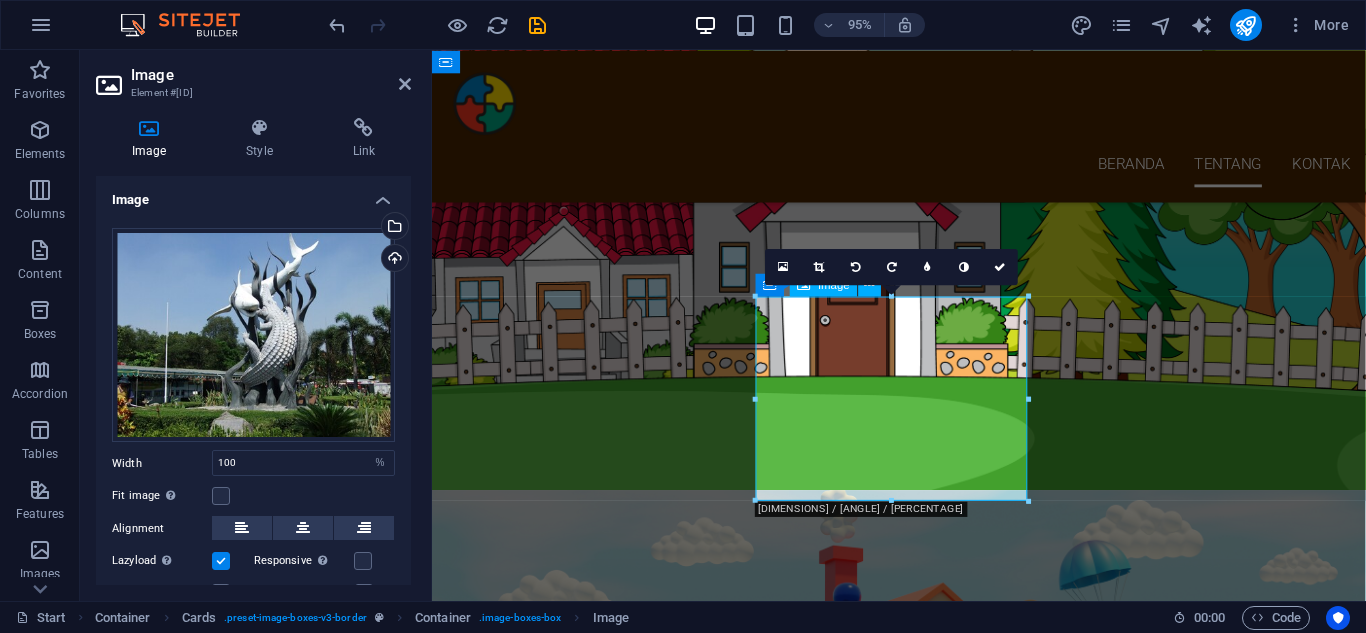 click at bounding box center (596, 2908) 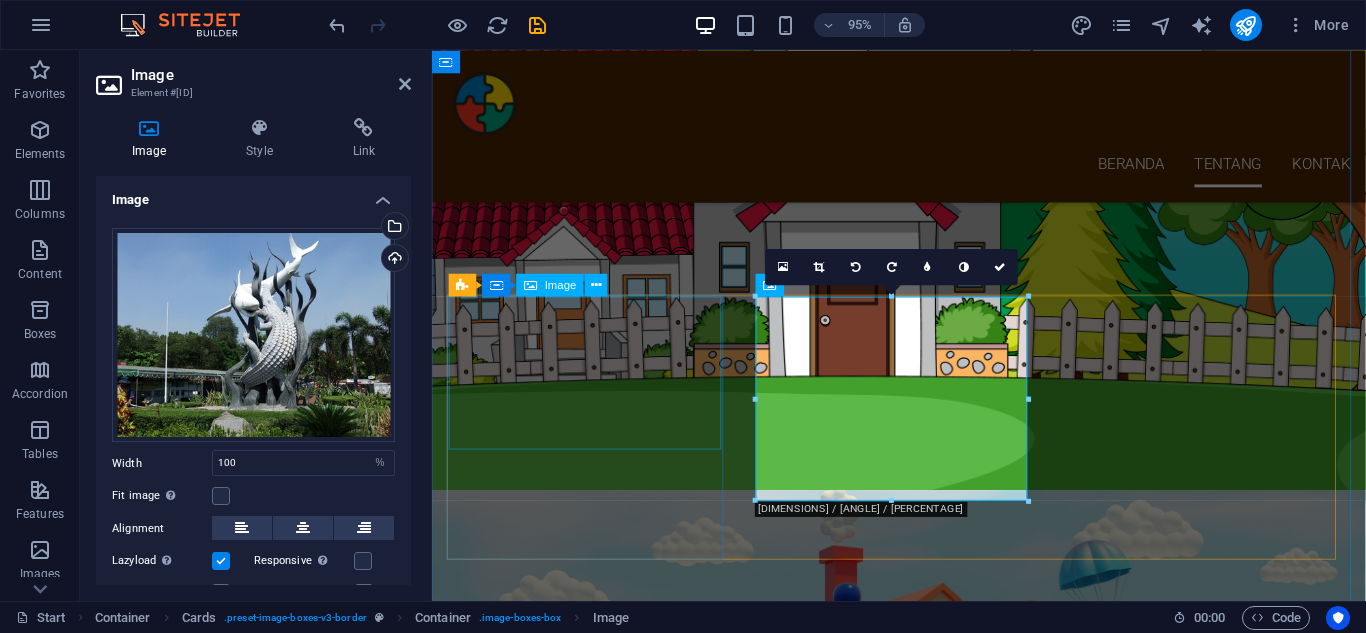 click at bounding box center (596, 2637) 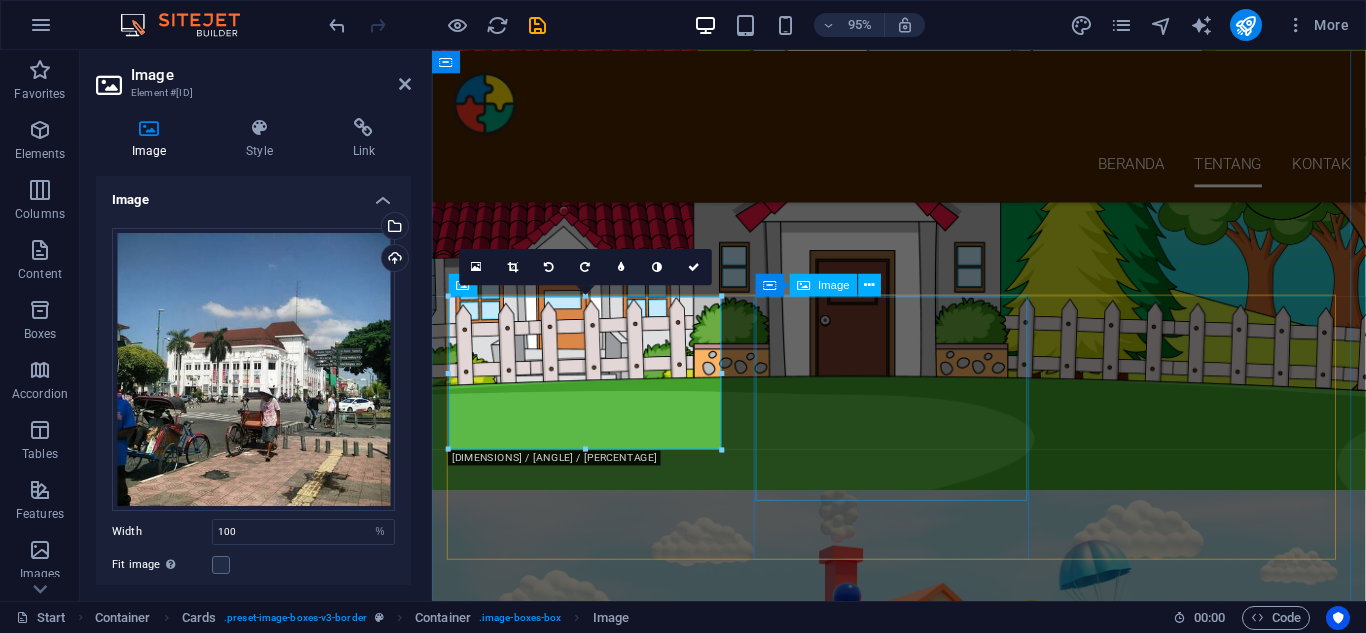 click at bounding box center (596, 2908) 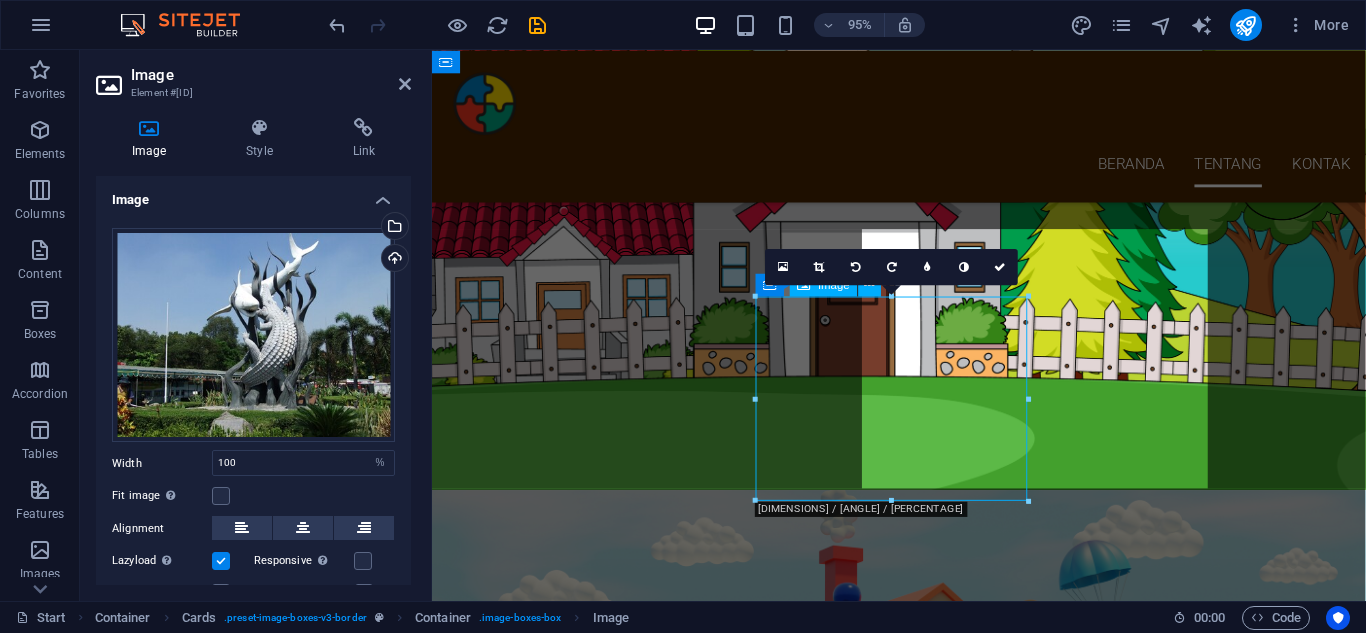 click at bounding box center (596, 2908) 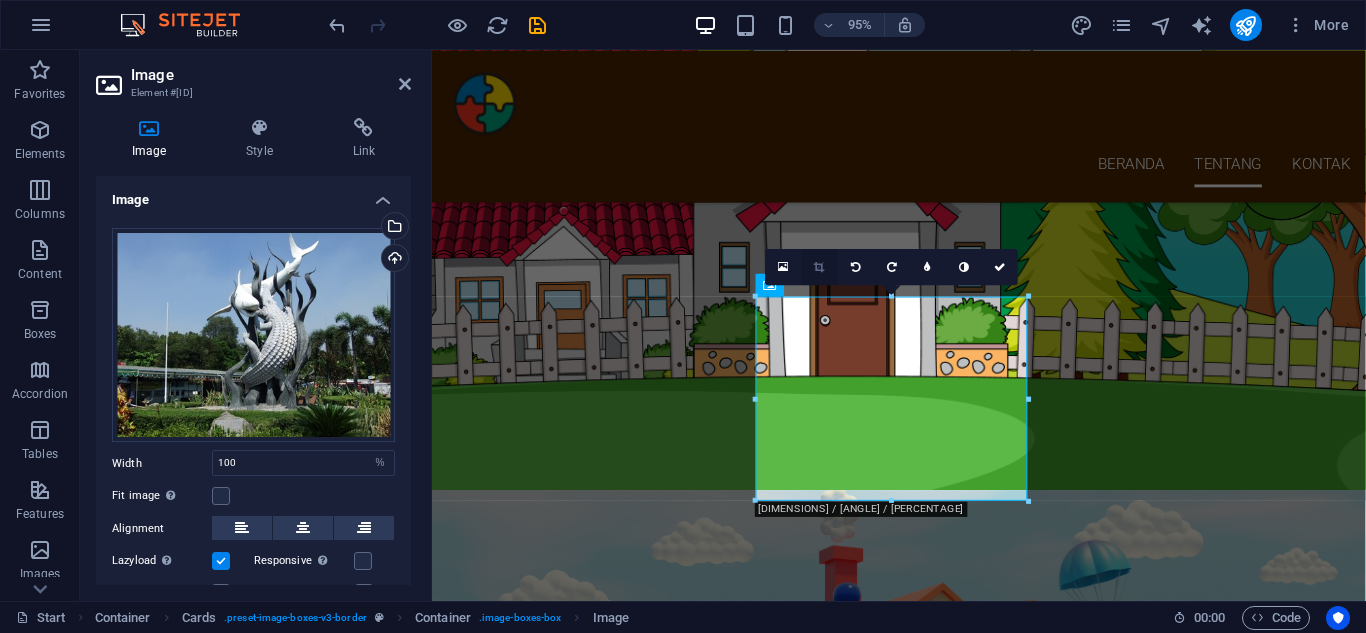 click at bounding box center [819, 266] 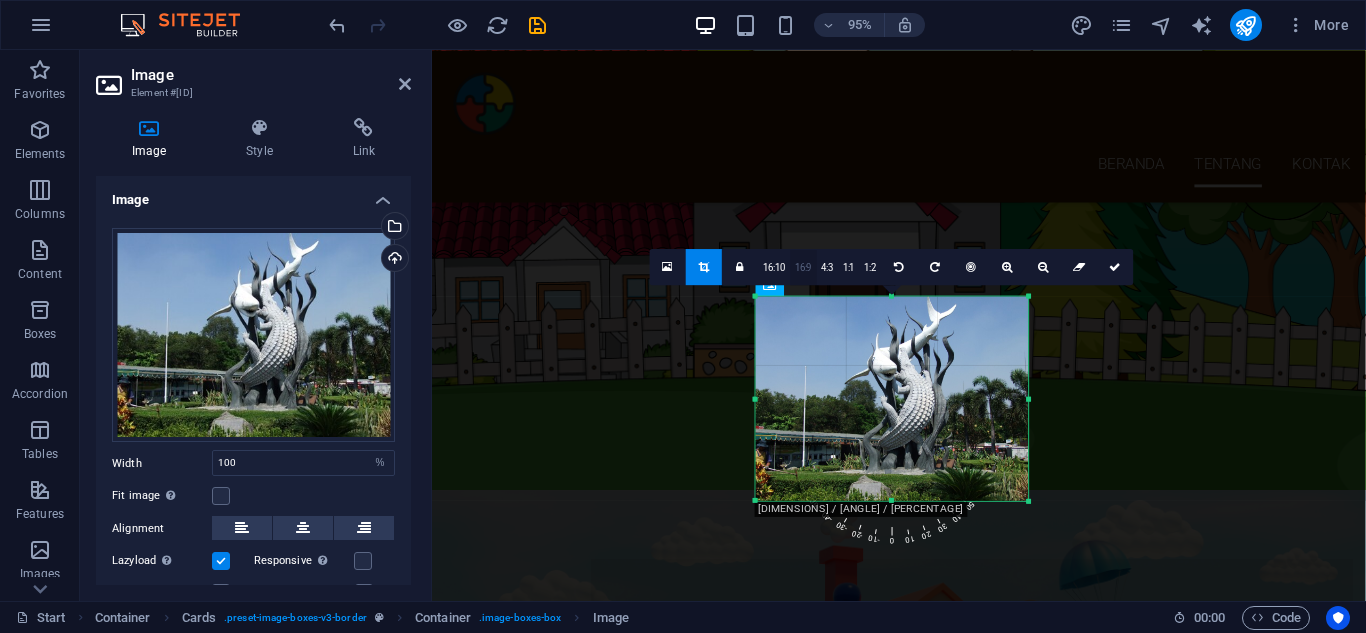 click on "16:9" at bounding box center (803, 268) 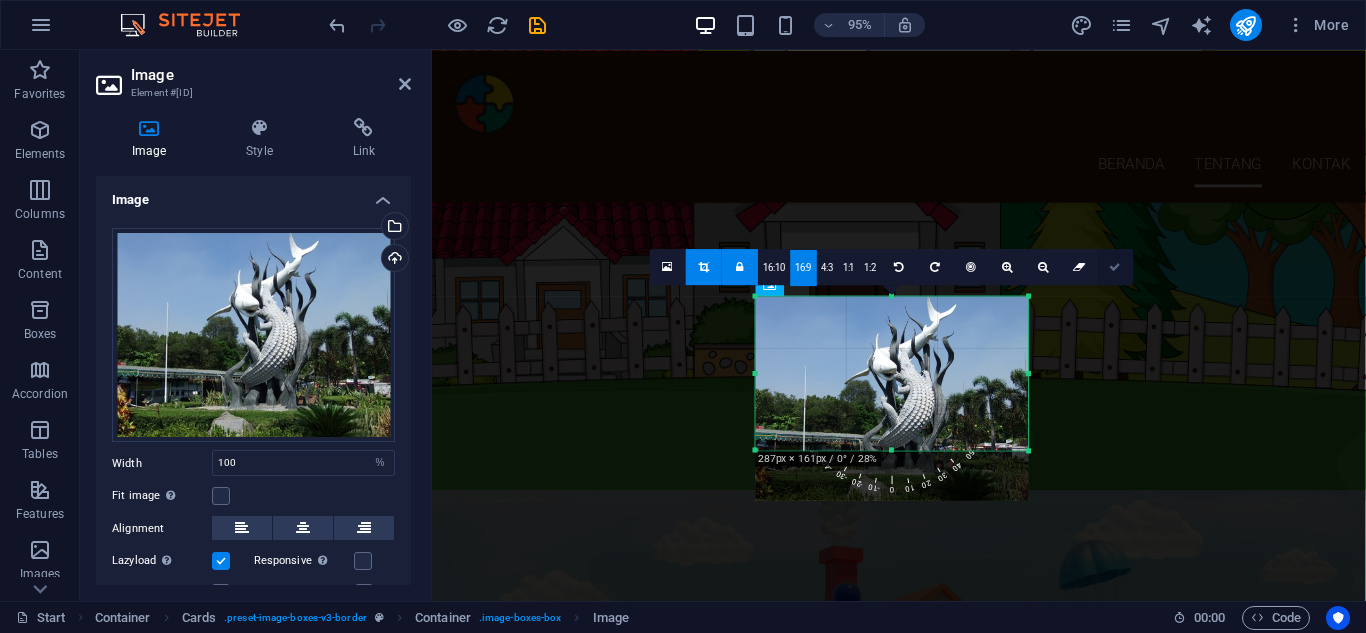 click at bounding box center (1116, 267) 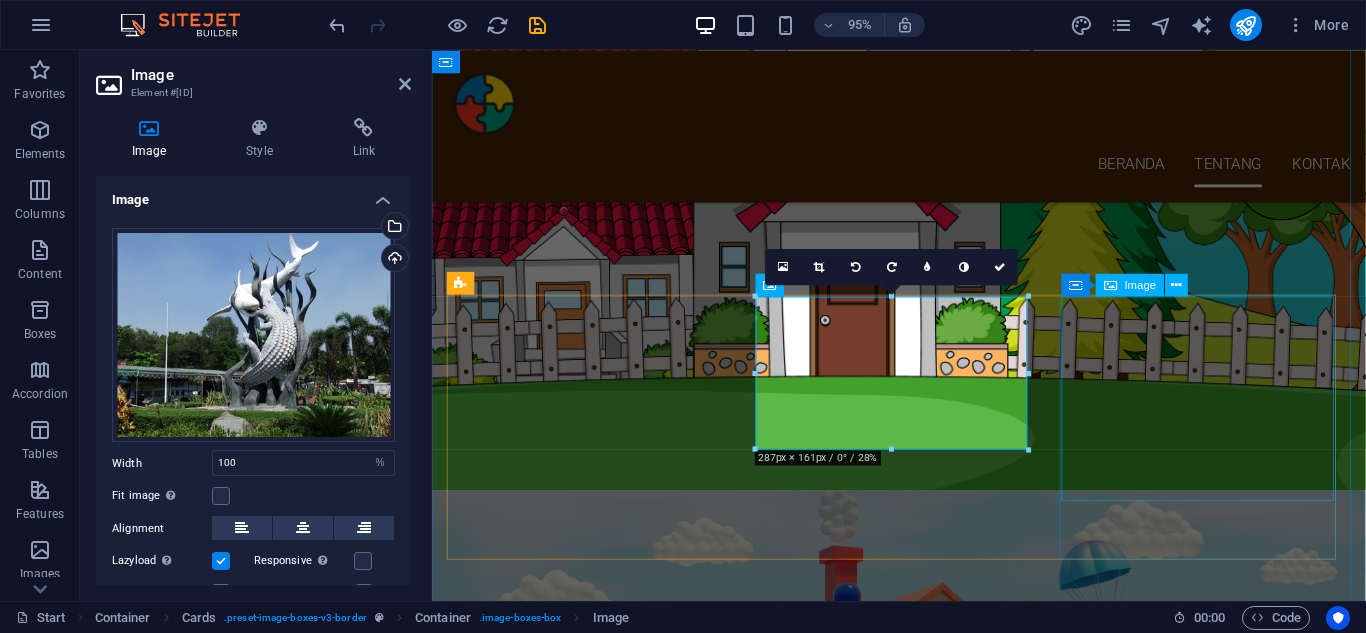 click at bounding box center [596, 3152] 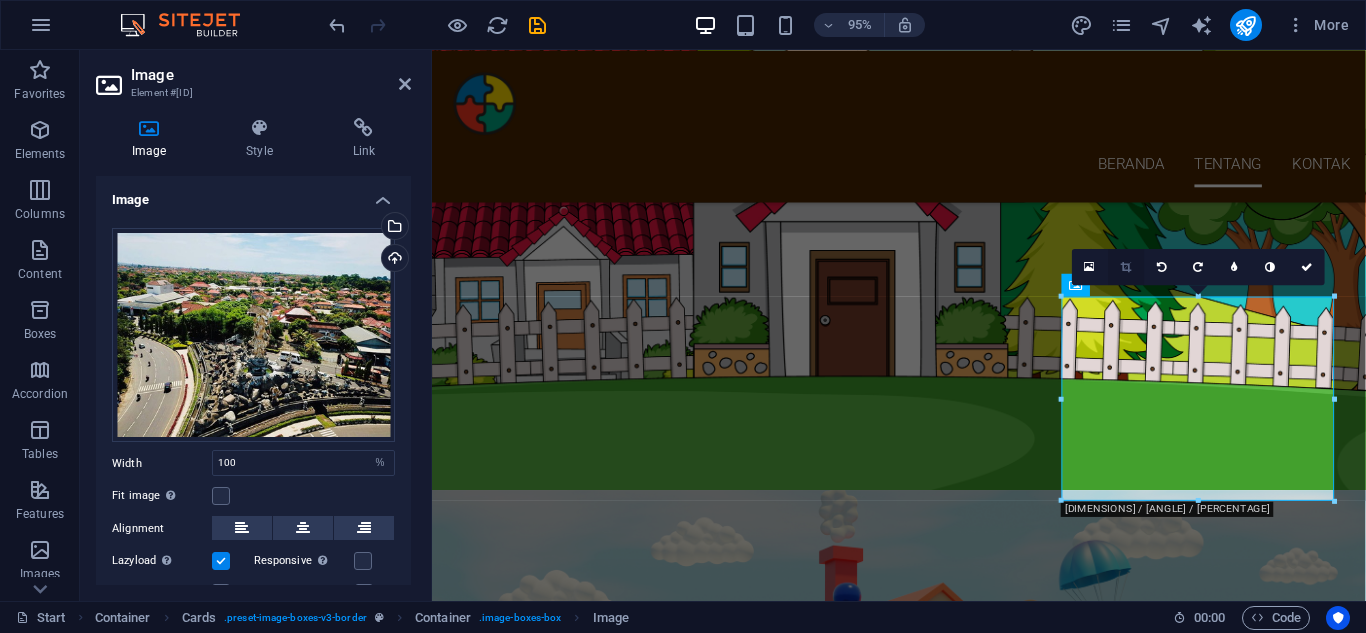 click at bounding box center [1126, 267] 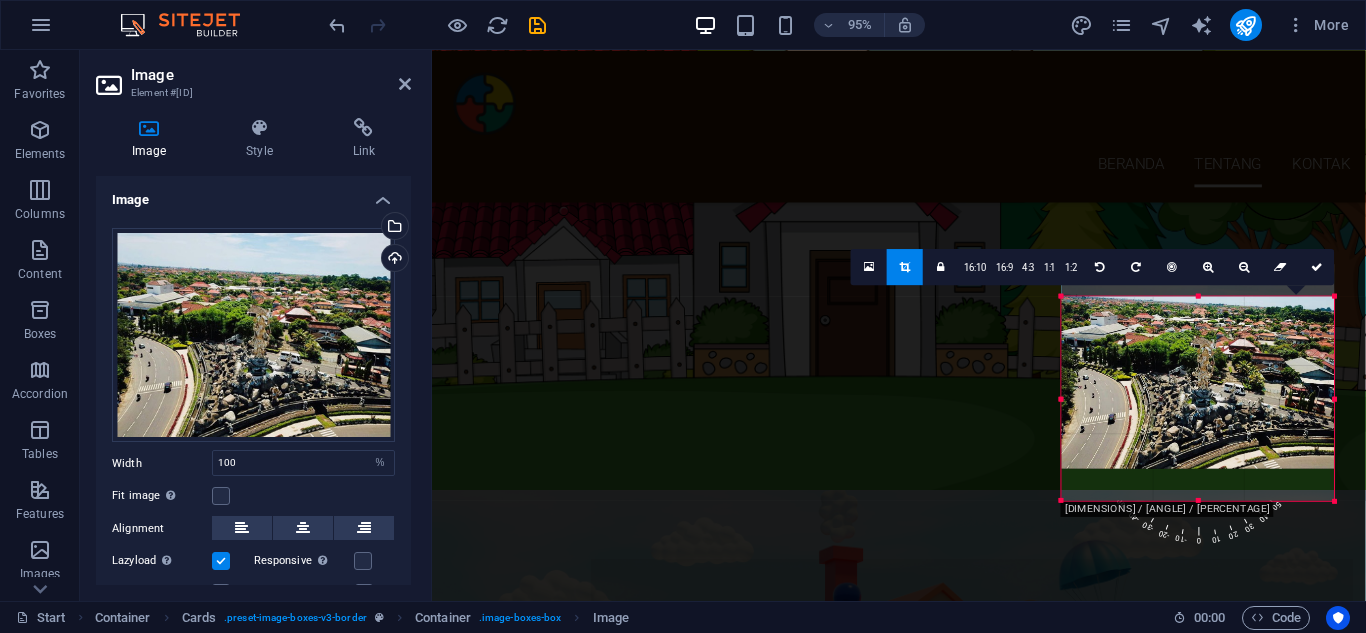 drag, startPoint x: 1179, startPoint y: 430, endPoint x: 1179, endPoint y: 396, distance: 34 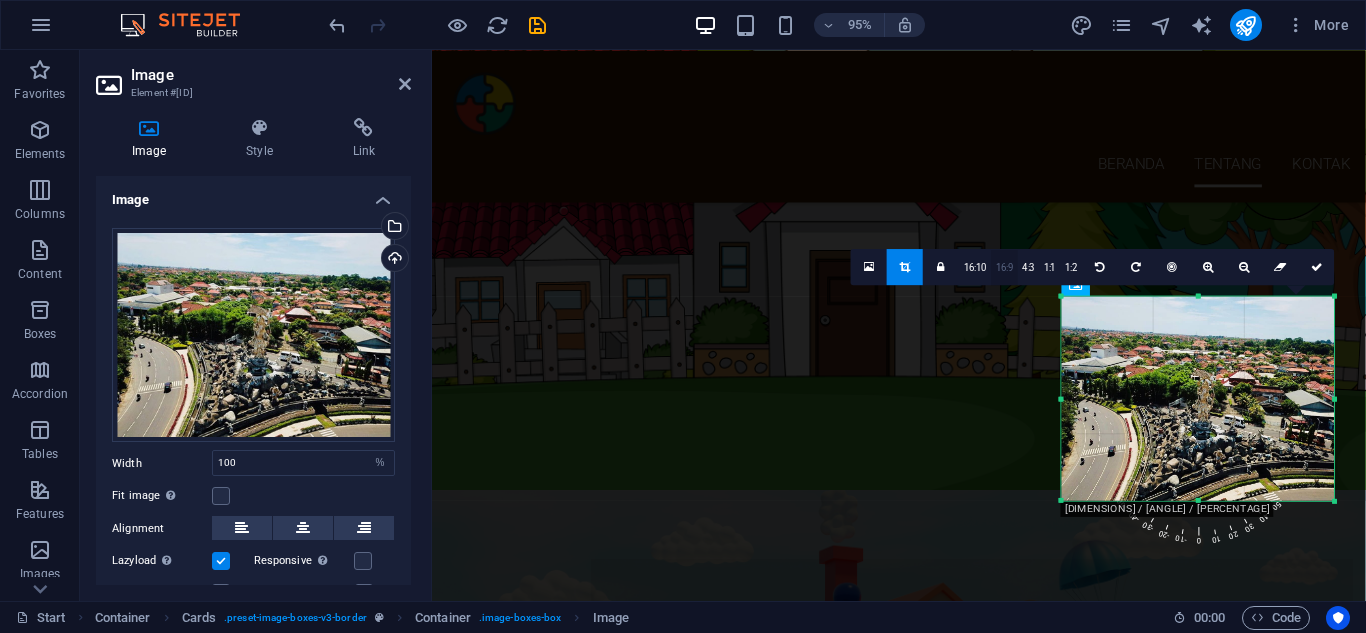 click on "16:9" at bounding box center (1004, 268) 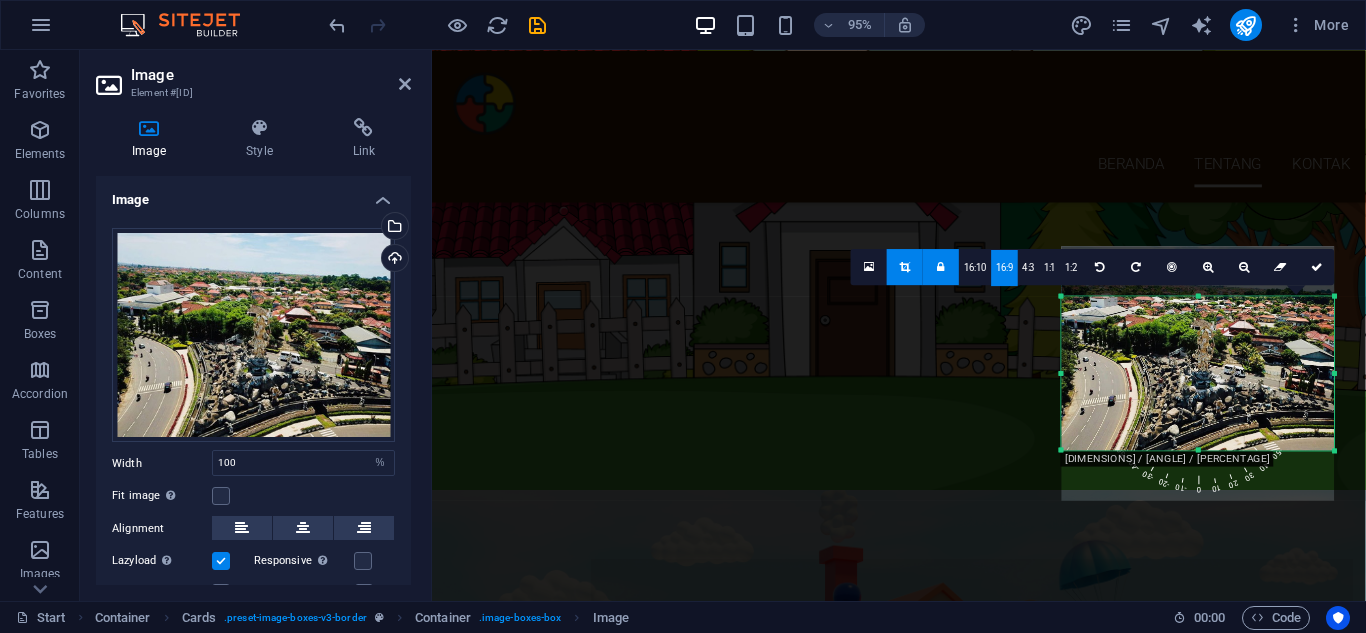 drag, startPoint x: 1095, startPoint y: 354, endPoint x: 1092, endPoint y: 297, distance: 57.07889 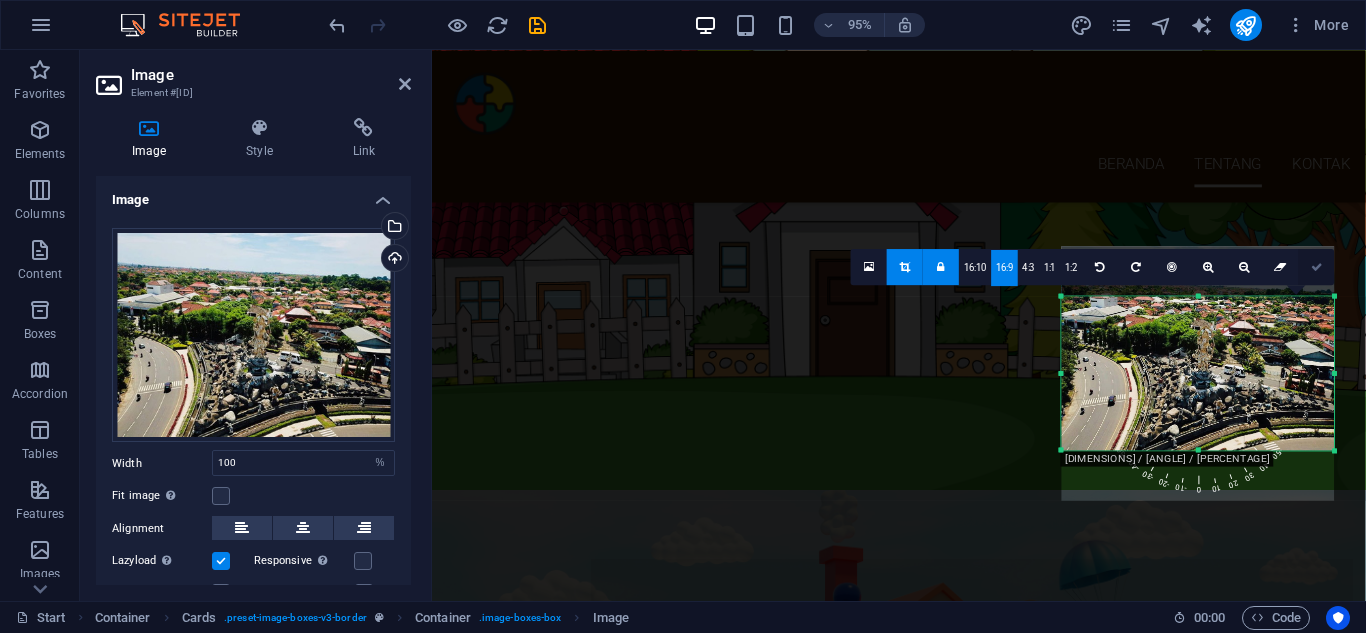 click at bounding box center [1317, 266] 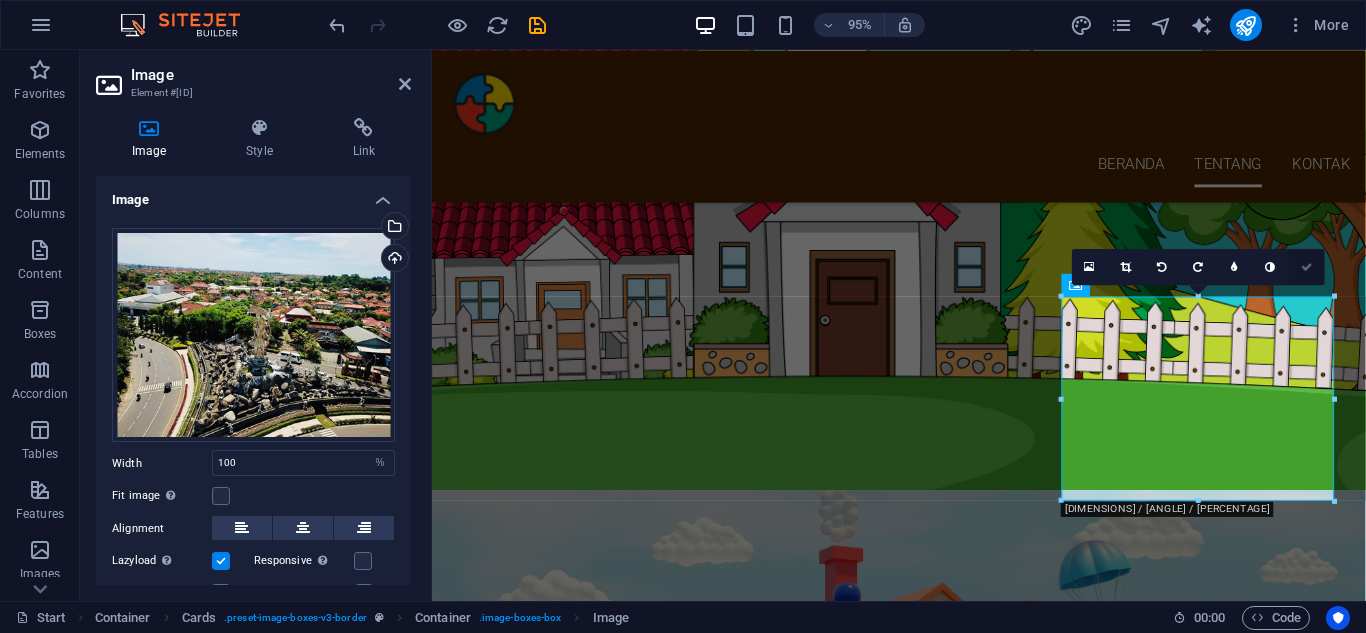 click at bounding box center (1307, 267) 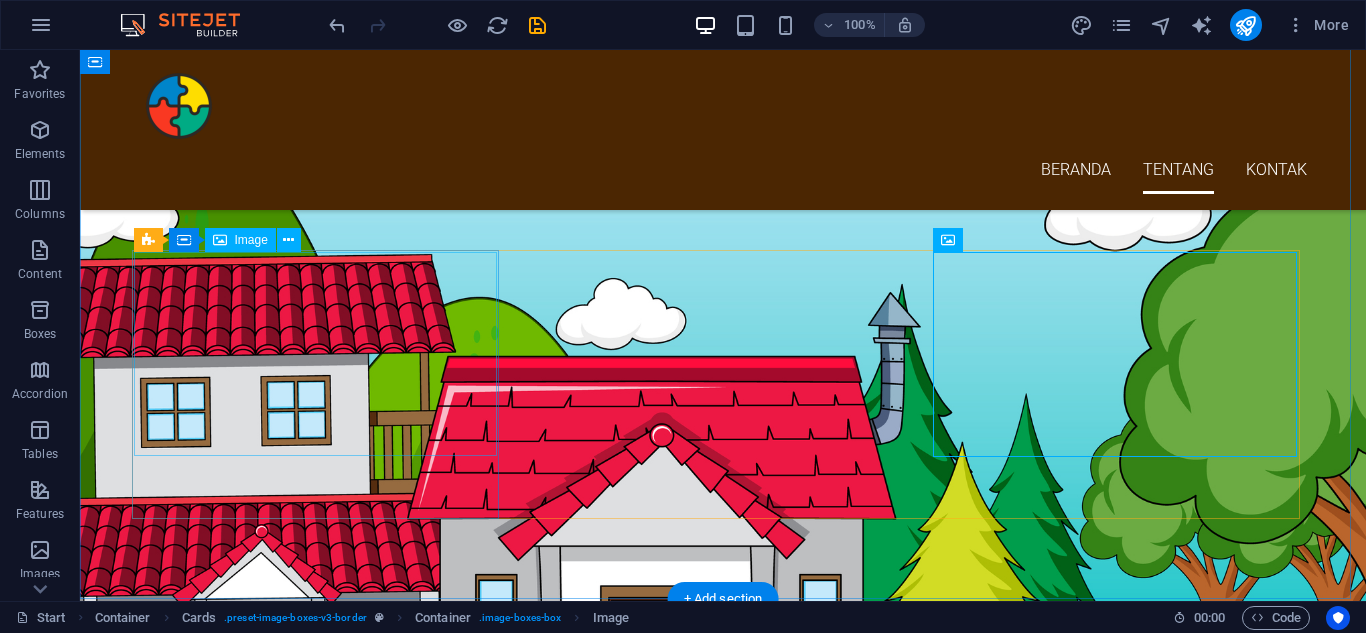 scroll, scrollTop: 1800, scrollLeft: 0, axis: vertical 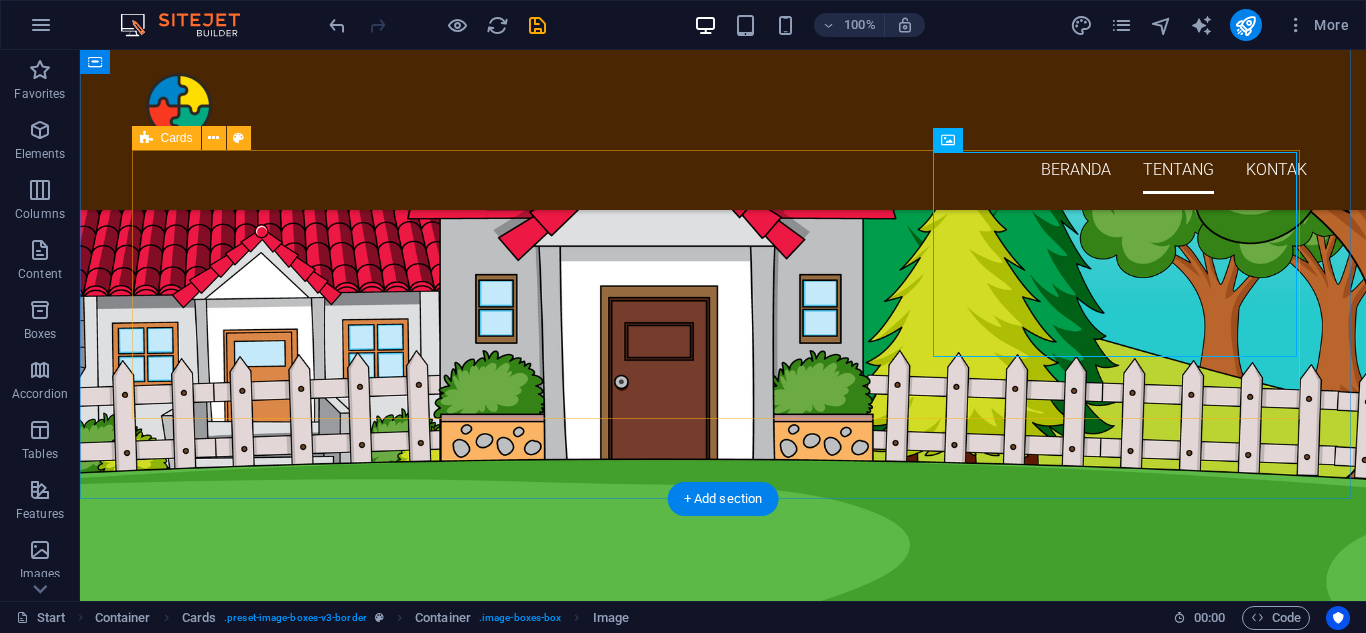 click on "[CITY] [CITY] [CITY]" at bounding box center (723, 3385) 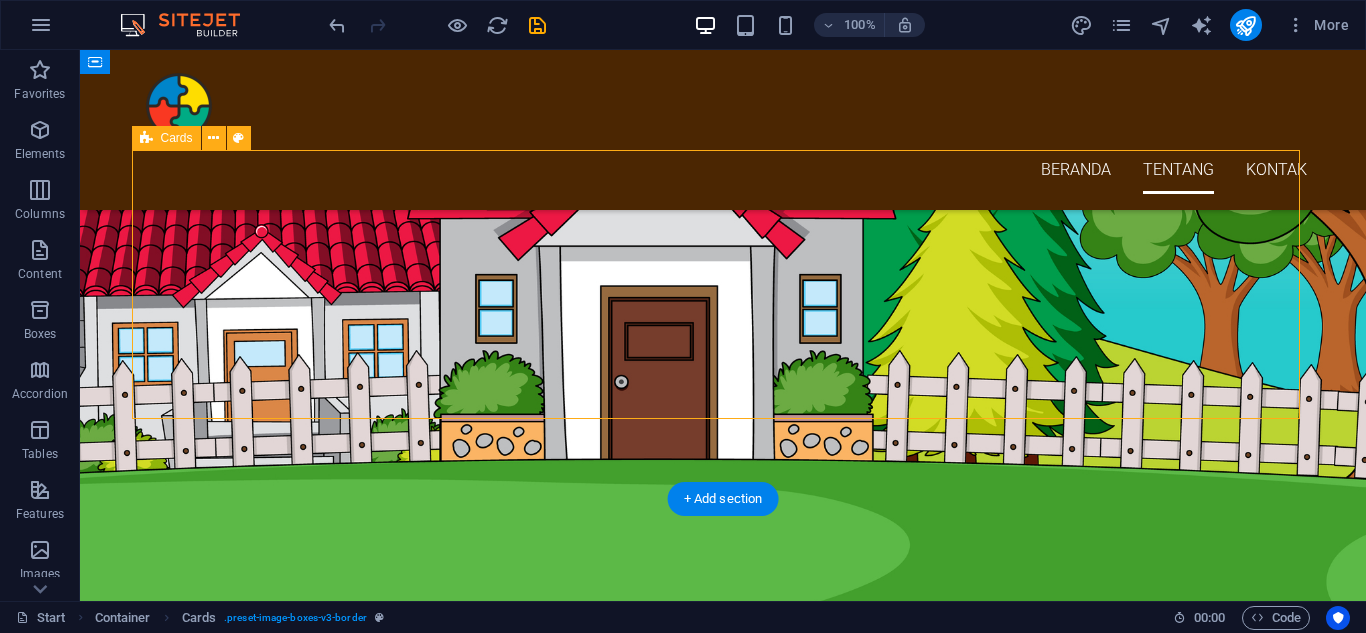 click on "[CITY] [CITY] [CITY]" at bounding box center [723, 3385] 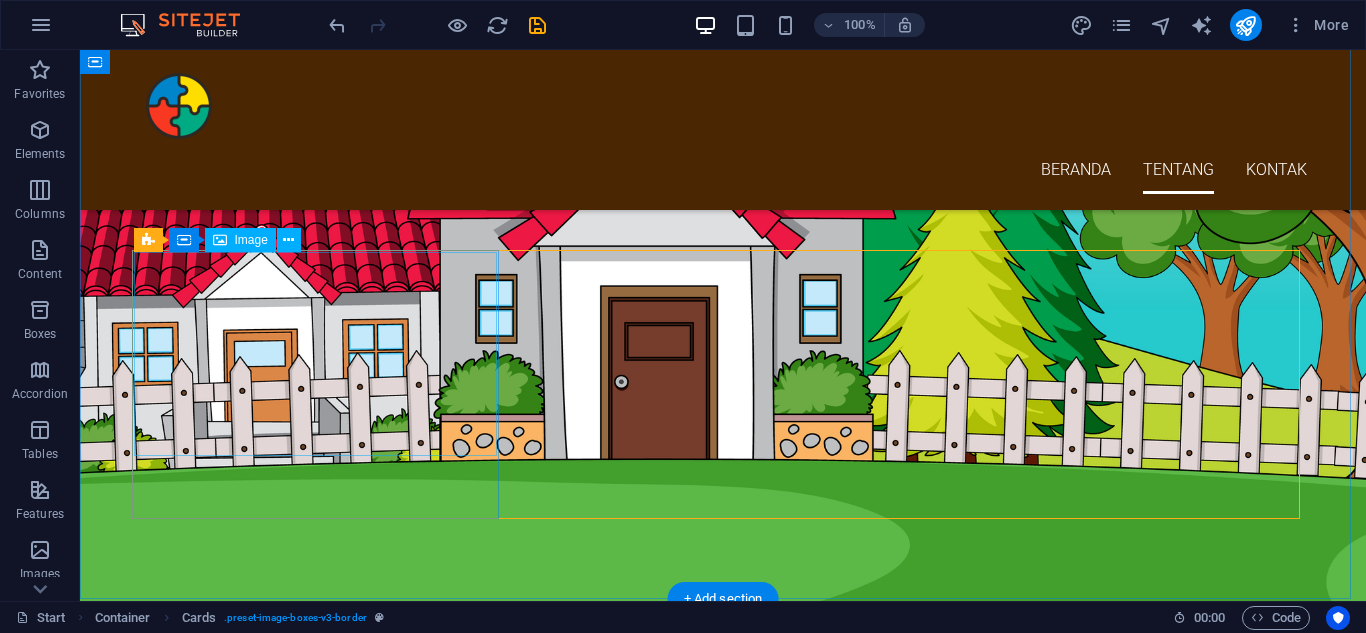 scroll, scrollTop: 1700, scrollLeft: 0, axis: vertical 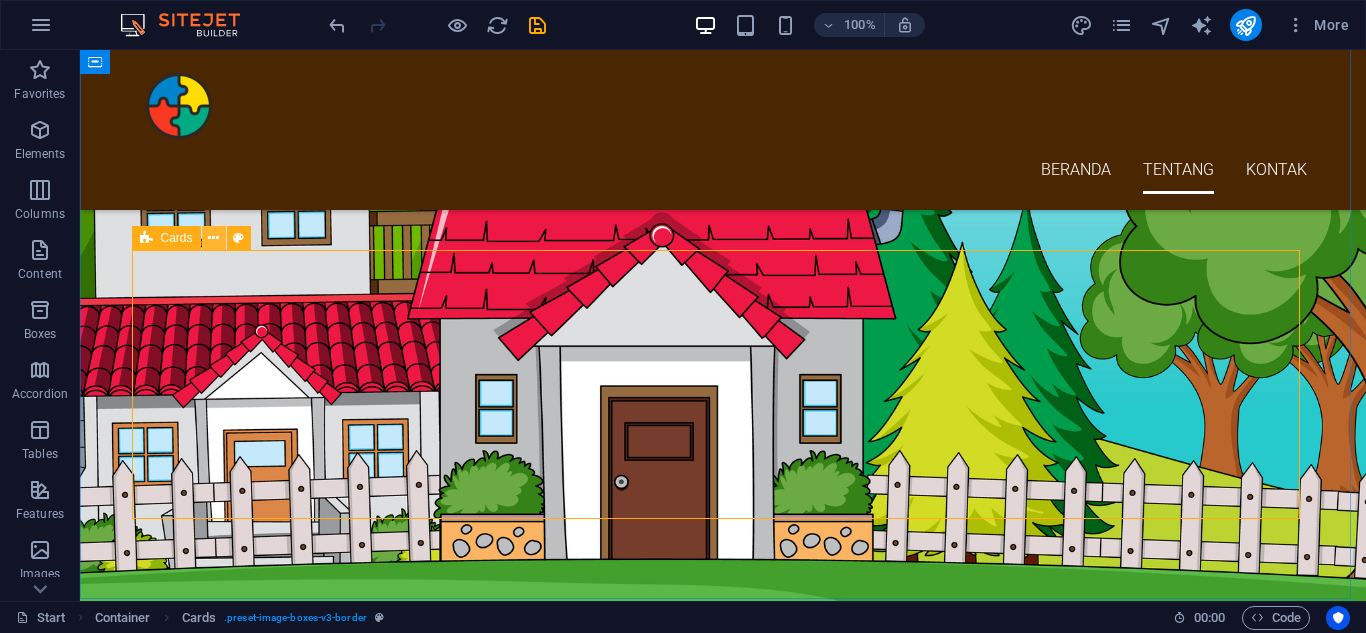 click at bounding box center [213, 238] 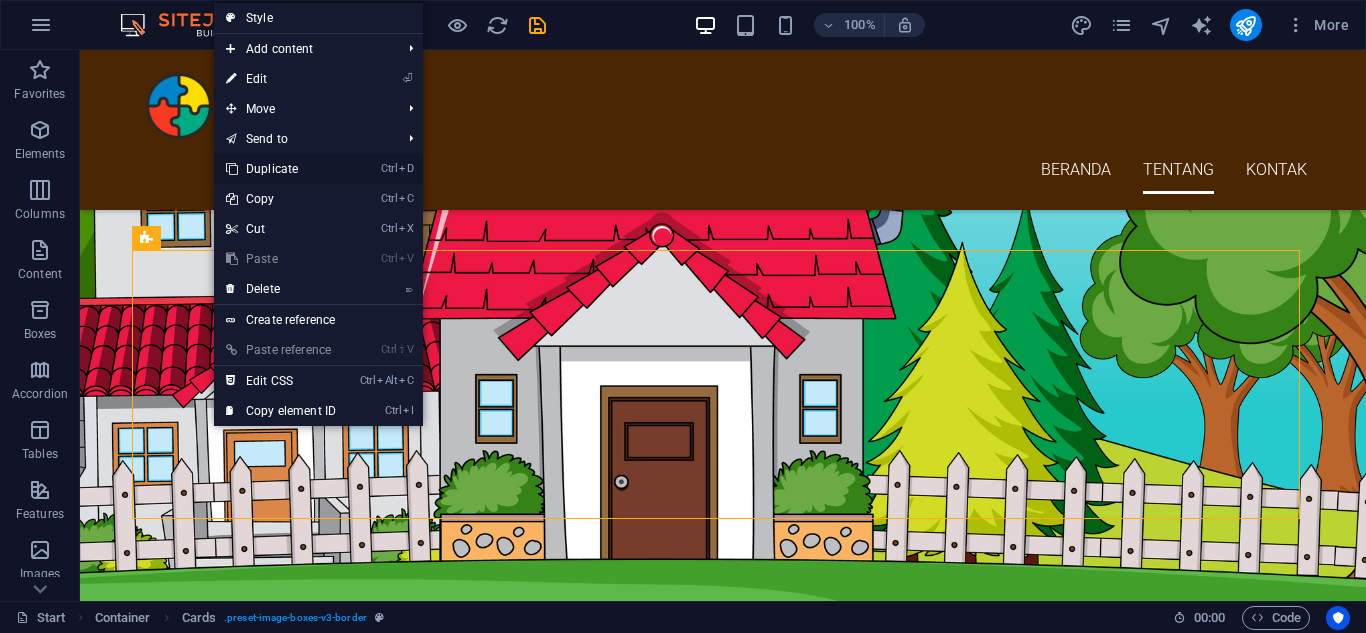click on "Ctrl D  Duplicate" at bounding box center (281, 169) 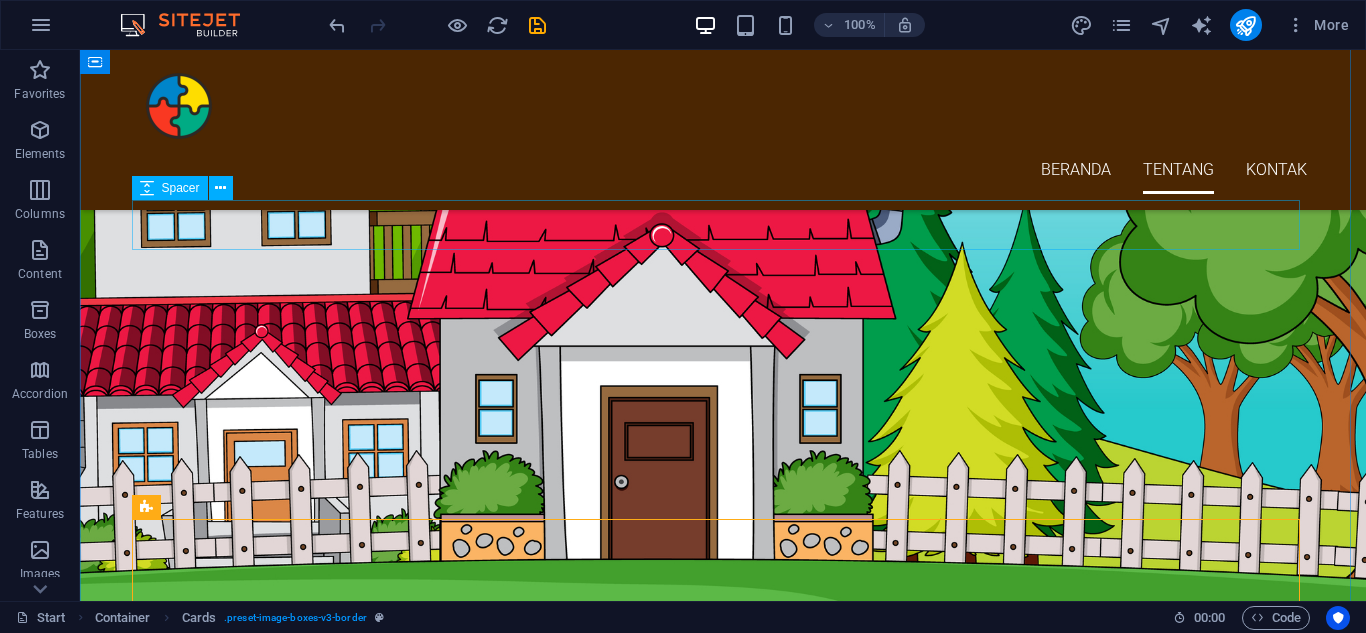 click at bounding box center [723, 3042] 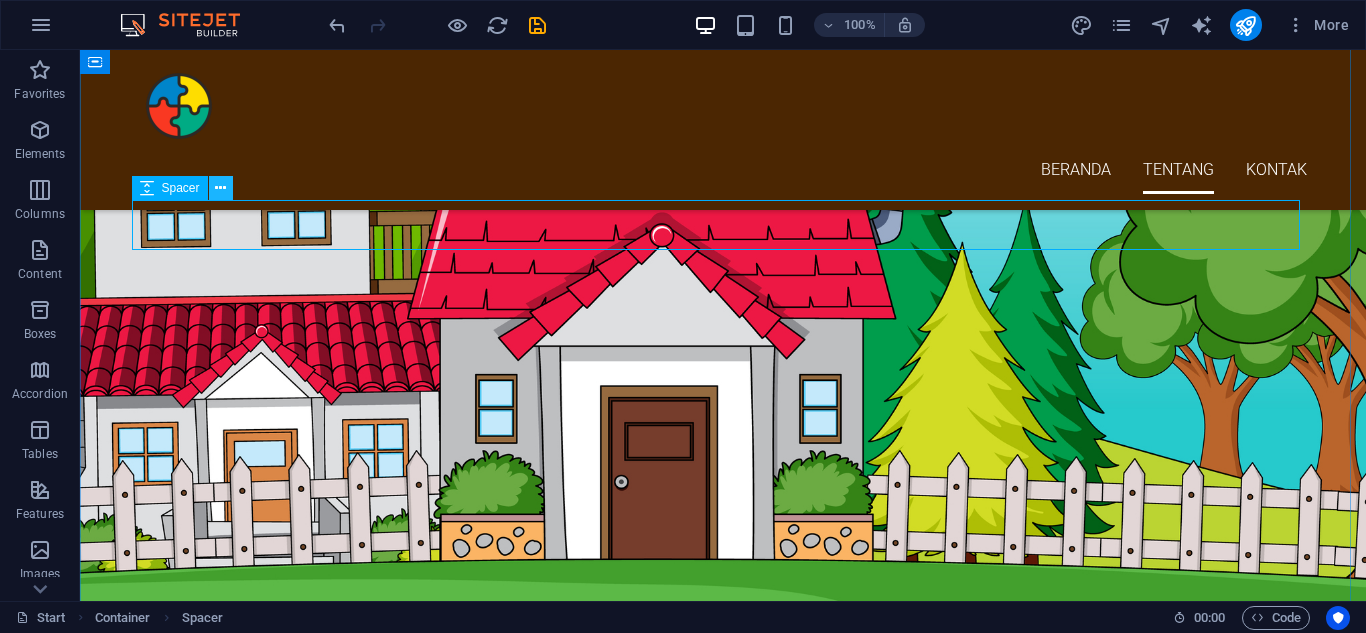 click at bounding box center [220, 188] 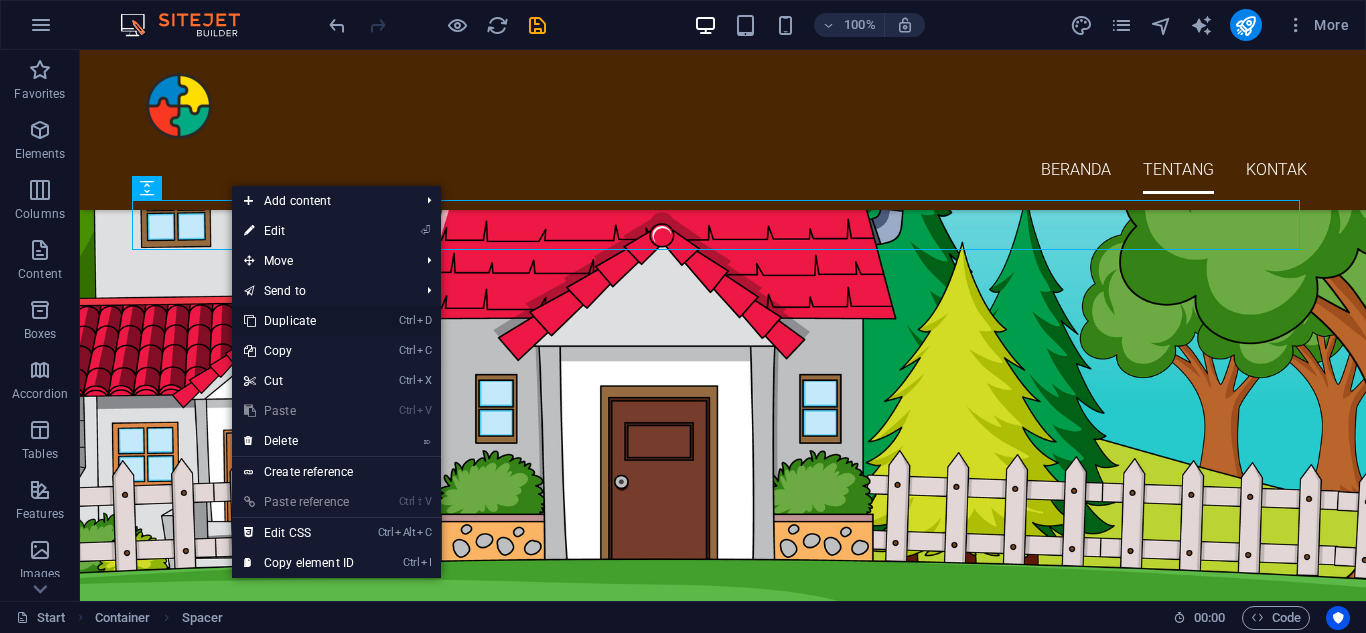 click on "Ctrl D  Duplicate" at bounding box center [299, 321] 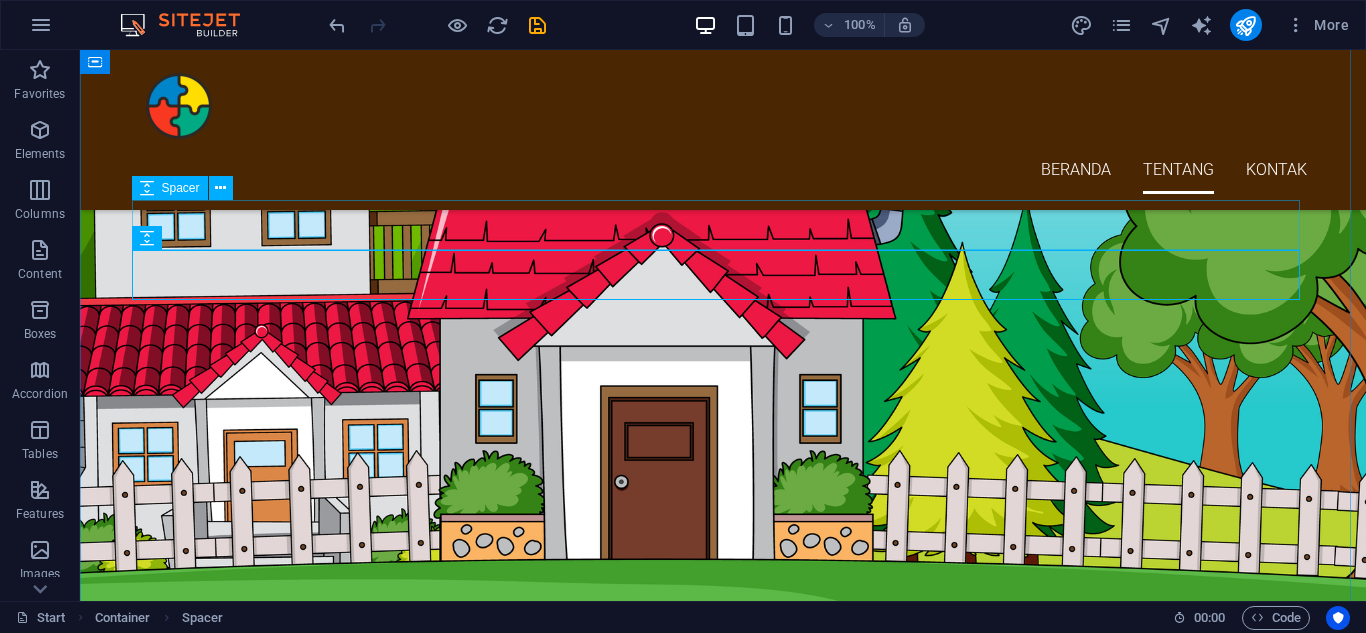 click at bounding box center [723, 3042] 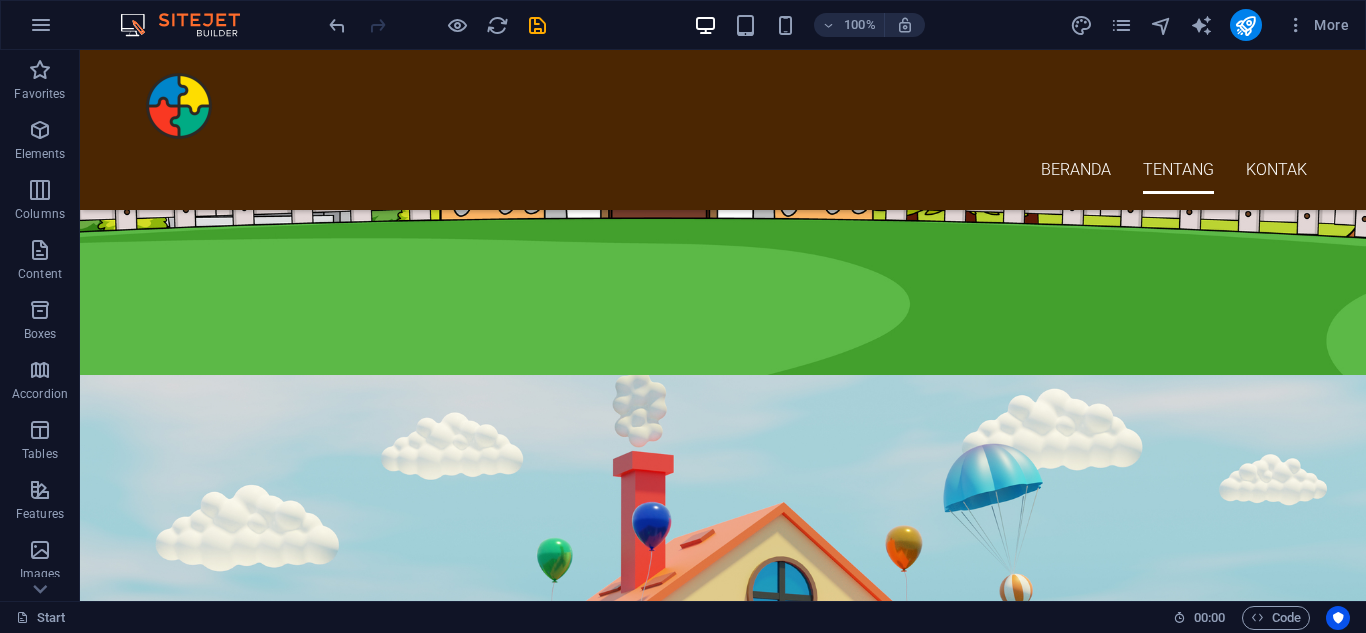 scroll, scrollTop: 1991, scrollLeft: 0, axis: vertical 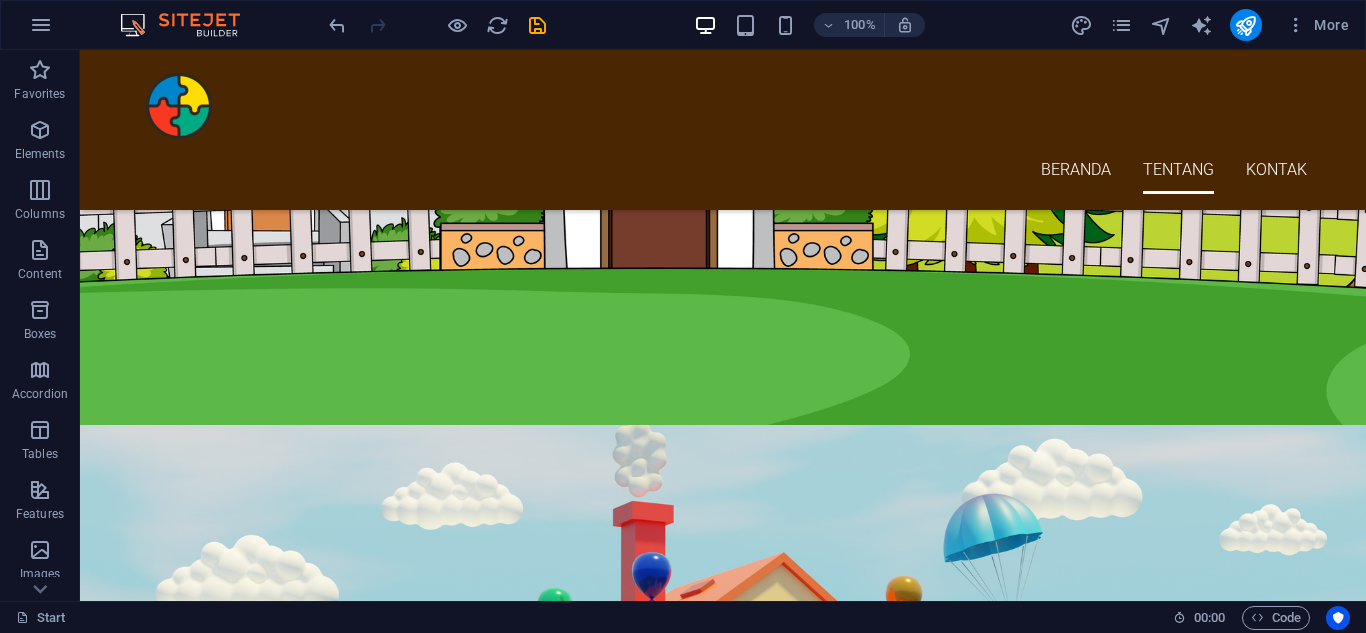 drag, startPoint x: 295, startPoint y: 224, endPoint x: 518, endPoint y: 234, distance: 223.2241 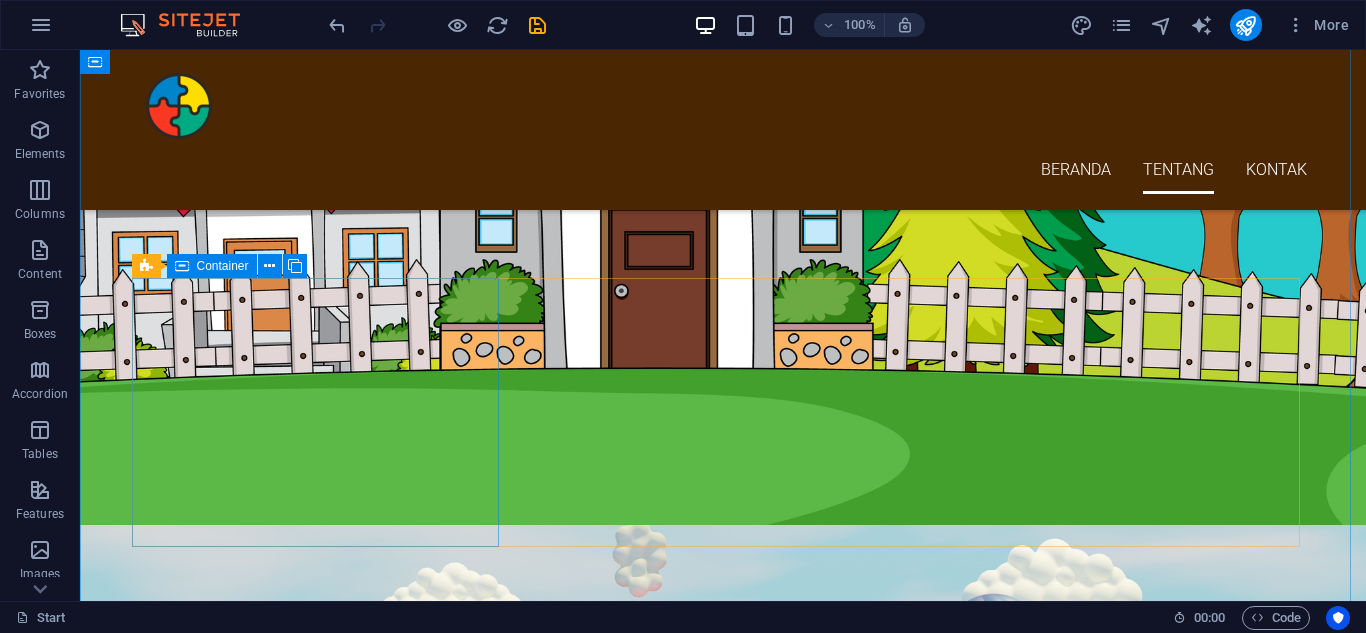 scroll, scrollTop: 1991, scrollLeft: 0, axis: vertical 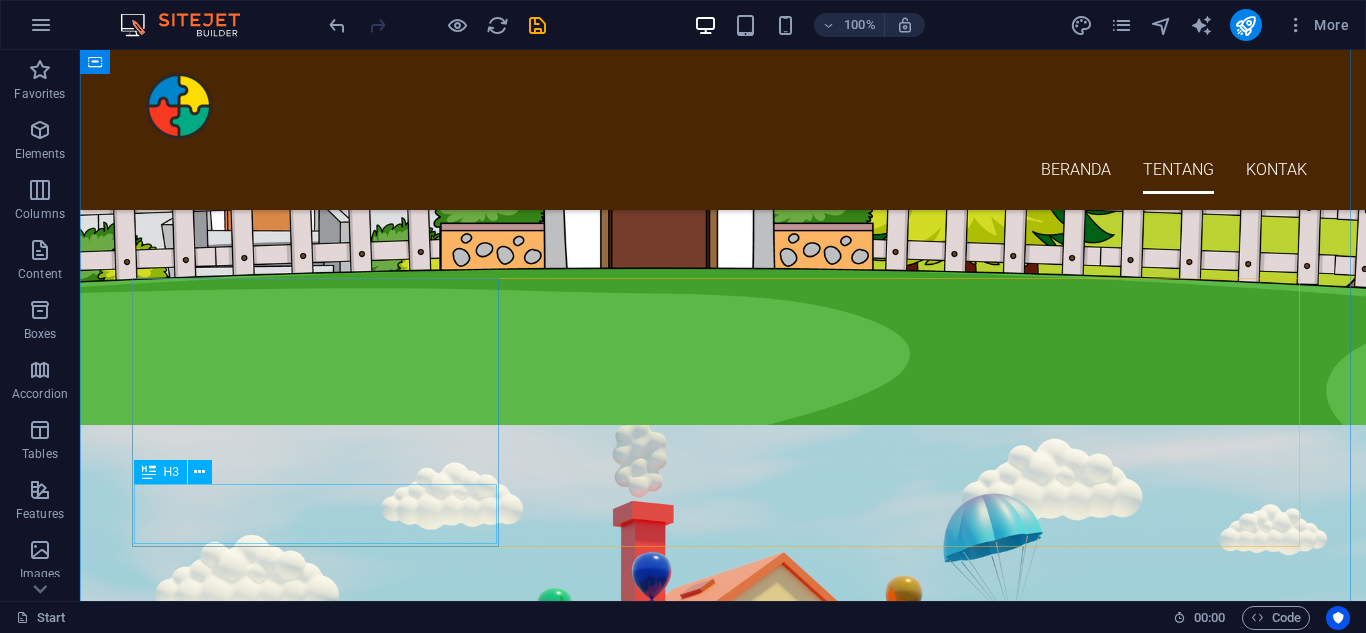 click on "Yogyakarta" at bounding box center [323, 3899] 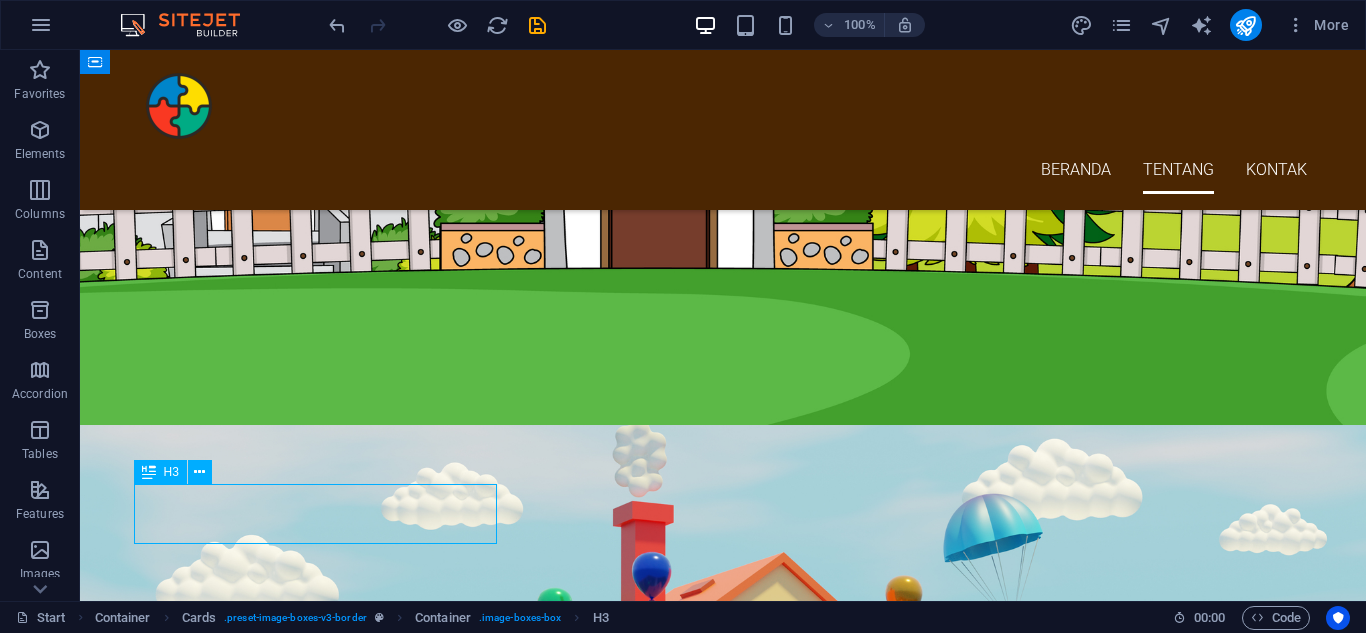 click on "Yogyakarta" at bounding box center (323, 3899) 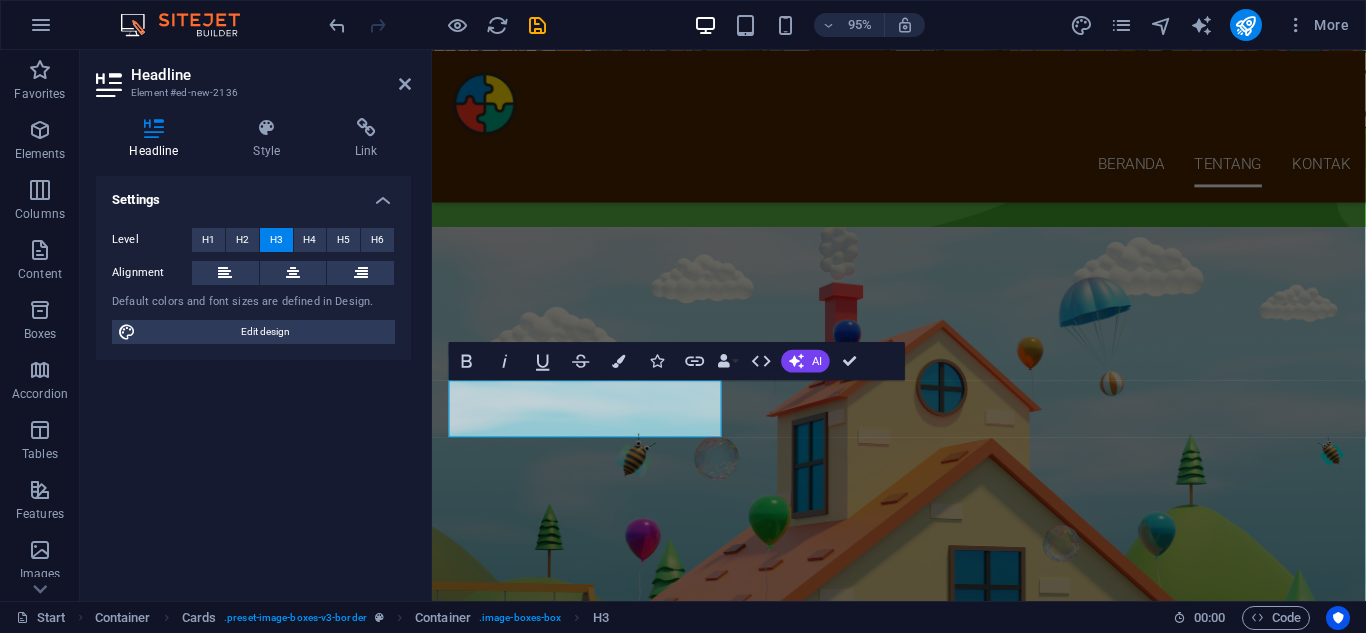 scroll, scrollTop: 2062, scrollLeft: 0, axis: vertical 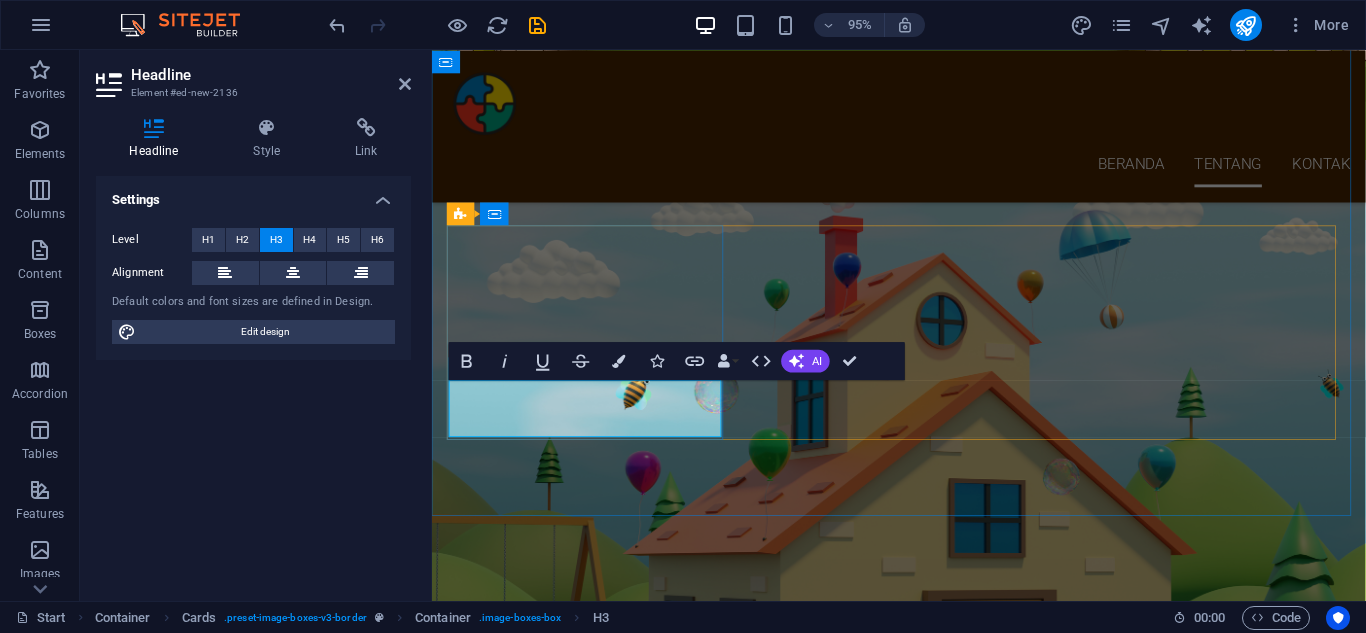 click on "Yogyakarta" at bounding box center [596, 3167] 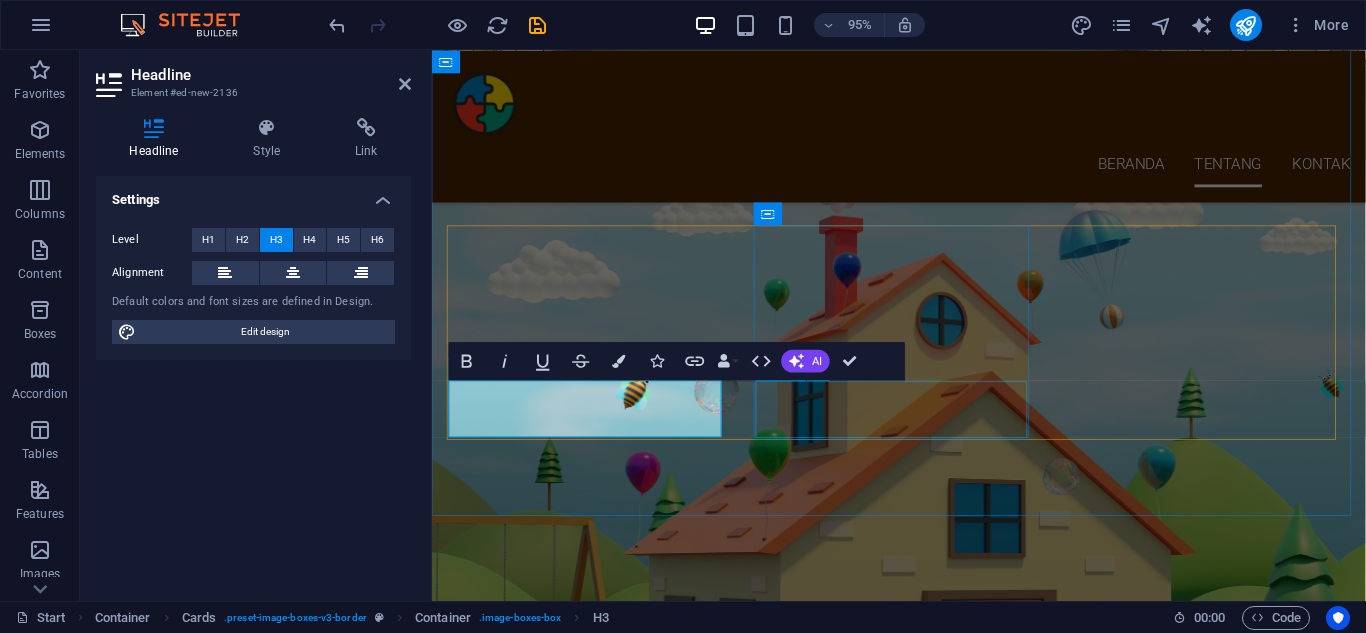 click on "[CITY]" at bounding box center [596, 3411] 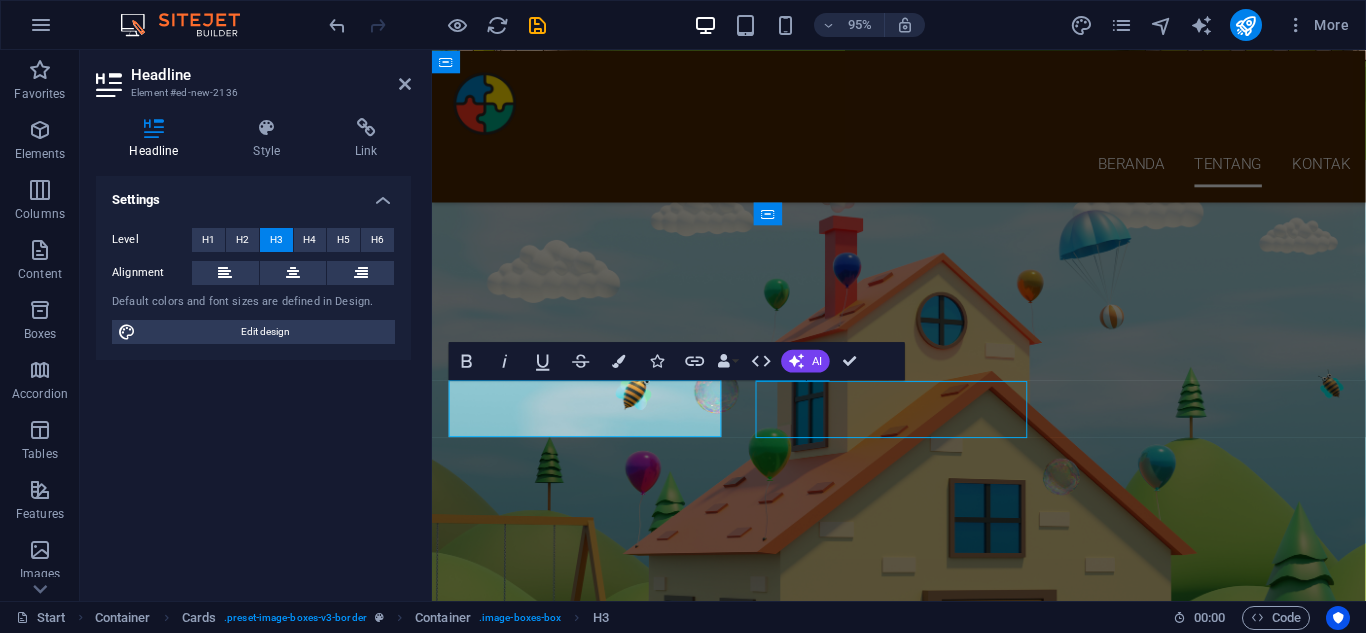 click on "[CITY]" at bounding box center [596, 3411] 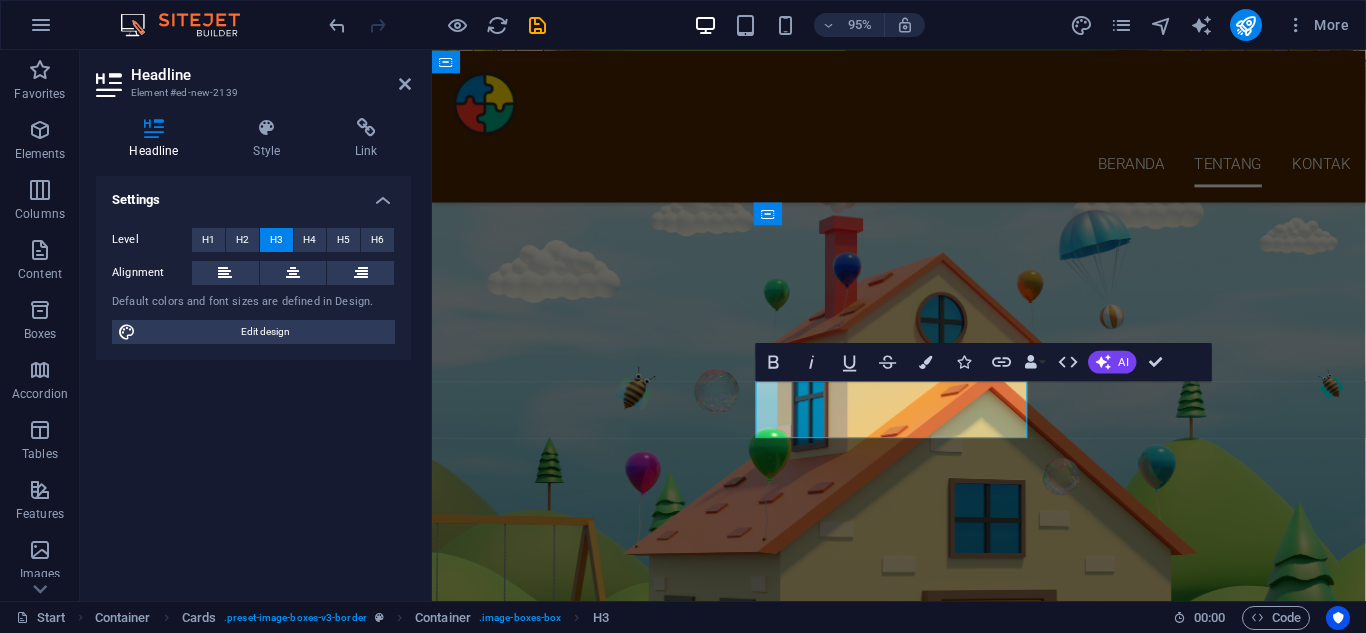 type 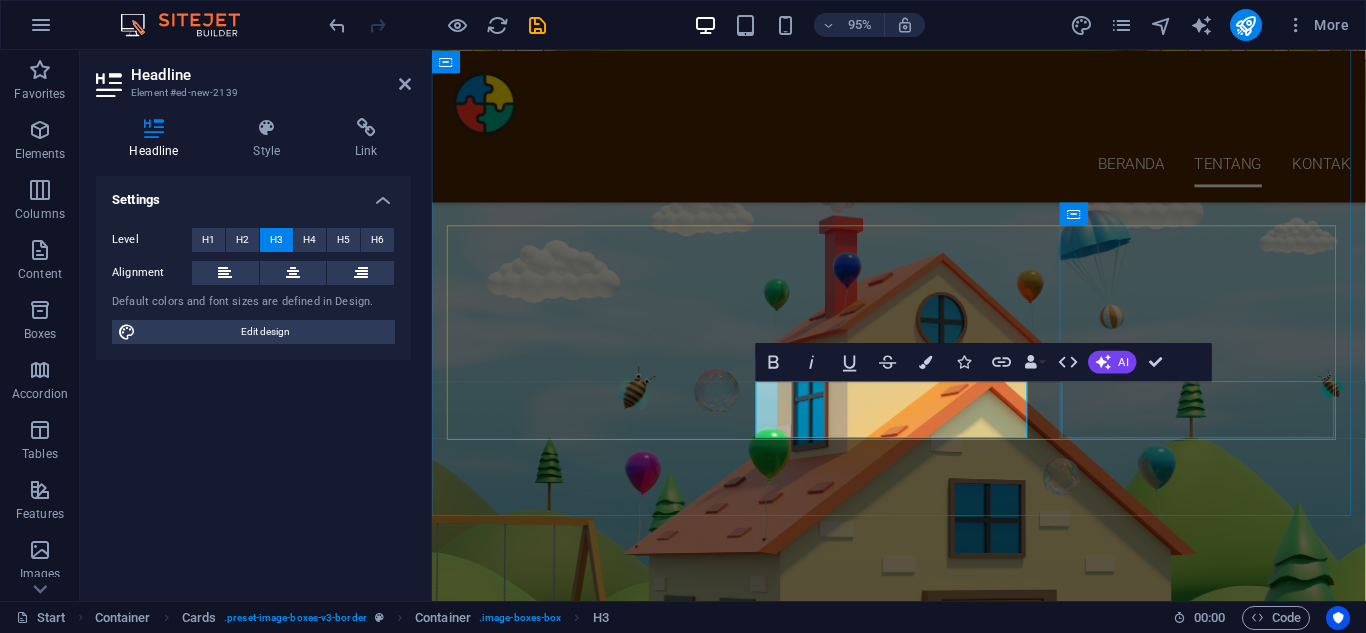 click on "[CITY]" at bounding box center (596, 3655) 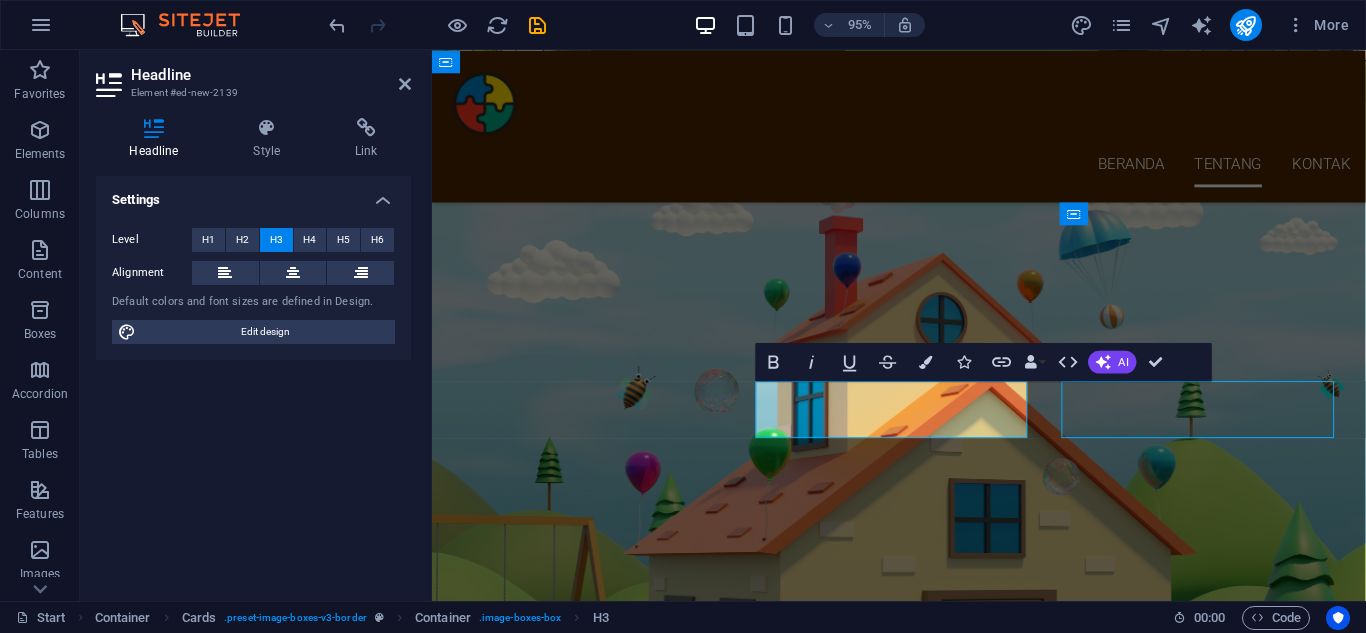 click on "[CITY]" at bounding box center (596, 3655) 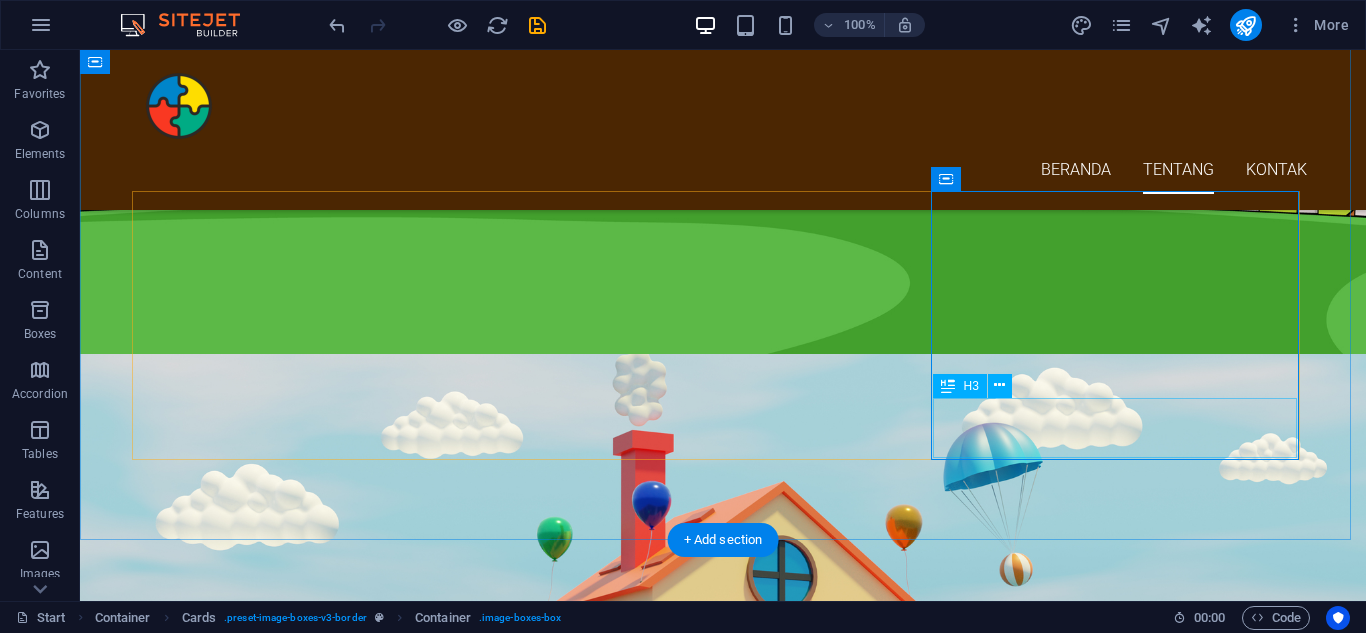 scroll, scrollTop: 2078, scrollLeft: 0, axis: vertical 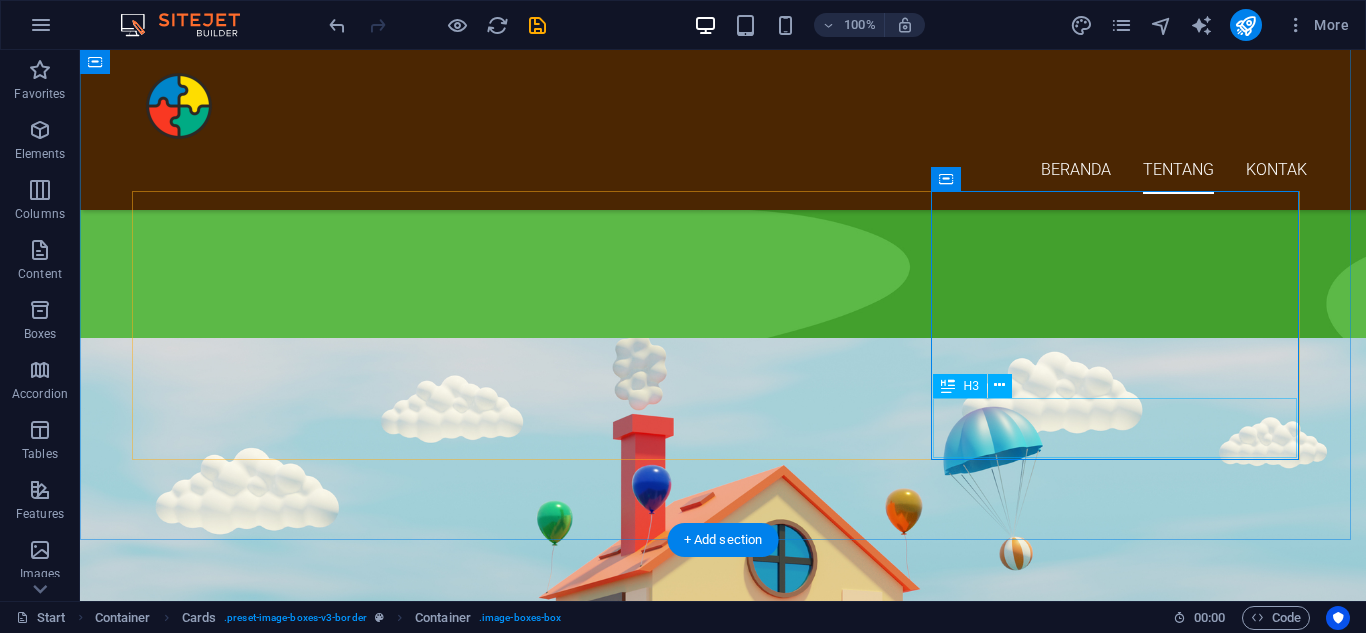 click on "[CITY]" at bounding box center (323, 4382) 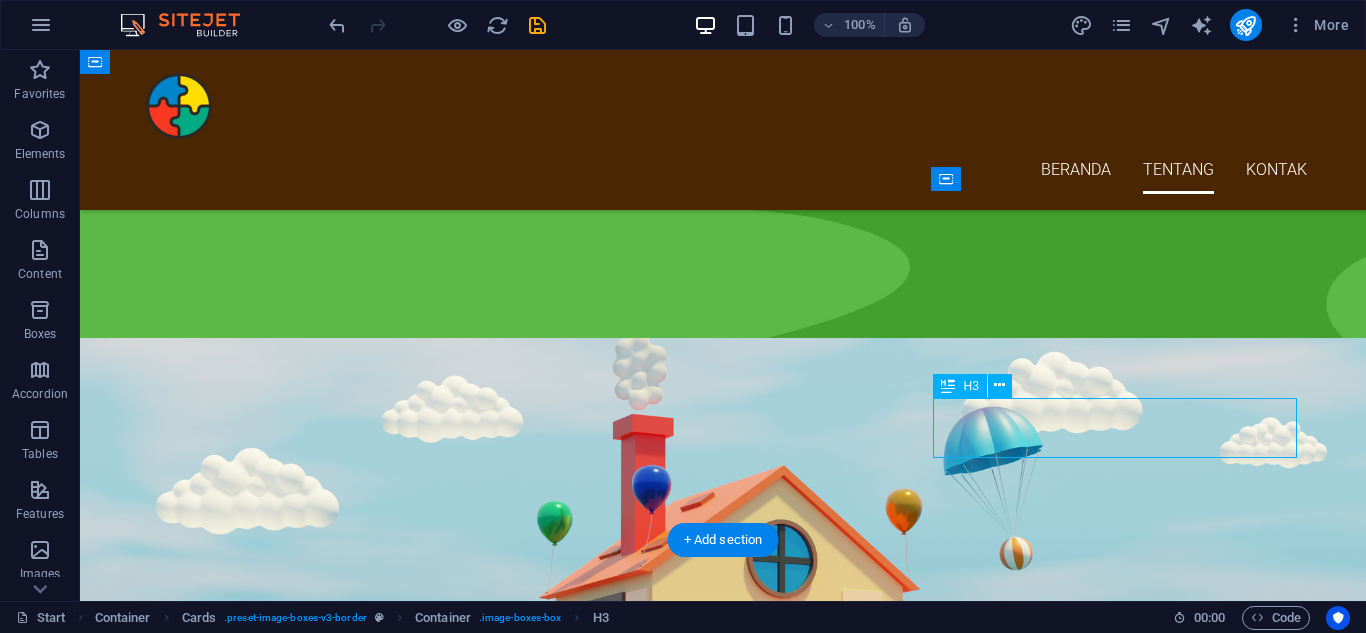 click on "[CITY]" at bounding box center [323, 4382] 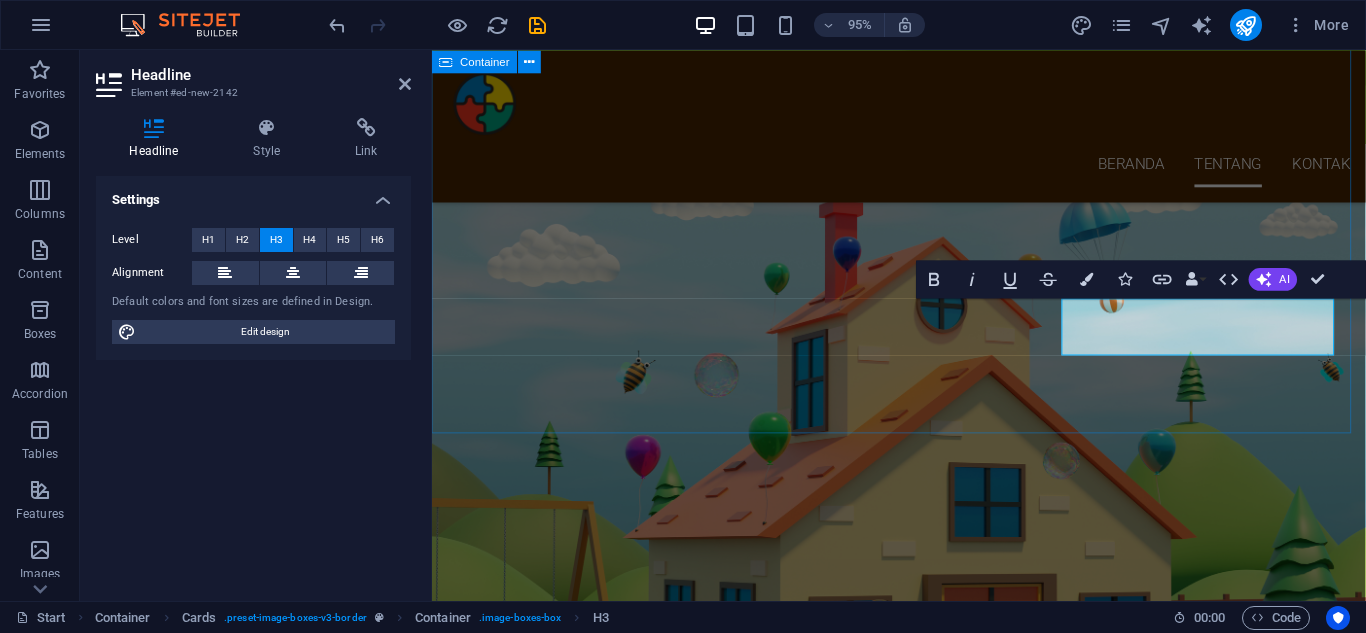 scroll, scrollTop: 2149, scrollLeft: 0, axis: vertical 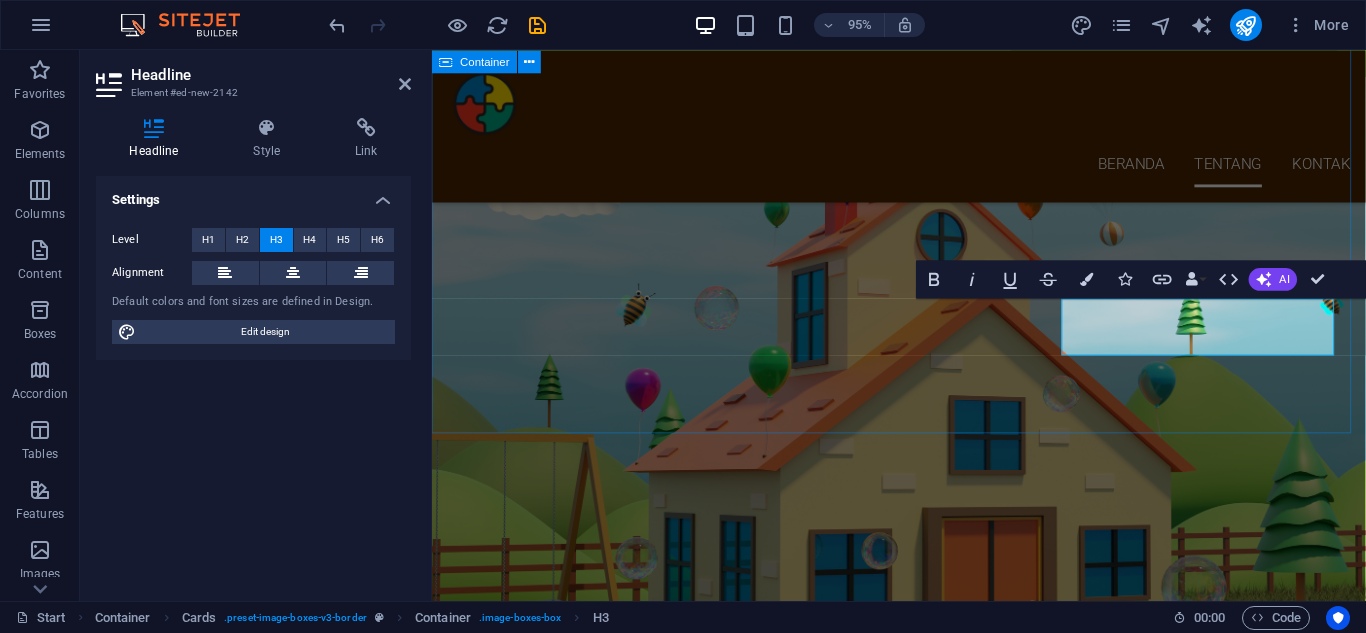 type 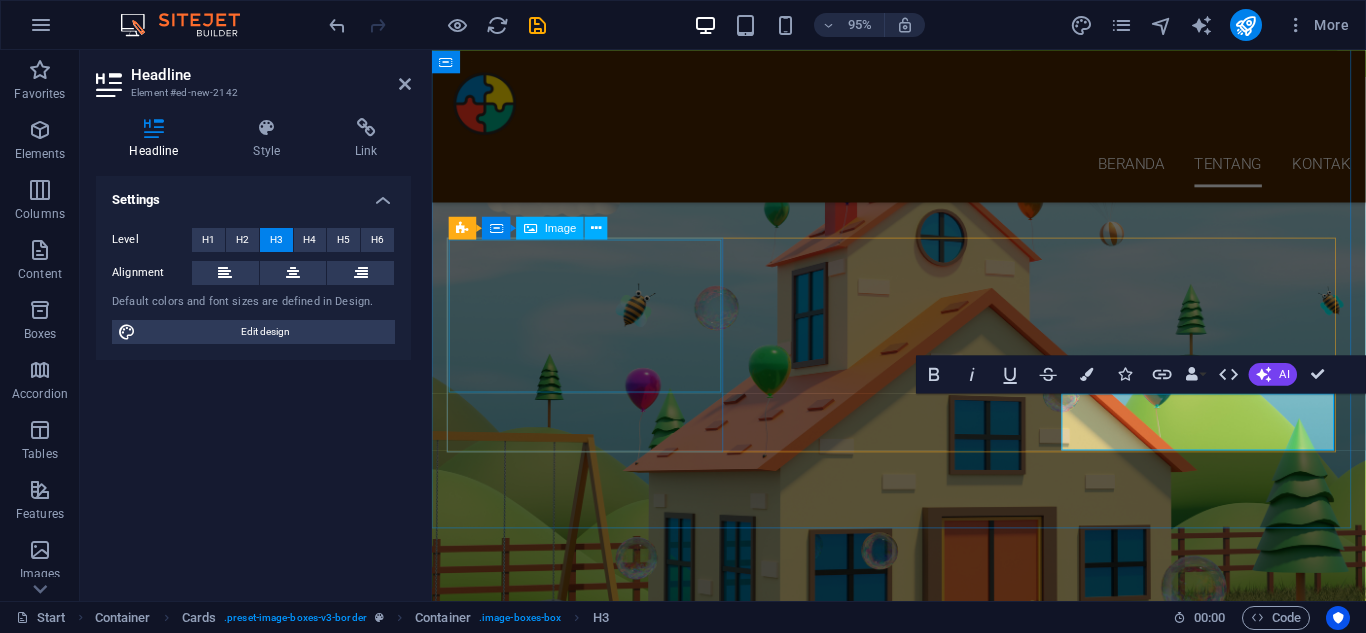 scroll, scrollTop: 2049, scrollLeft: 0, axis: vertical 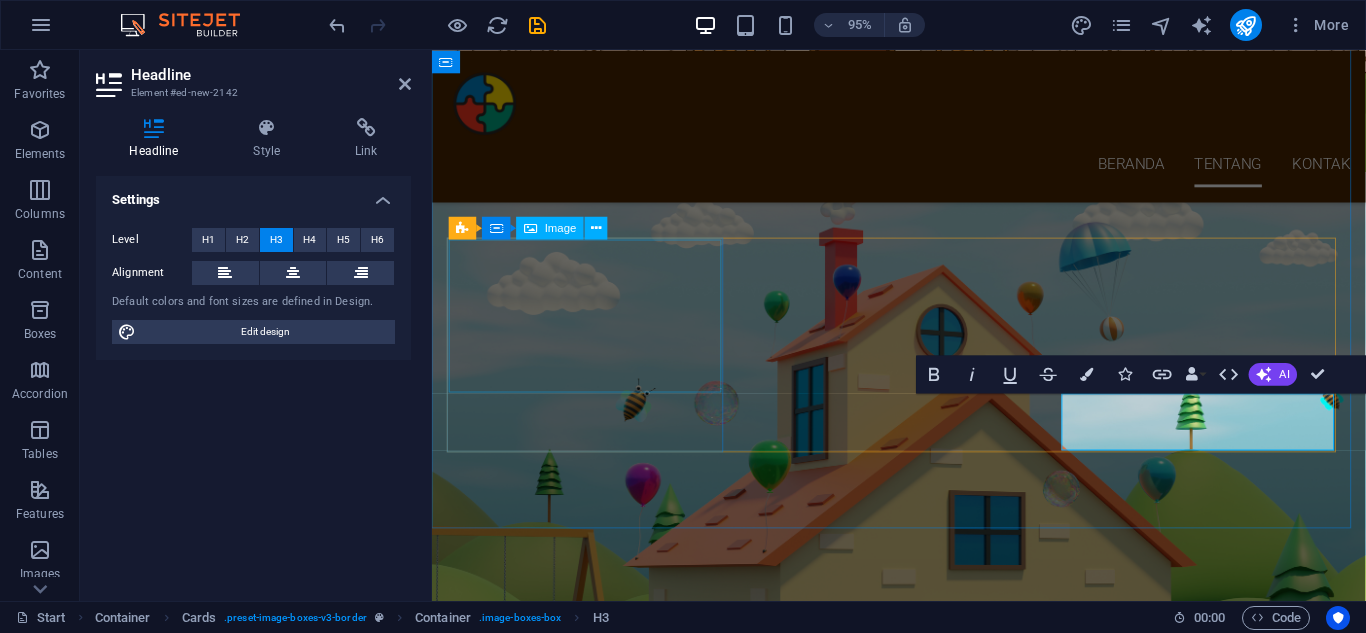 click at bounding box center (596, 3067) 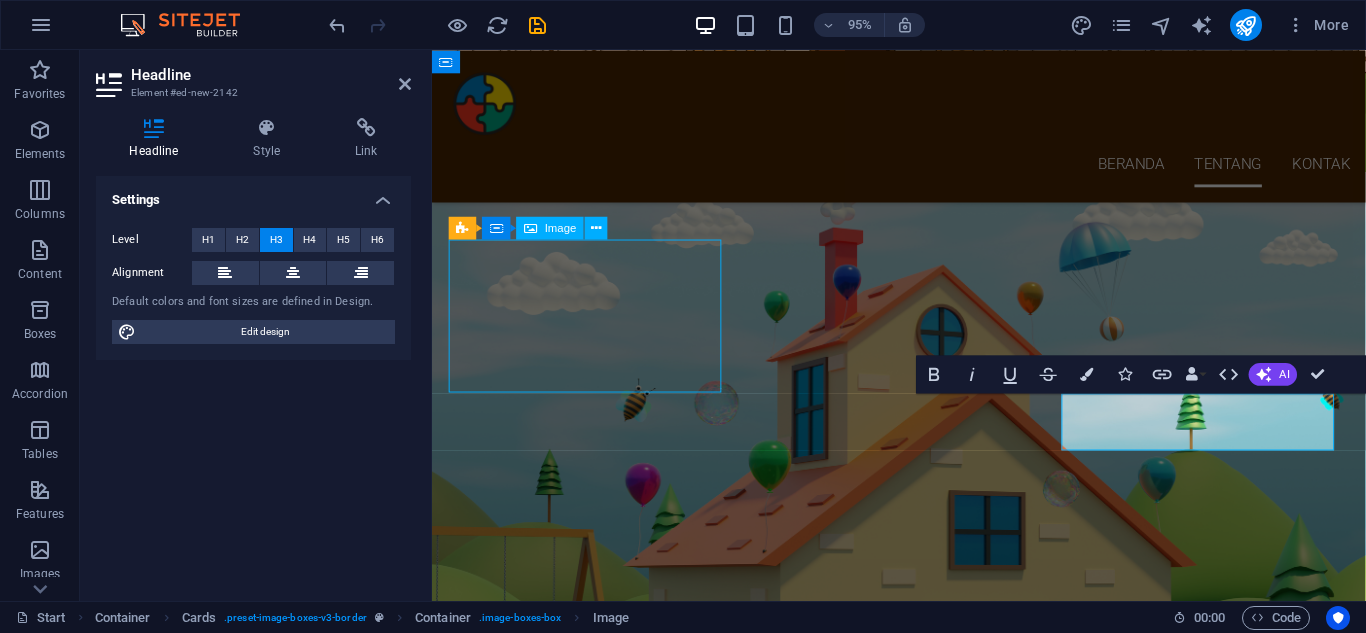 click at bounding box center (596, 3067) 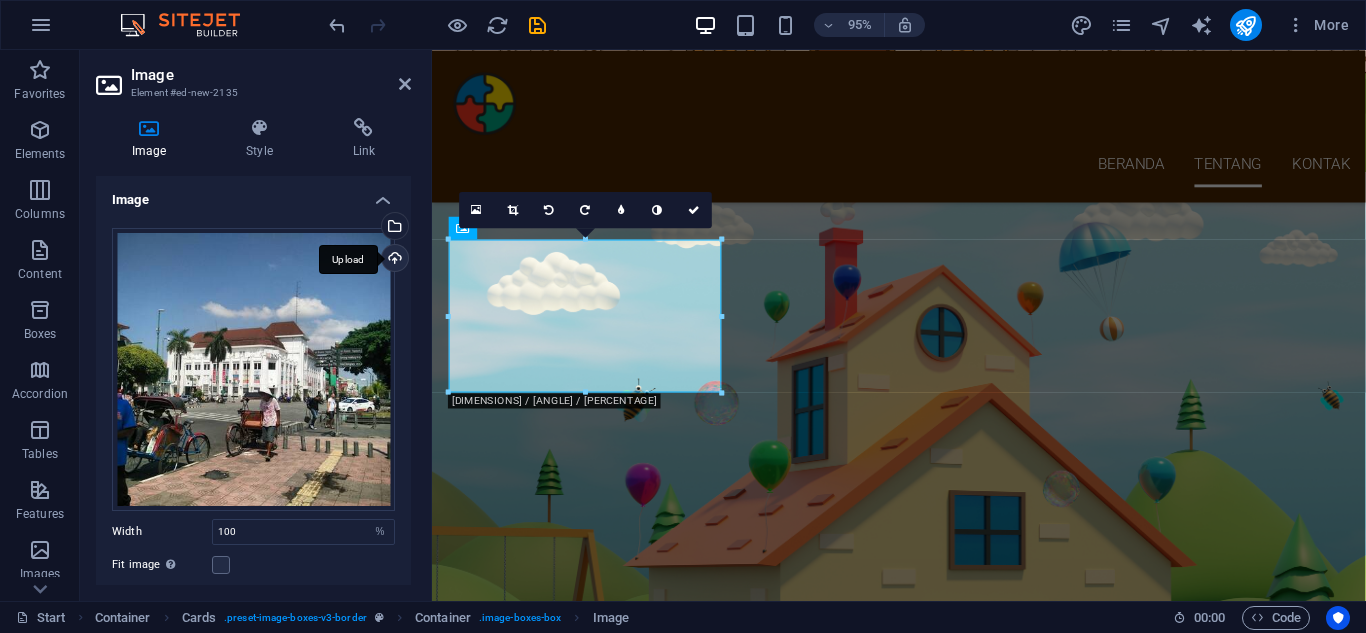 click on "Upload" at bounding box center [393, 260] 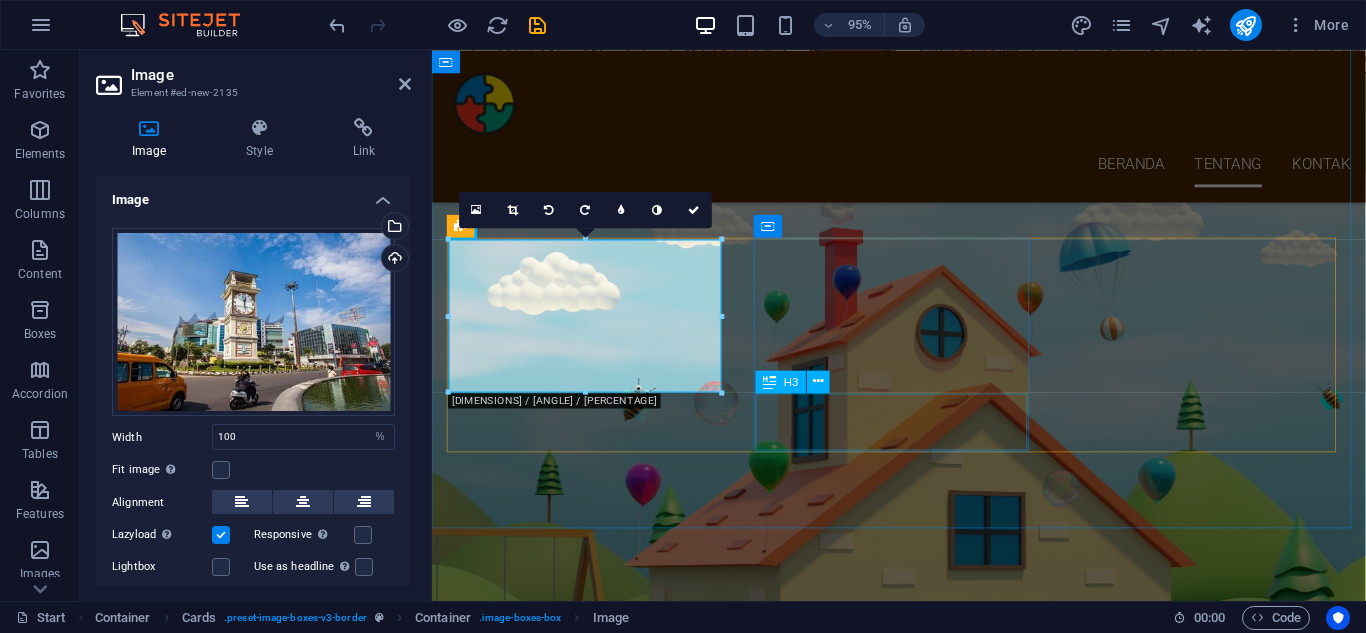 click at bounding box center (596, 3312) 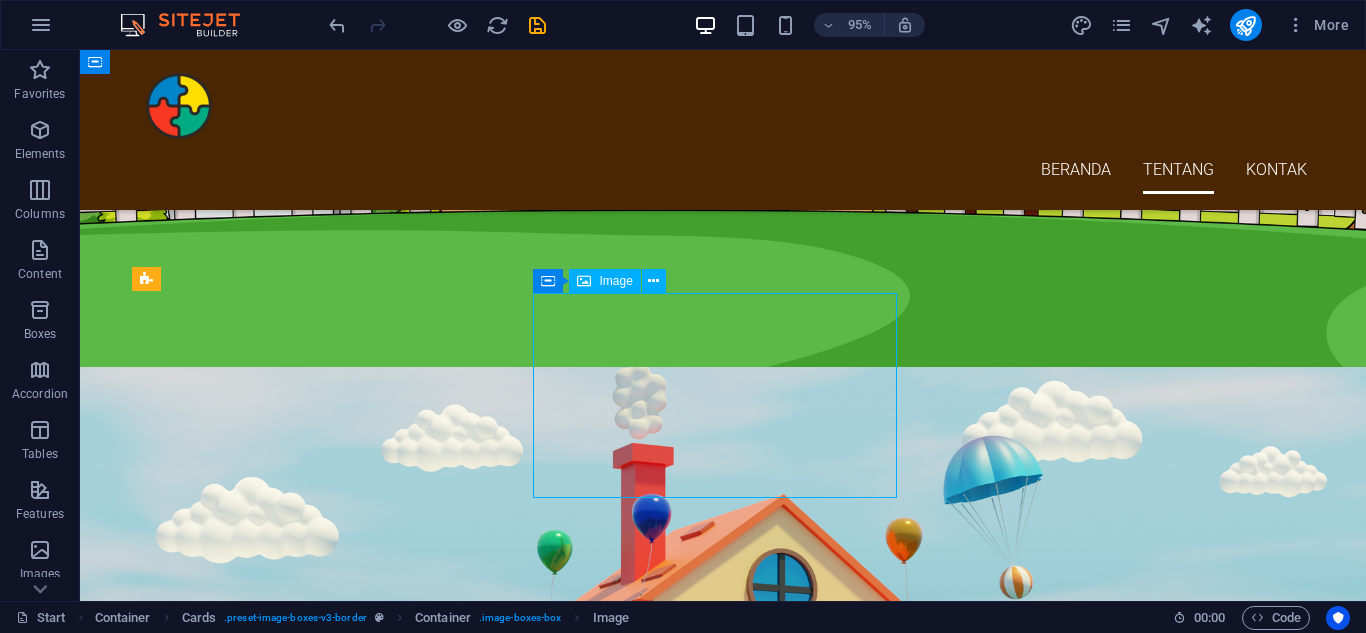 click at bounding box center (323, 3993) 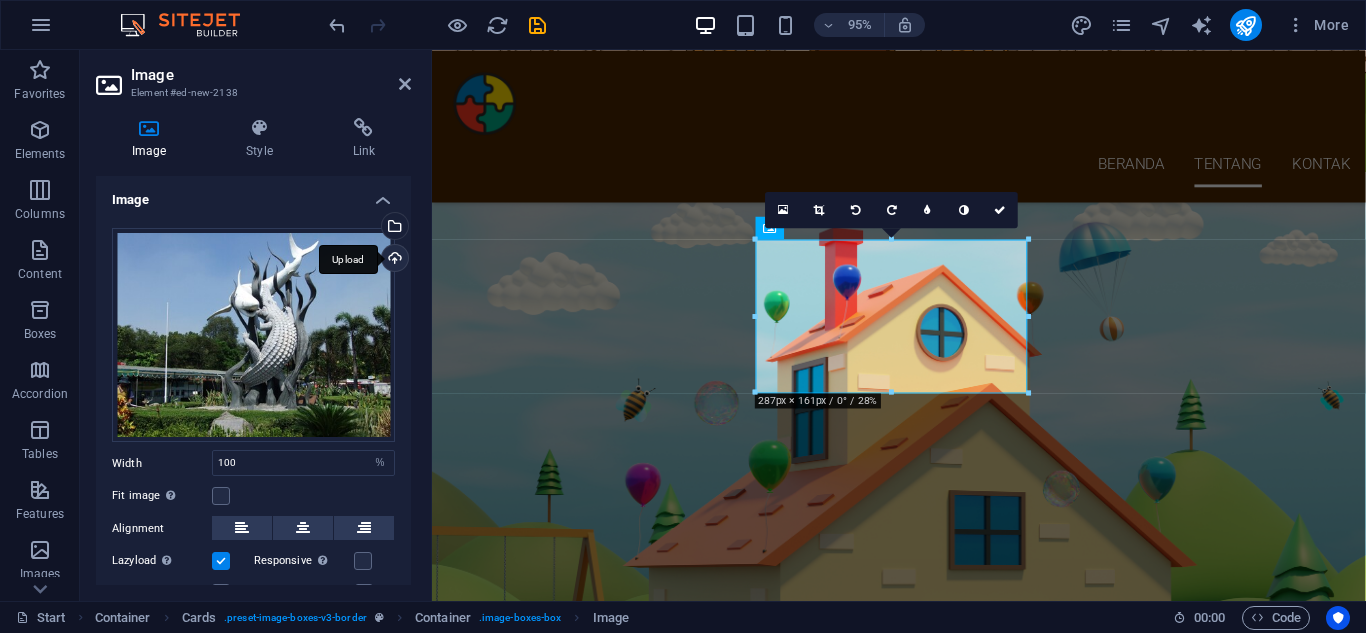 click on "Upload" at bounding box center (393, 260) 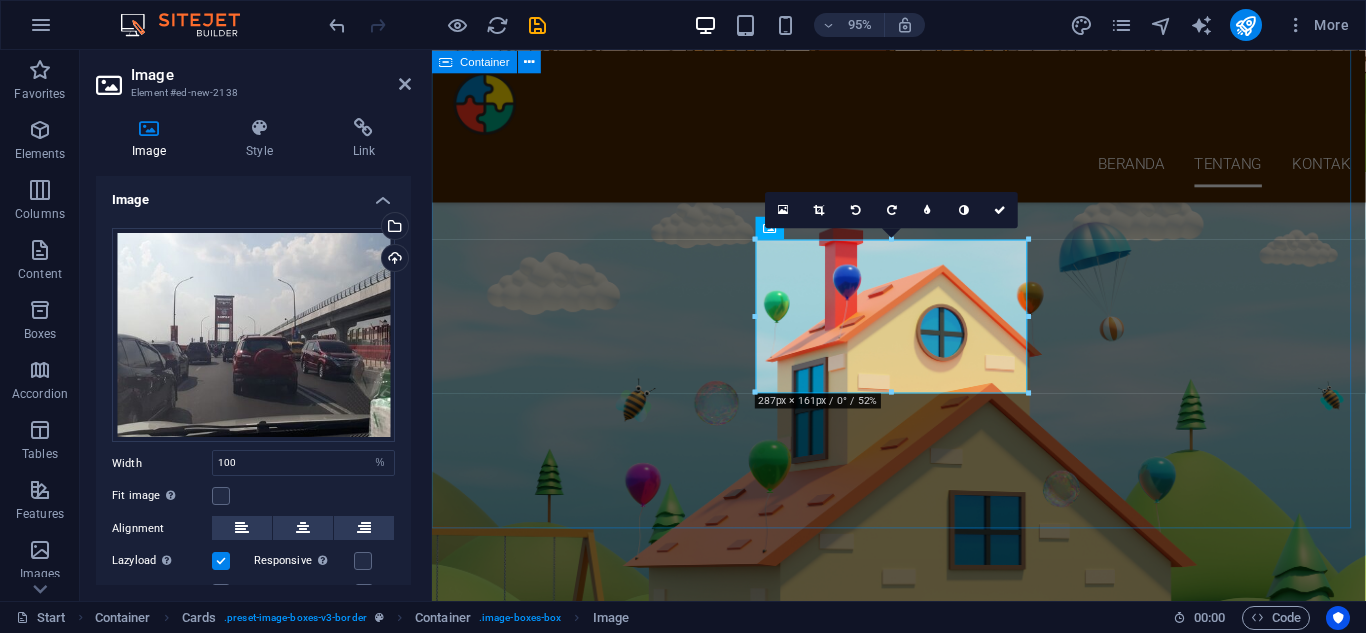 click on "Segera Hadir Layanan Pendidikan di Kotamu [CITY] [CITY] [CITY] [CITY] [CITY] [CITY] [CITY]" at bounding box center [923, 2531] 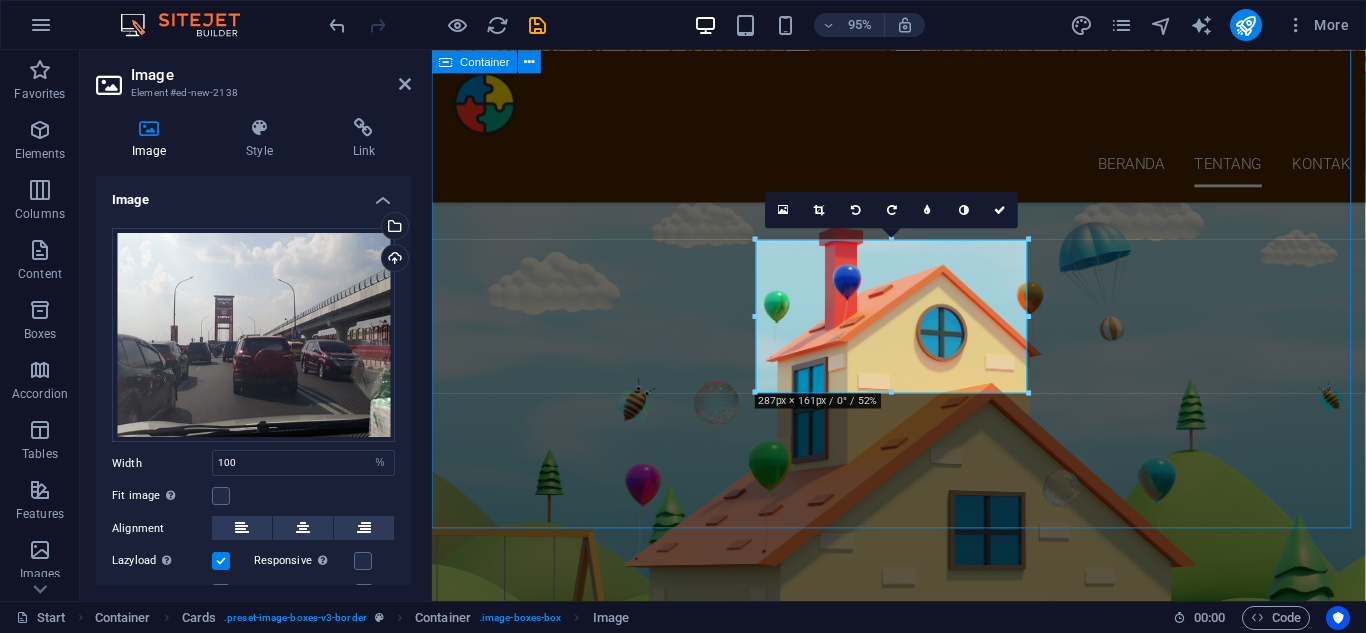 click on "Segera Hadir Layanan Pendidikan di Kotamu [CITY] [CITY] [CITY] [CITY] [CITY] [CITY] [CITY]" at bounding box center [923, 2531] 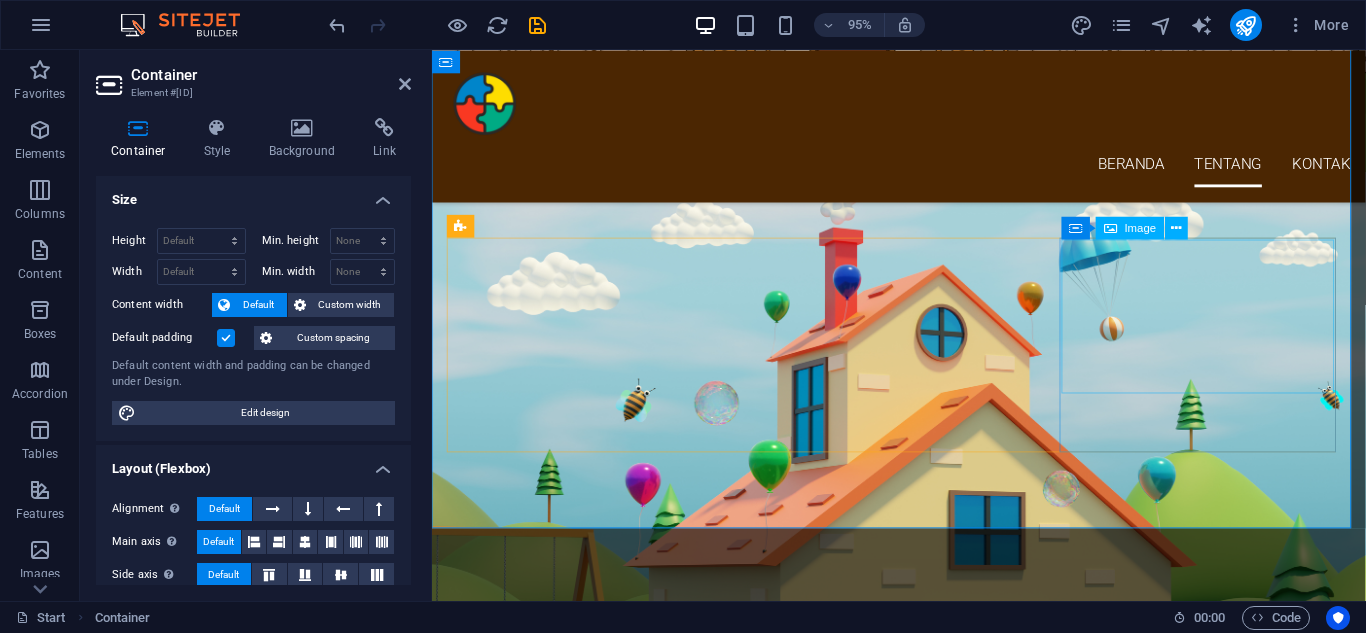 click at bounding box center [596, 3555] 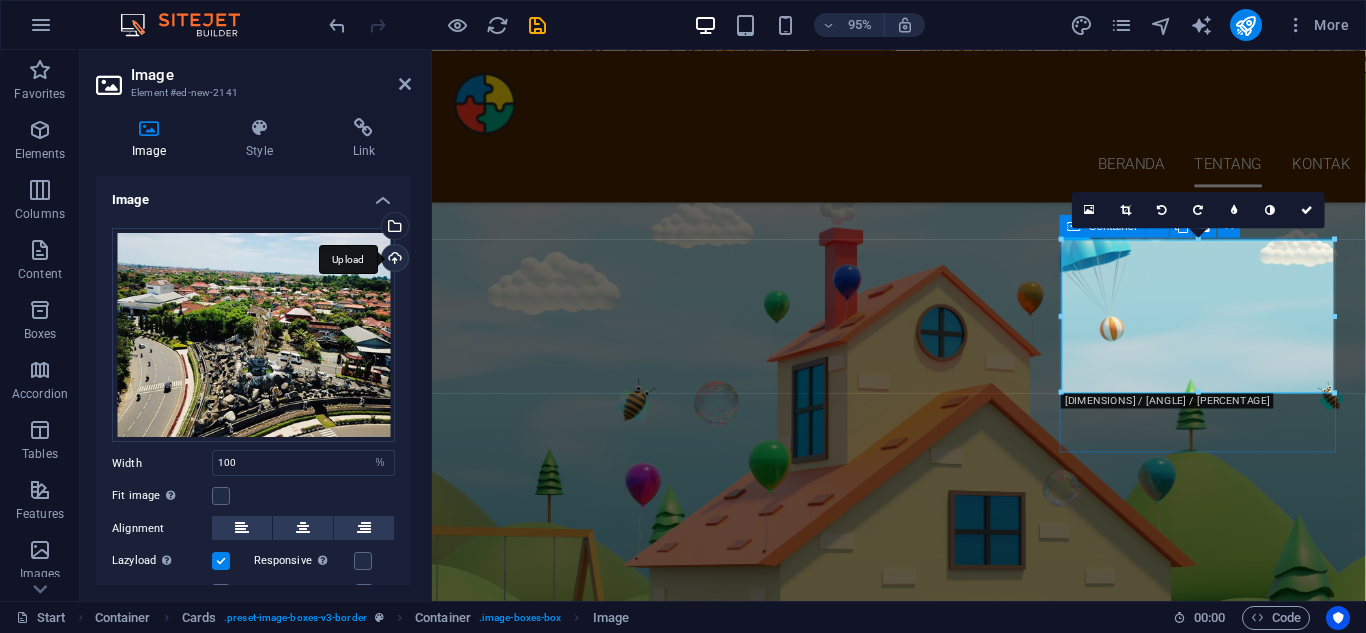 click on "Upload" at bounding box center (393, 260) 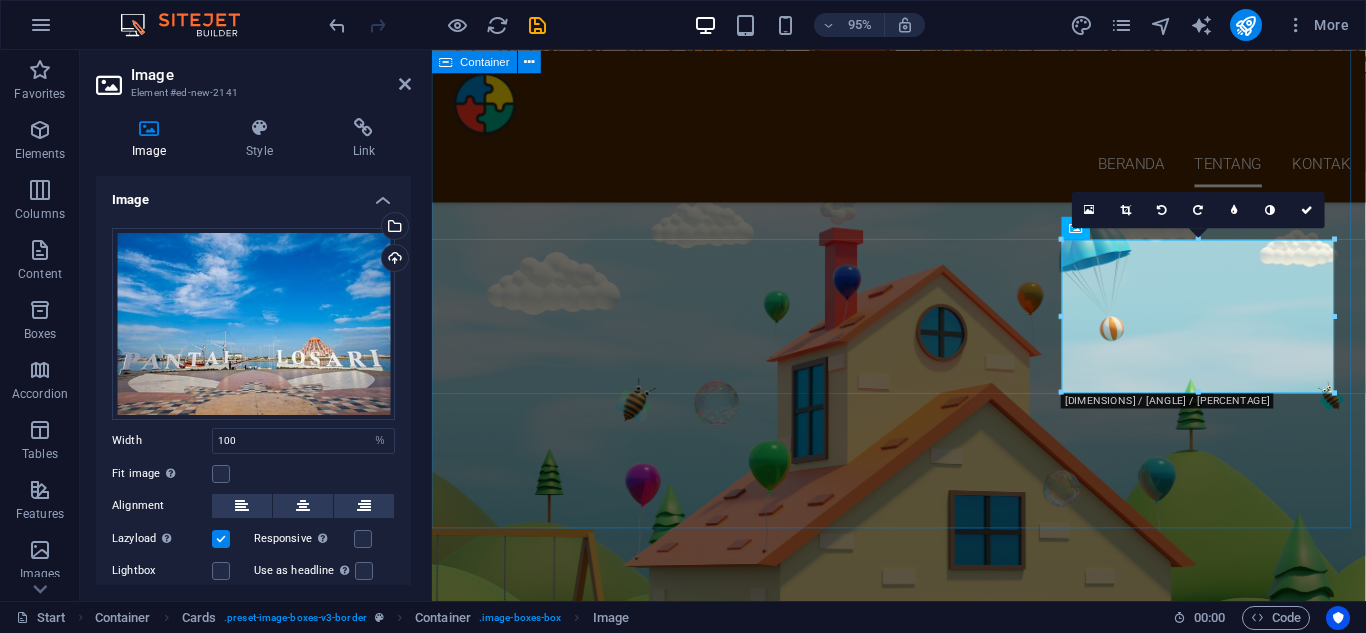 click on "Segera Hadir Layanan Pendidikan di Kotamu [CITY] [CITY] [CITY] [CITY] [CITY] [CITY] [CITY]" at bounding box center [923, 2531] 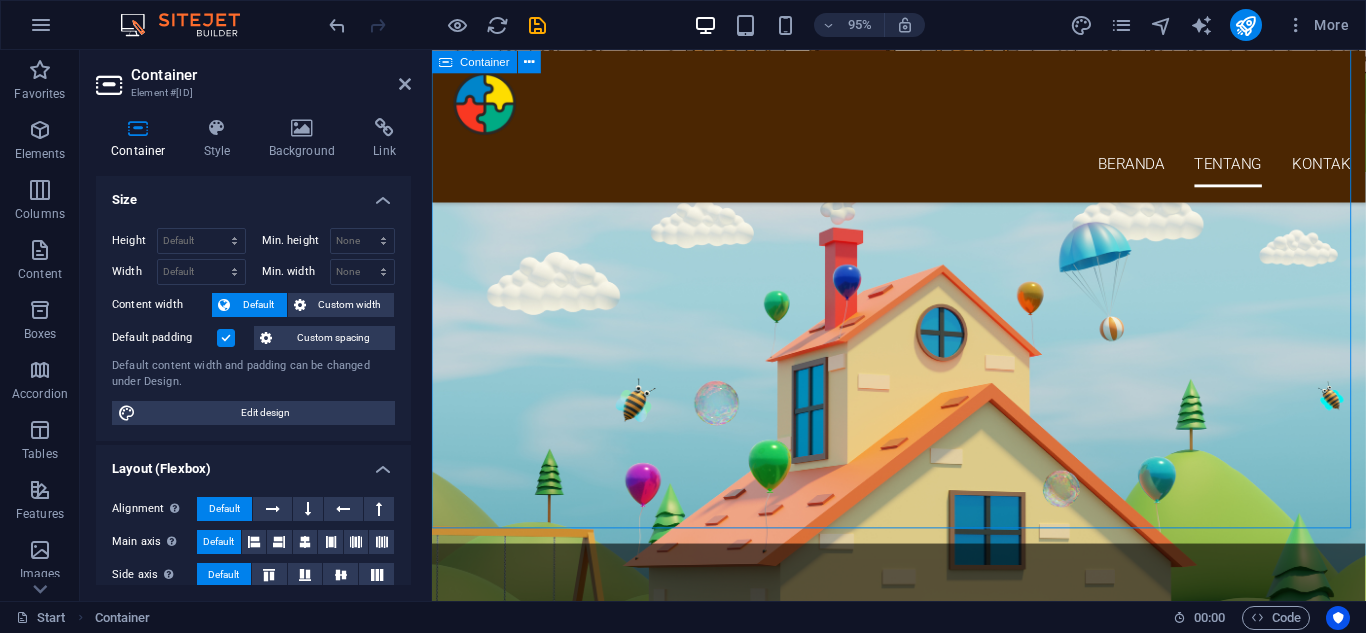 click on "Segera Hadir Layanan Pendidikan di Kotamu [CITY] [CITY] [CITY] [CITY] [CITY] [CITY] [CITY]" at bounding box center [923, 2531] 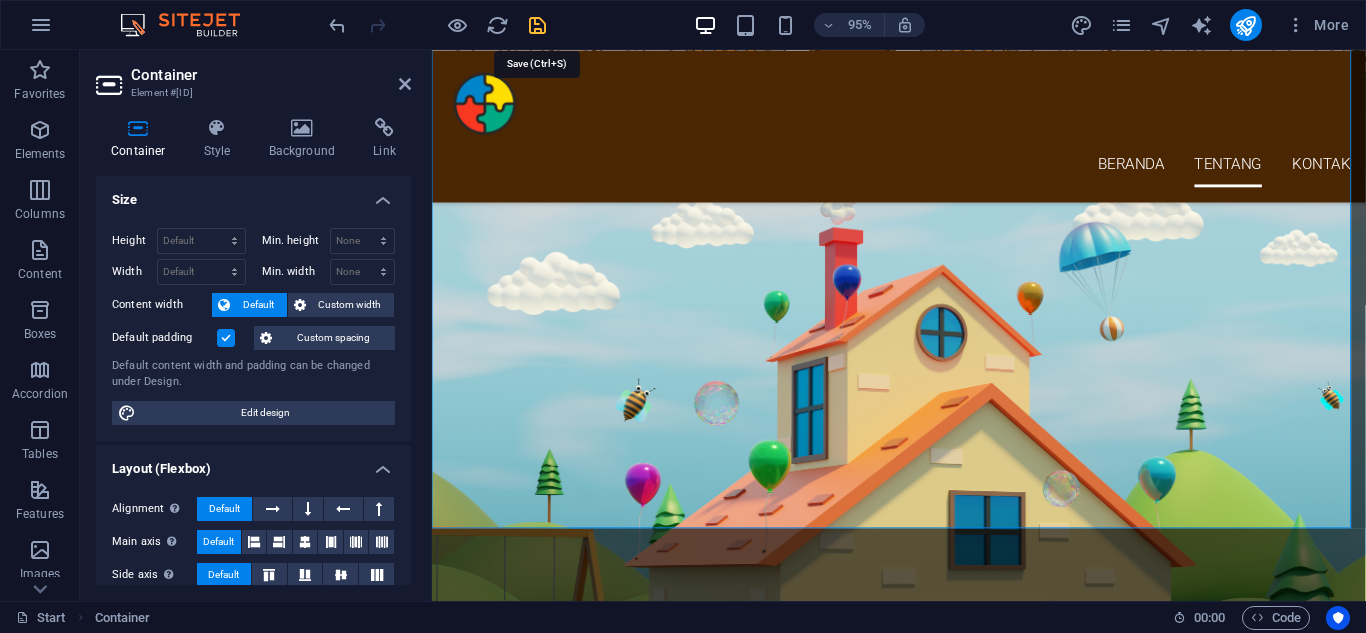 click at bounding box center [537, 25] 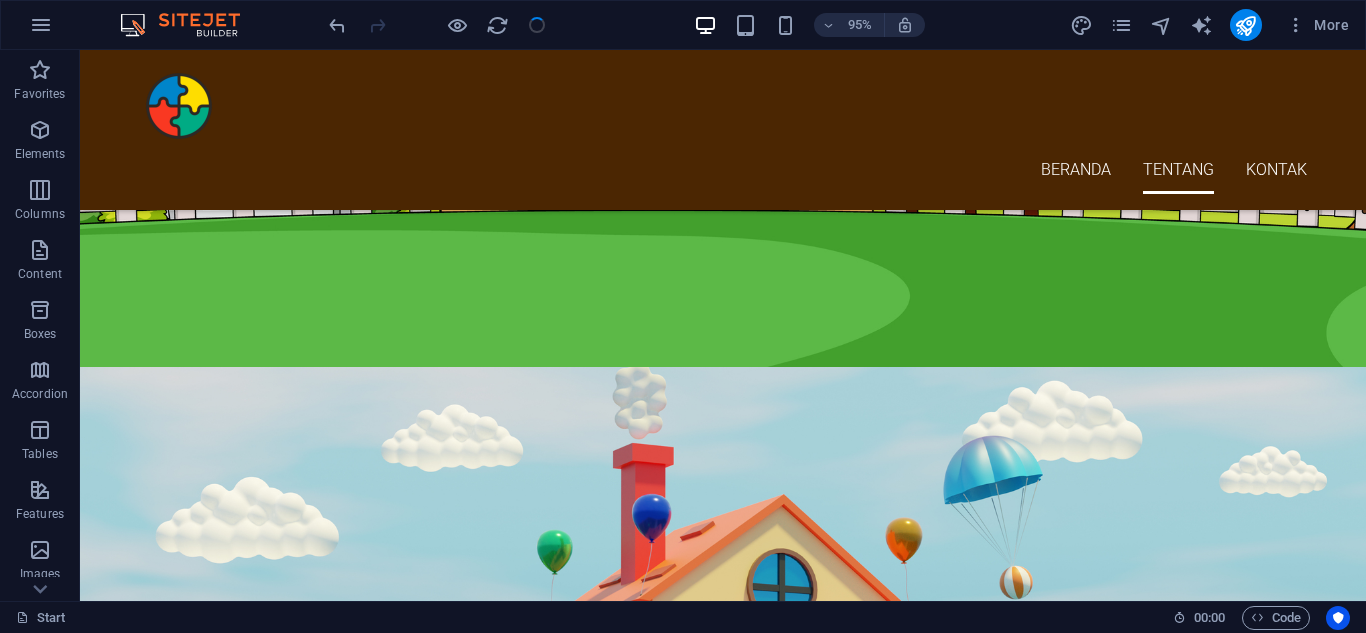 scroll, scrollTop: 1978, scrollLeft: 0, axis: vertical 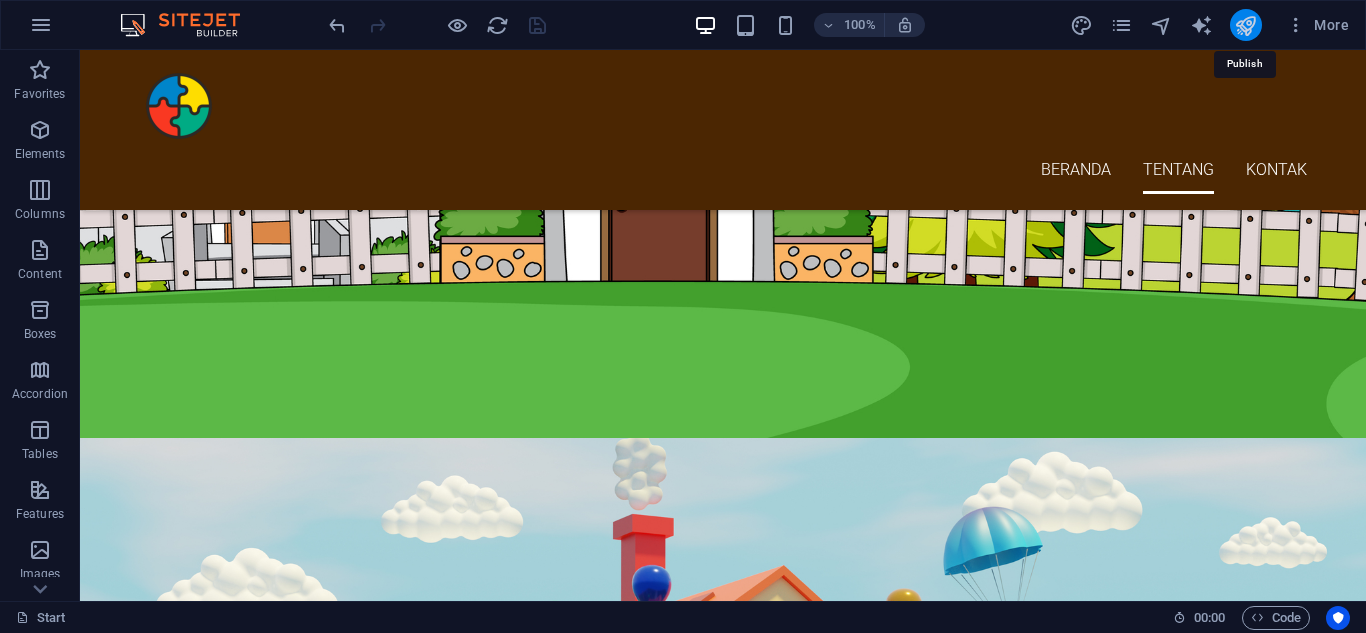 click at bounding box center [1245, 25] 